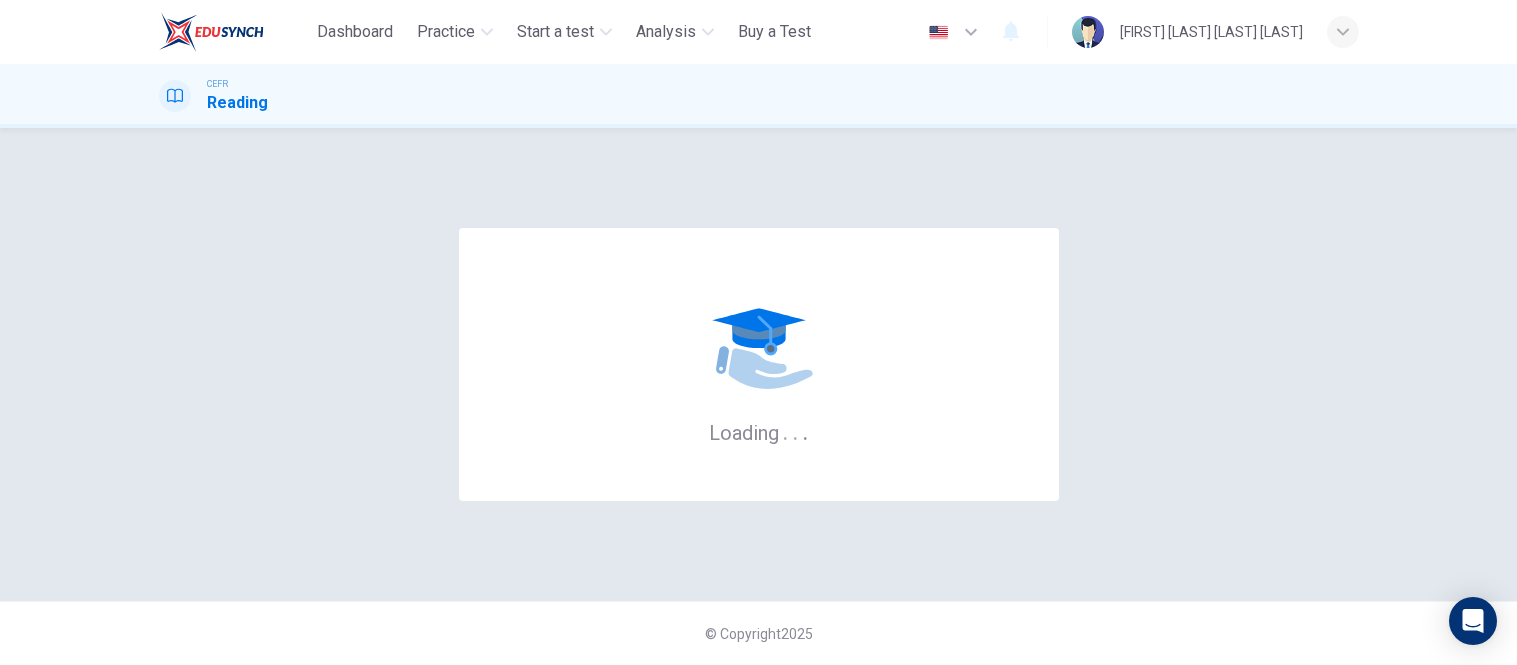 scroll, scrollTop: 0, scrollLeft: 0, axis: both 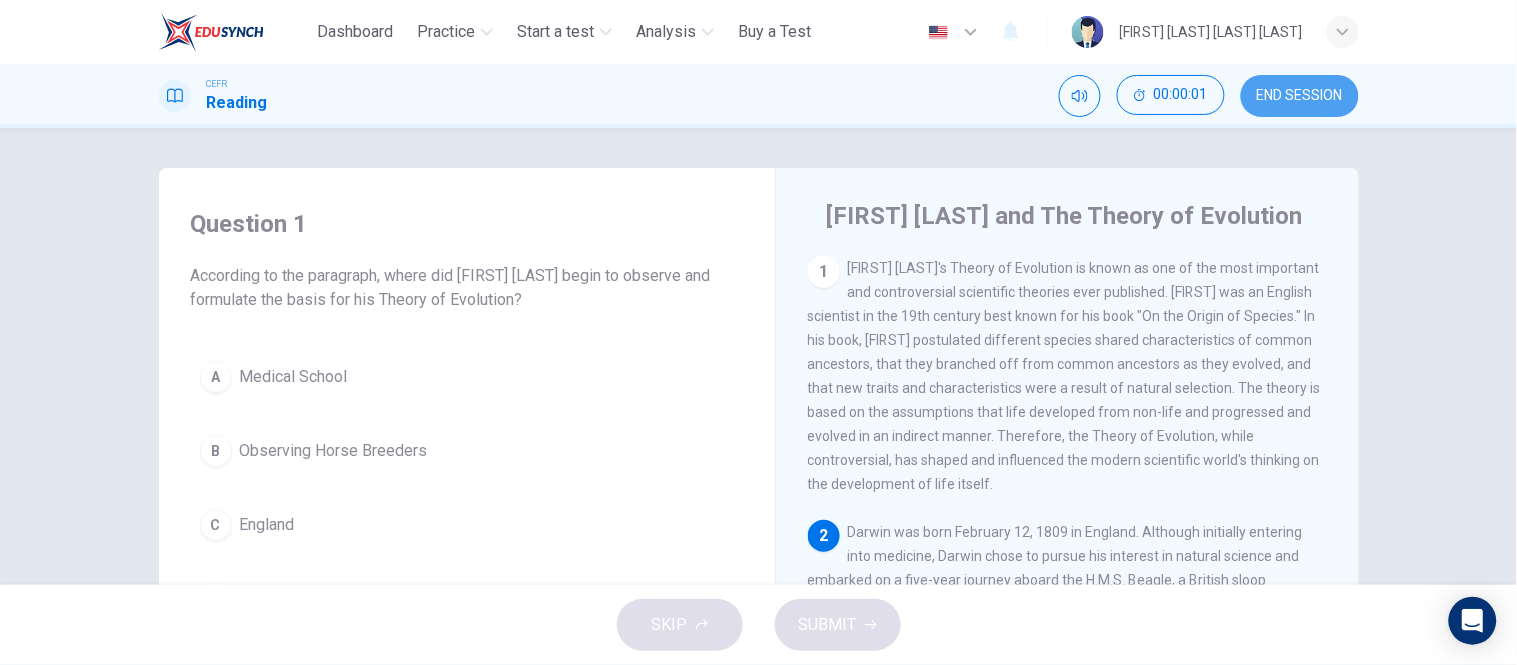 click on "END SESSION" at bounding box center (1300, 96) 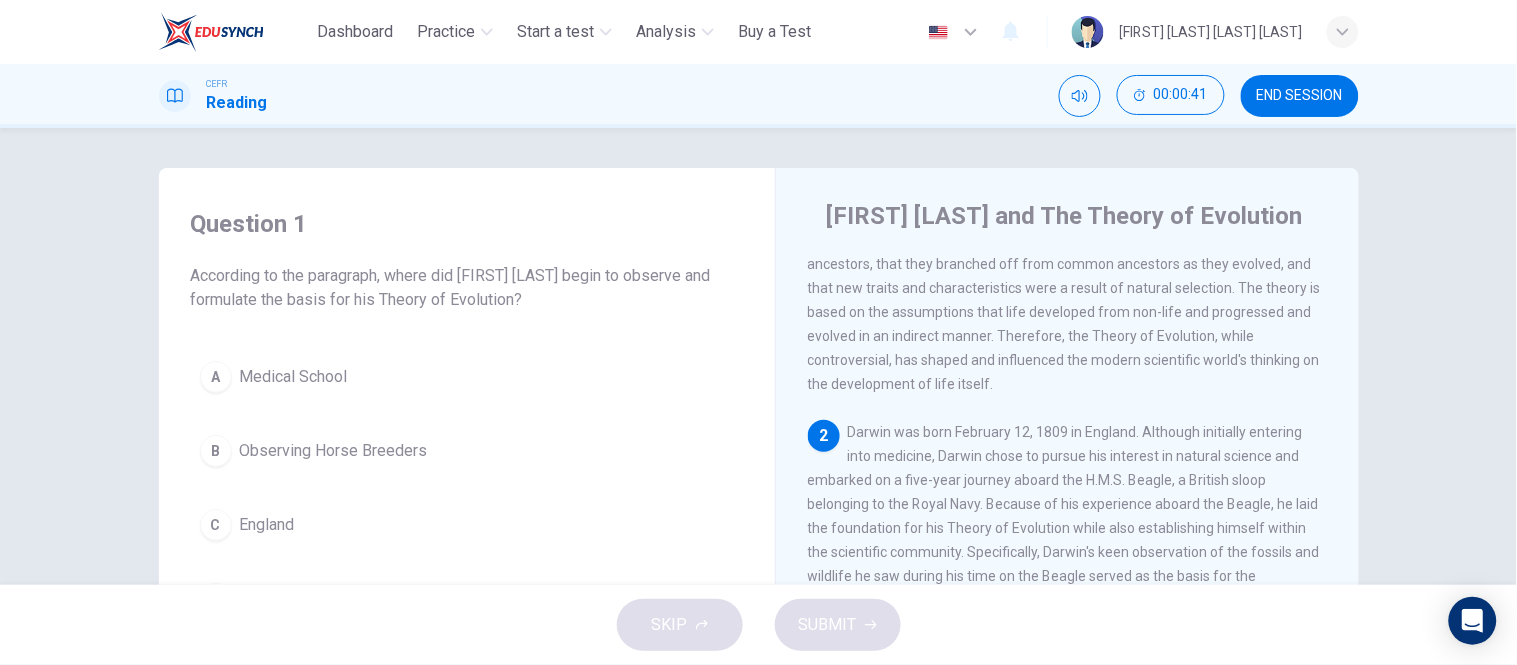 scroll, scrollTop: 0, scrollLeft: 0, axis: both 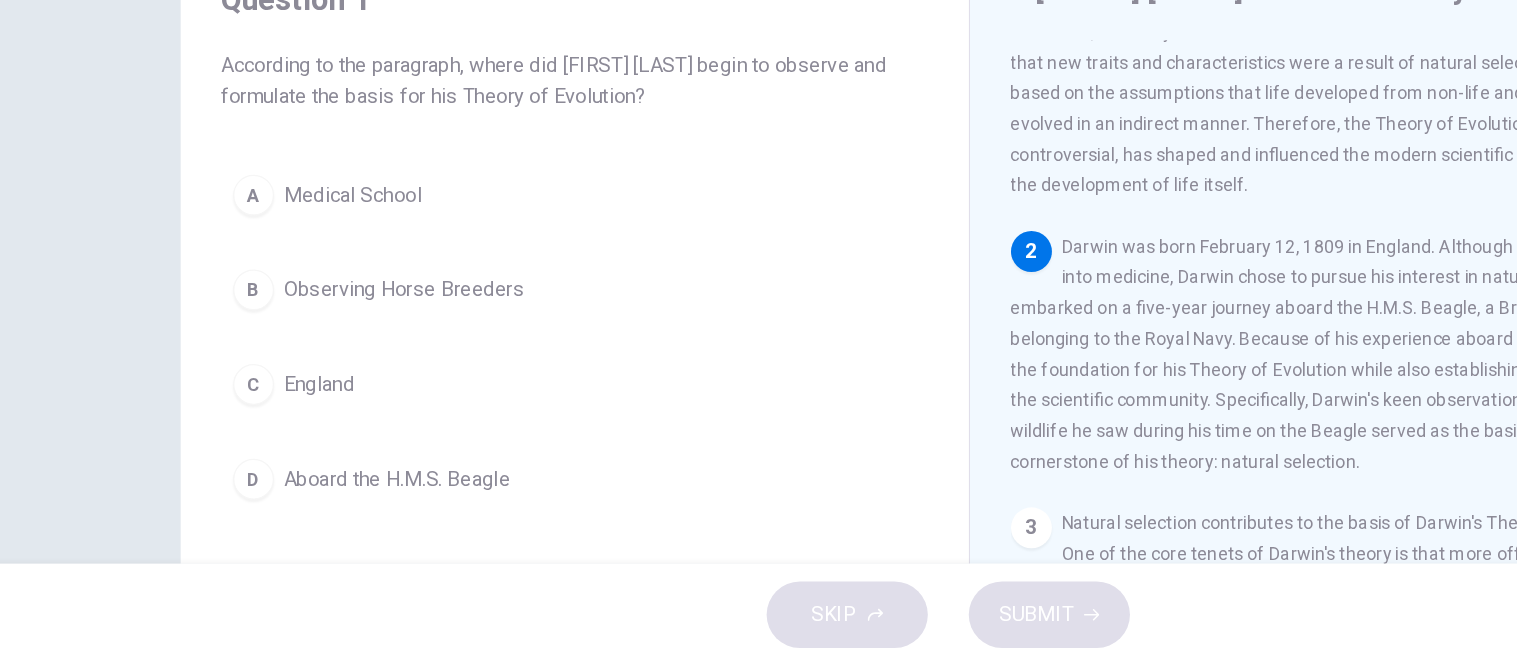 click on "Question 1 According to the paragraph, where did Charles Darwin begin to observe and formulate the basis for his Theory of Evolution? A Medical School B Observing Horse Breeders C England D Aboard the H.M.S. Beagle" at bounding box center (467, 336) 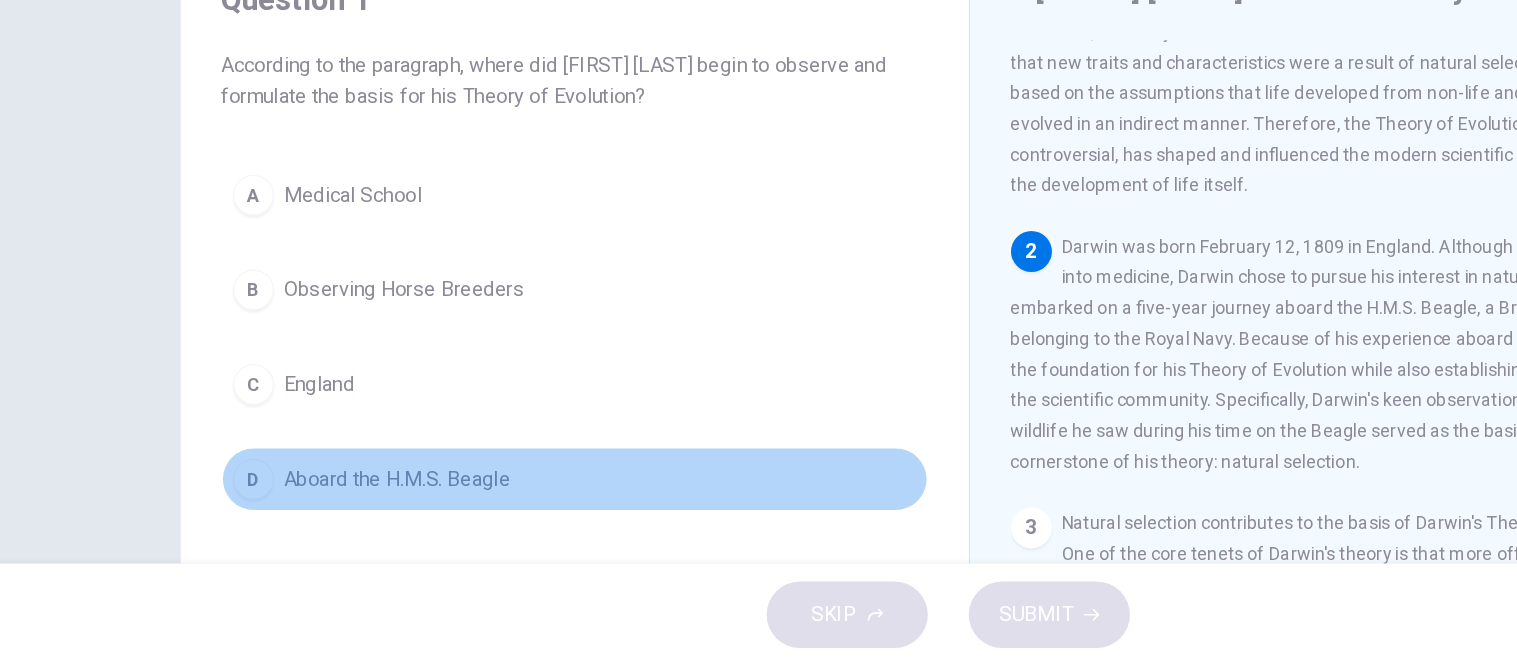 click on "Aboard the H.M.S. Beagle" at bounding box center (294, 297) 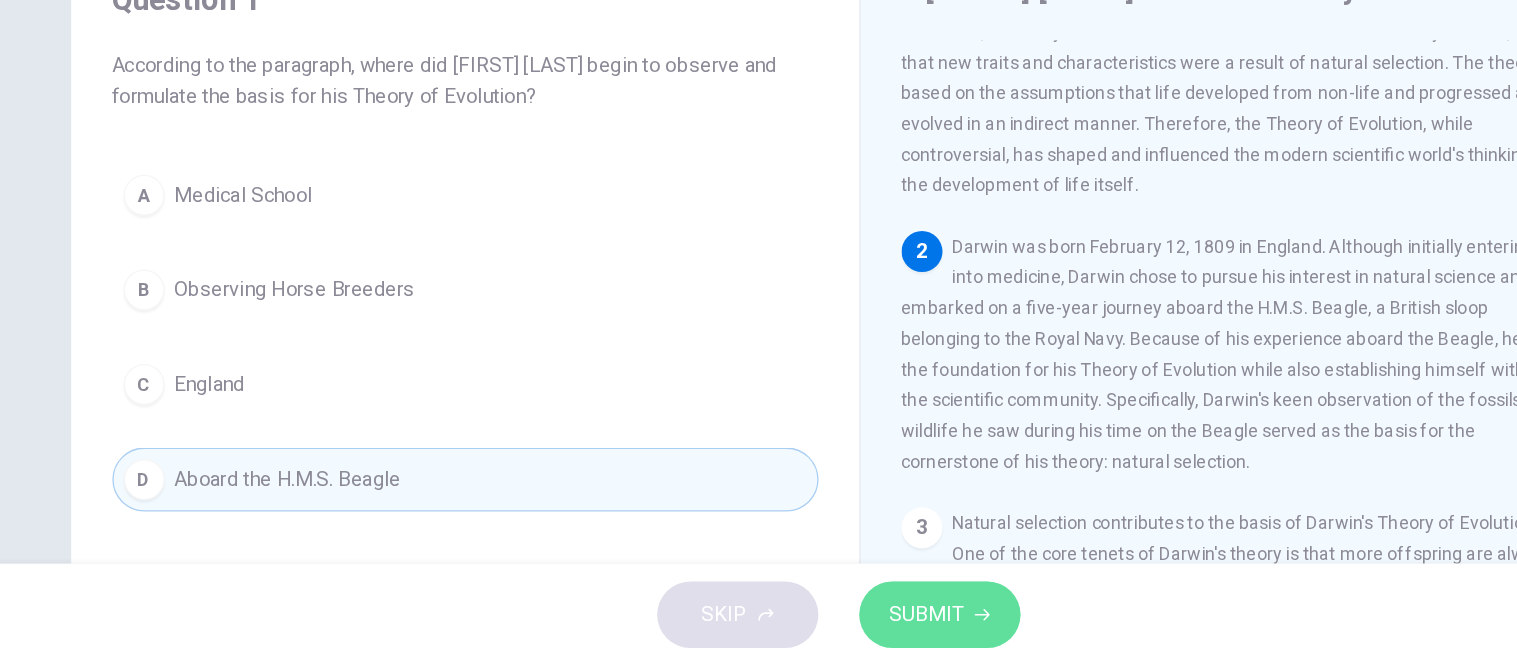 click on "SUBMIT" at bounding box center [838, 625] 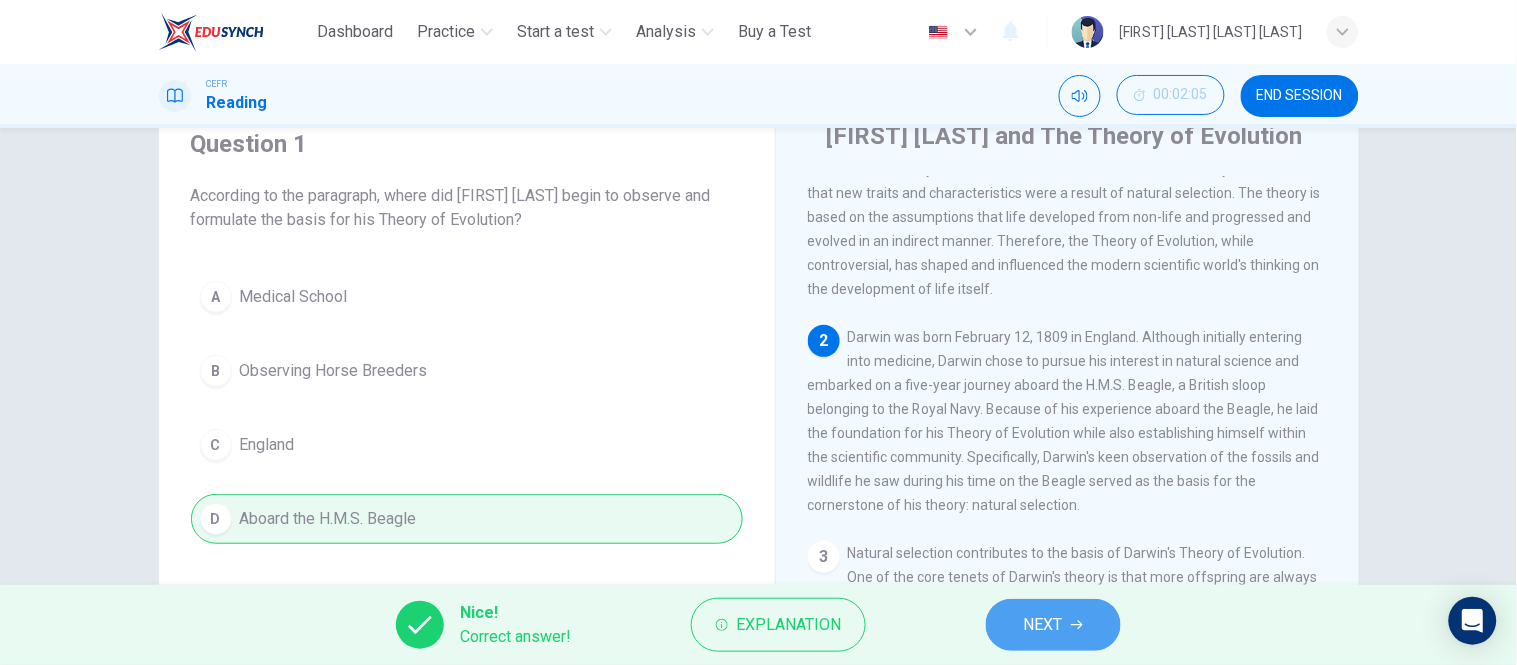 click on "NEXT" at bounding box center (1053, 625) 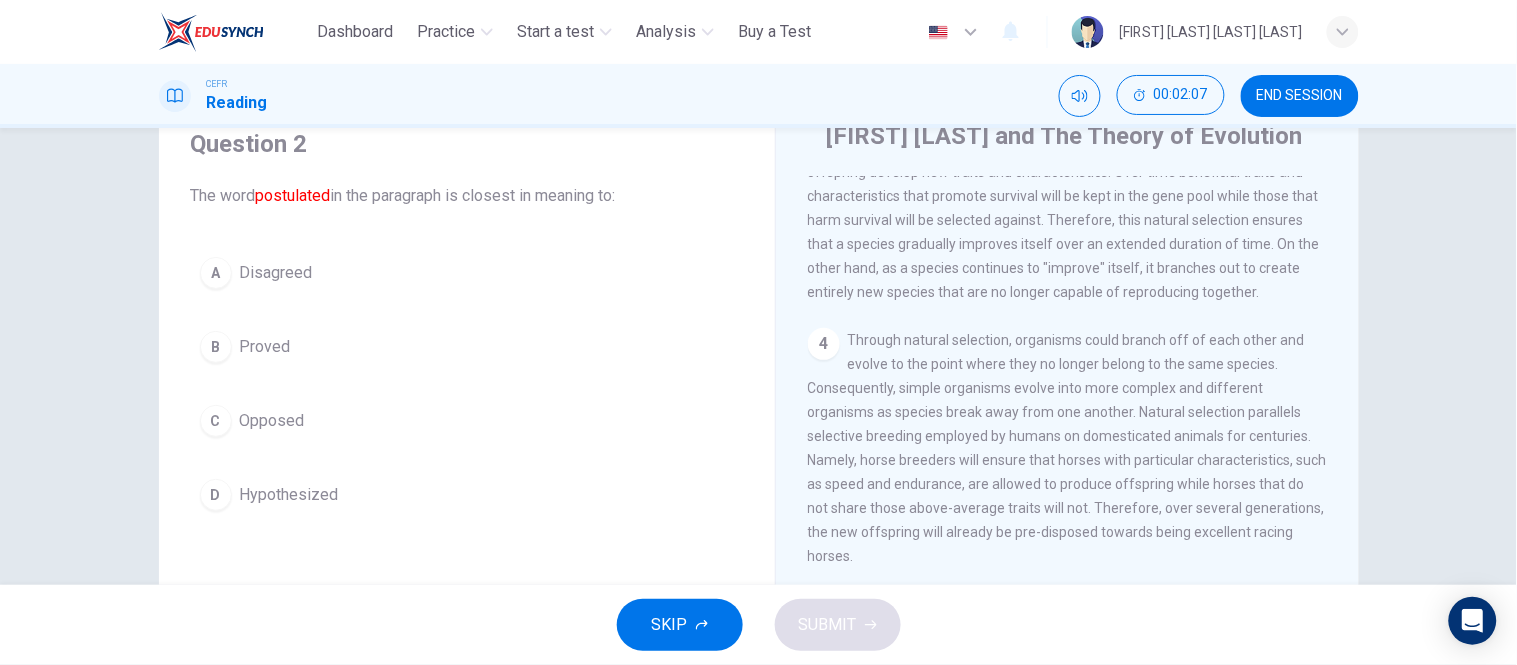 scroll, scrollTop: 0, scrollLeft: 0, axis: both 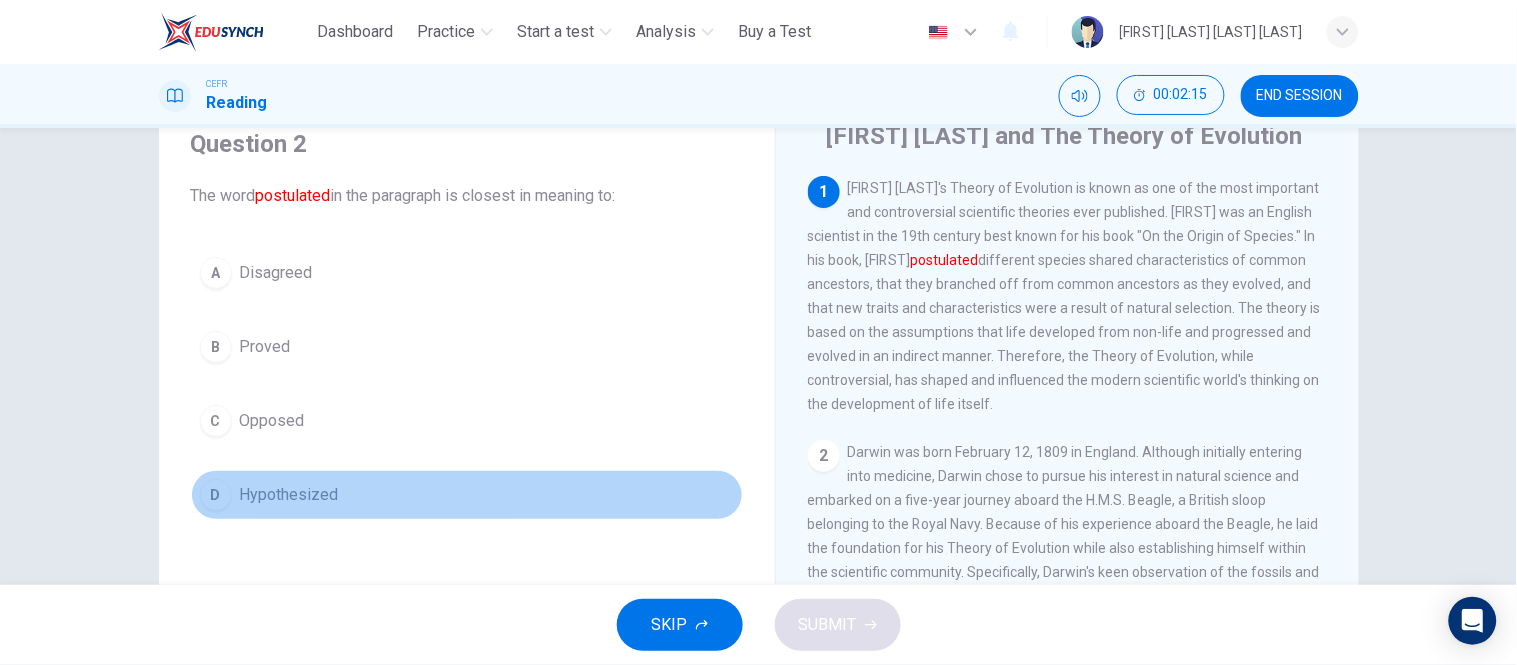 click on "Hypothesized" at bounding box center (276, 273) 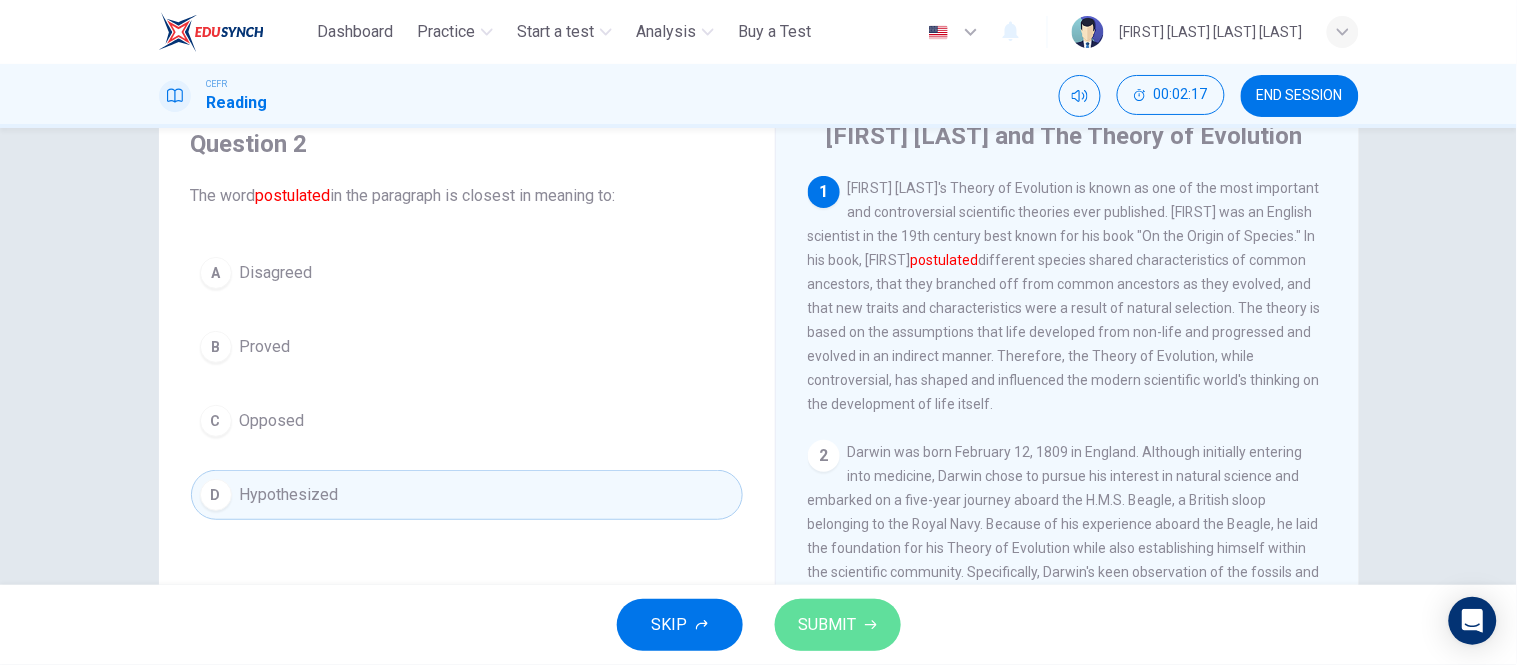 click on "SUBMIT" at bounding box center [838, 625] 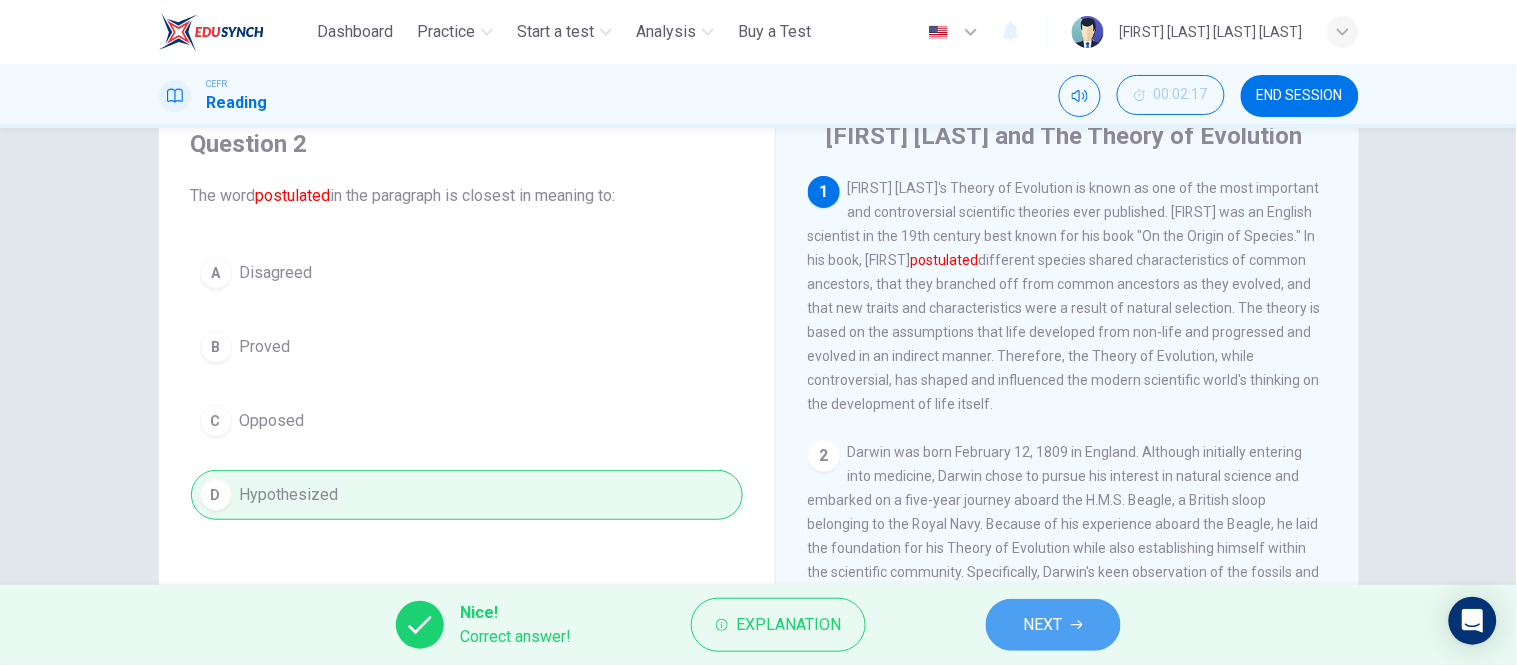 click on "NEXT" at bounding box center [1053, 625] 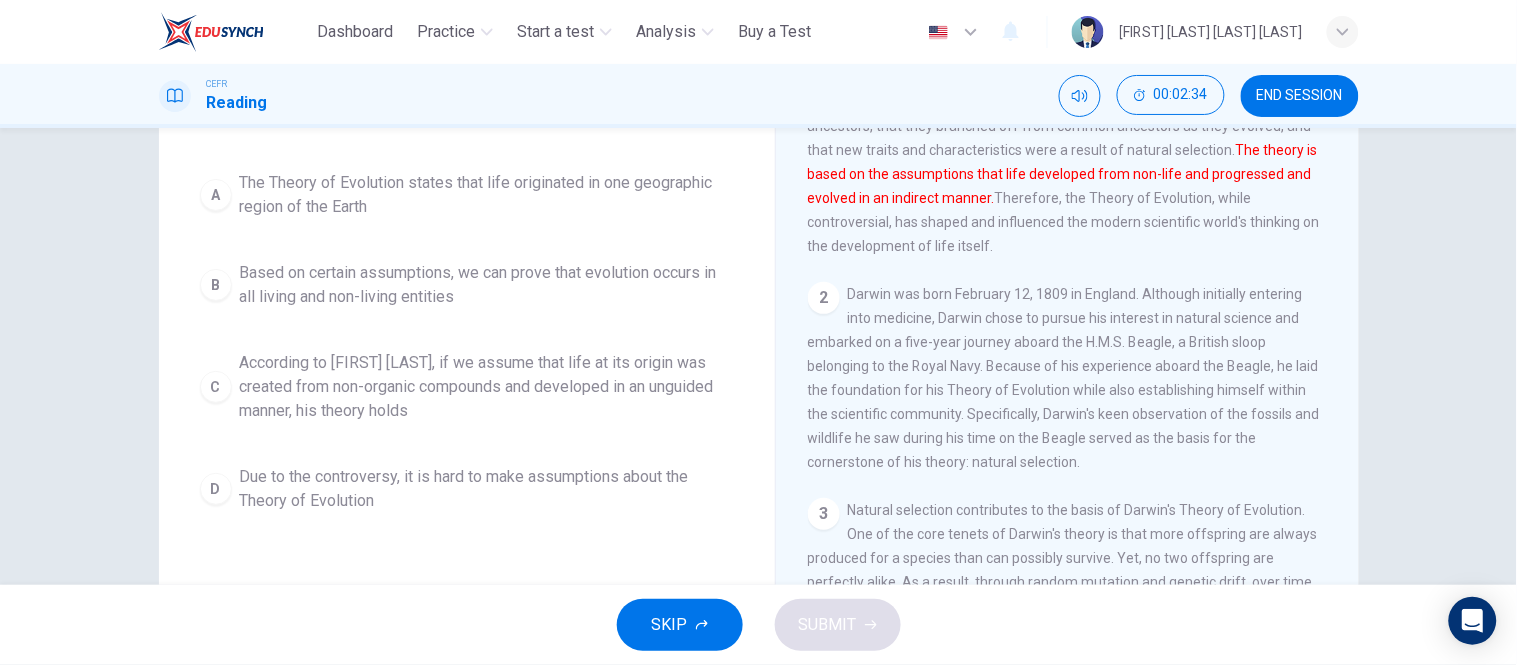 scroll, scrollTop: 240, scrollLeft: 0, axis: vertical 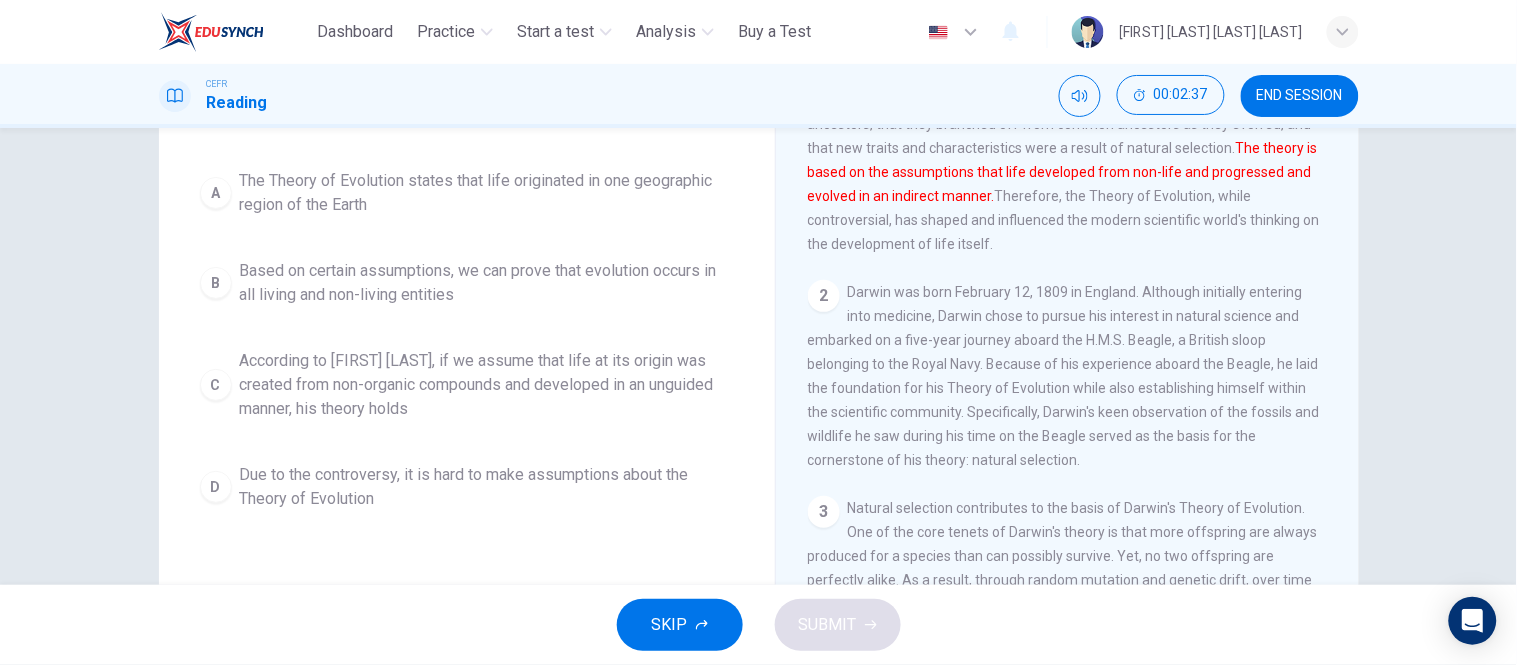 click on "According to Darwin, if we assume that life at its origin was created from non-organic compounds and developed in an unguided manner, his theory holds" at bounding box center [487, 193] 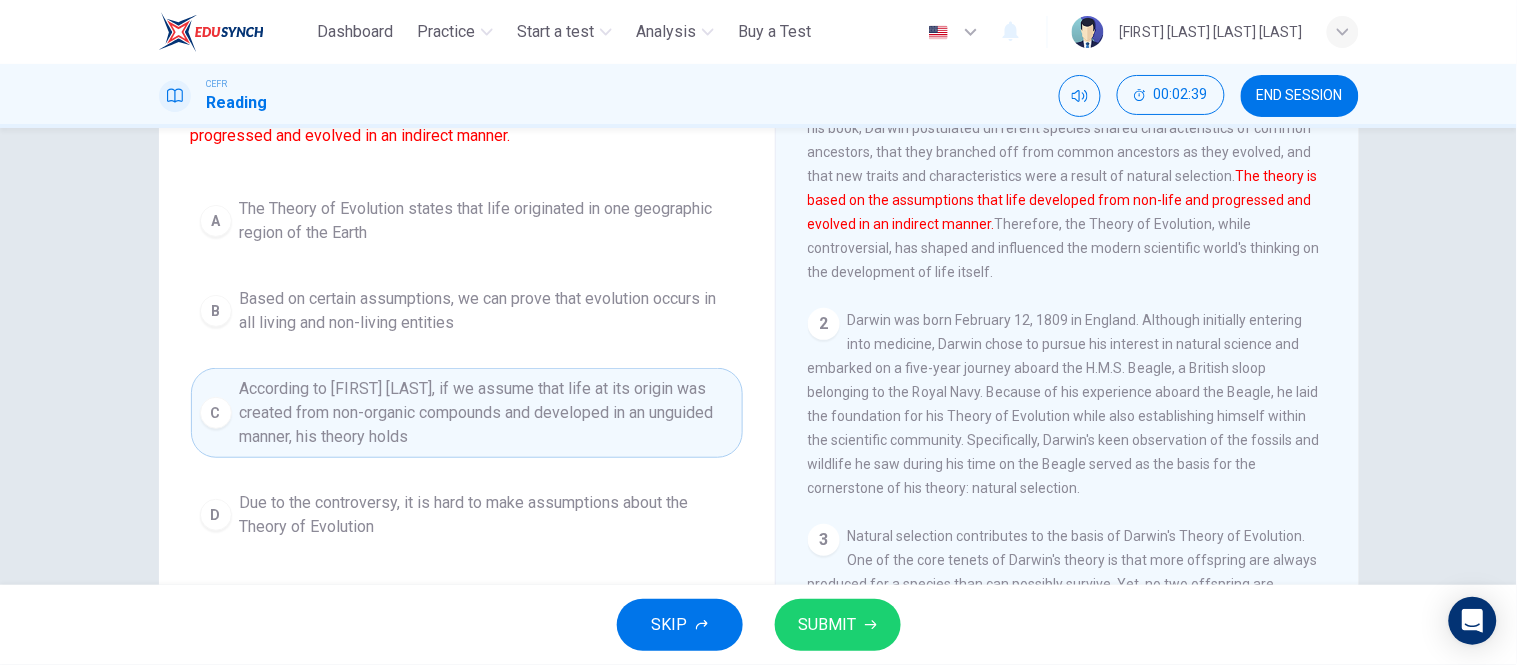 scroll, scrollTop: 211, scrollLeft: 0, axis: vertical 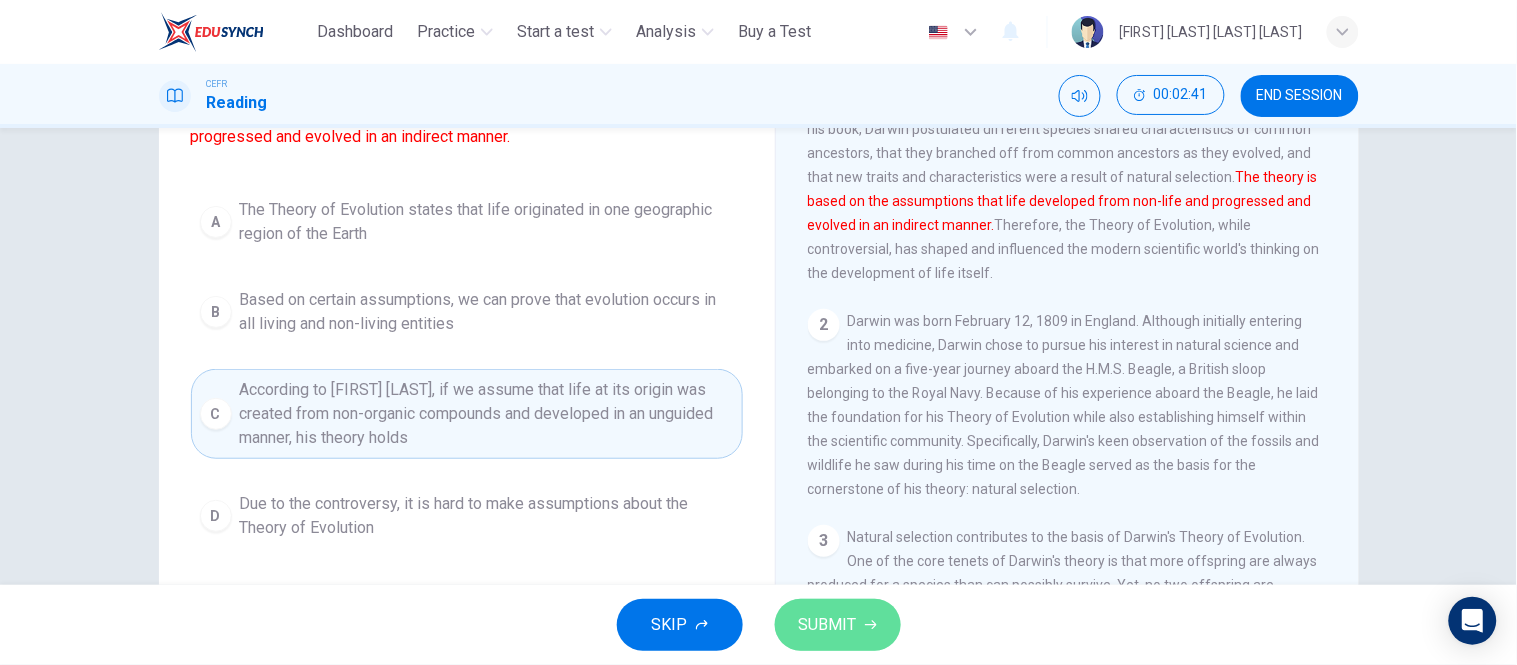 click on "SUBMIT" at bounding box center [838, 625] 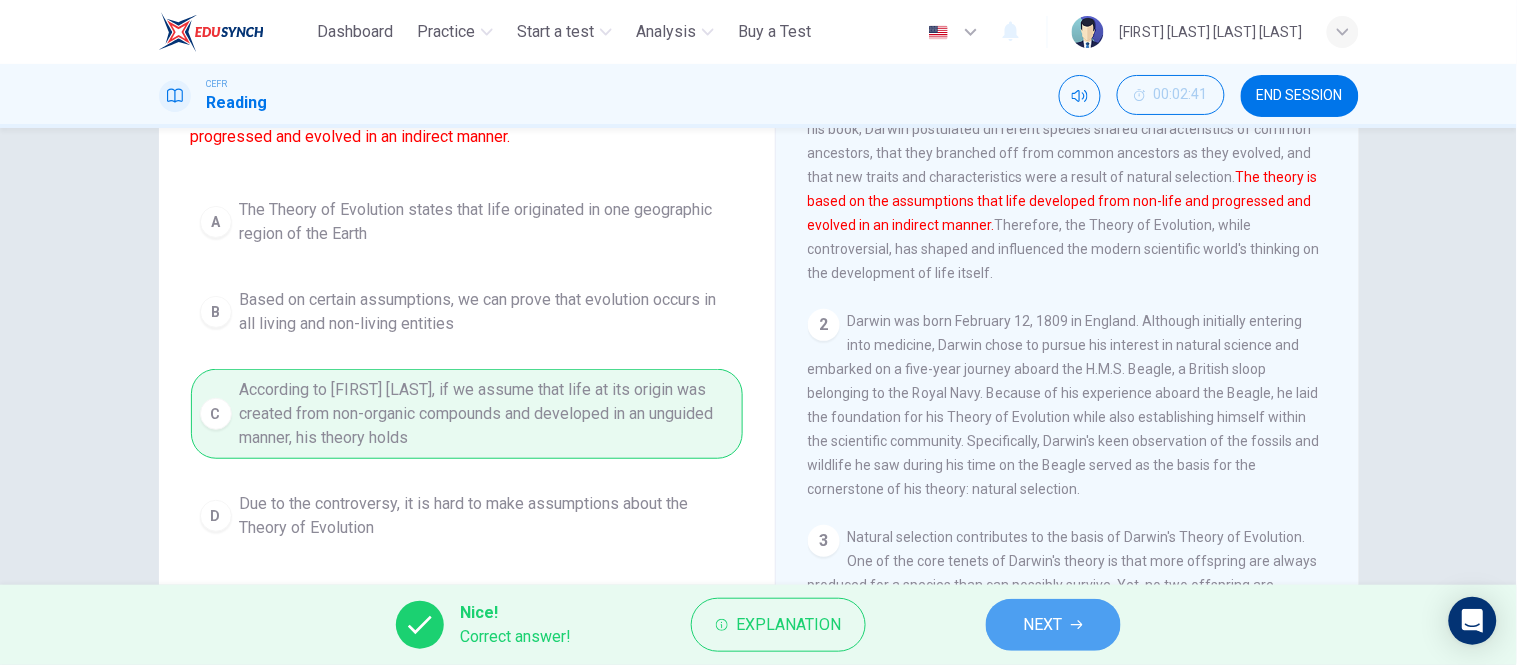 click on "NEXT" at bounding box center (1043, 625) 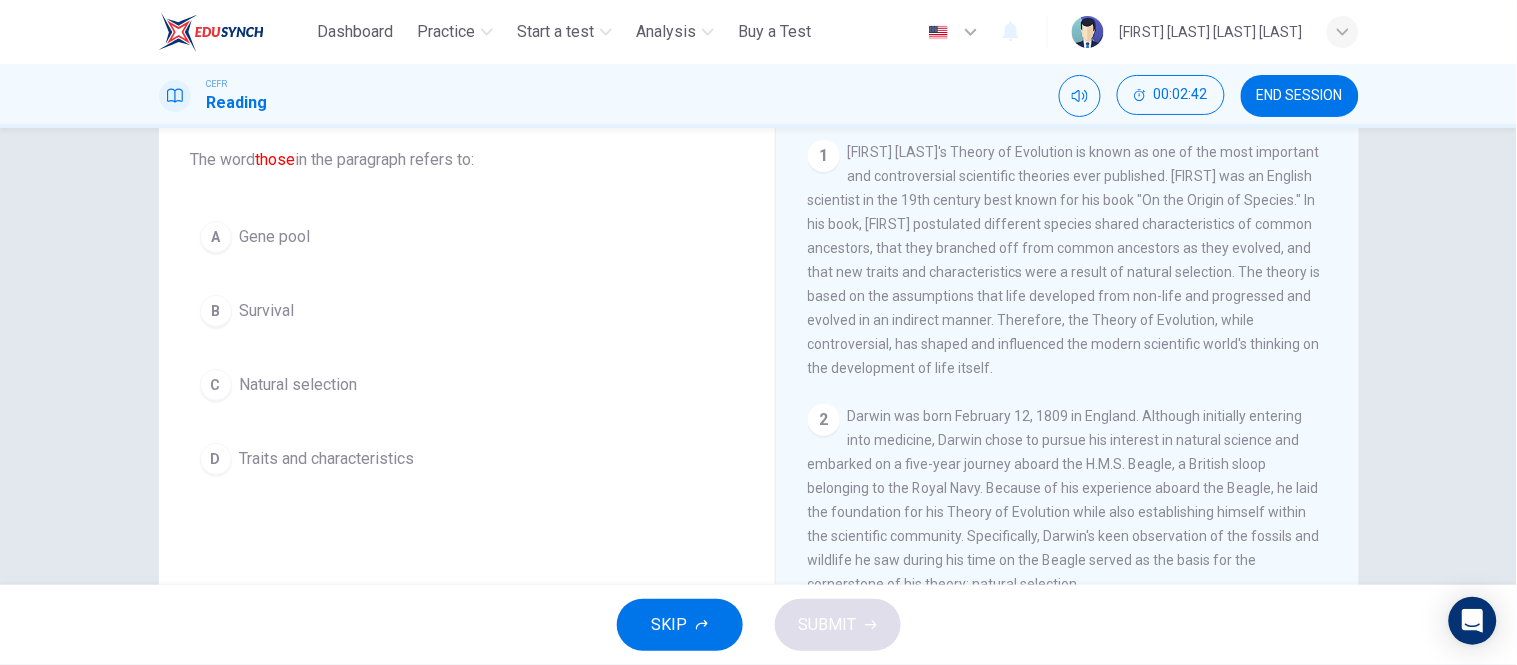 scroll, scrollTop: 117, scrollLeft: 0, axis: vertical 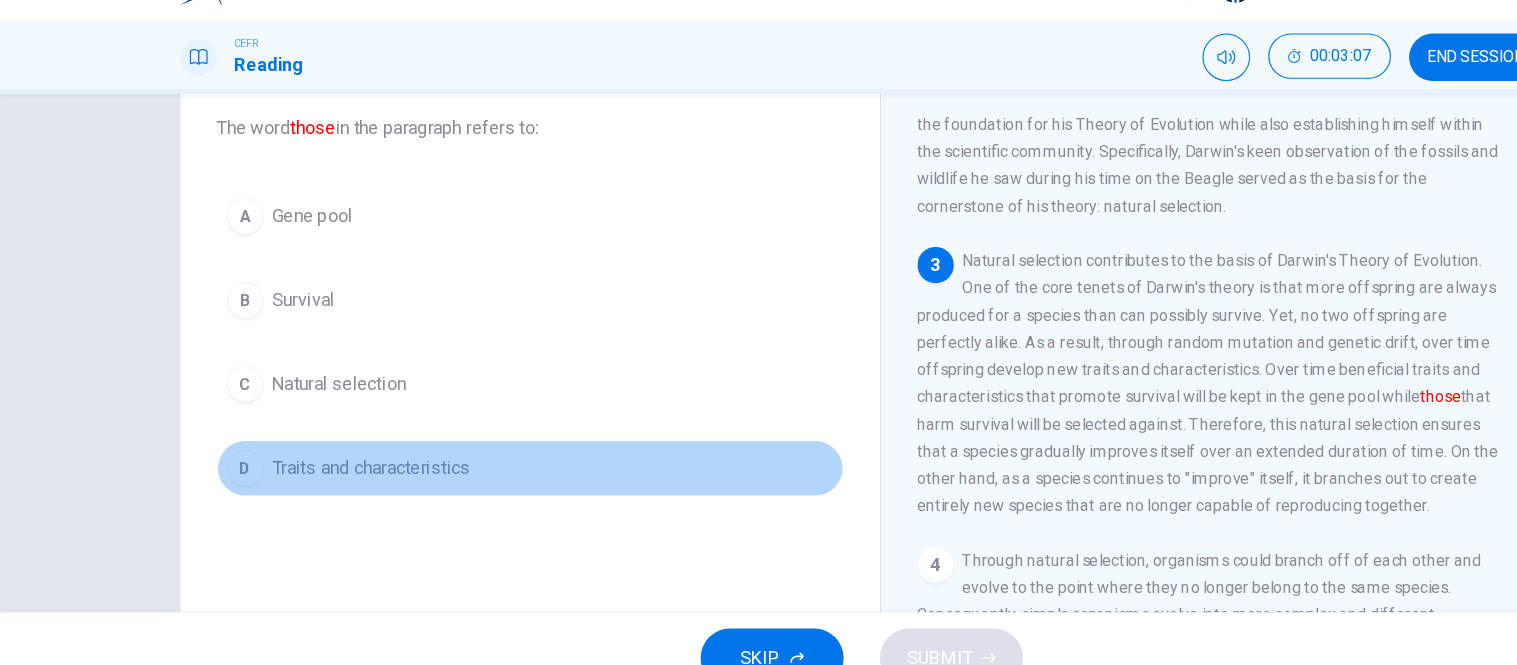 click on "D Traits and characteristics" at bounding box center [467, 458] 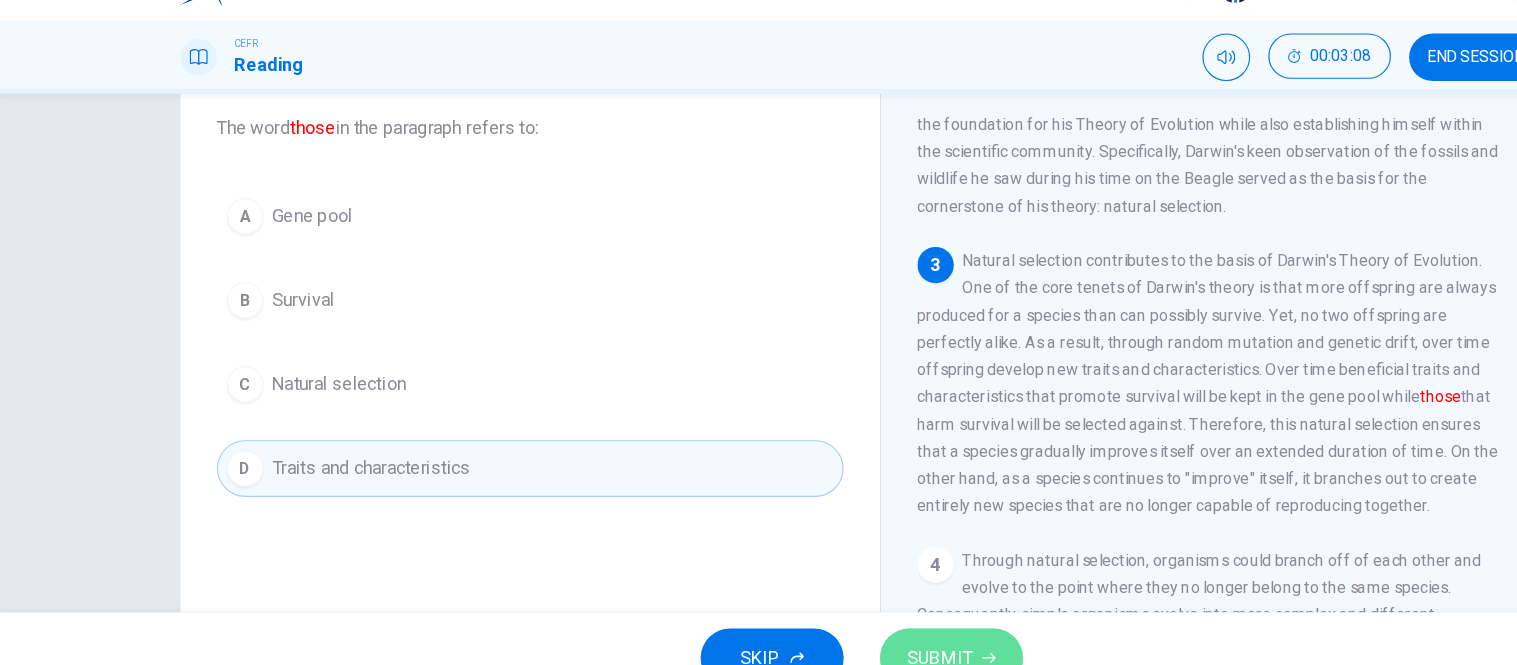 click on "SUBMIT" at bounding box center [838, 625] 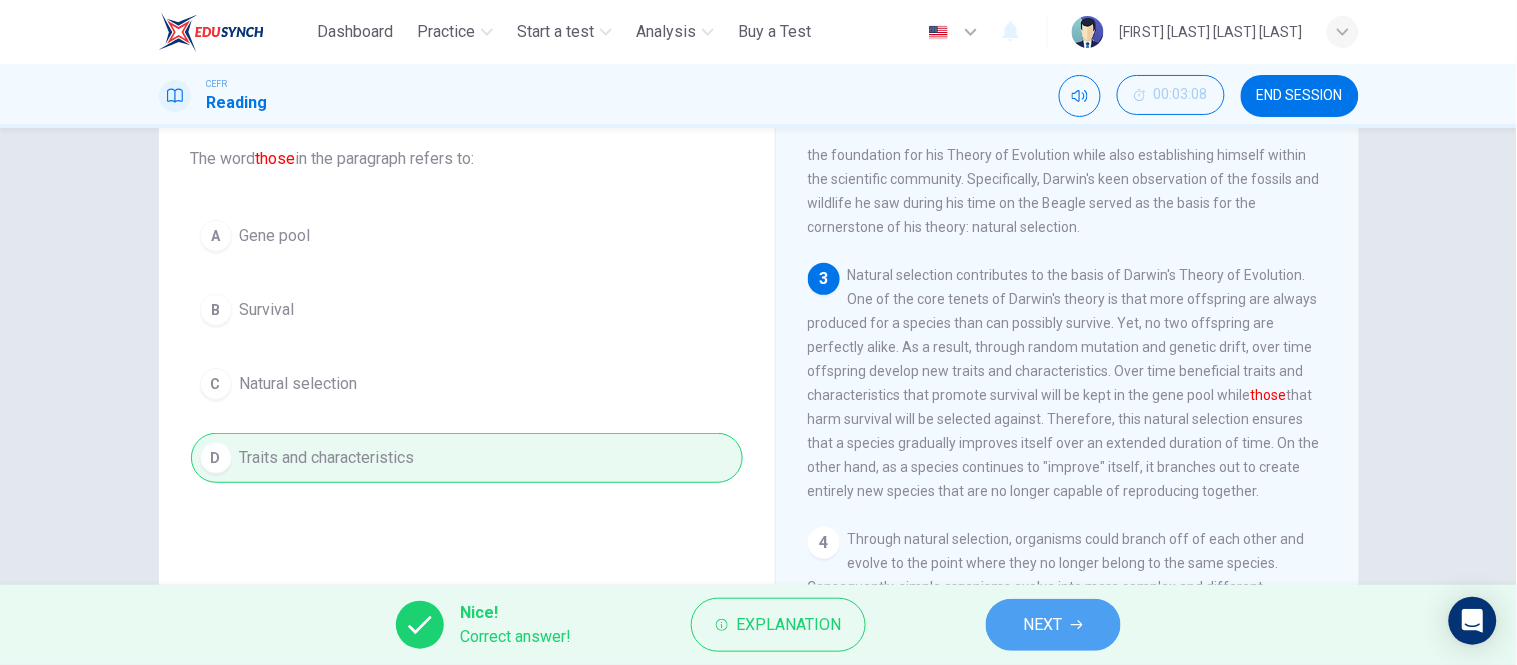 click on "NEXT" at bounding box center [1043, 625] 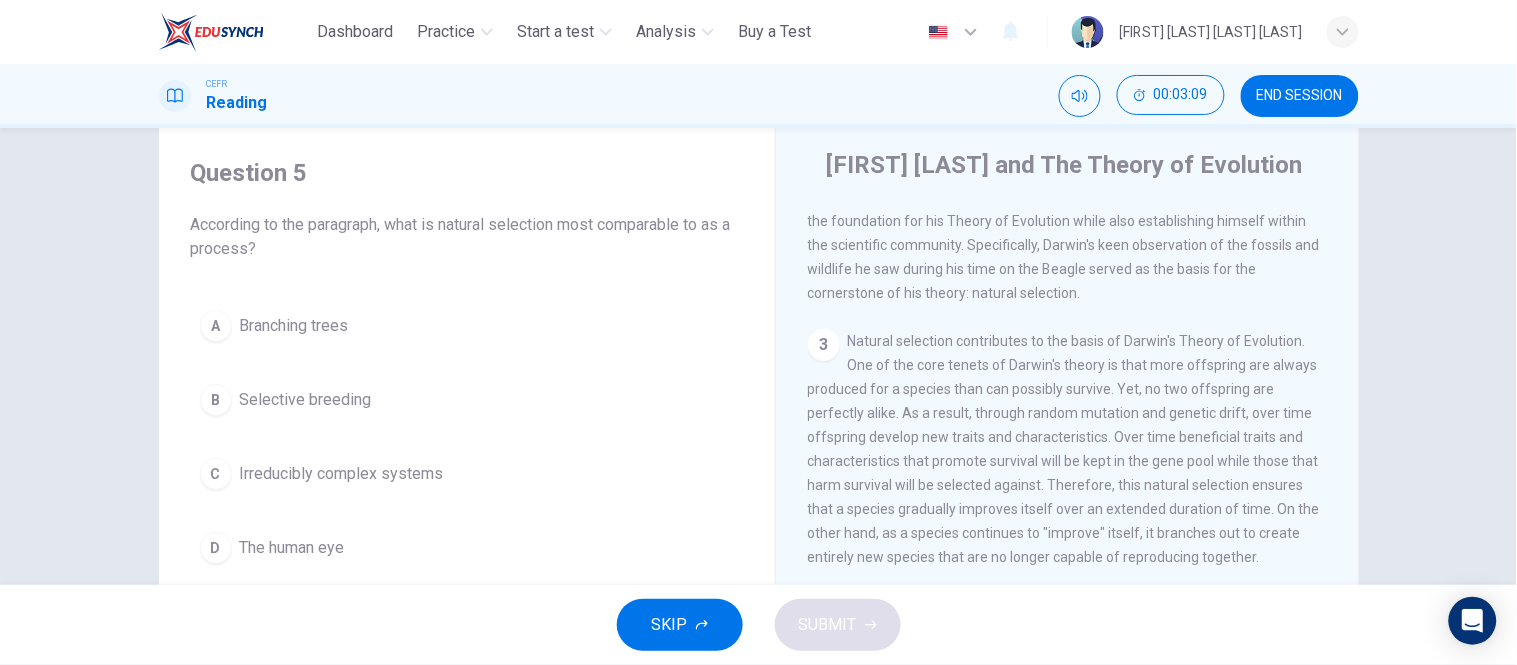 scroll, scrollTop: 51, scrollLeft: 0, axis: vertical 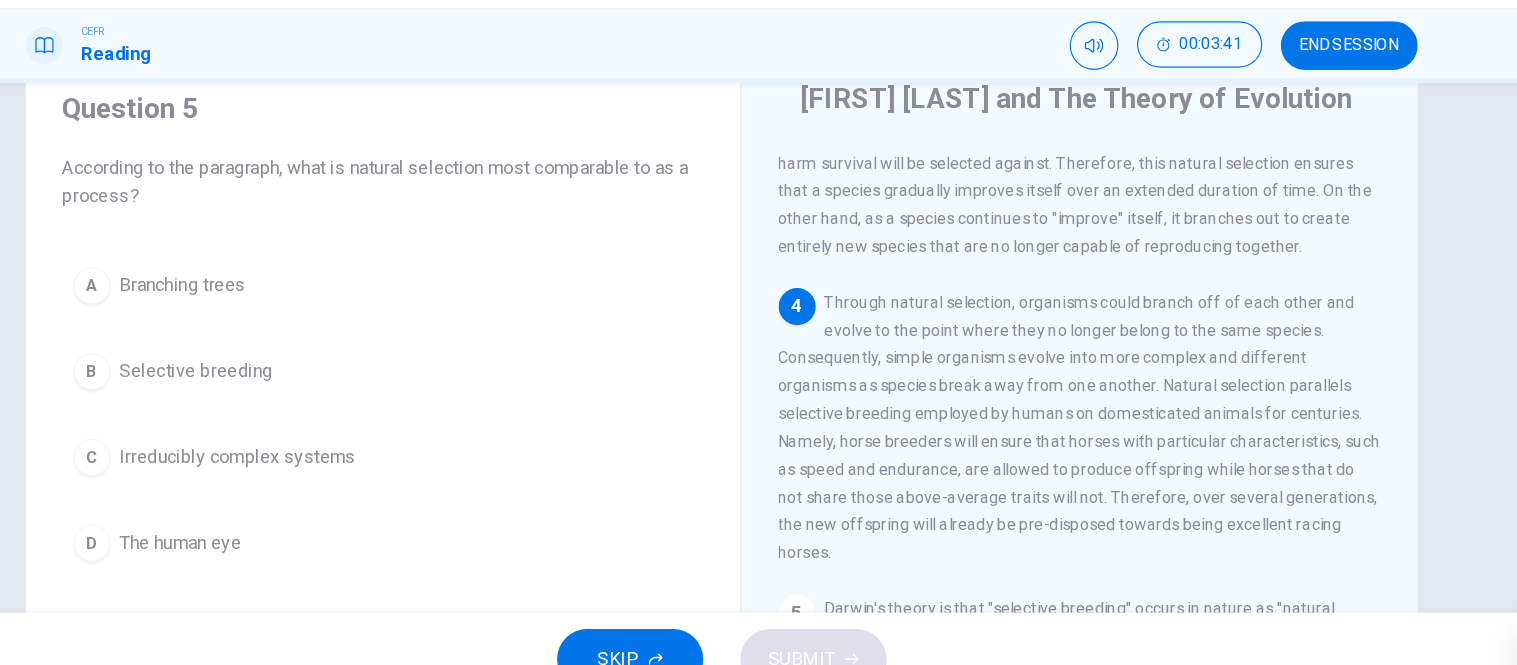 click on "A Branching trees B Selective breeding C Irreducibly complex systems D The human eye" at bounding box center [467, 414] 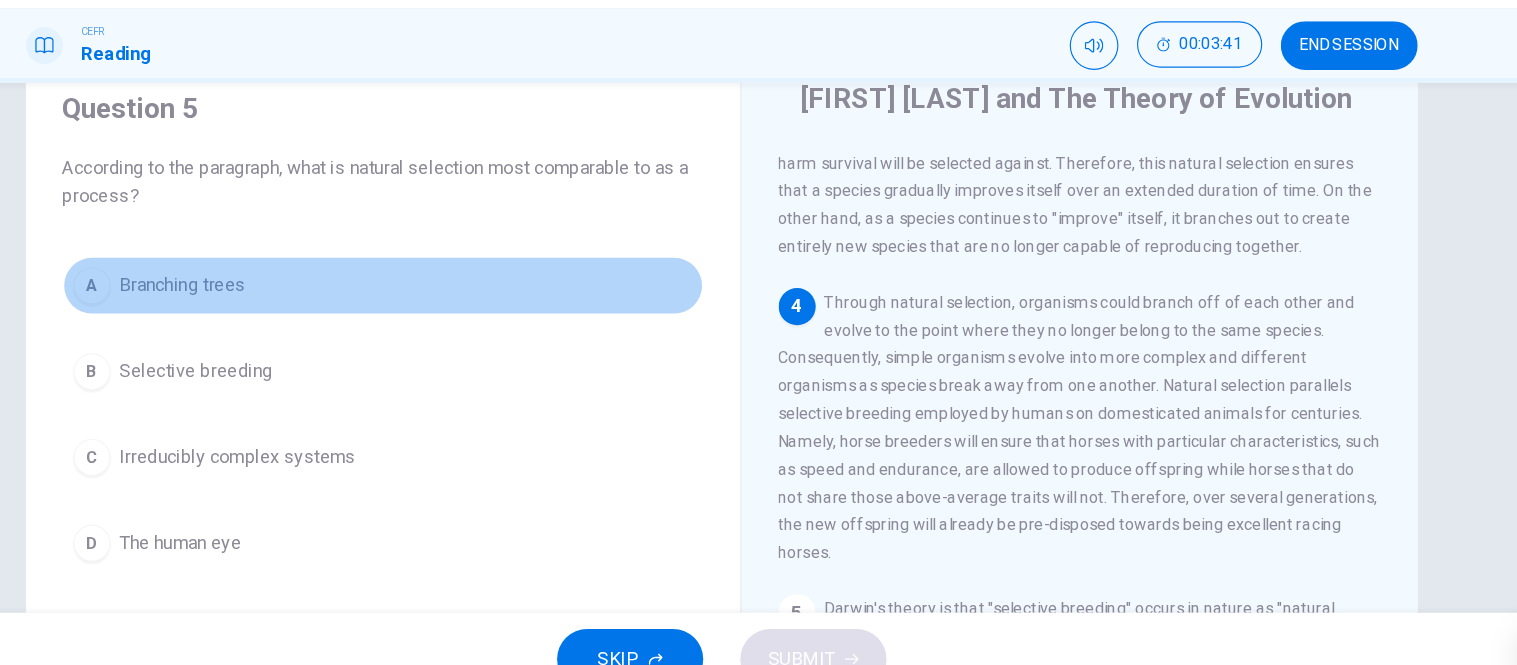 click on "A Branching trees" at bounding box center (467, 303) 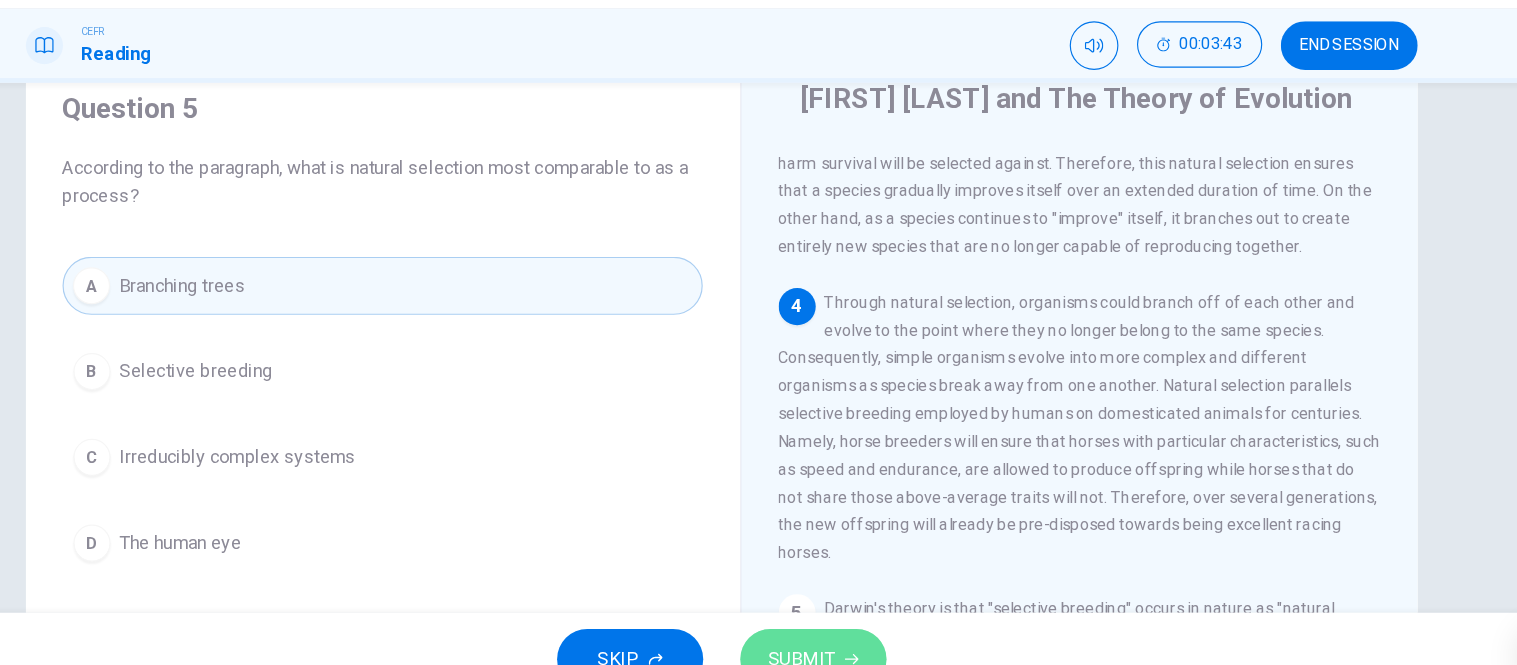 click on "SUBMIT" at bounding box center (828, 625) 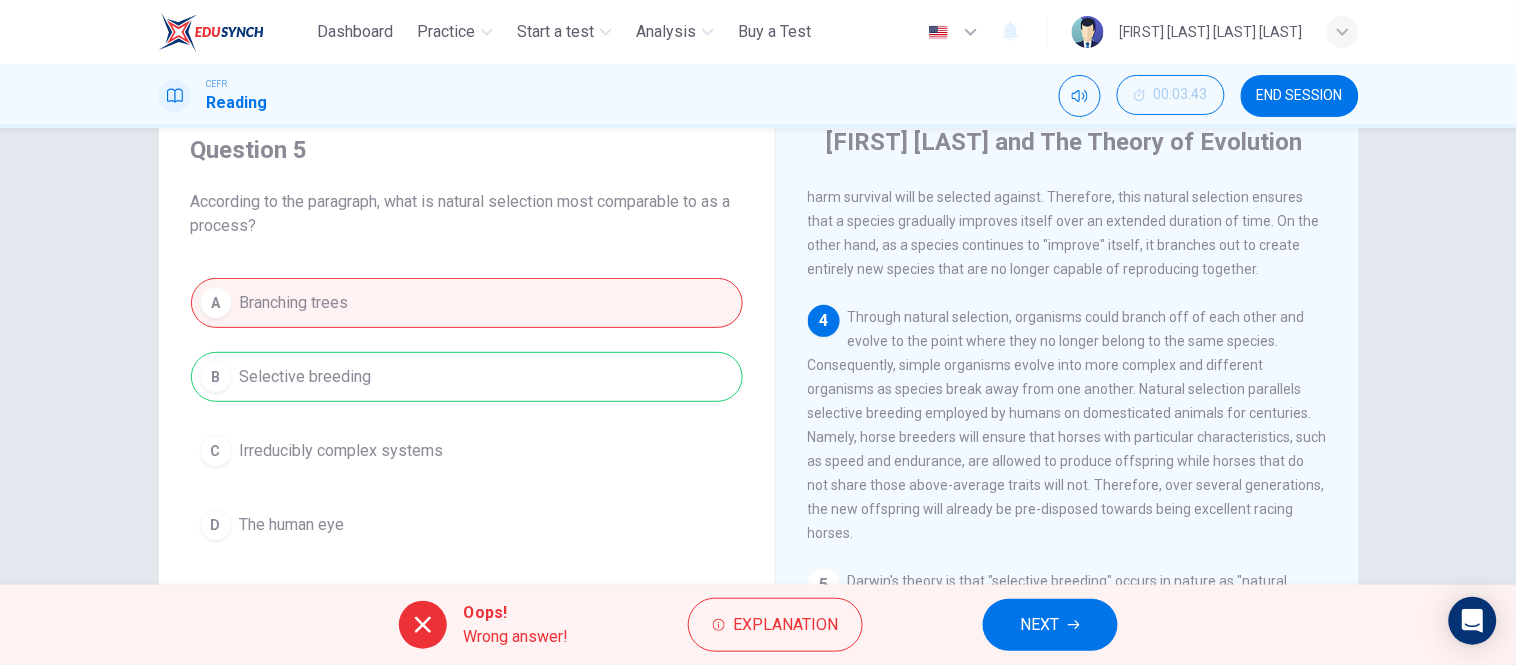 click on "A Branching trees B Selective breeding C Irreducibly complex systems D The human eye" at bounding box center (467, 414) 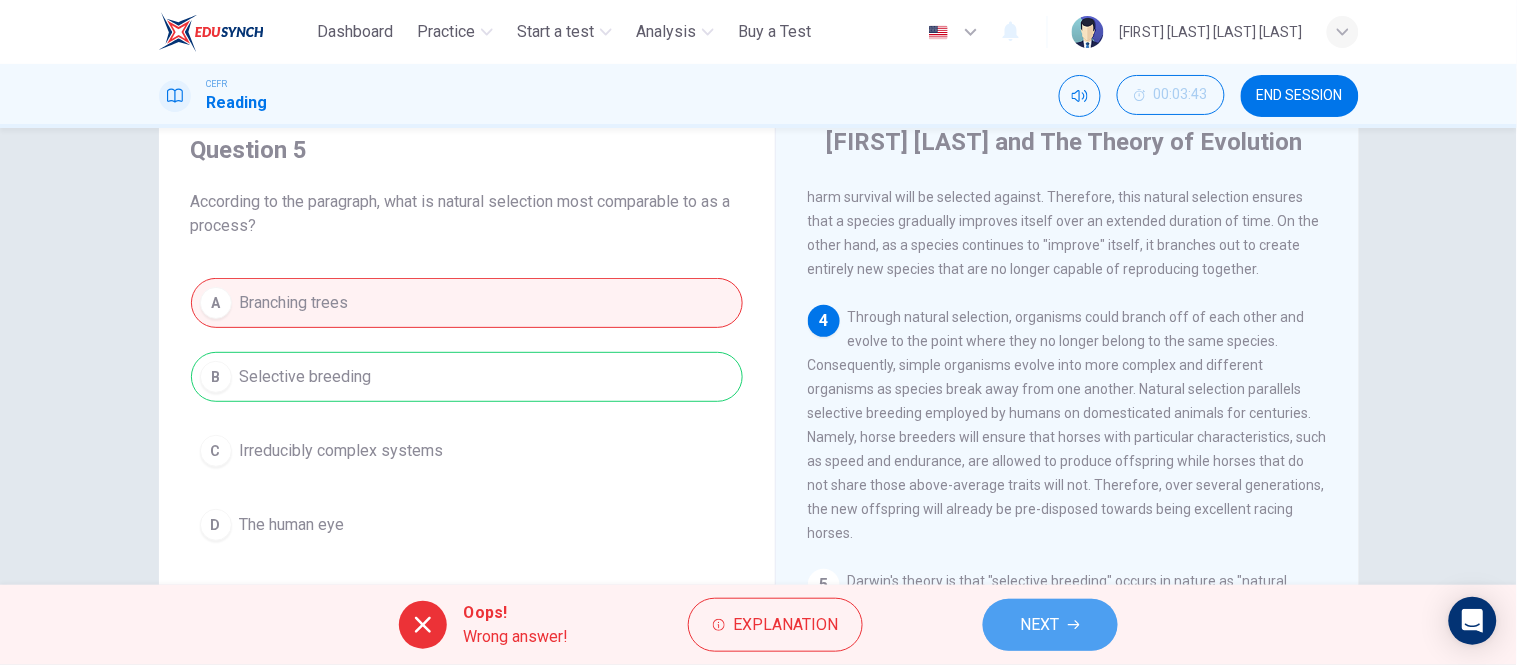 click on "NEXT" at bounding box center [1050, 625] 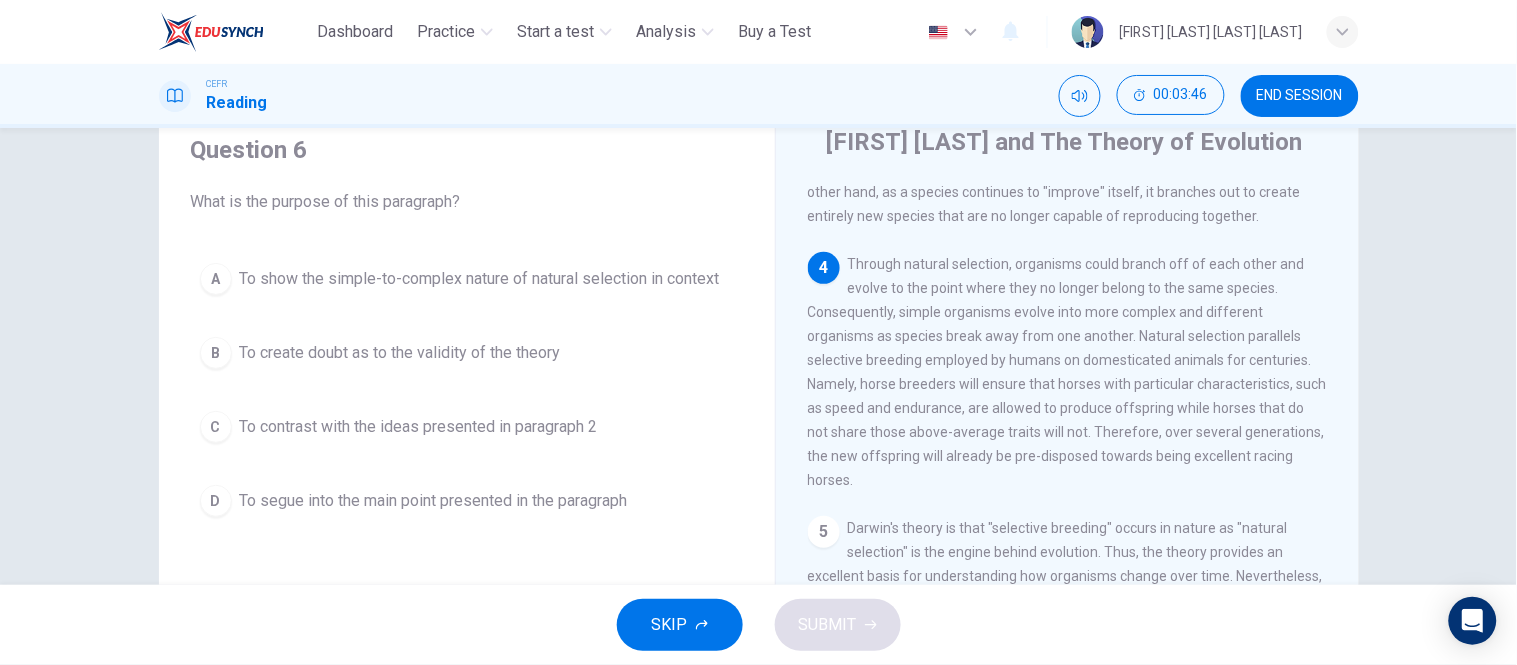 scroll, scrollTop: 676, scrollLeft: 0, axis: vertical 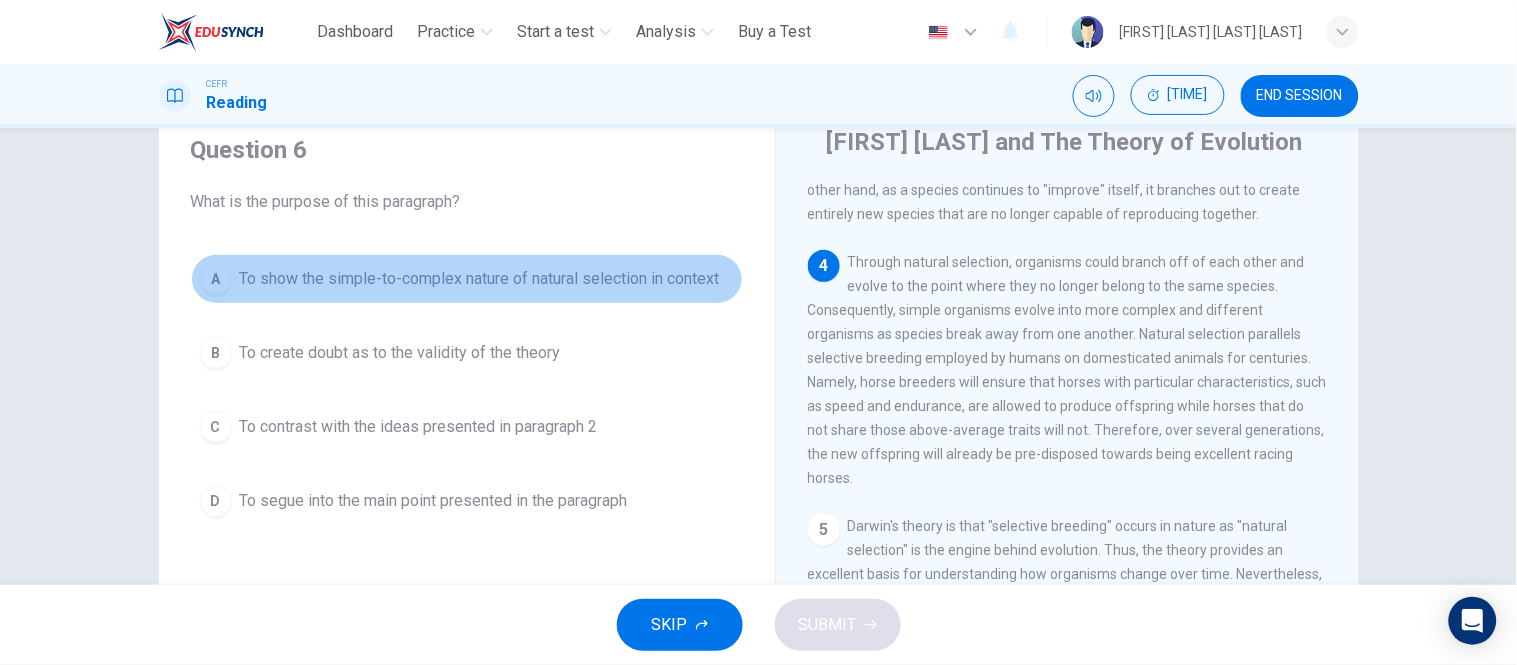 click on "To show the simple-to-complex nature of natural selection in context" at bounding box center (480, 279) 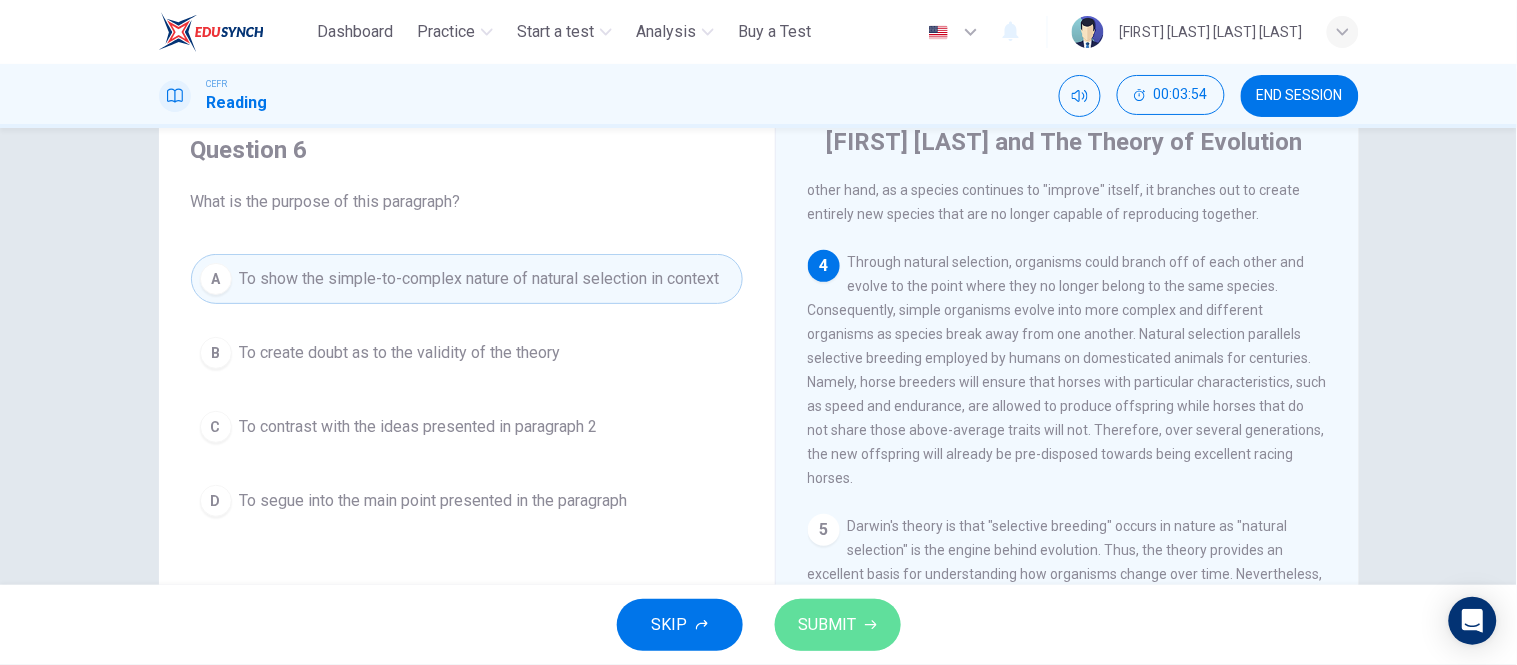 click at bounding box center (871, 625) 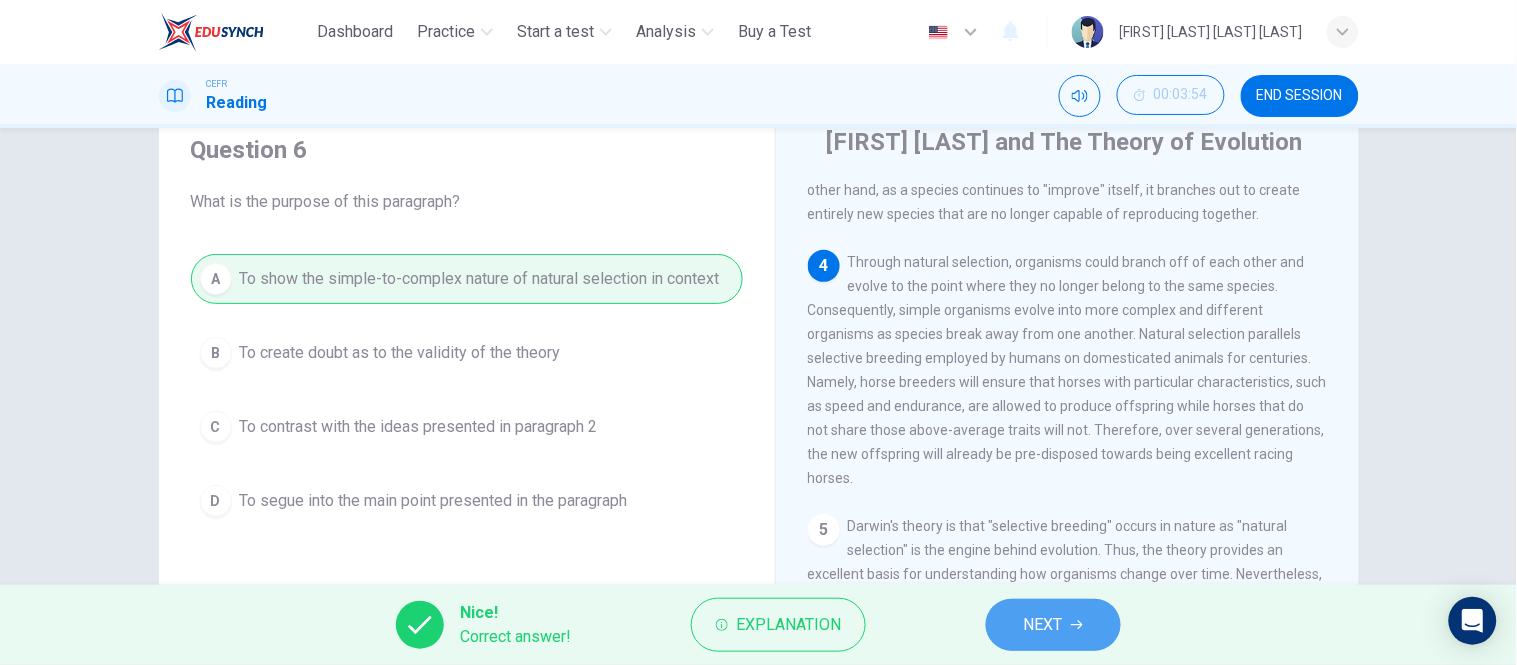click on "NEXT" at bounding box center [1043, 625] 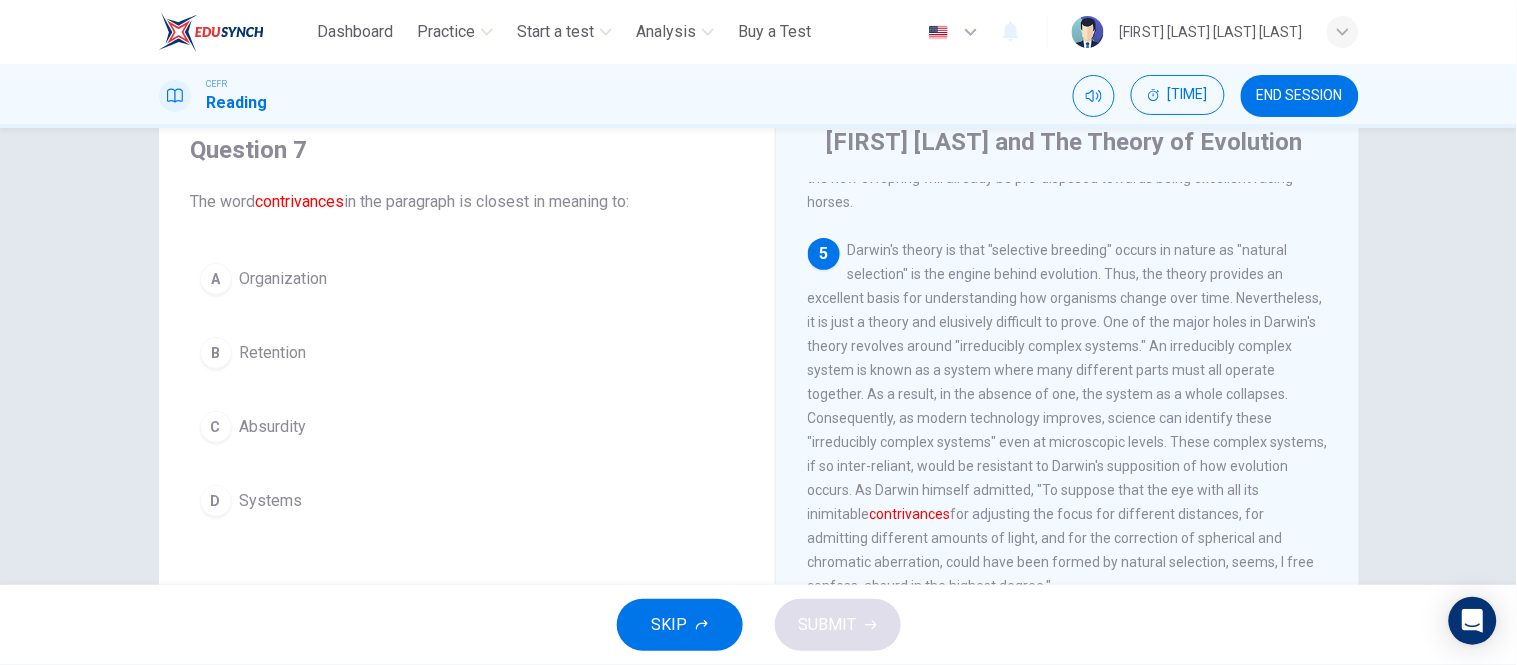 scroll, scrollTop: 973, scrollLeft: 0, axis: vertical 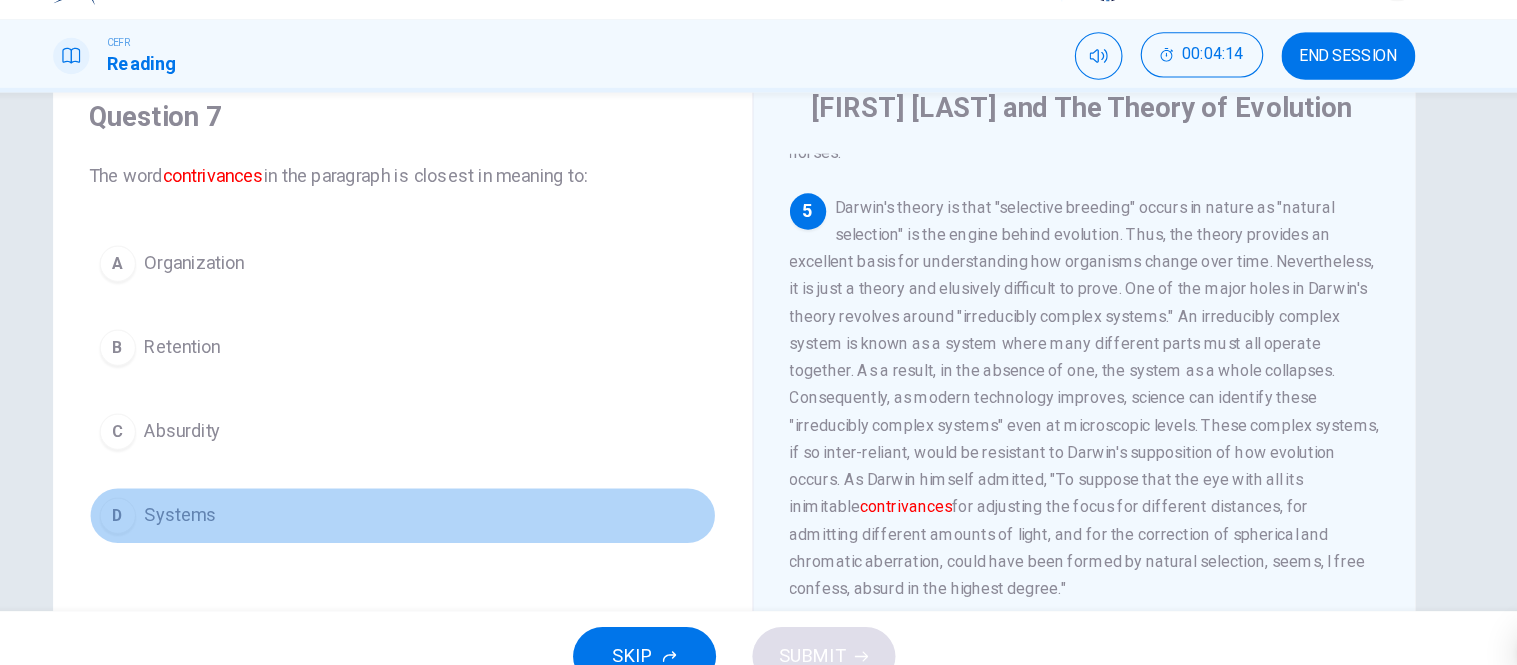 click on "Systems" at bounding box center (284, 279) 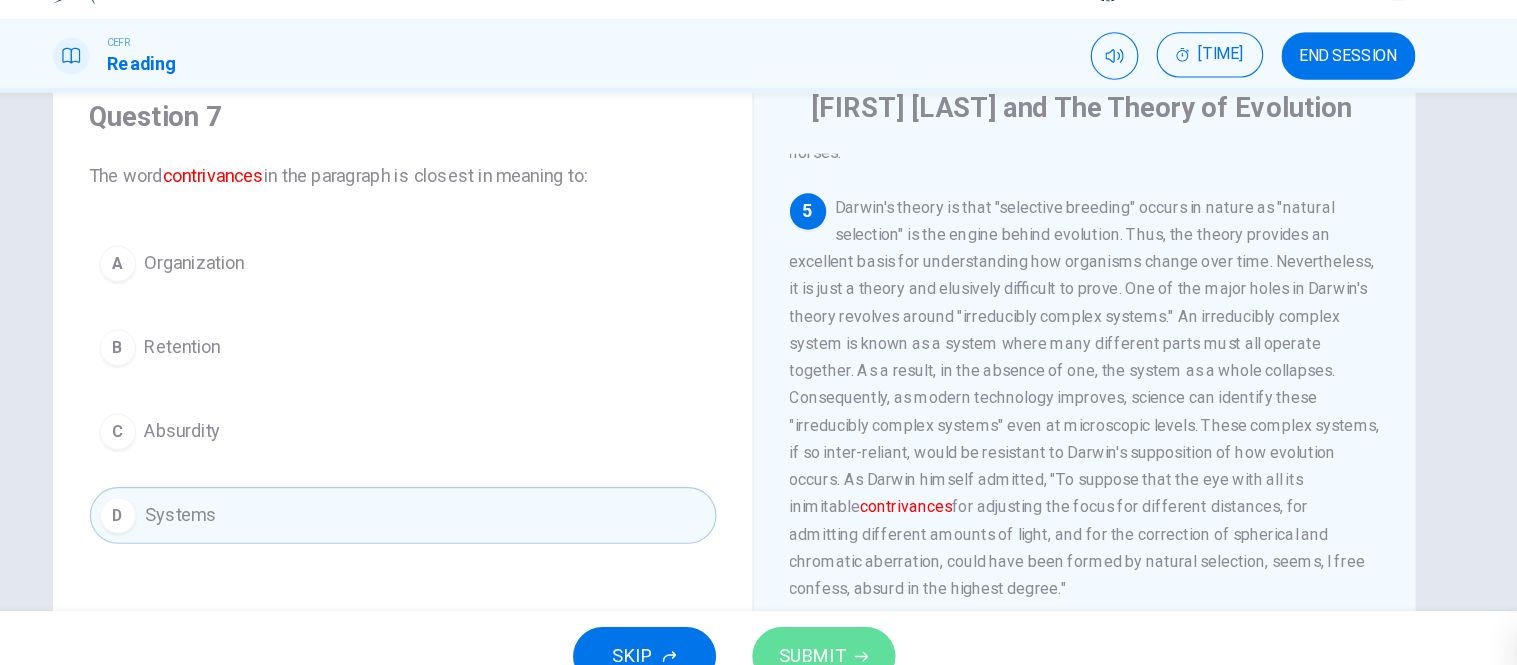 click on "SUBMIT" at bounding box center (828, 625) 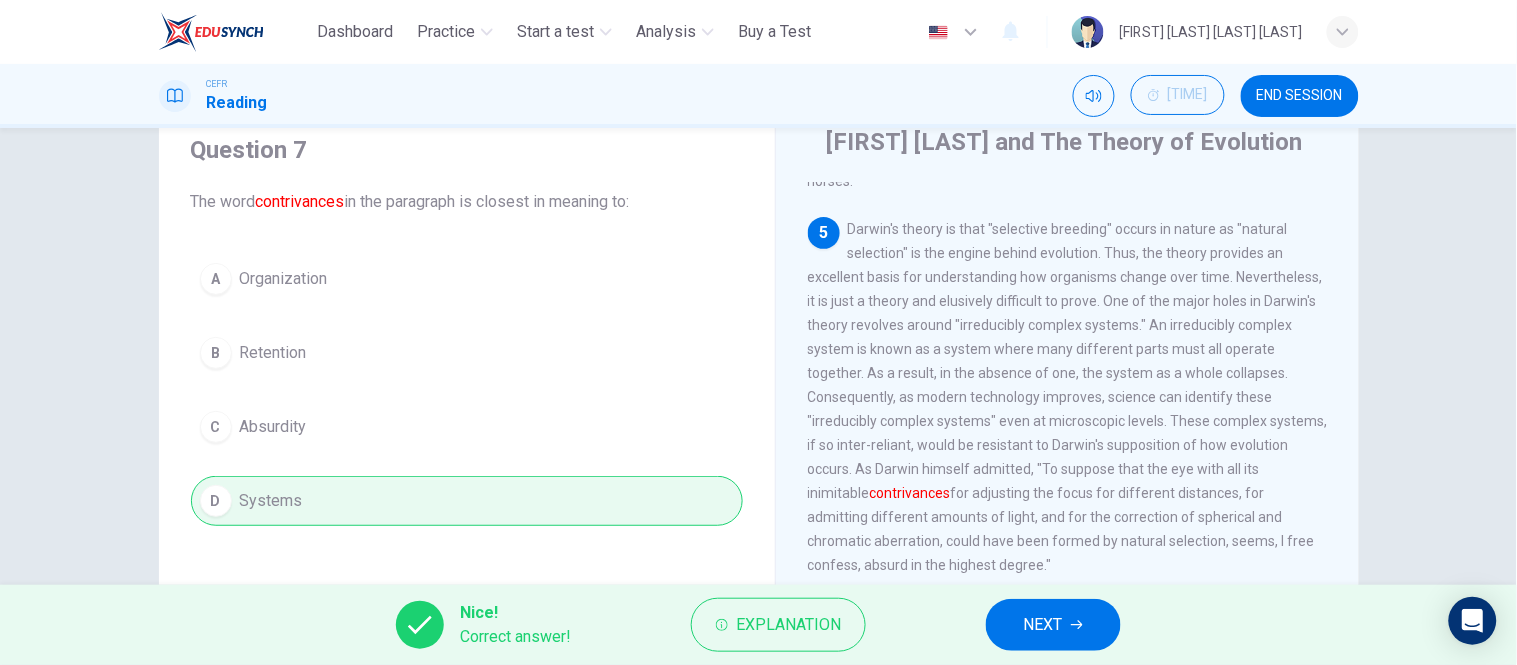 click on "NEXT" at bounding box center (1043, 625) 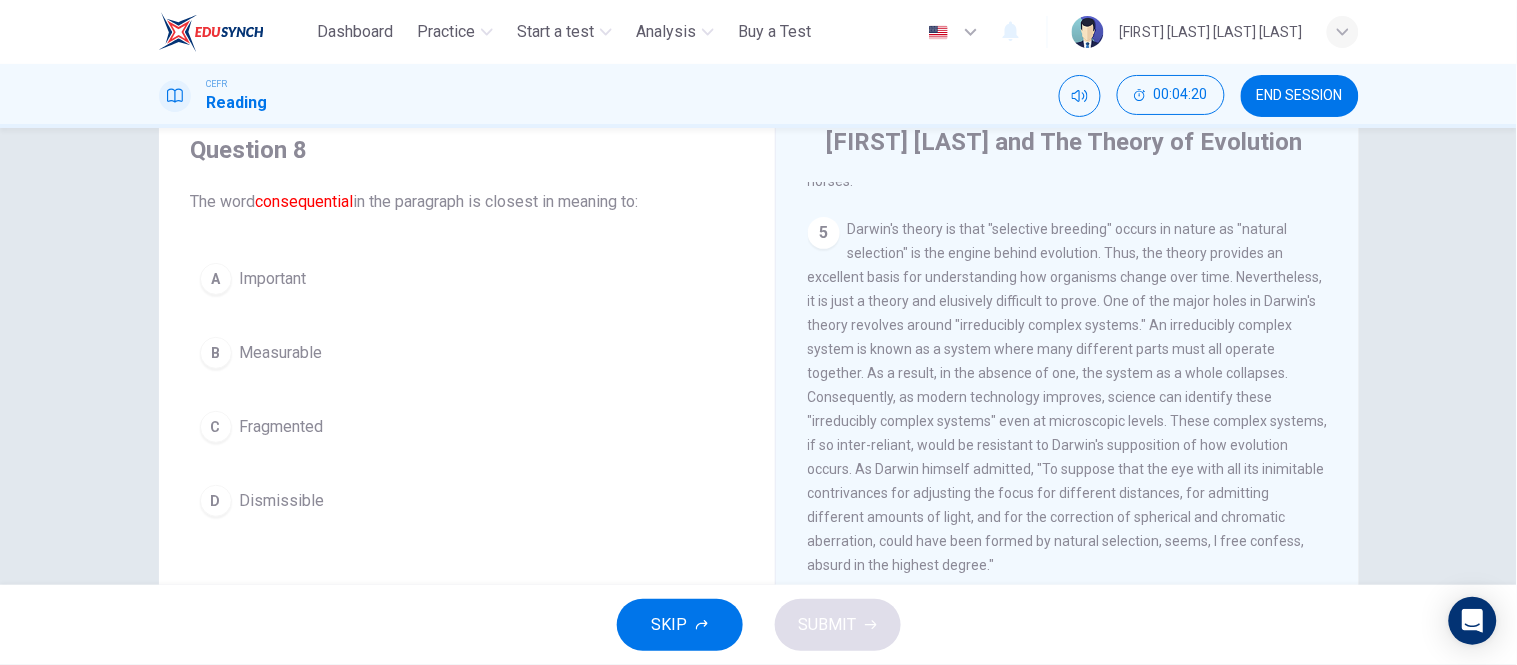scroll, scrollTop: 1000, scrollLeft: 0, axis: vertical 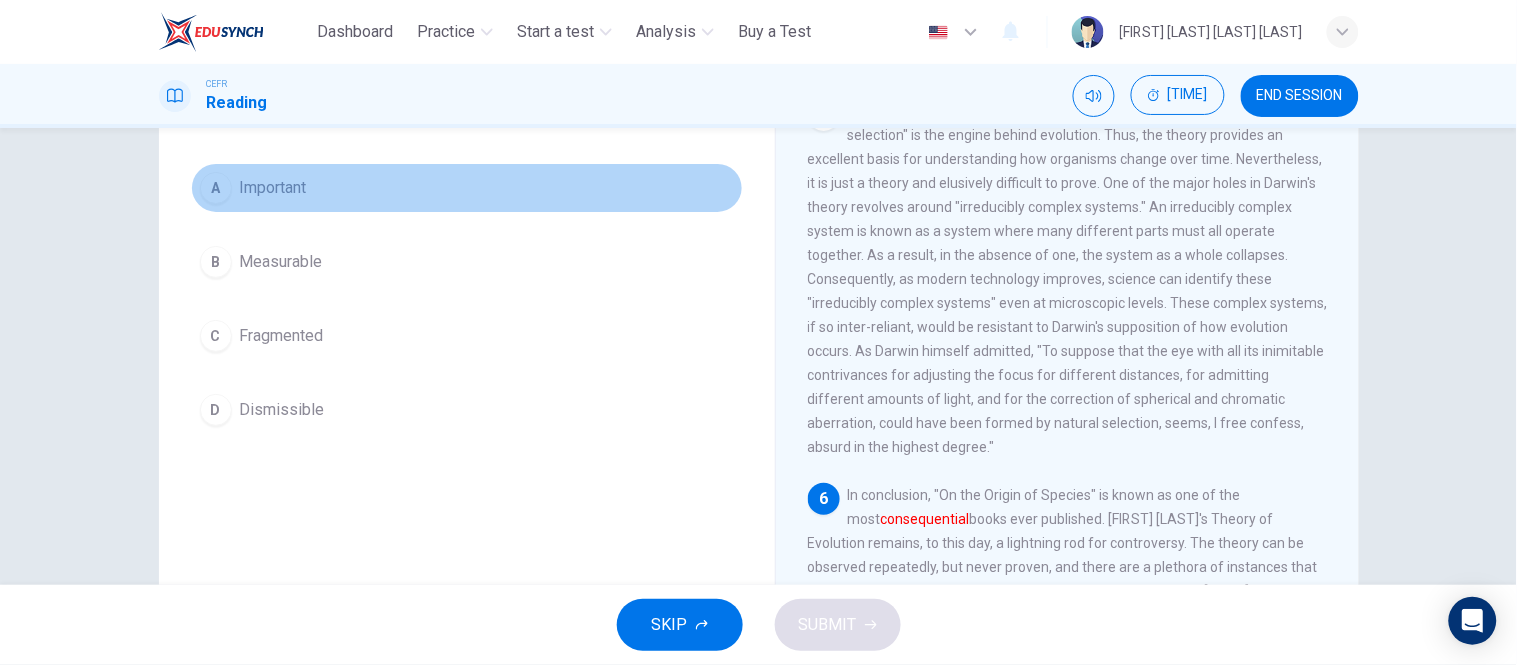 click on "Important" at bounding box center [273, 188] 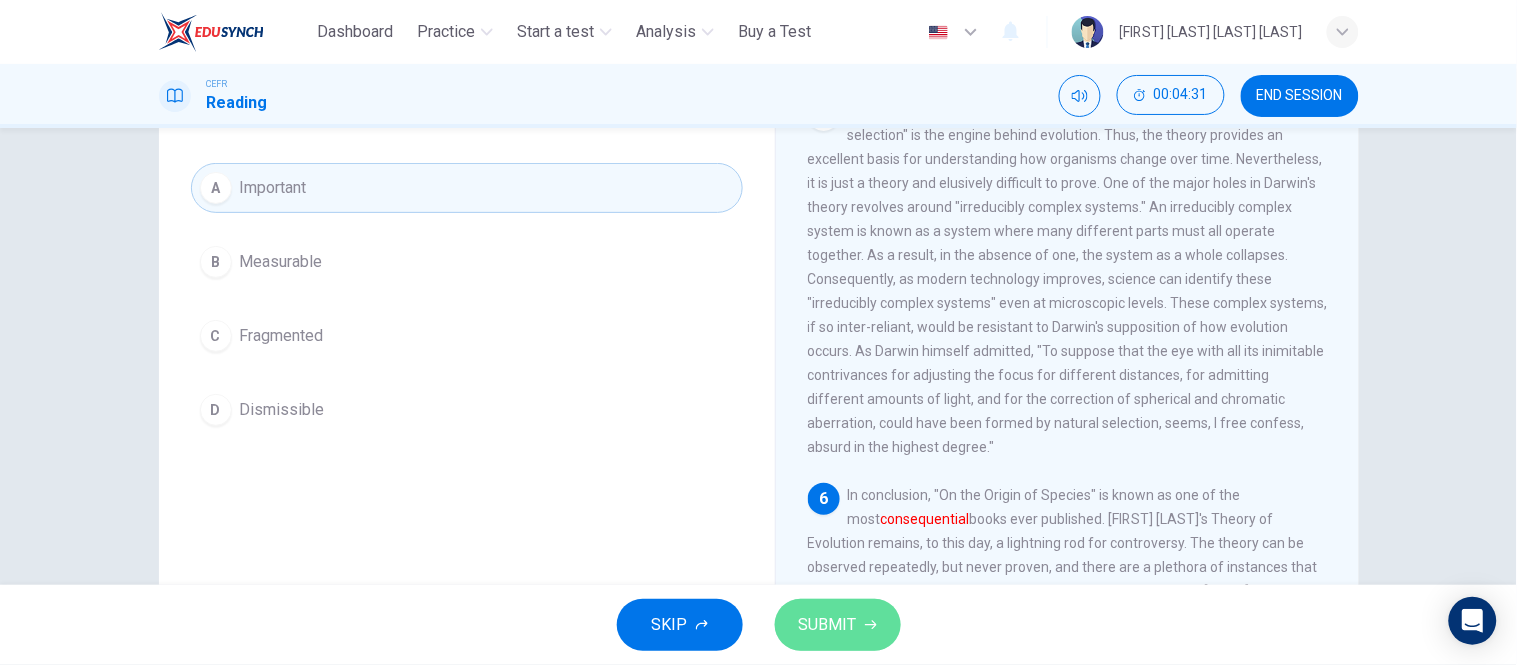 click on "SUBMIT" at bounding box center [828, 625] 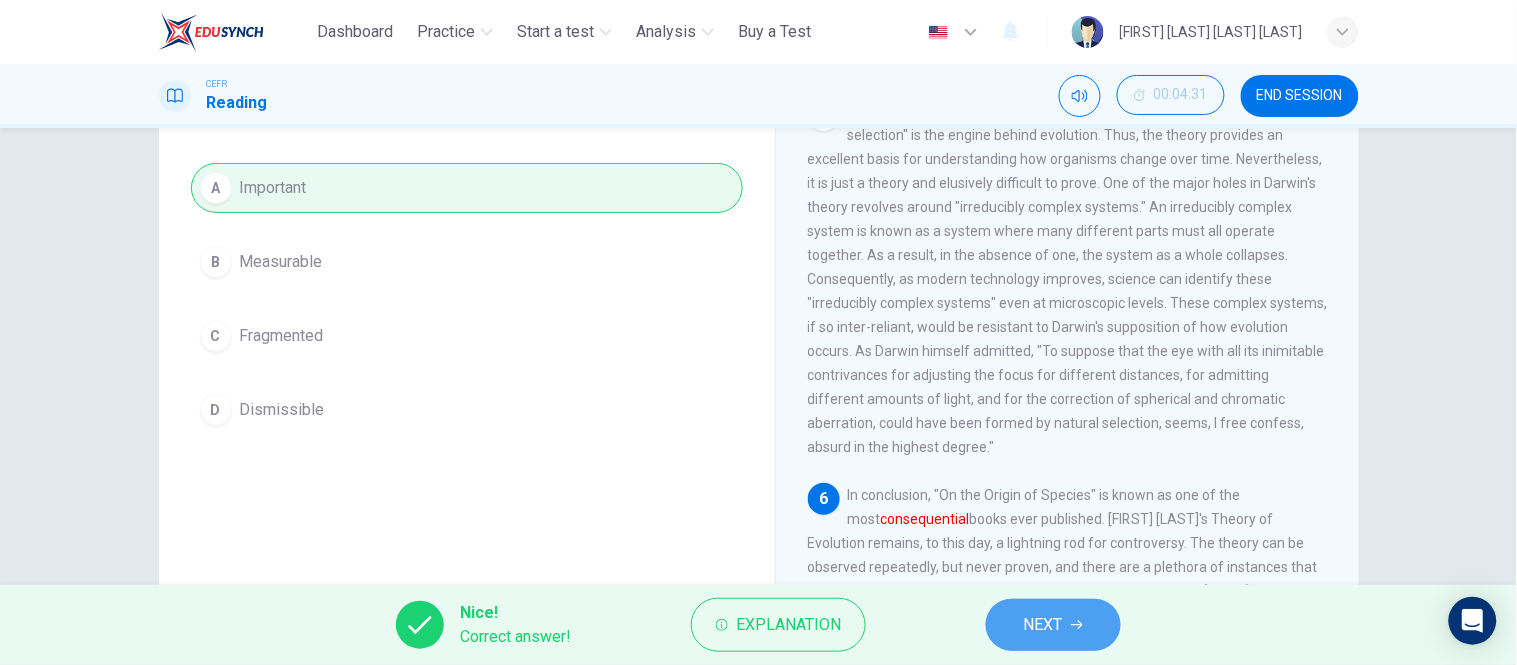 click on "NEXT" at bounding box center (1043, 625) 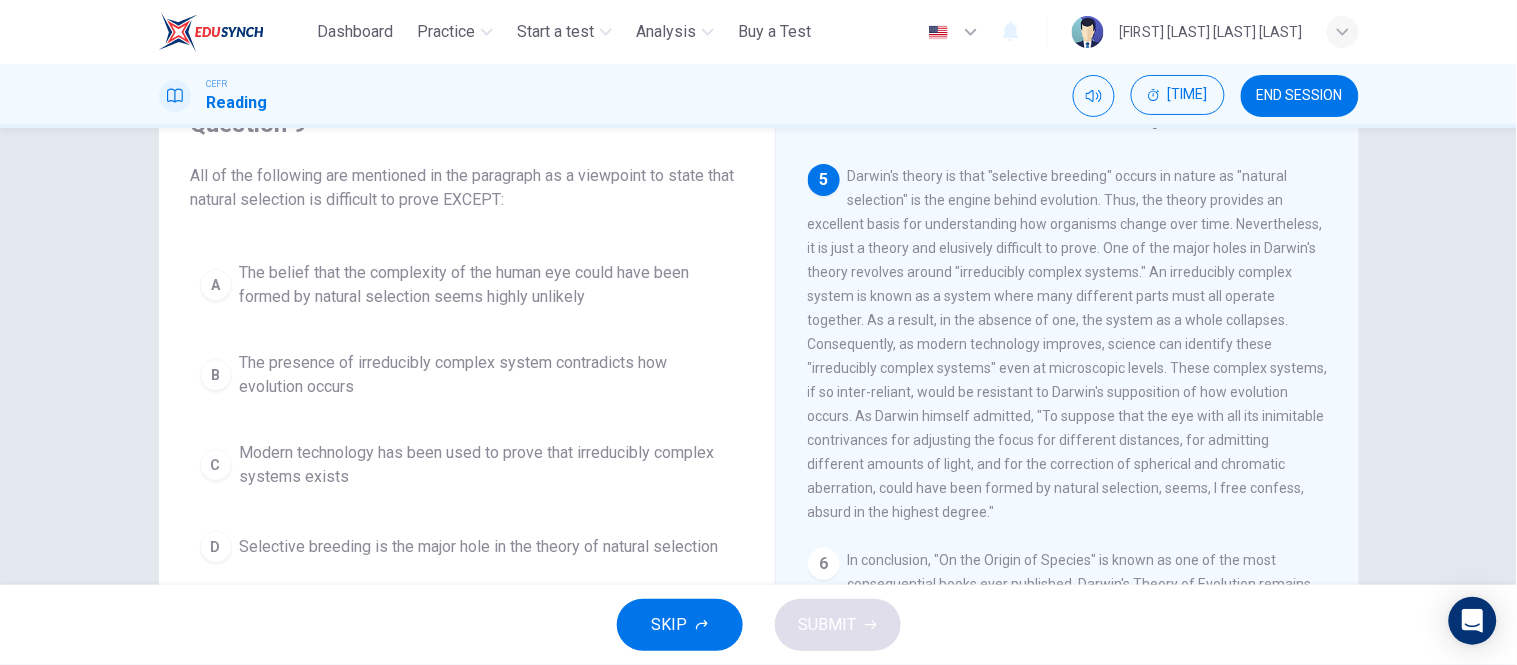 scroll, scrollTop: 102, scrollLeft: 0, axis: vertical 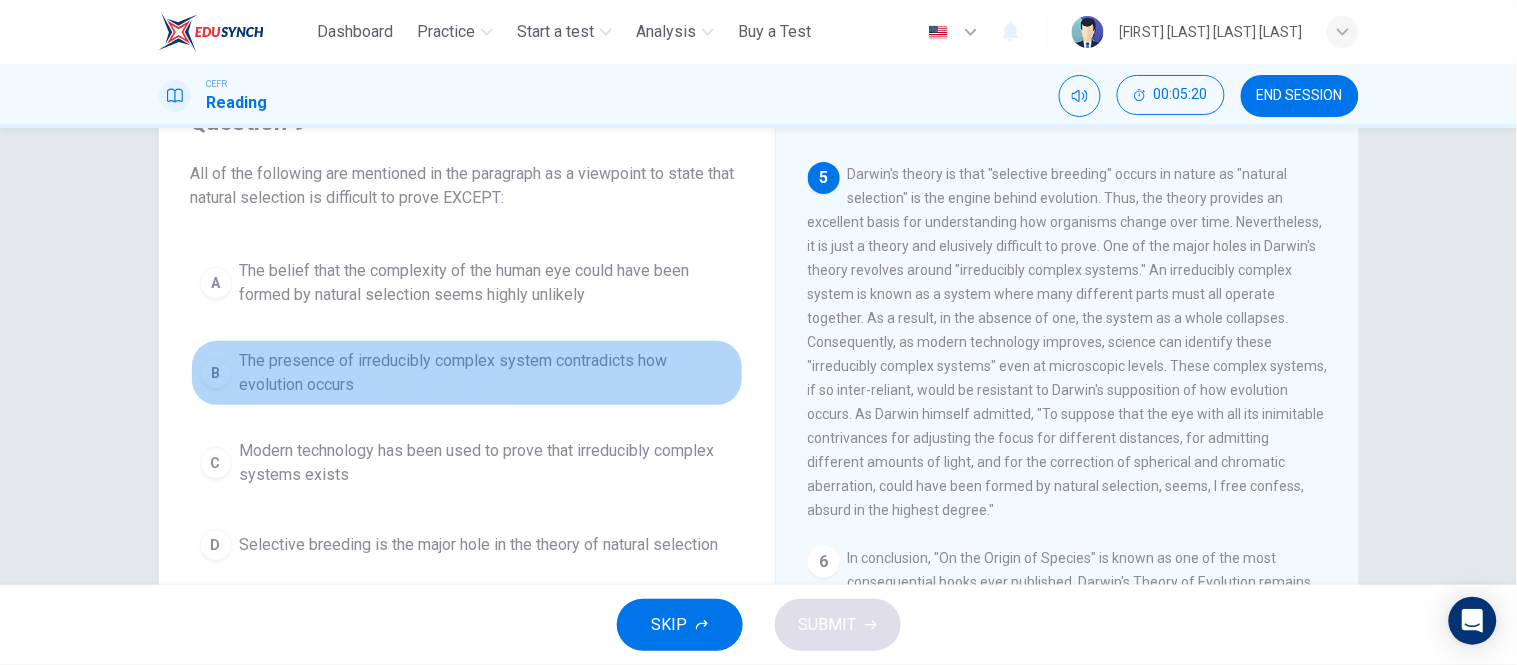 click on "The presence of irreducibly complex system contradicts how evolution occurs" at bounding box center (487, 283) 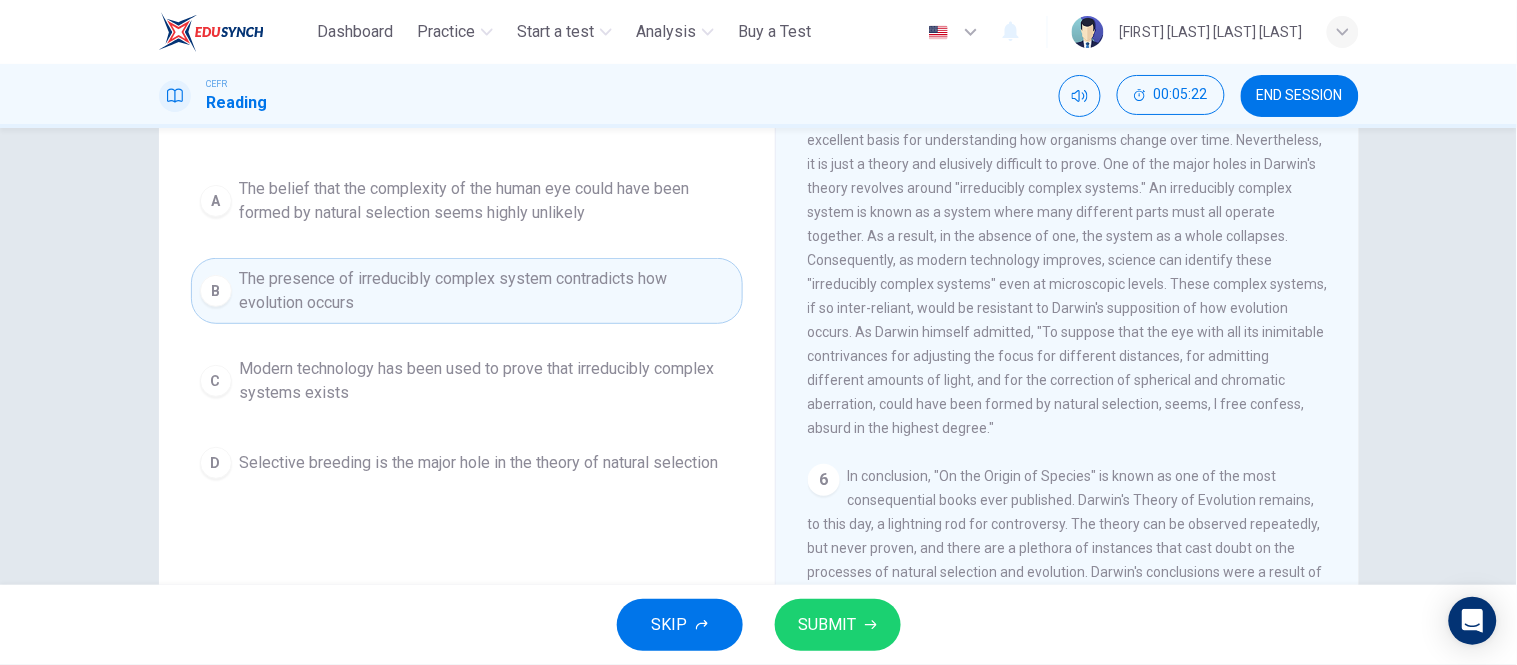 scroll, scrollTop: 194, scrollLeft: 0, axis: vertical 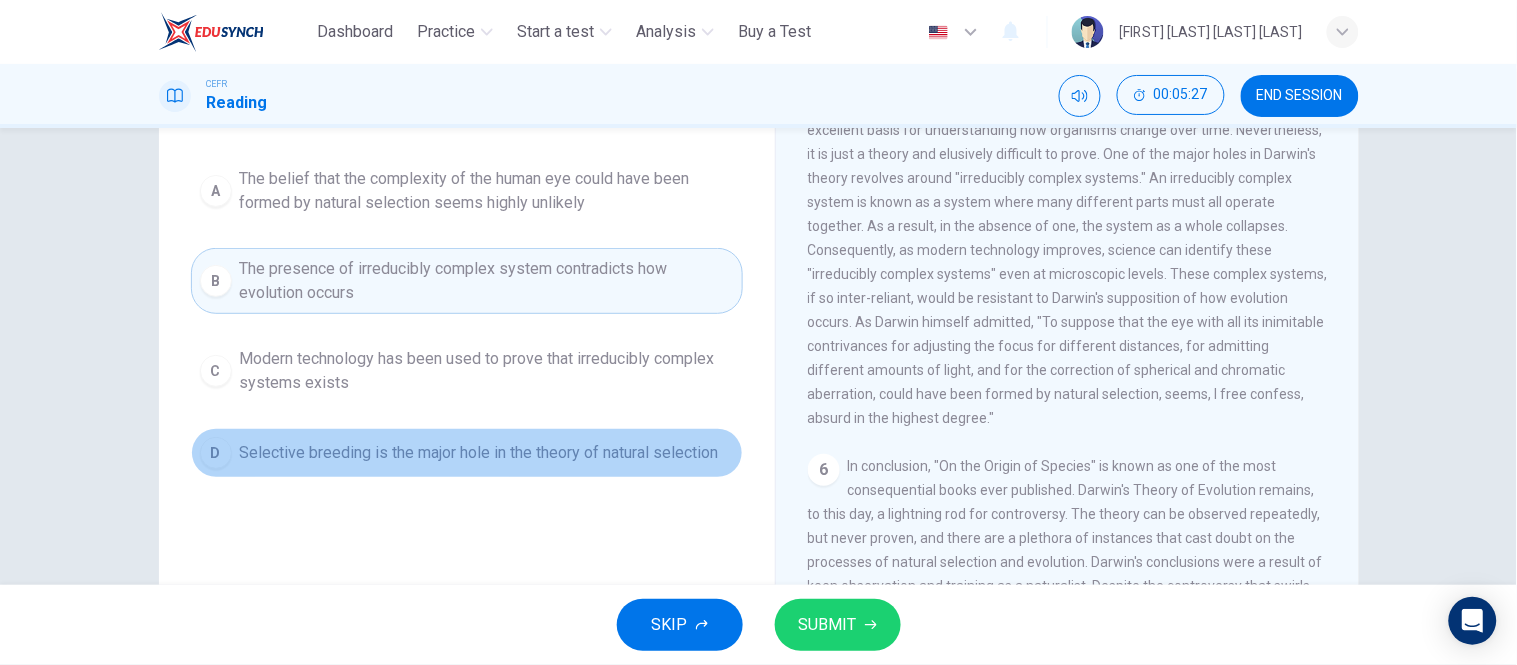 click on "Selective breeding is the major hole in the theory of natural selection" at bounding box center [487, 191] 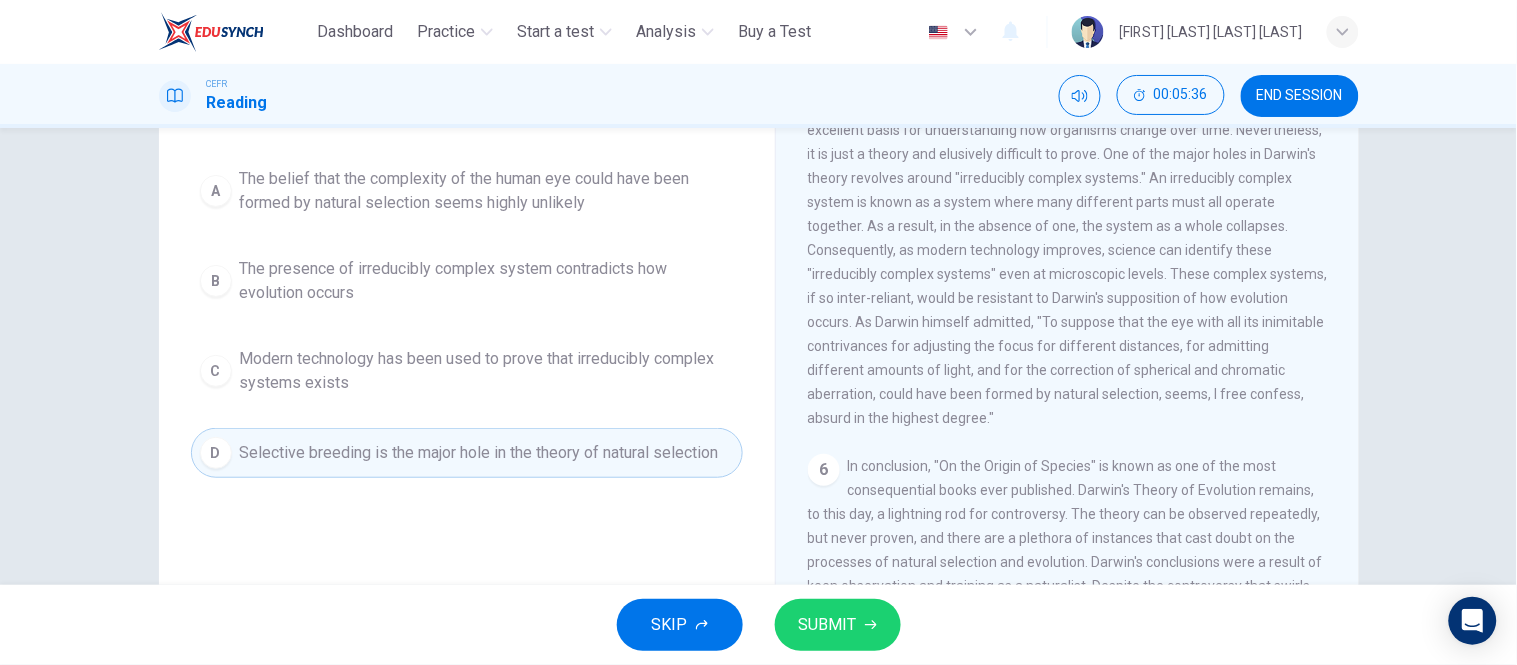 scroll, scrollTop: 140, scrollLeft: 0, axis: vertical 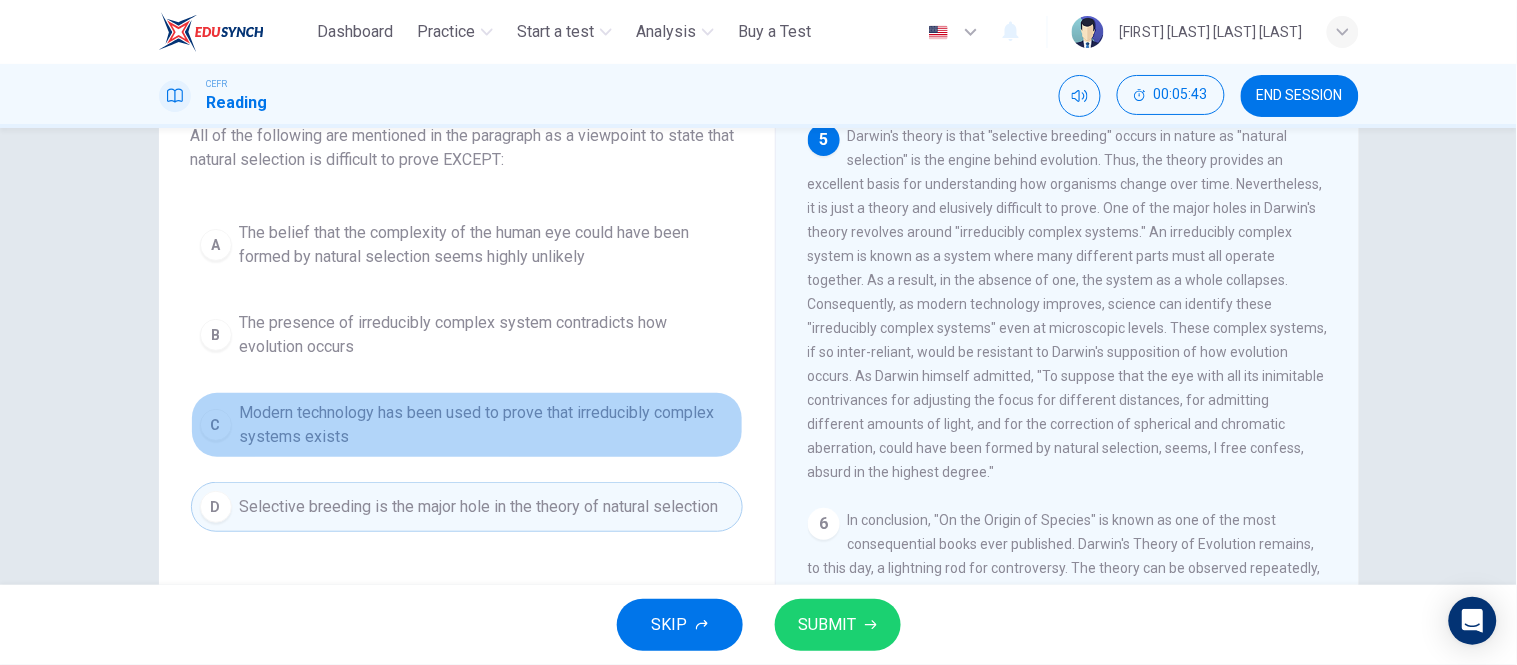 click on "Modern technology has been used to prove that irreducibly complex systems exists" at bounding box center (487, 245) 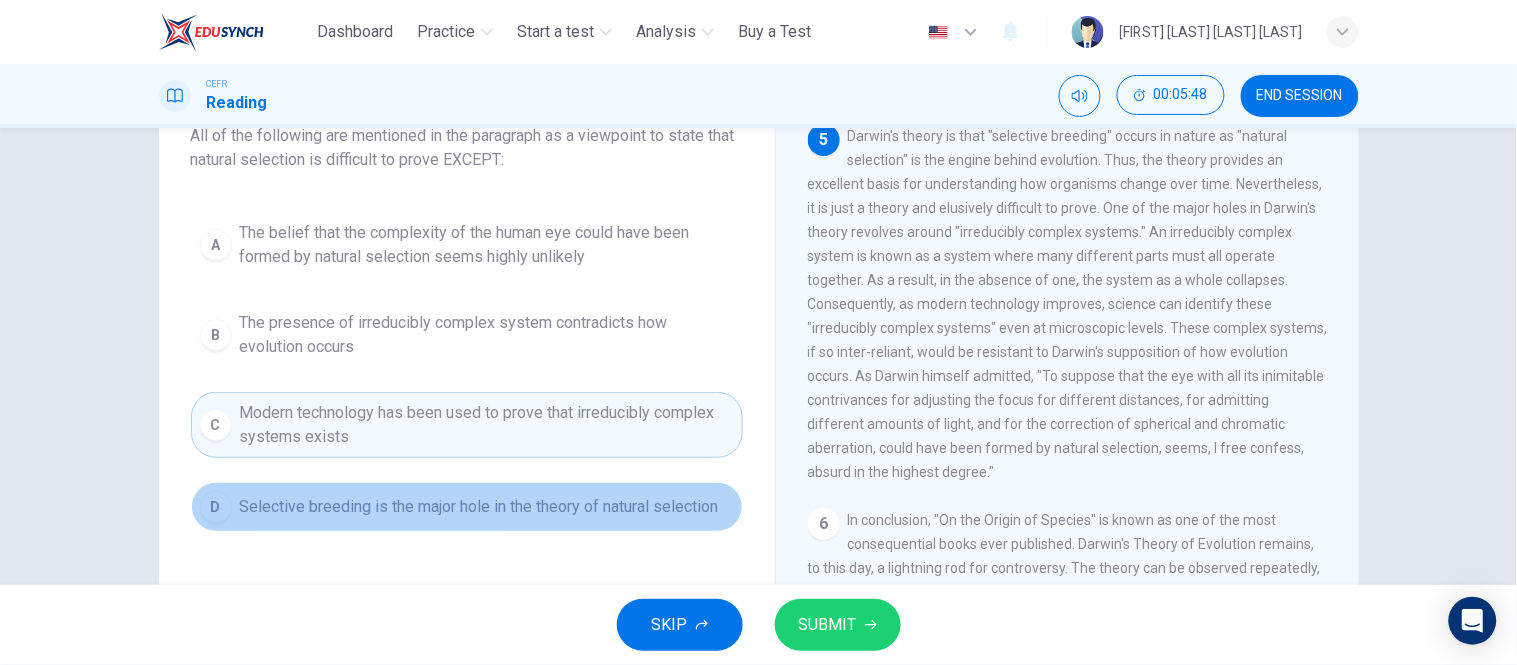 click on "Selective breeding is the major hole in the theory of natural selection" at bounding box center [487, 245] 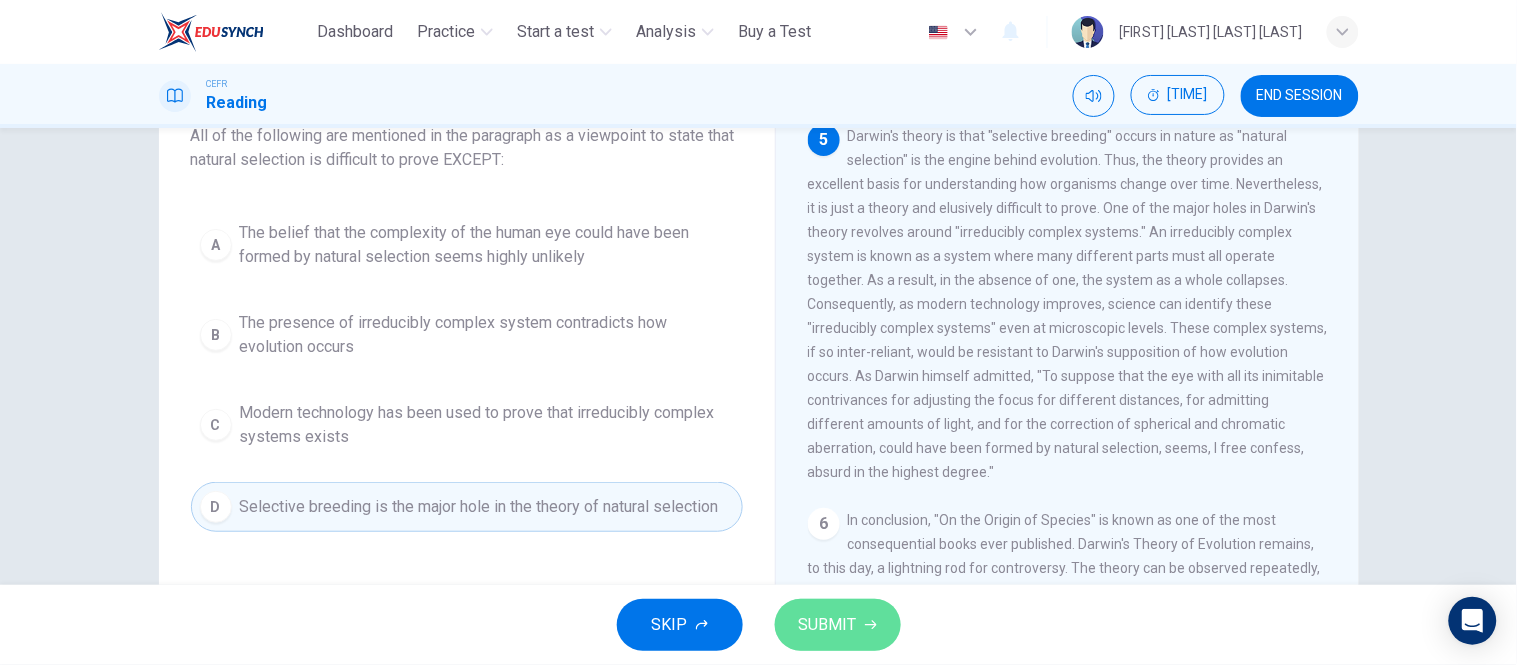 click on "SUBMIT" at bounding box center (828, 625) 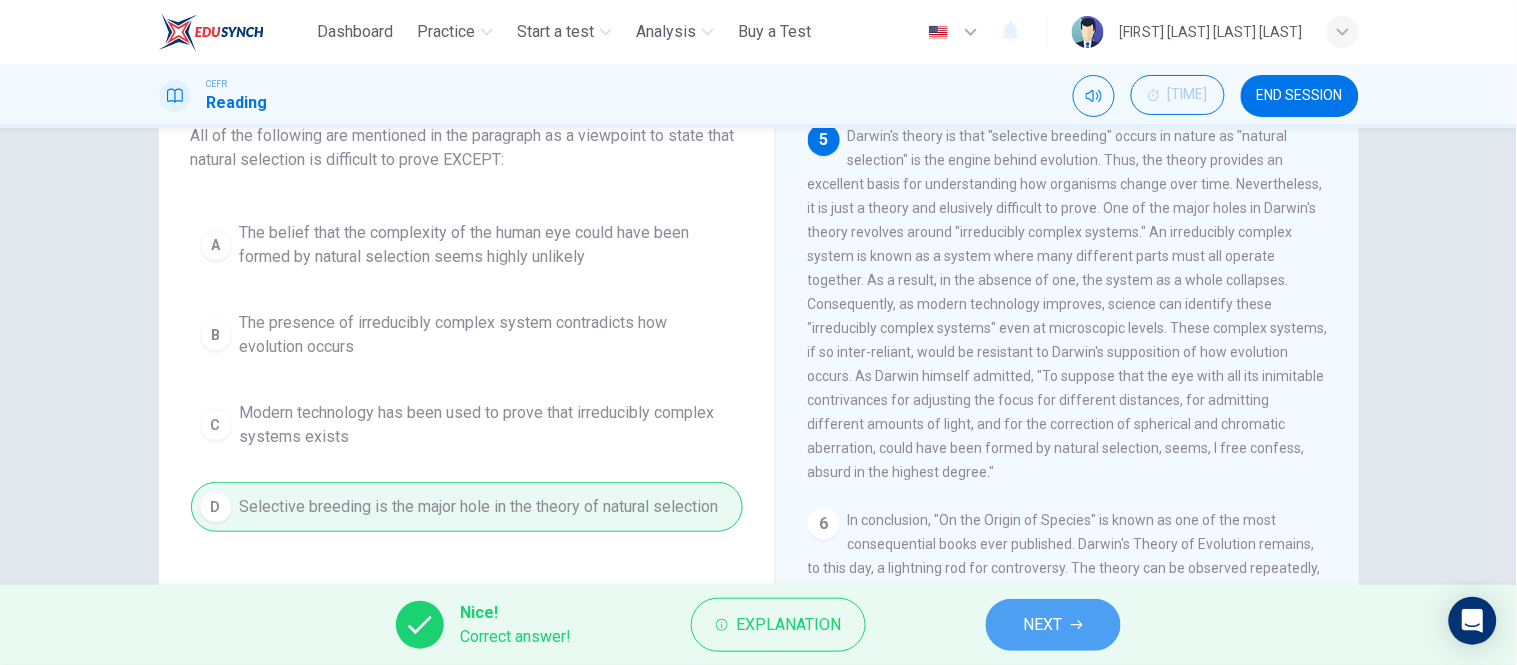 click on "NEXT" at bounding box center [1043, 625] 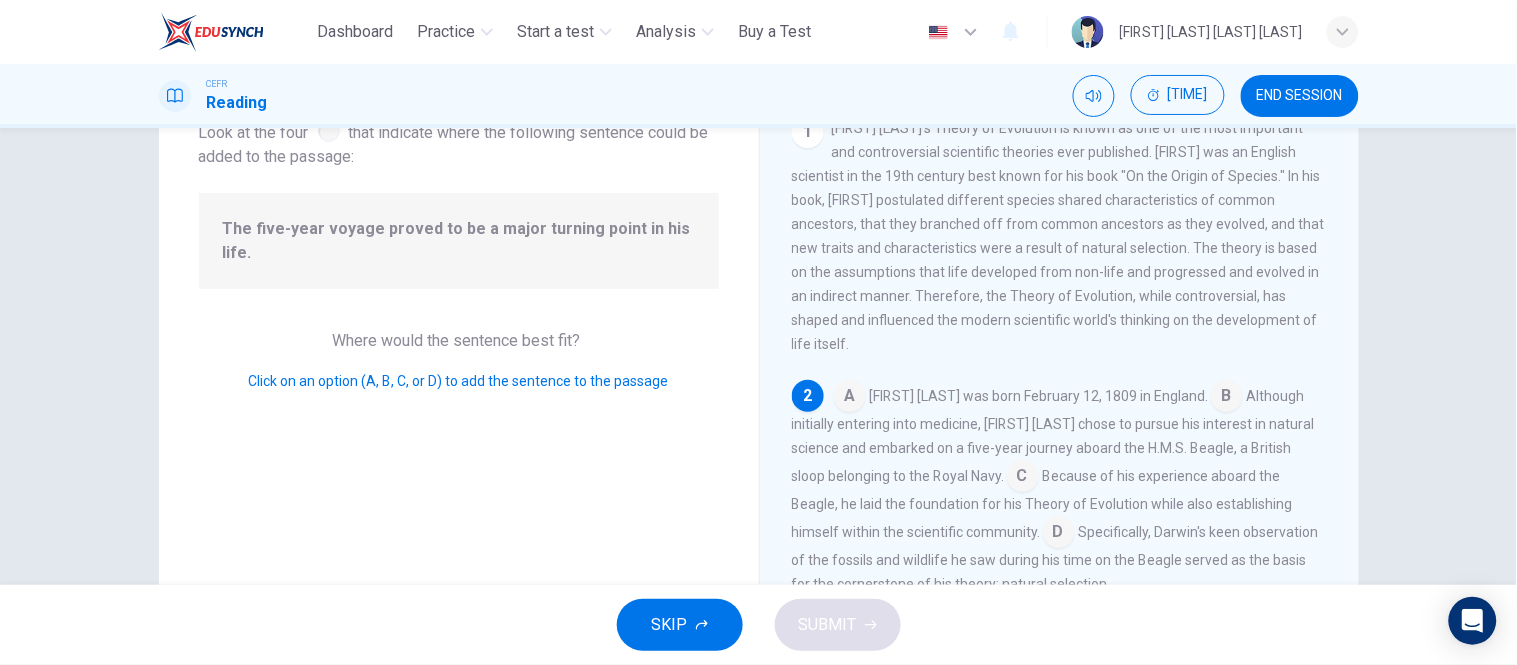 scroll, scrollTop: 104, scrollLeft: 0, axis: vertical 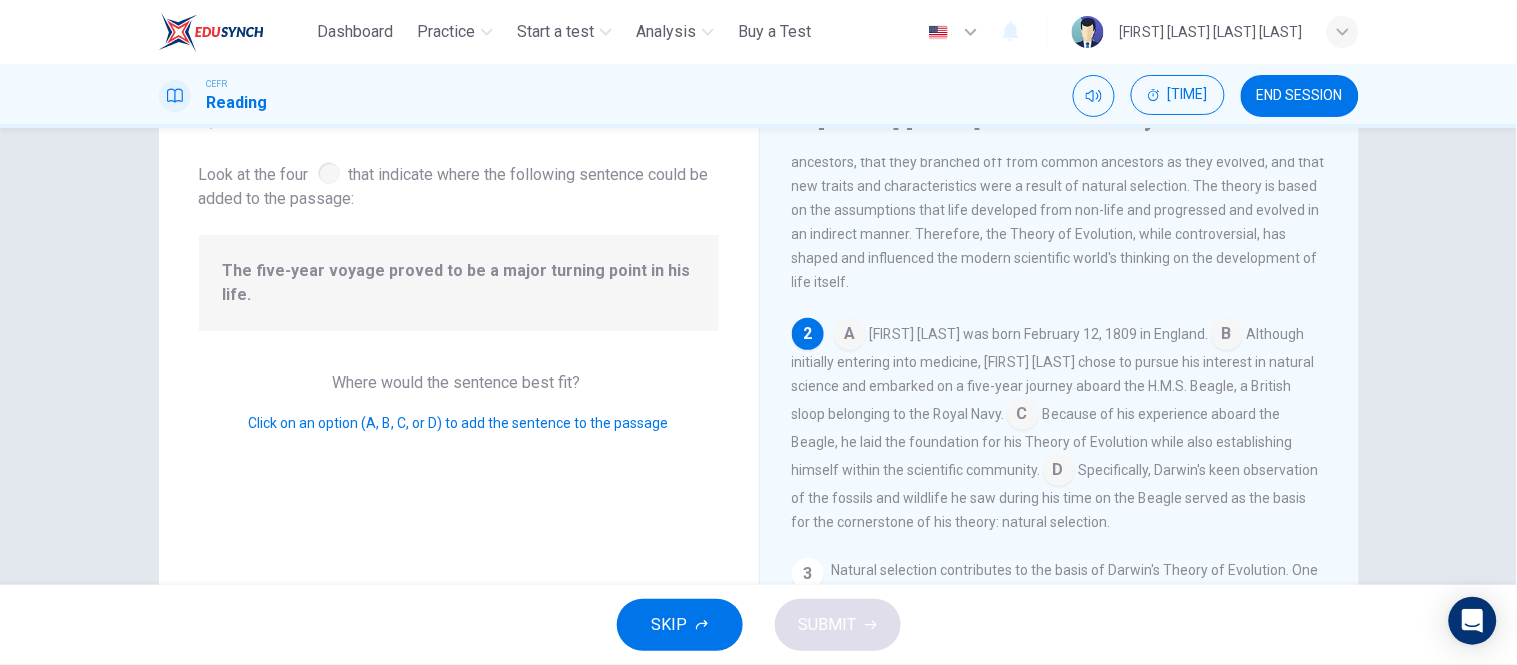 click at bounding box center (850, 336) 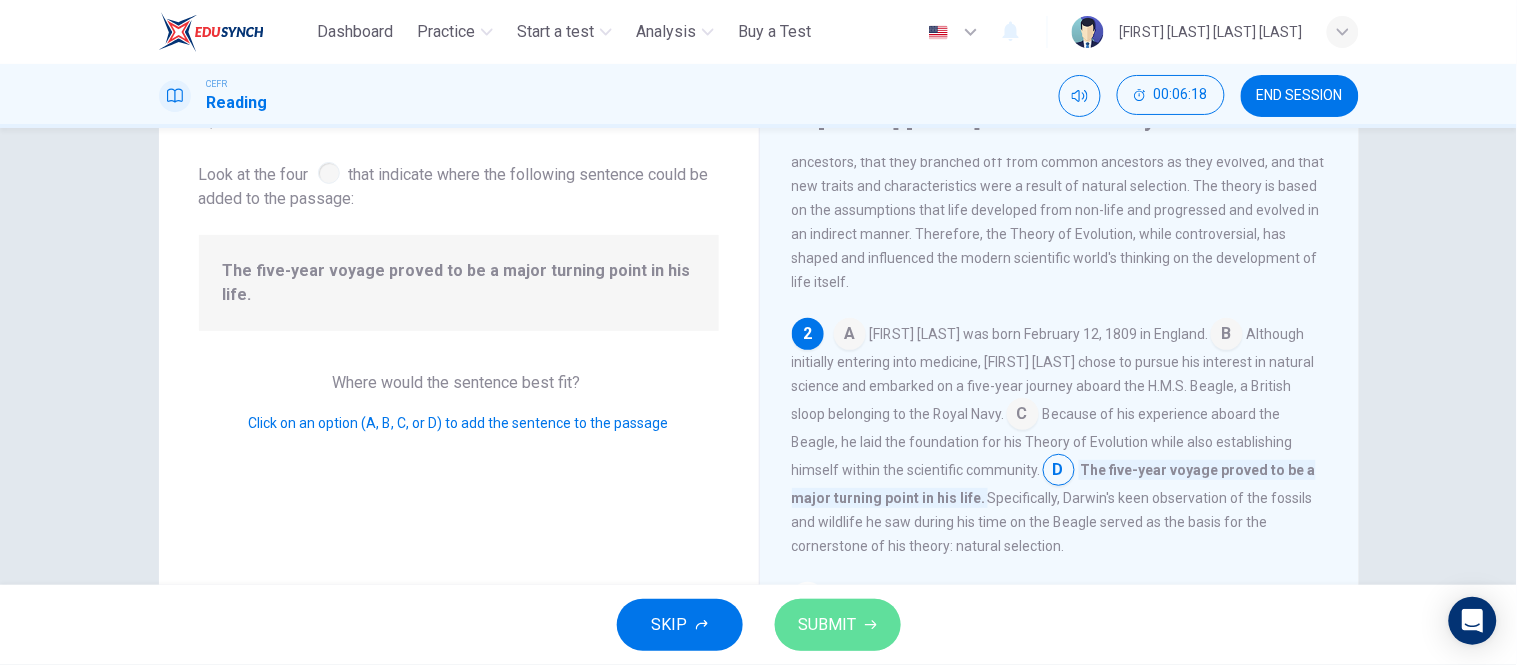 click on "SUBMIT" at bounding box center [838, 625] 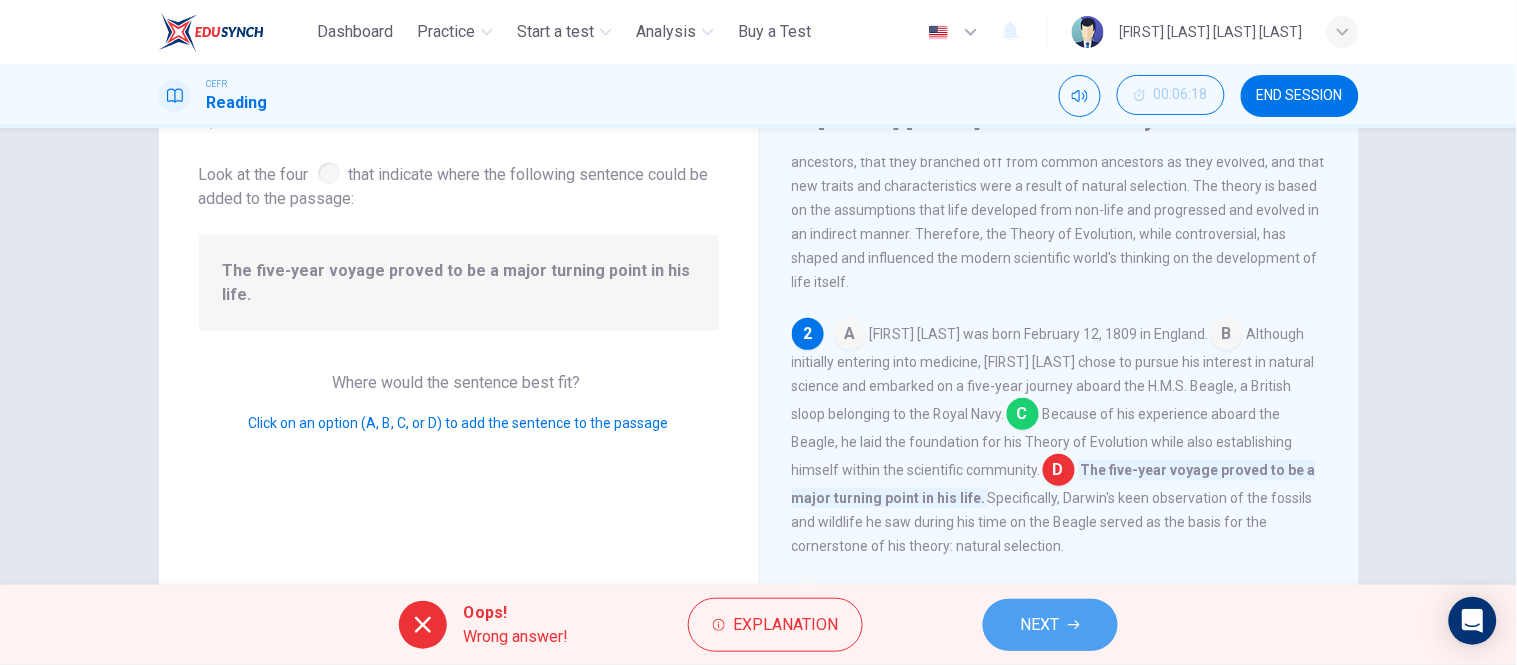 click on "NEXT" at bounding box center [1050, 625] 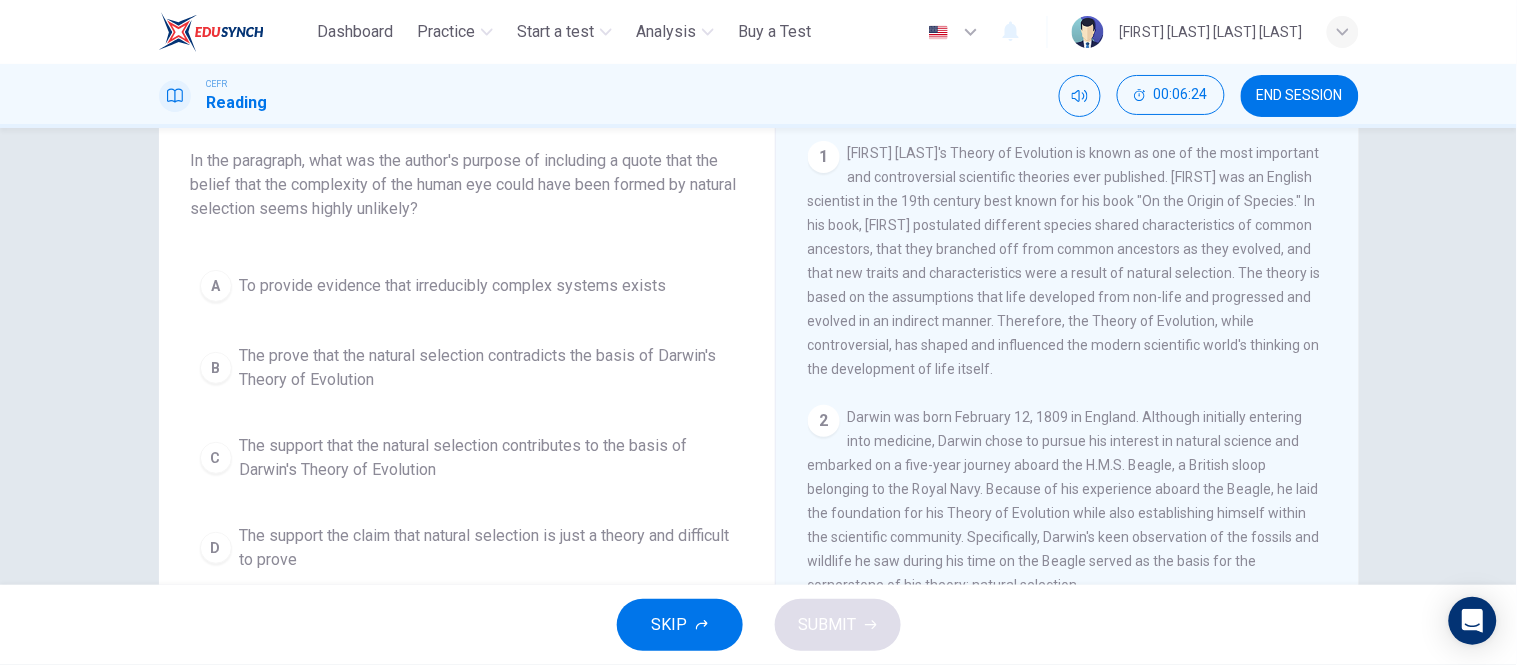 scroll, scrollTop: 114, scrollLeft: 0, axis: vertical 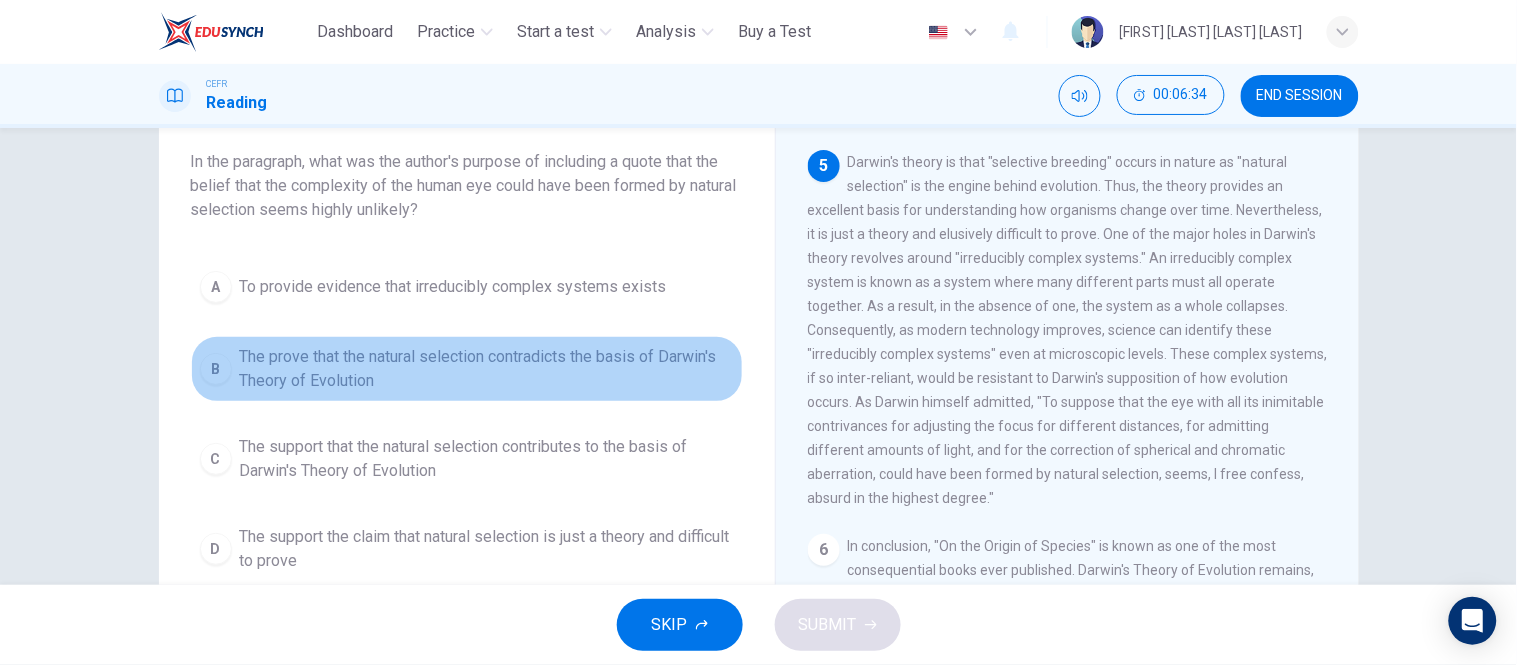 click on "The prove that the natural selection contradicts the basis of Darwin's Theory of Evolution" at bounding box center (453, 287) 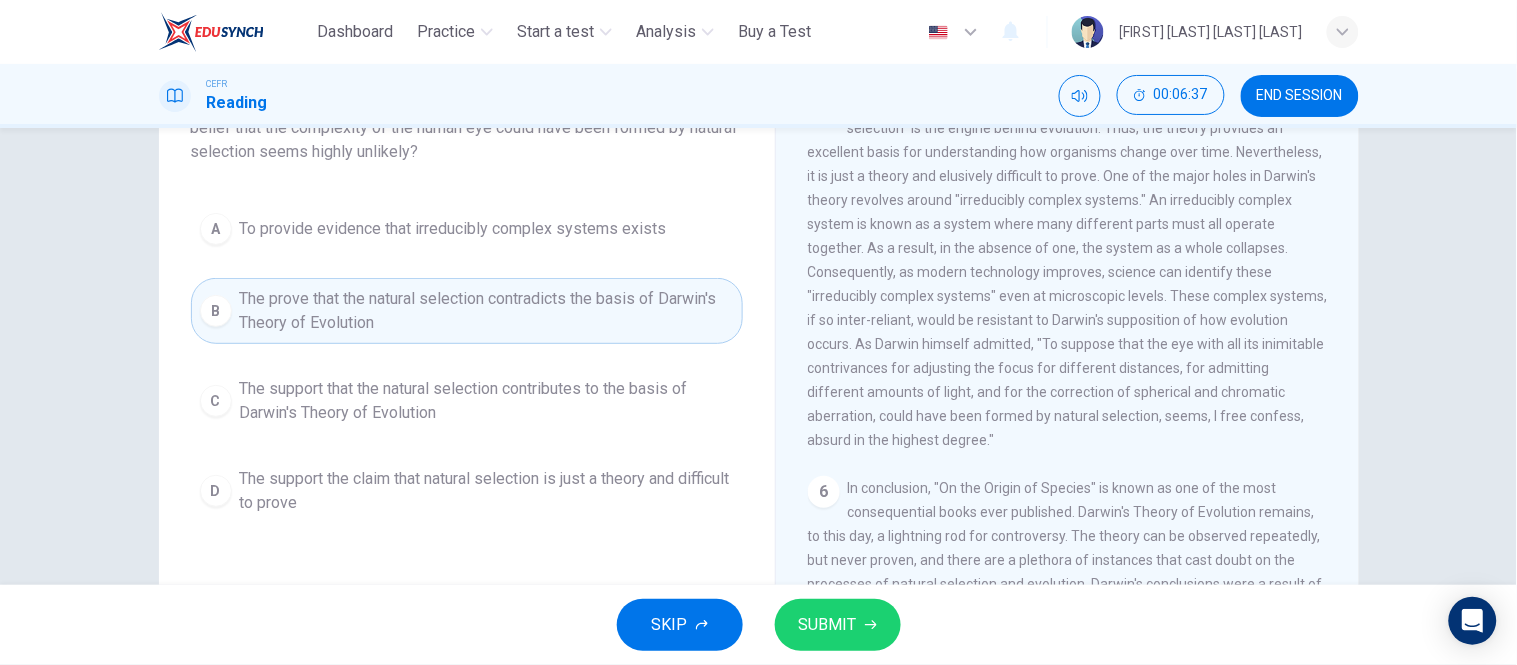 scroll, scrollTop: 174, scrollLeft: 0, axis: vertical 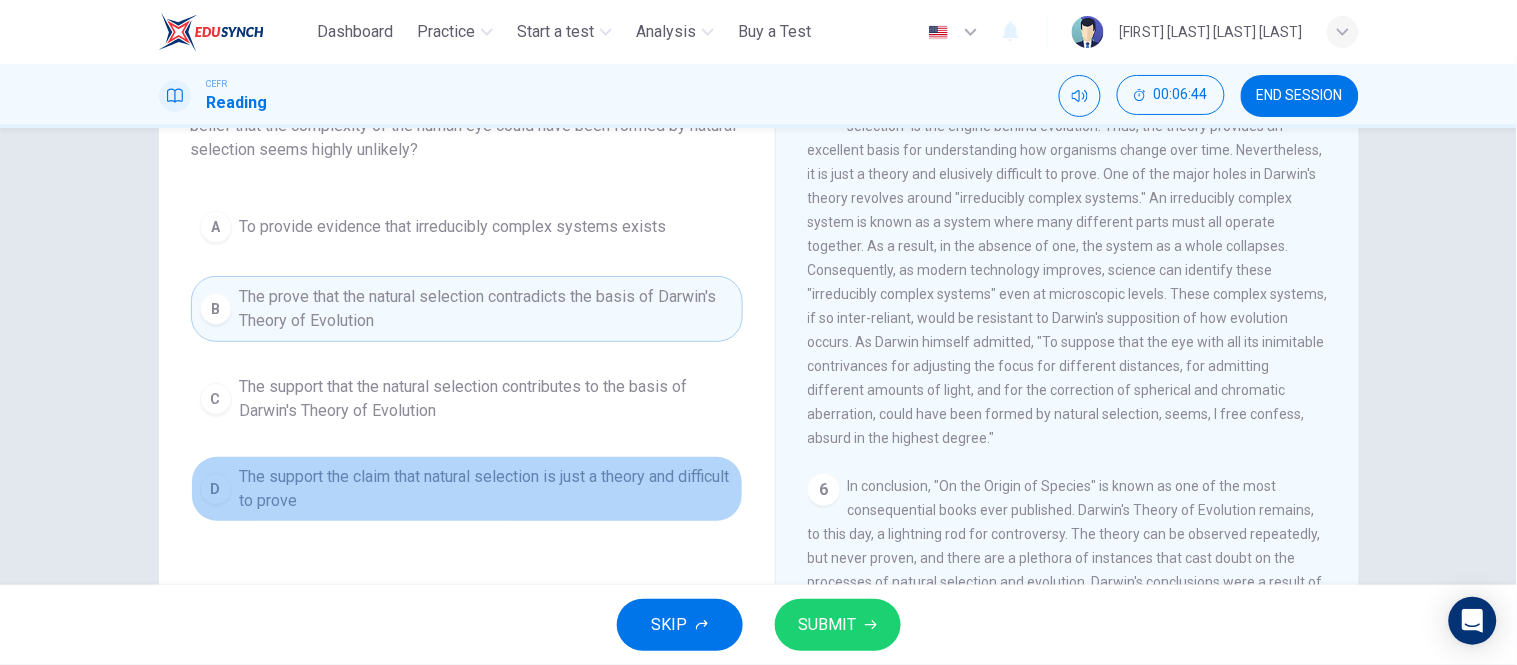 click on "The support the claim that natural selection is just a theory and difficult to prove" at bounding box center [453, 227] 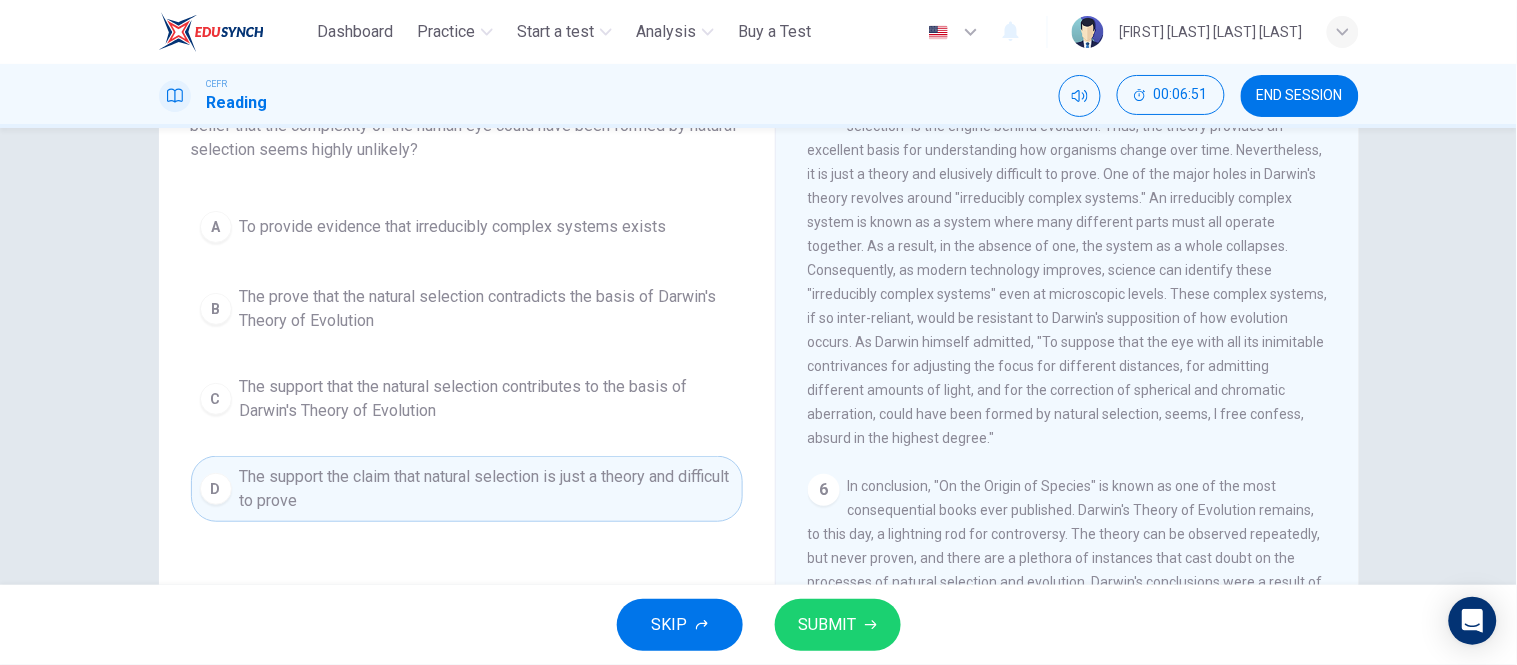 click on "To provide evidence that irreducibly complex systems exists" at bounding box center (453, 227) 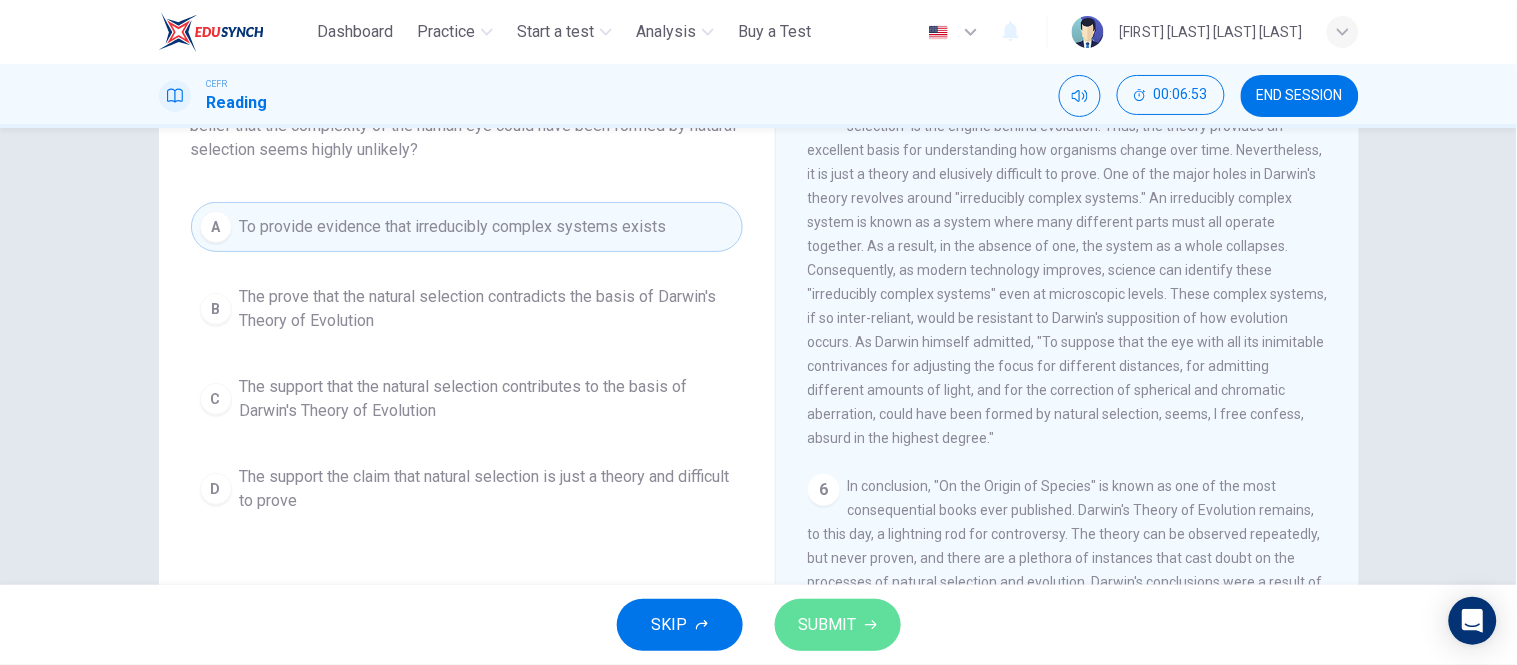 click on "SUBMIT" at bounding box center [828, 625] 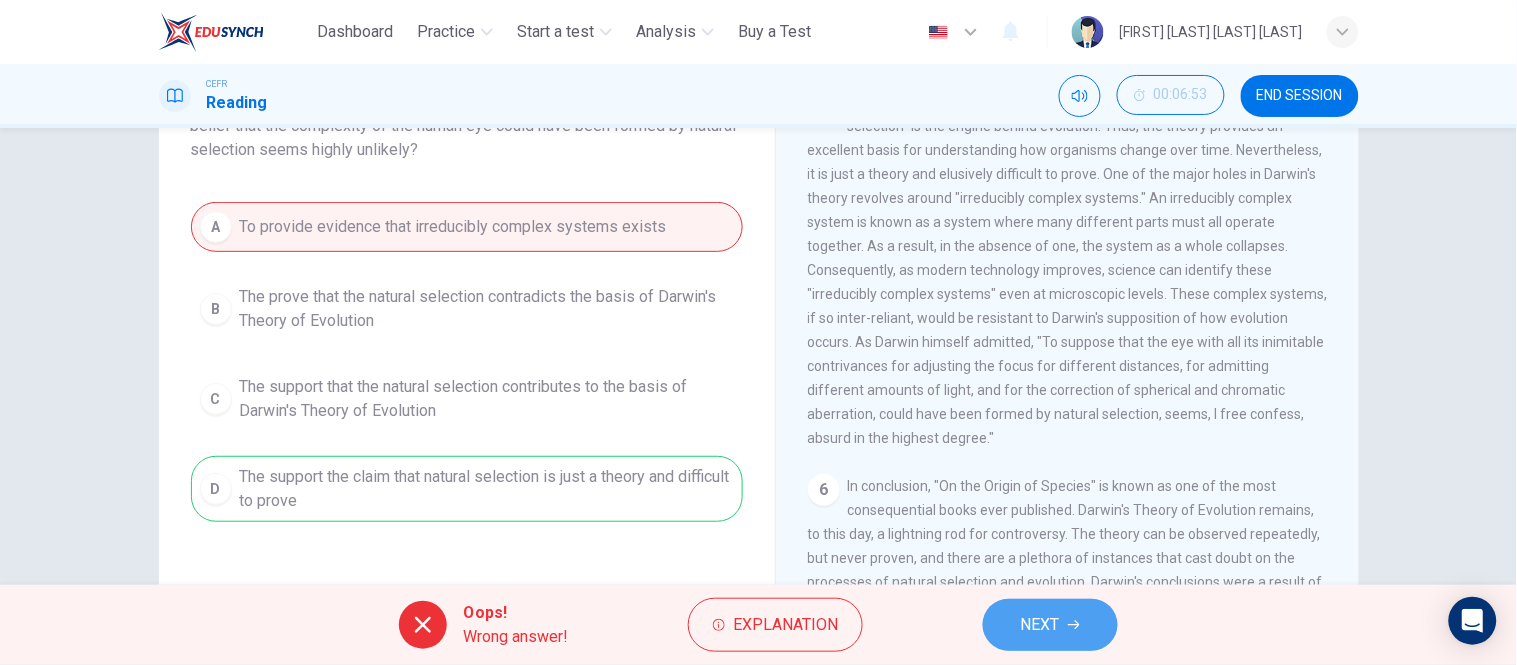 click on "NEXT" at bounding box center [1040, 625] 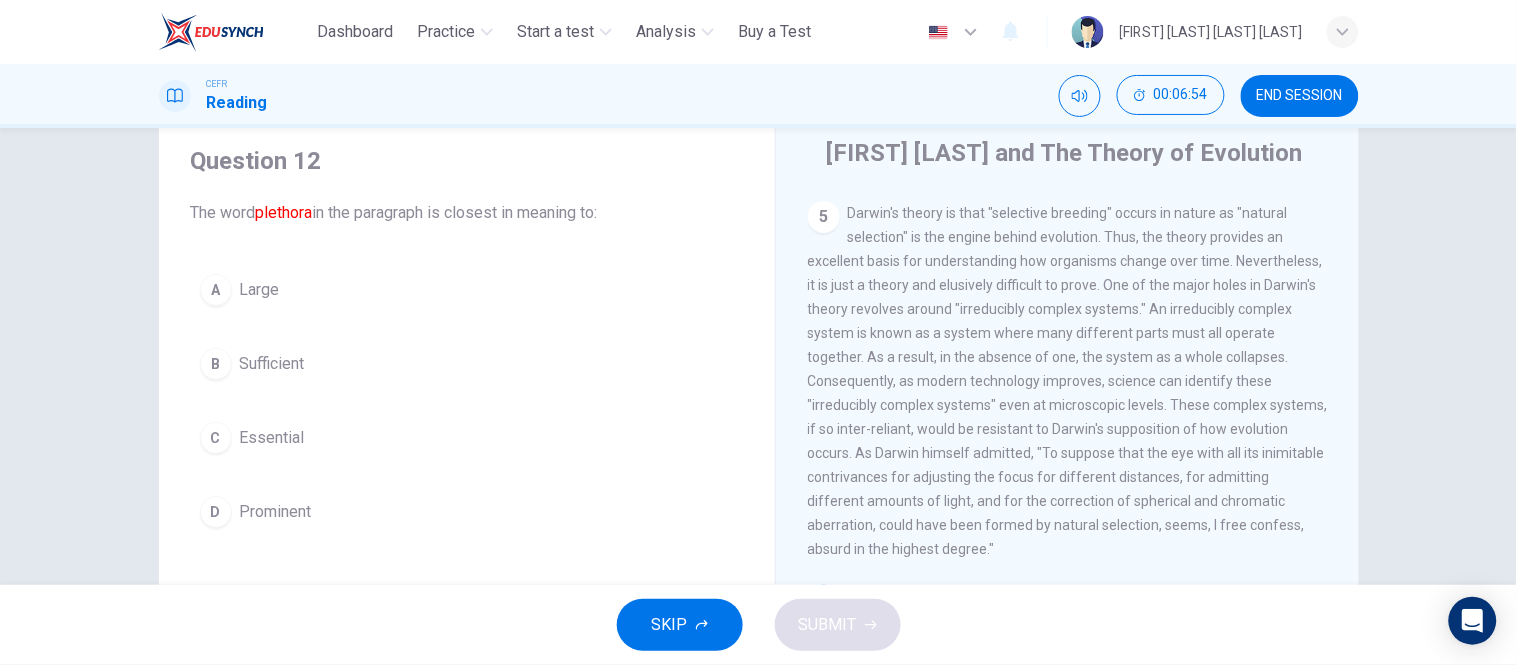 scroll, scrollTop: 317, scrollLeft: 0, axis: vertical 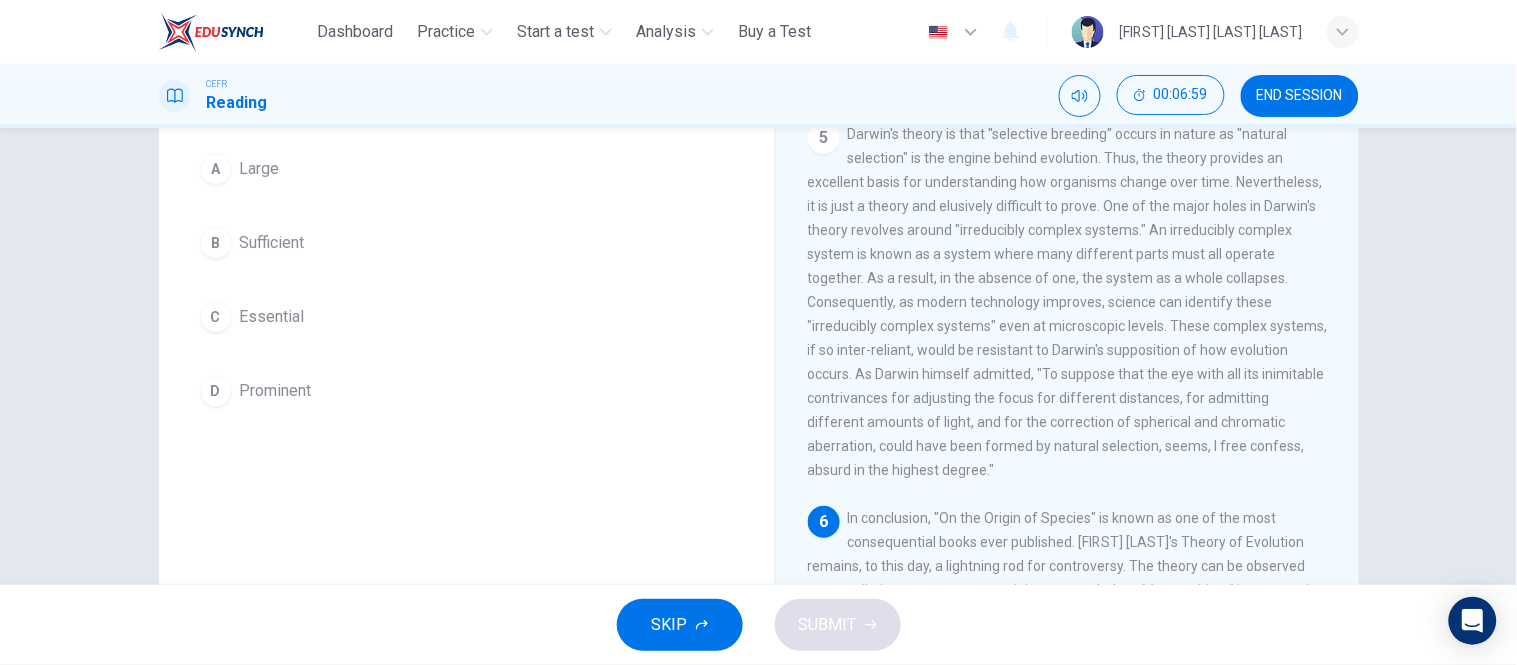 click on "A Large B Sufficient C Essential D Prominent" at bounding box center (467, 280) 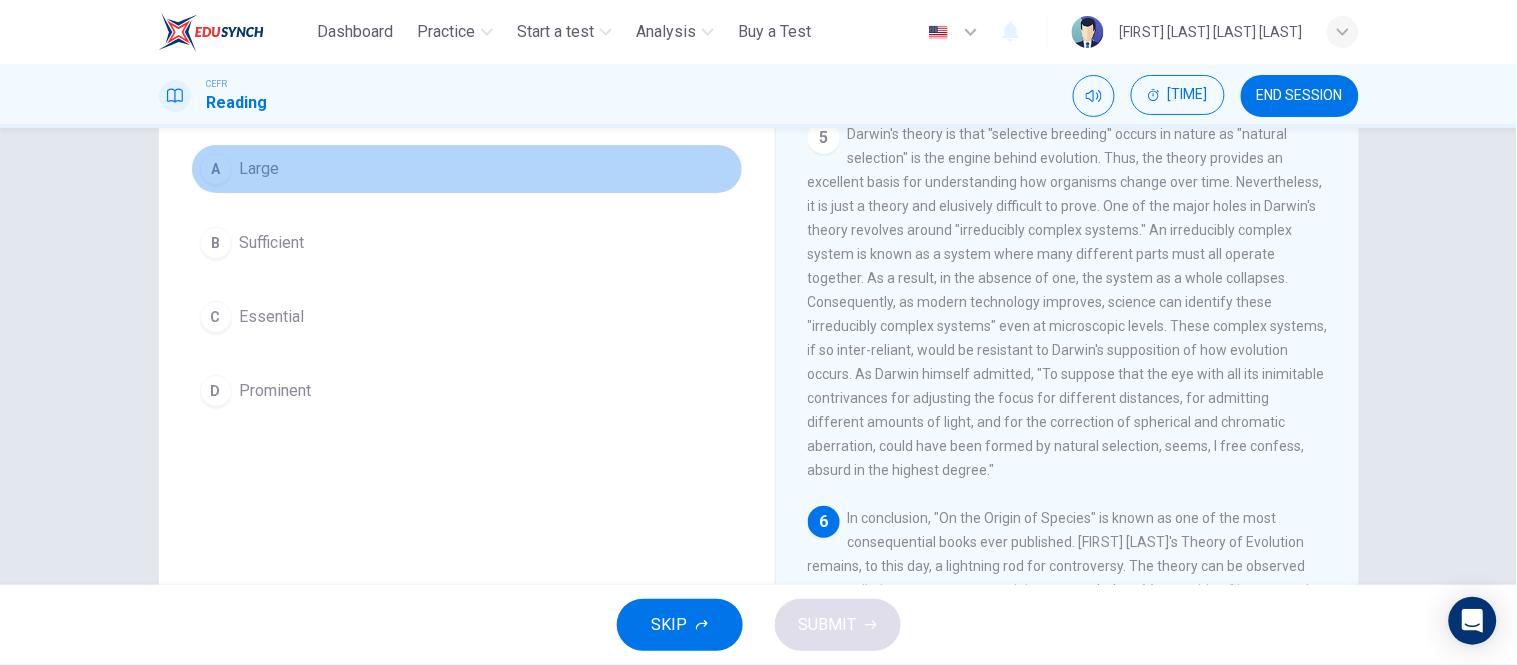 click on "A Large" at bounding box center [467, 169] 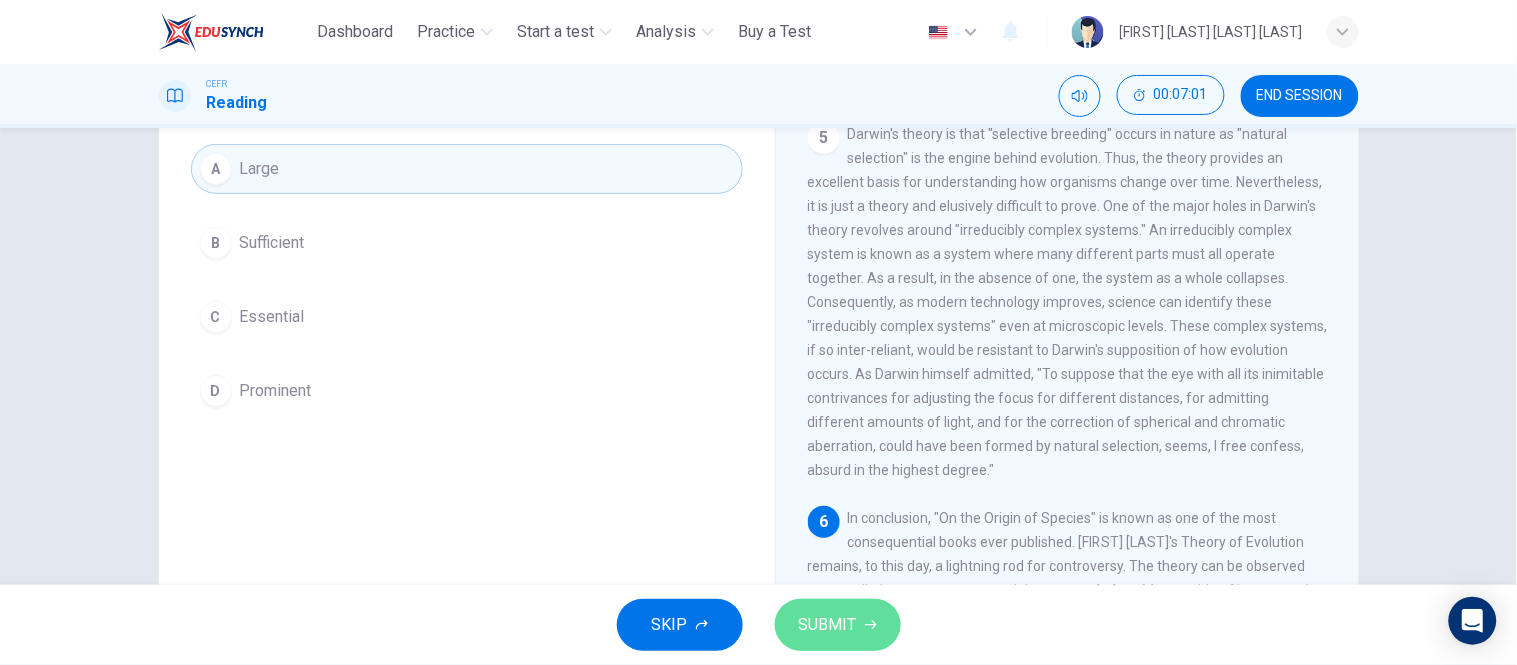 click on "SUBMIT" at bounding box center [838, 625] 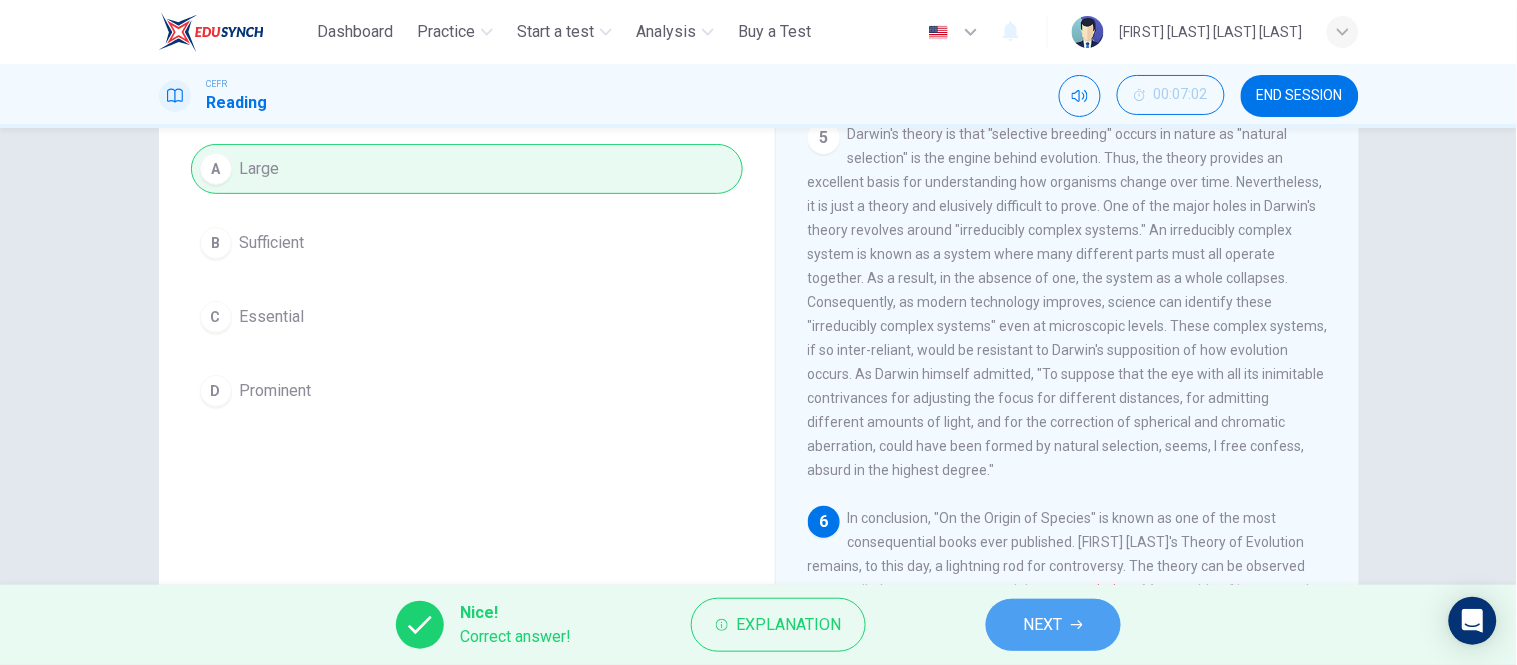 click on "NEXT" at bounding box center (1043, 625) 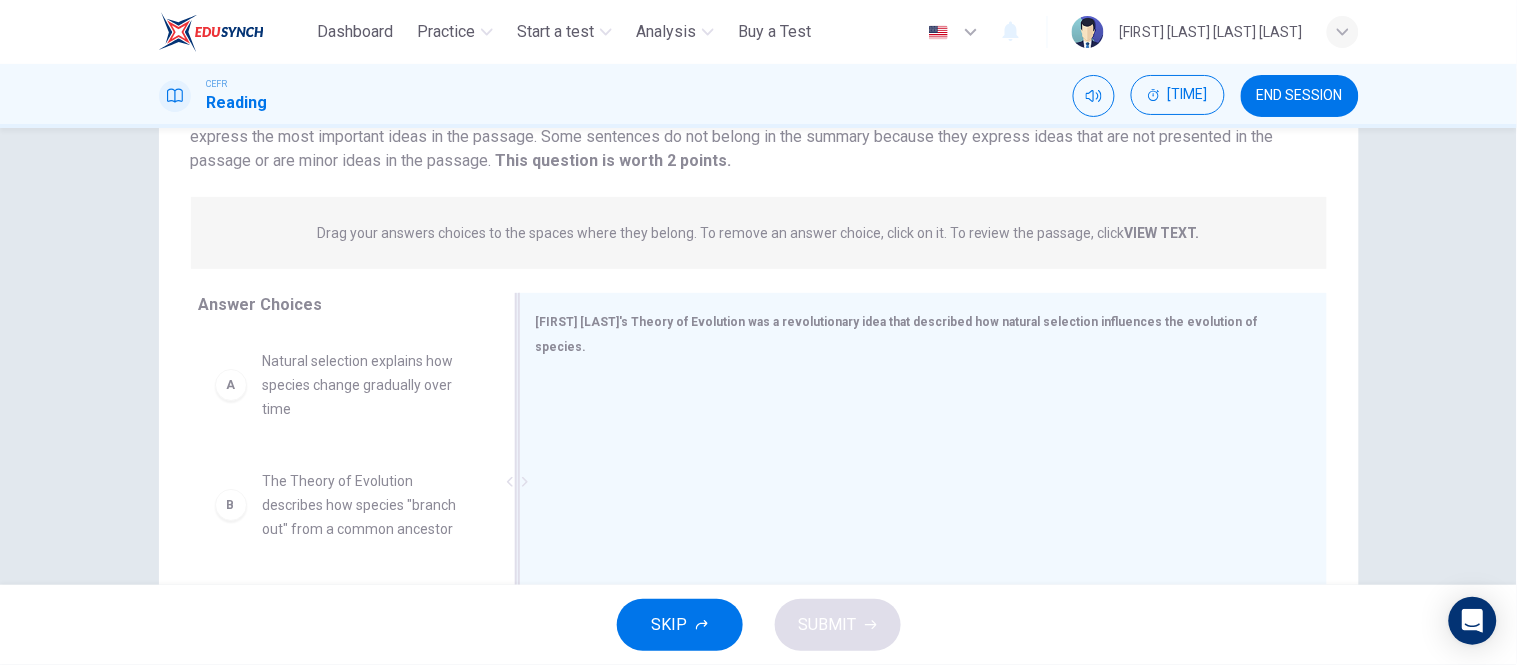 scroll, scrollTop: 186, scrollLeft: 0, axis: vertical 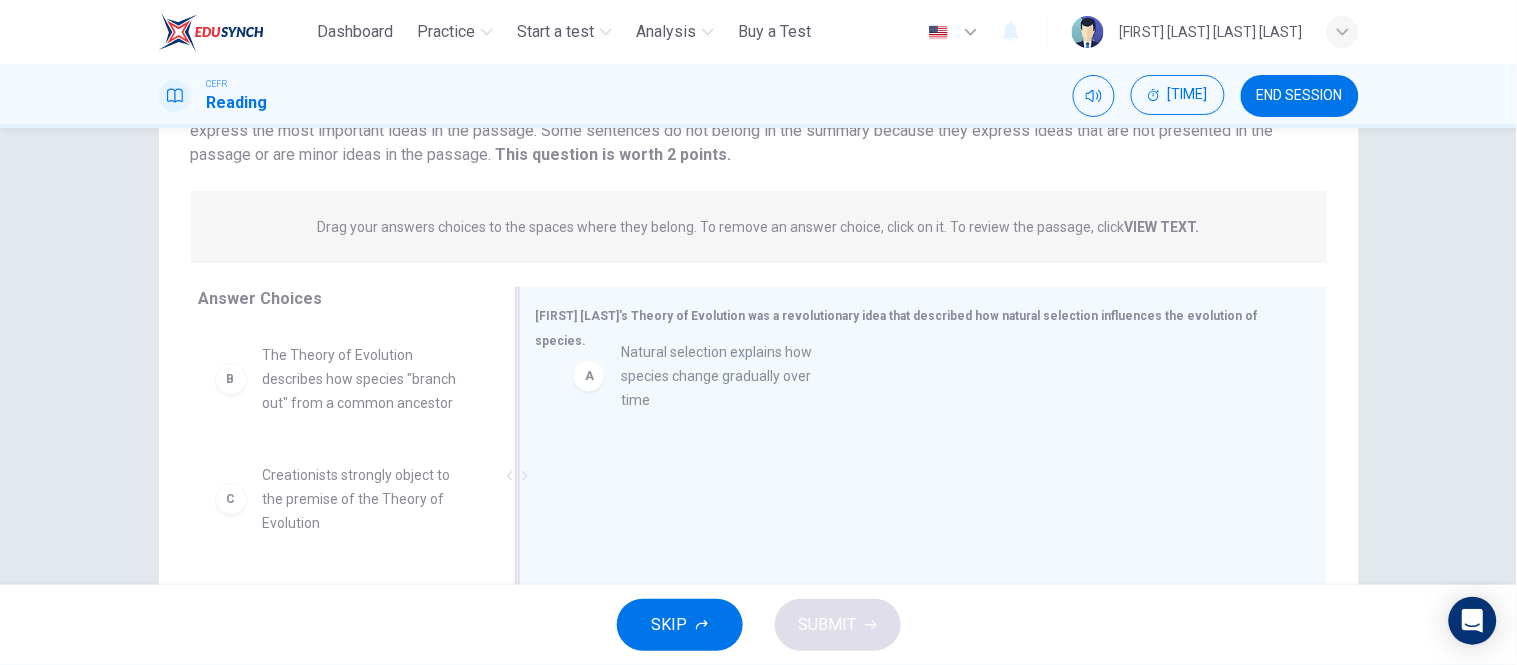 drag, startPoint x: 357, startPoint y: 405, endPoint x: 732, endPoint y: 403, distance: 375.00534 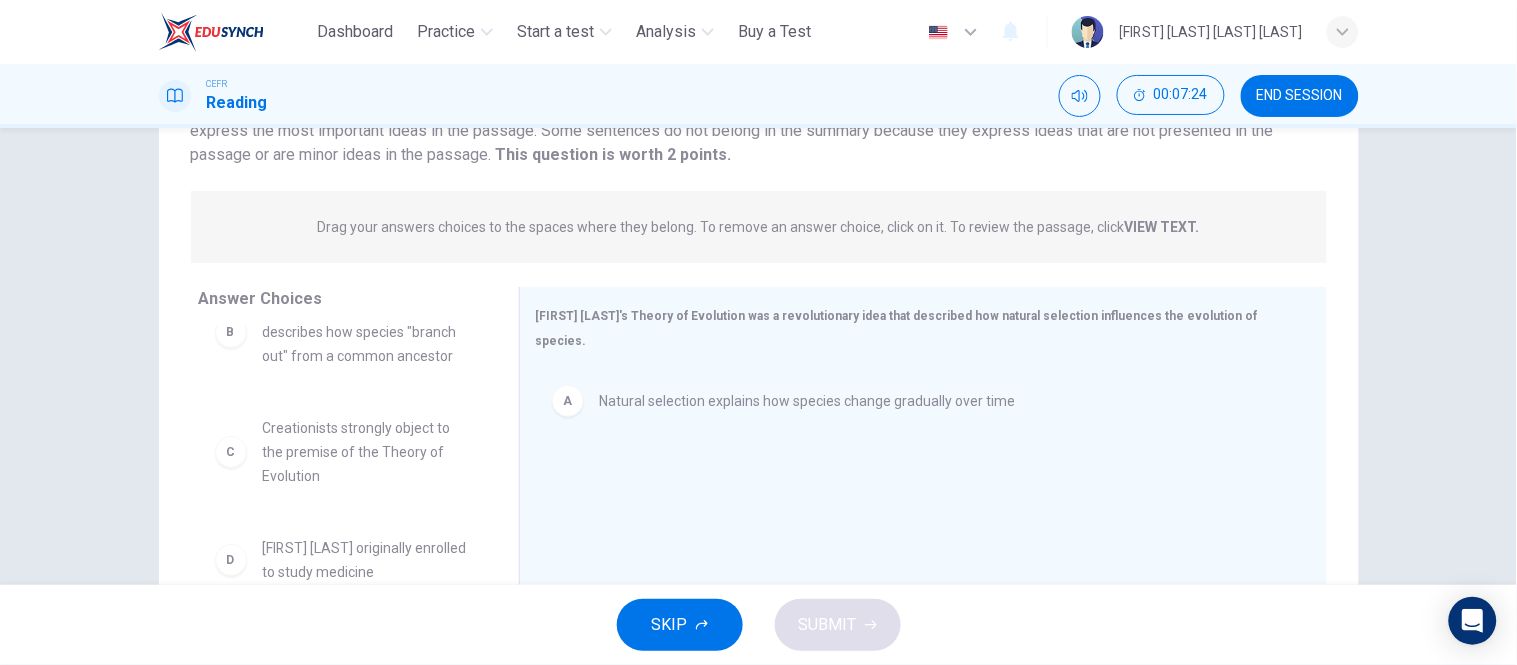 scroll, scrollTop: 57, scrollLeft: 0, axis: vertical 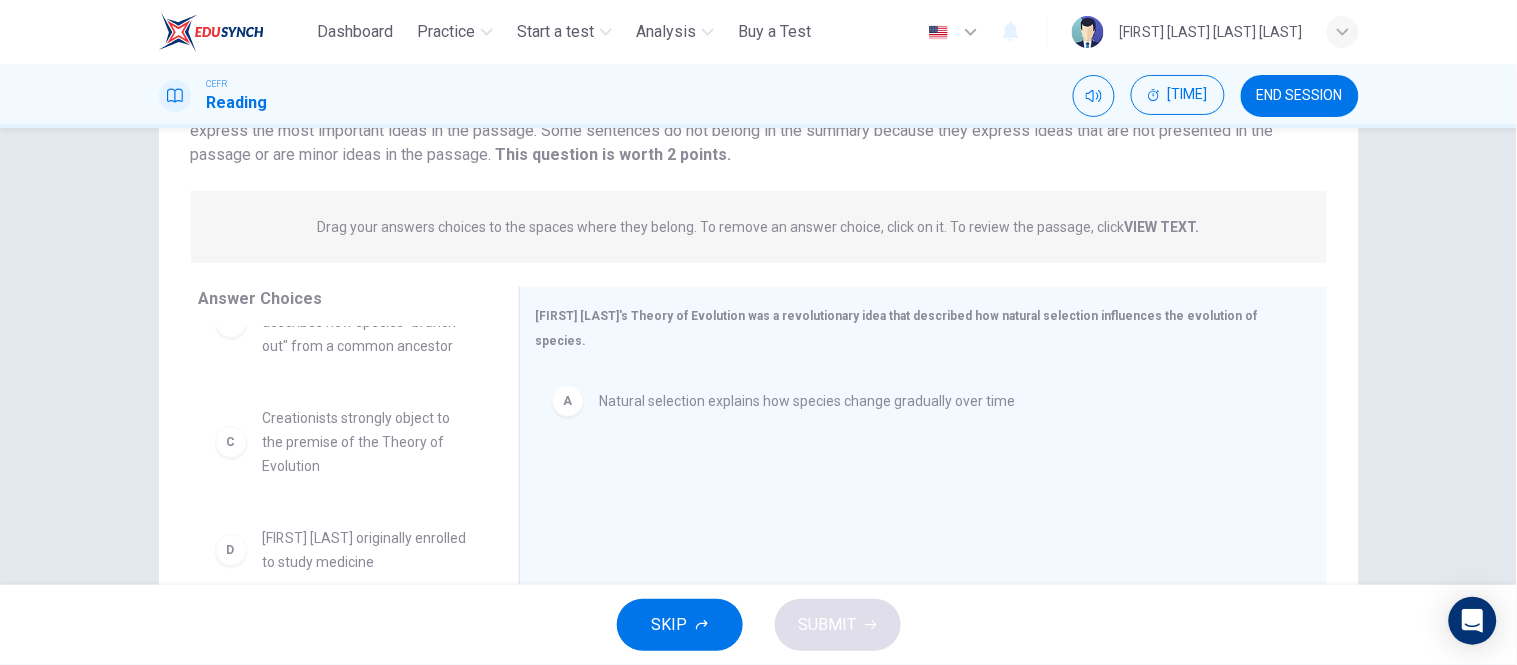 drag, startPoint x: 424, startPoint y: 385, endPoint x: 412, endPoint y: 362, distance: 25.942244 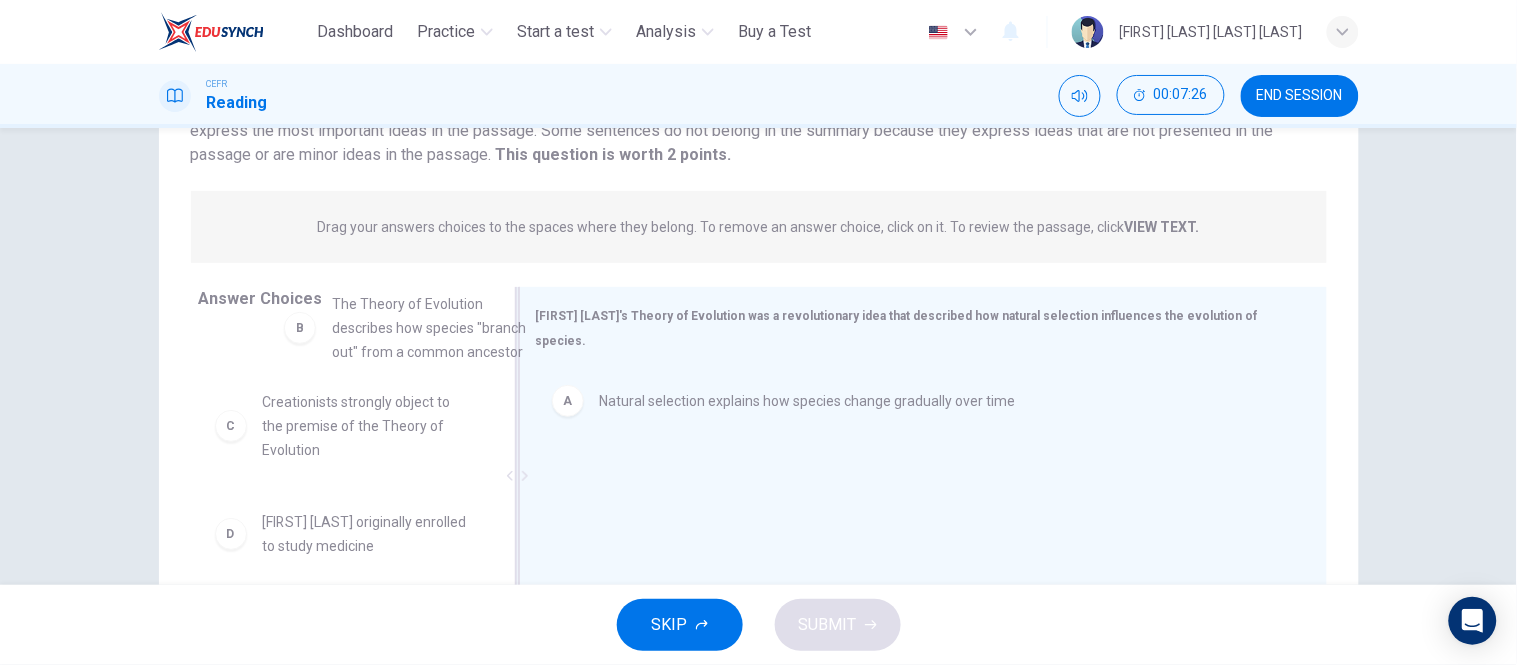scroll, scrollTop: 46, scrollLeft: 0, axis: vertical 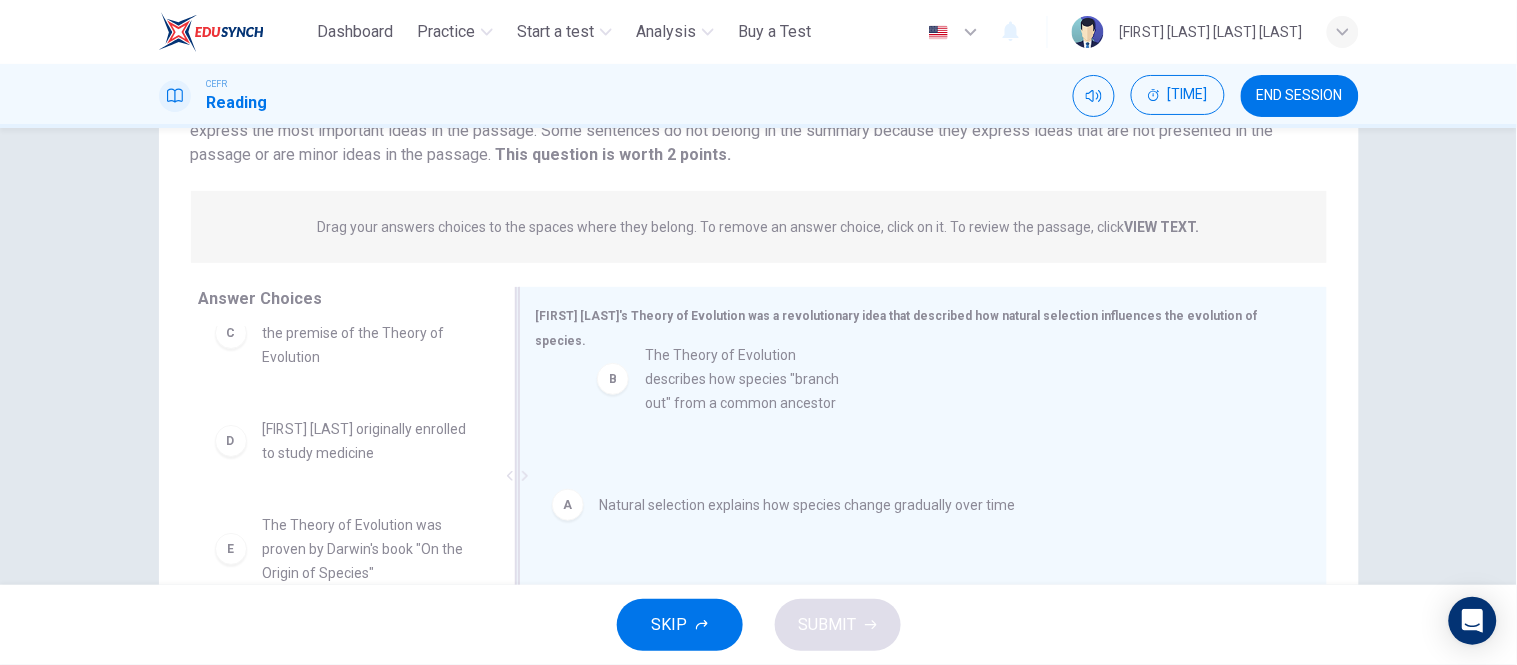 drag, startPoint x: 412, startPoint y: 362, endPoint x: 810, endPoint y: 425, distance: 402.95532 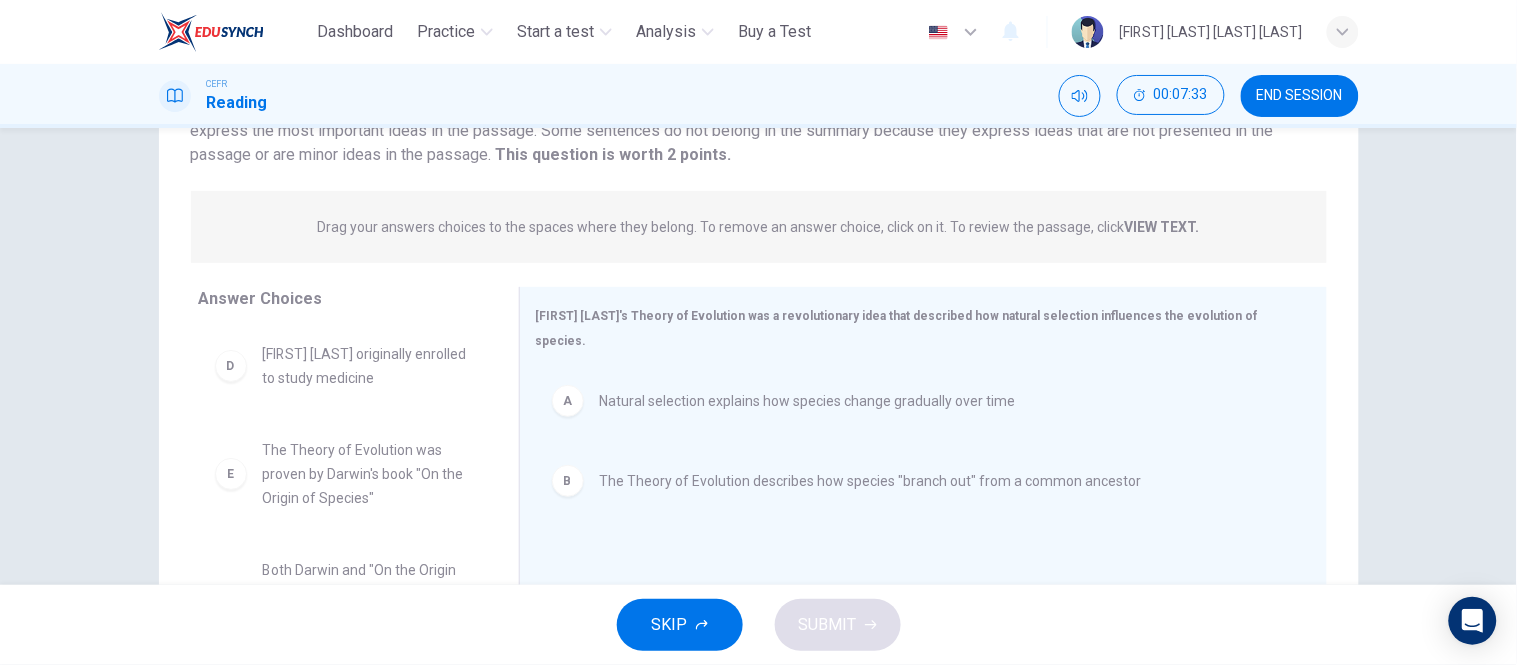 scroll, scrollTop: 155, scrollLeft: 0, axis: vertical 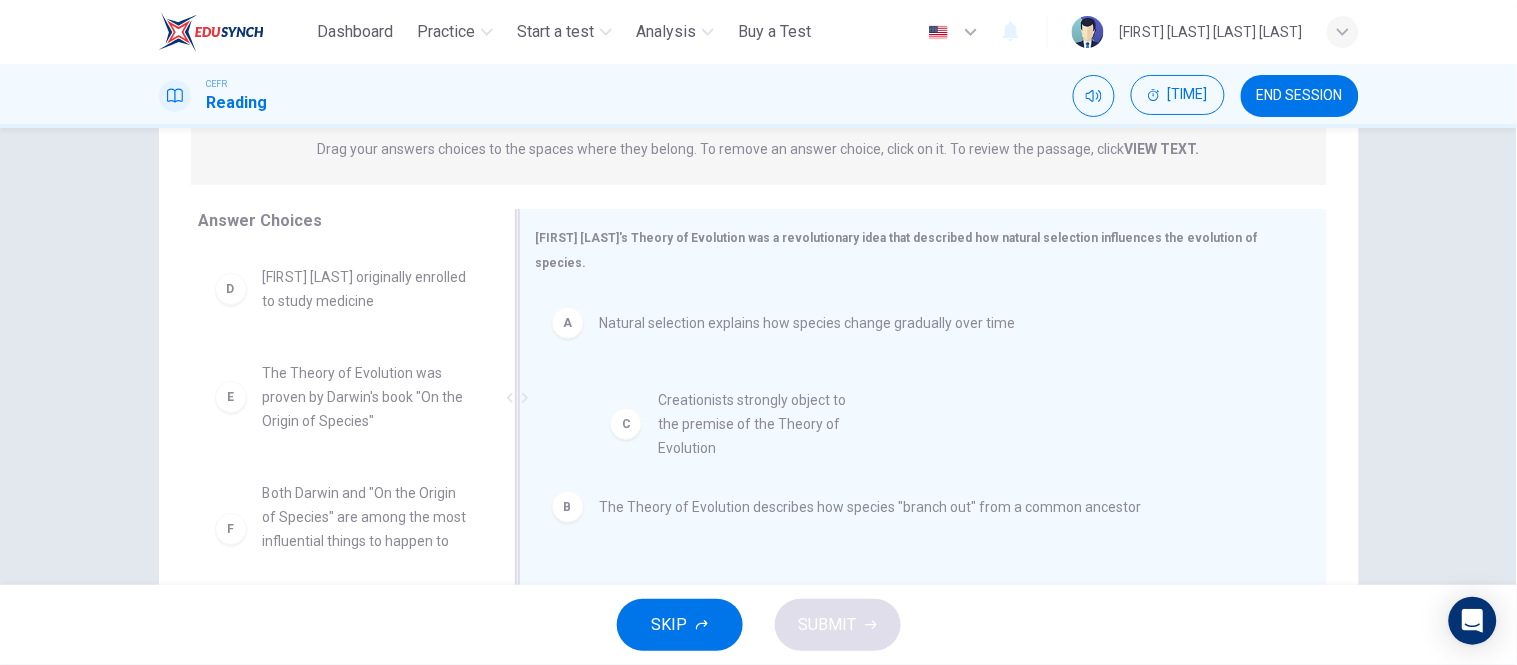 drag, startPoint x: 374, startPoint y: 288, endPoint x: 781, endPoint y: 412, distance: 425.47034 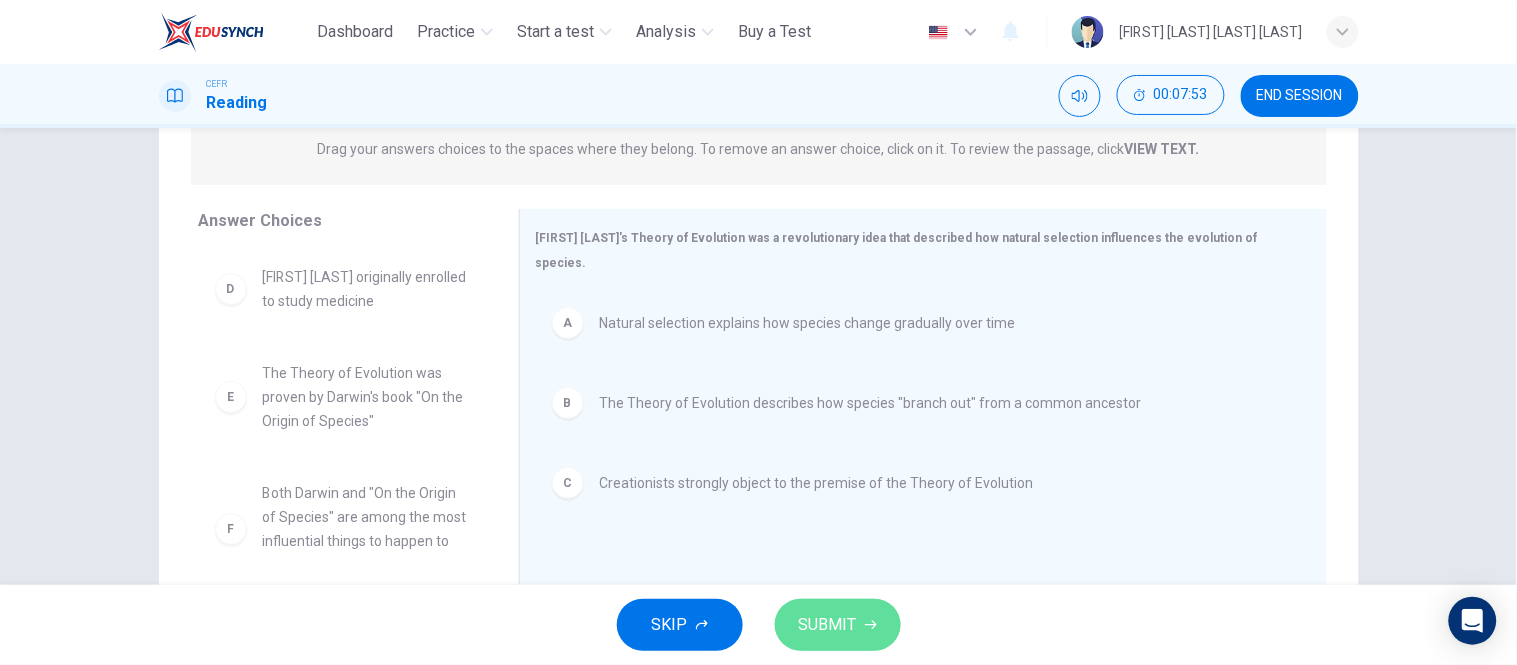 click on "SUBMIT" at bounding box center (828, 625) 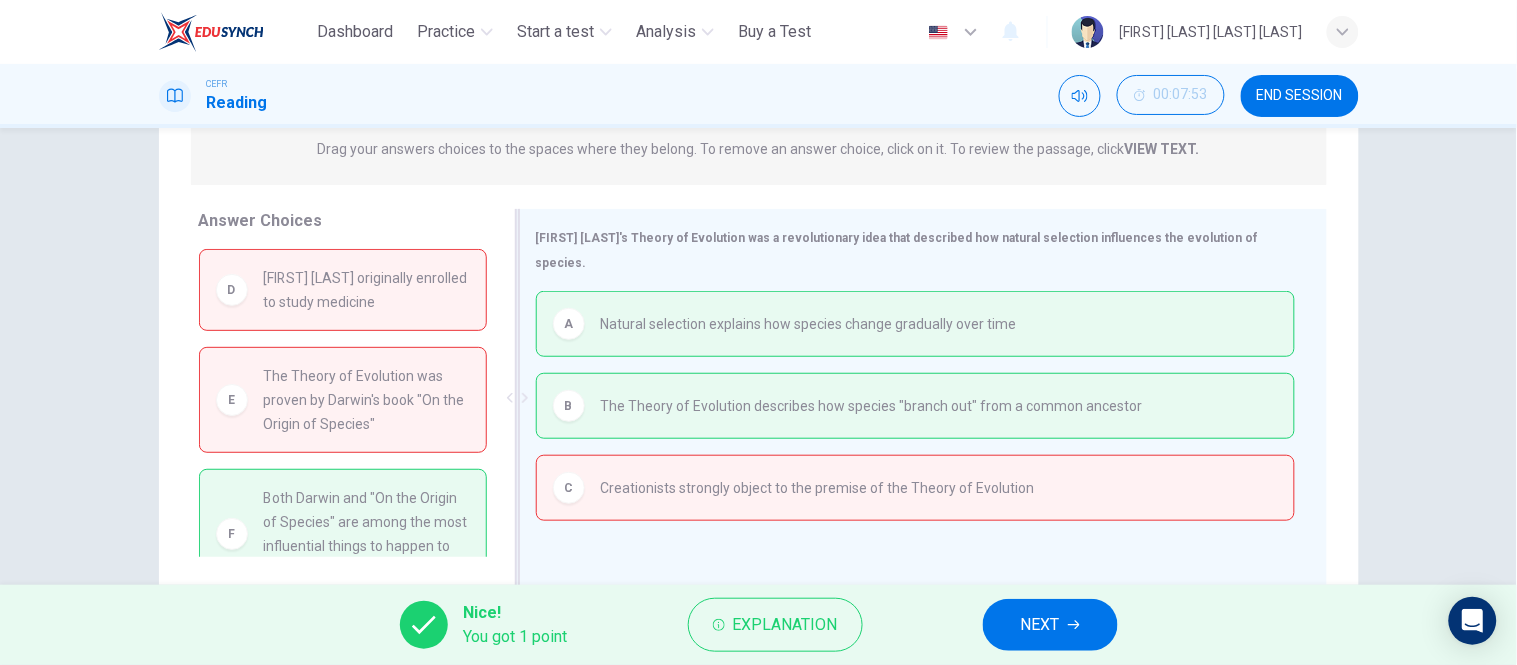 scroll, scrollTop: 317, scrollLeft: 0, axis: vertical 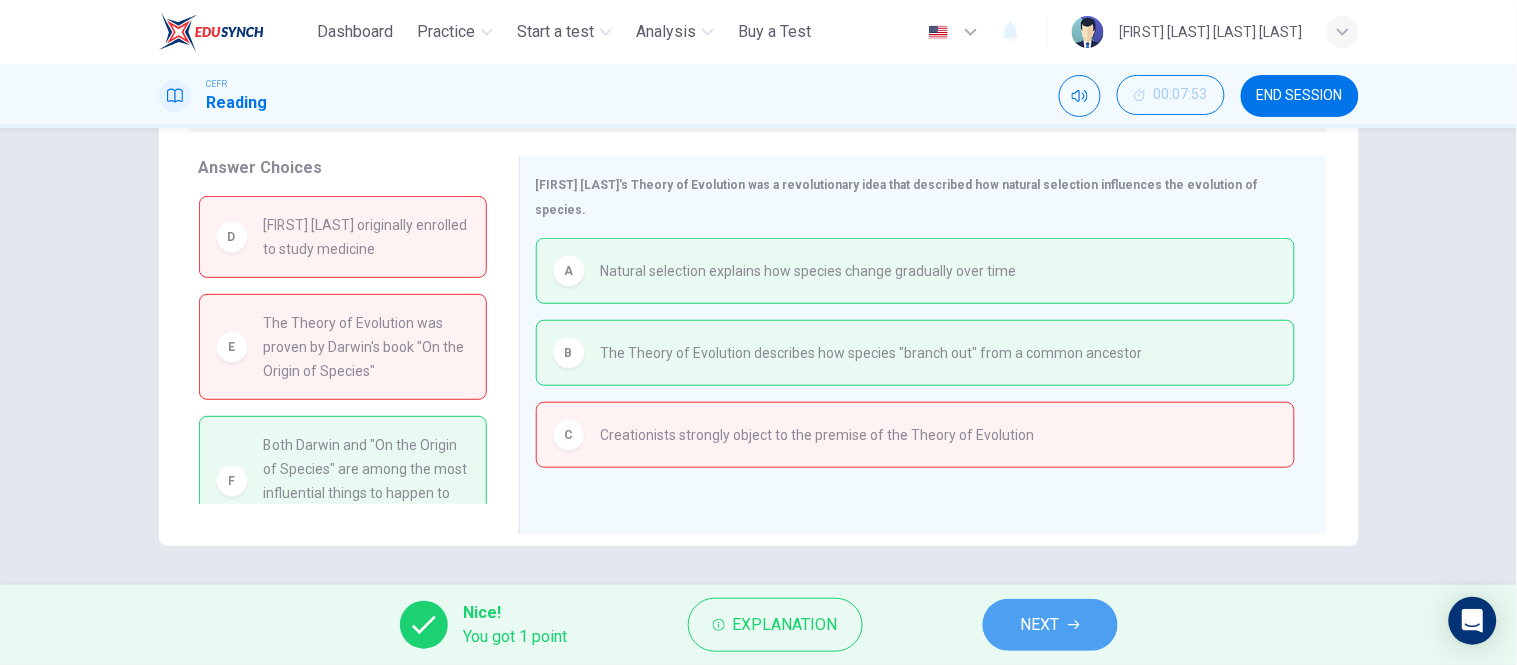 click on "NEXT" at bounding box center [1050, 625] 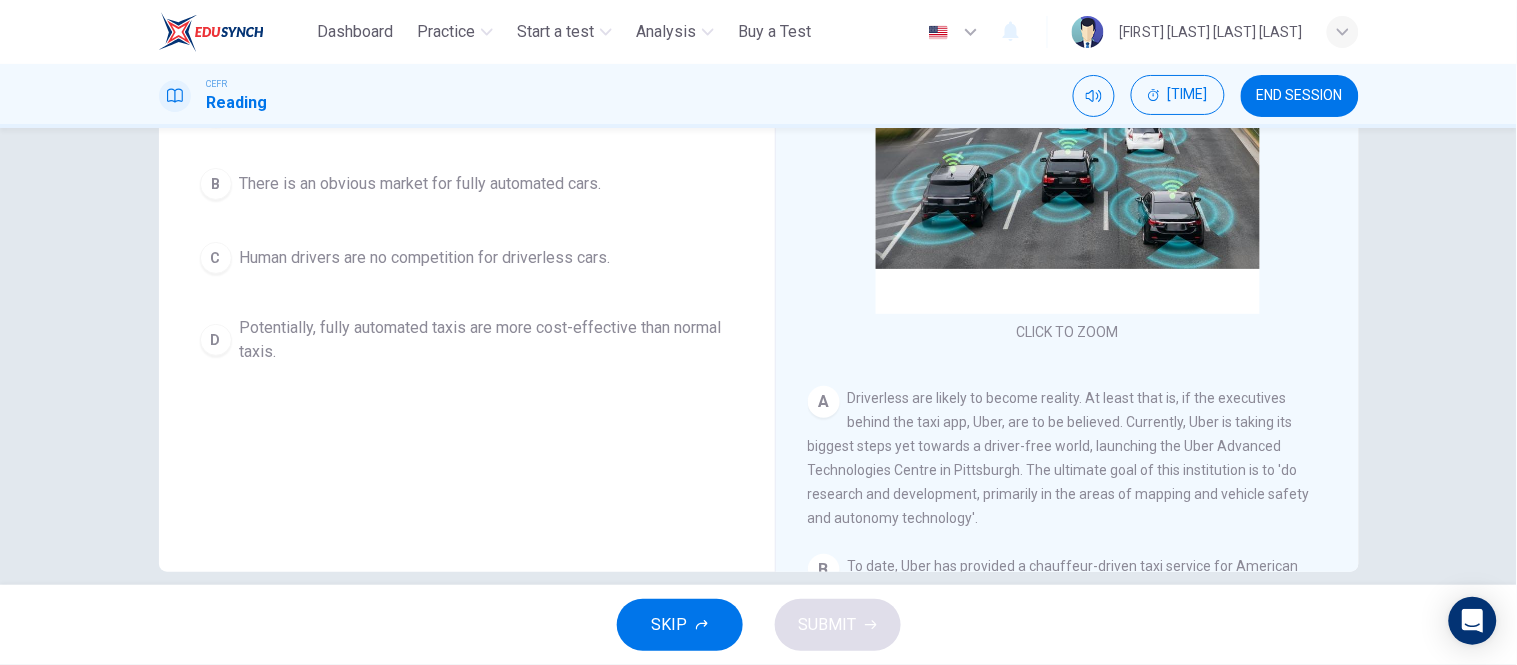 scroll, scrollTop: 294, scrollLeft: 0, axis: vertical 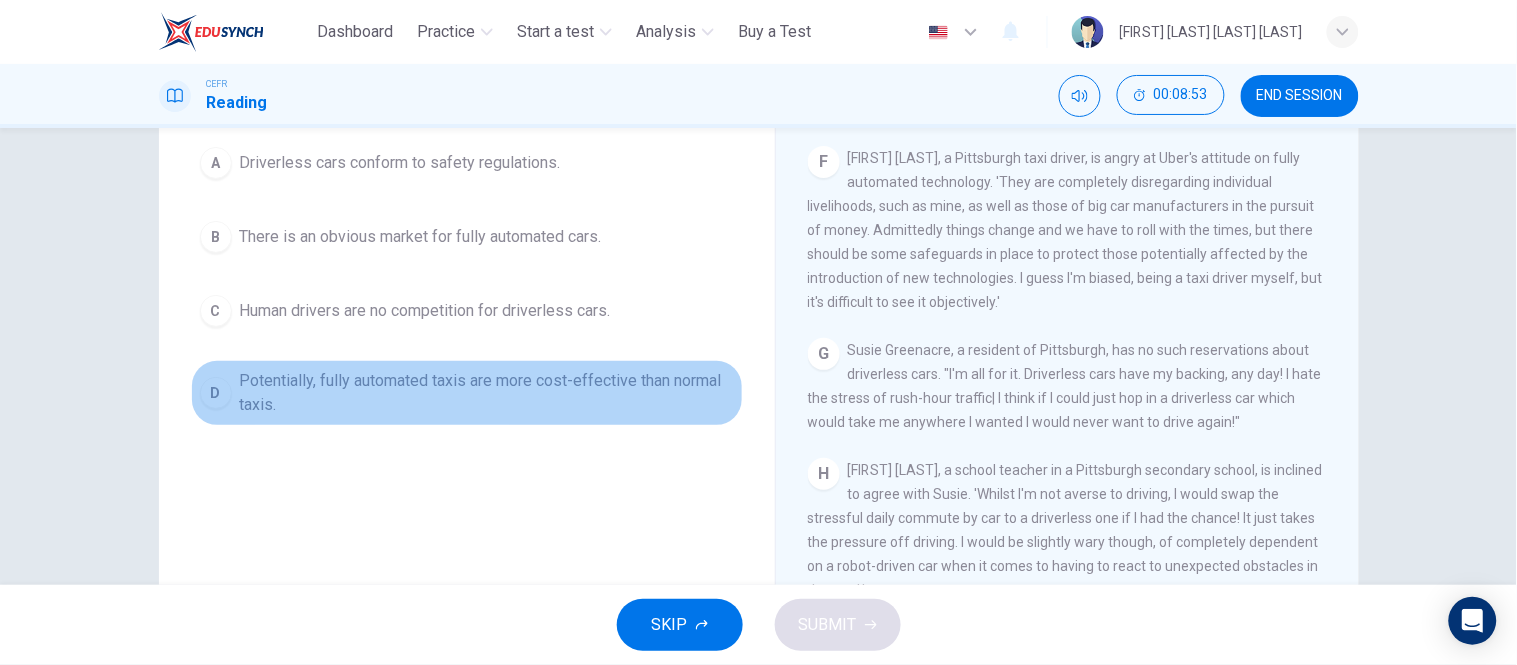click on "Potentially, fully automated taxis are more cost-effective than normal taxis." at bounding box center (400, 163) 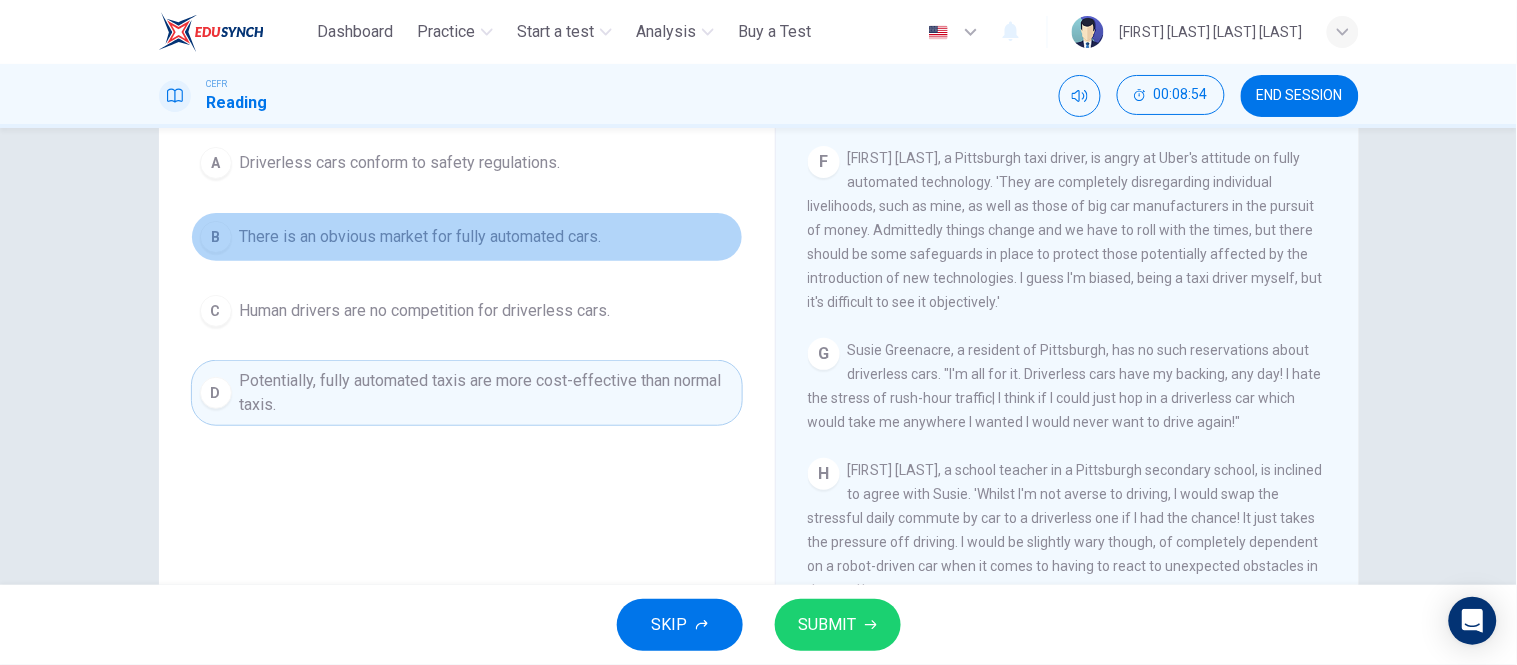 click on "There is an obvious market for fully automated cars." at bounding box center [400, 163] 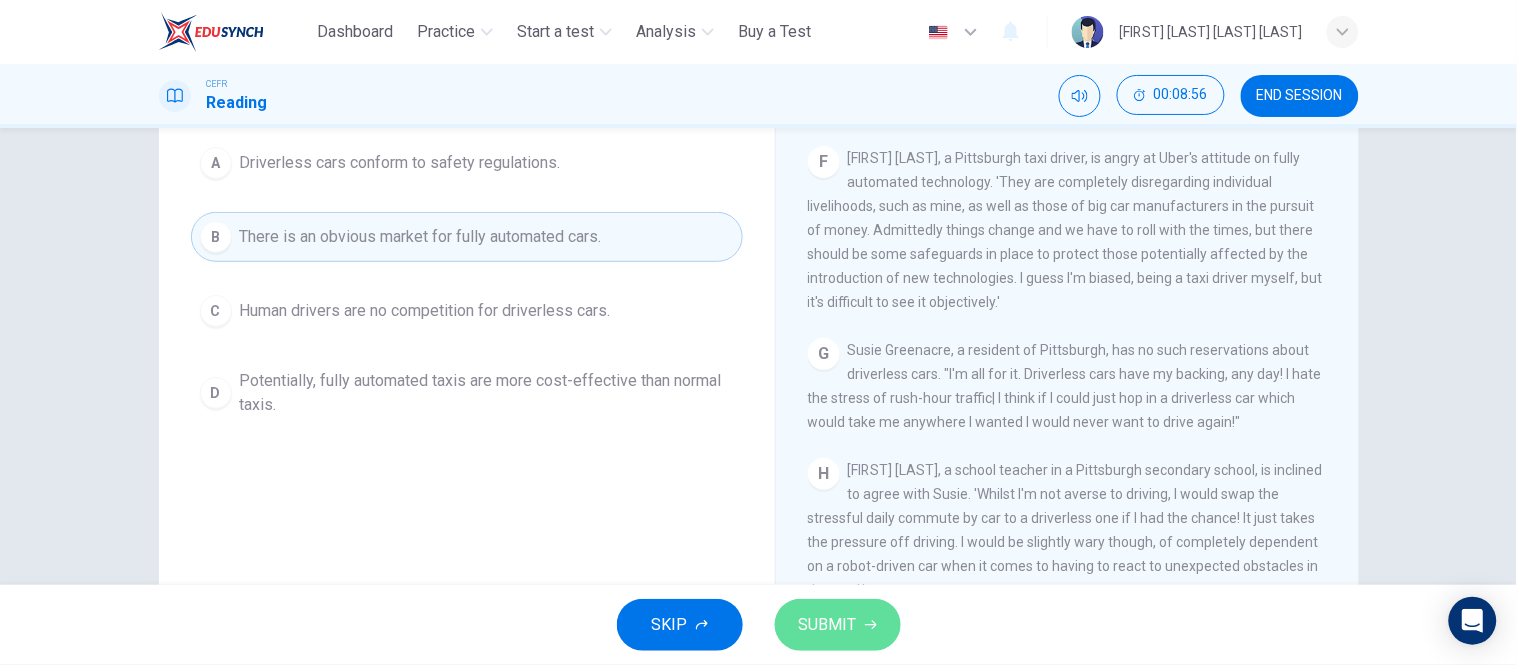 click on "SUBMIT" at bounding box center [828, 625] 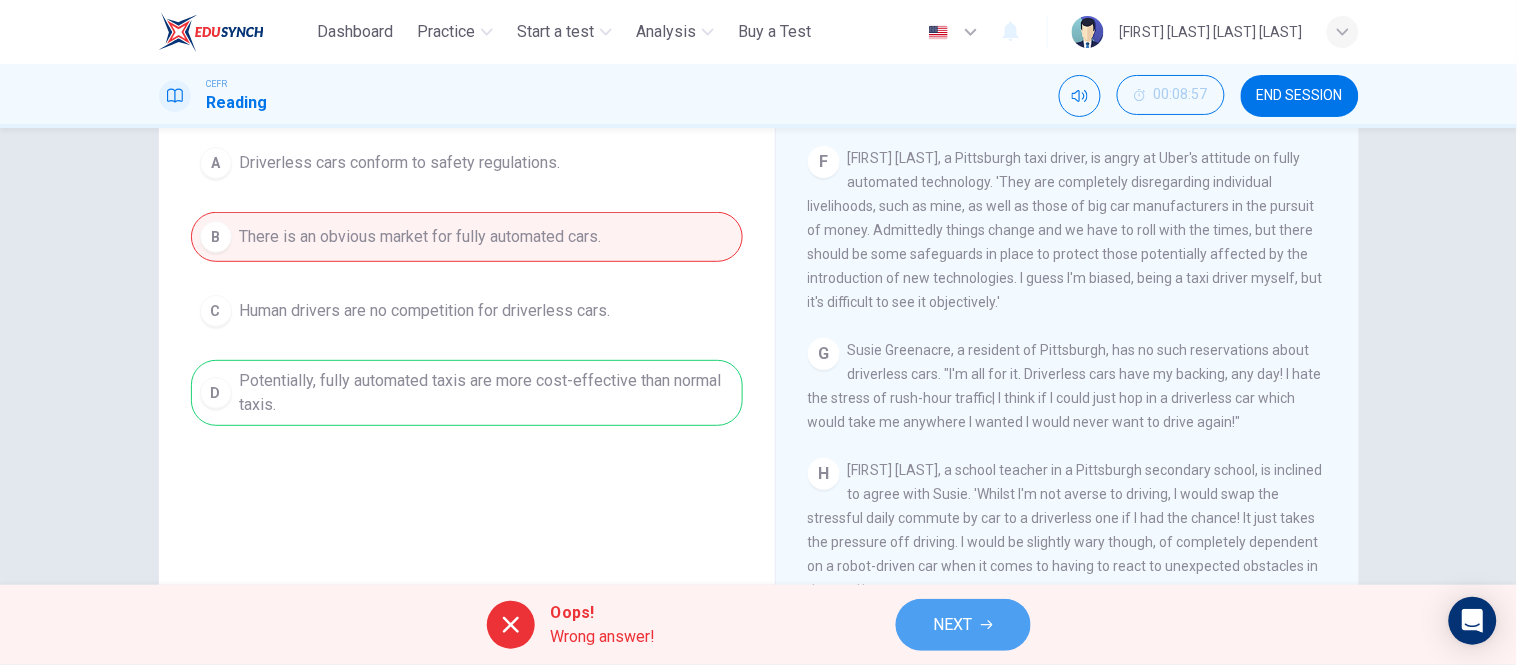 click on "NEXT" at bounding box center [953, 625] 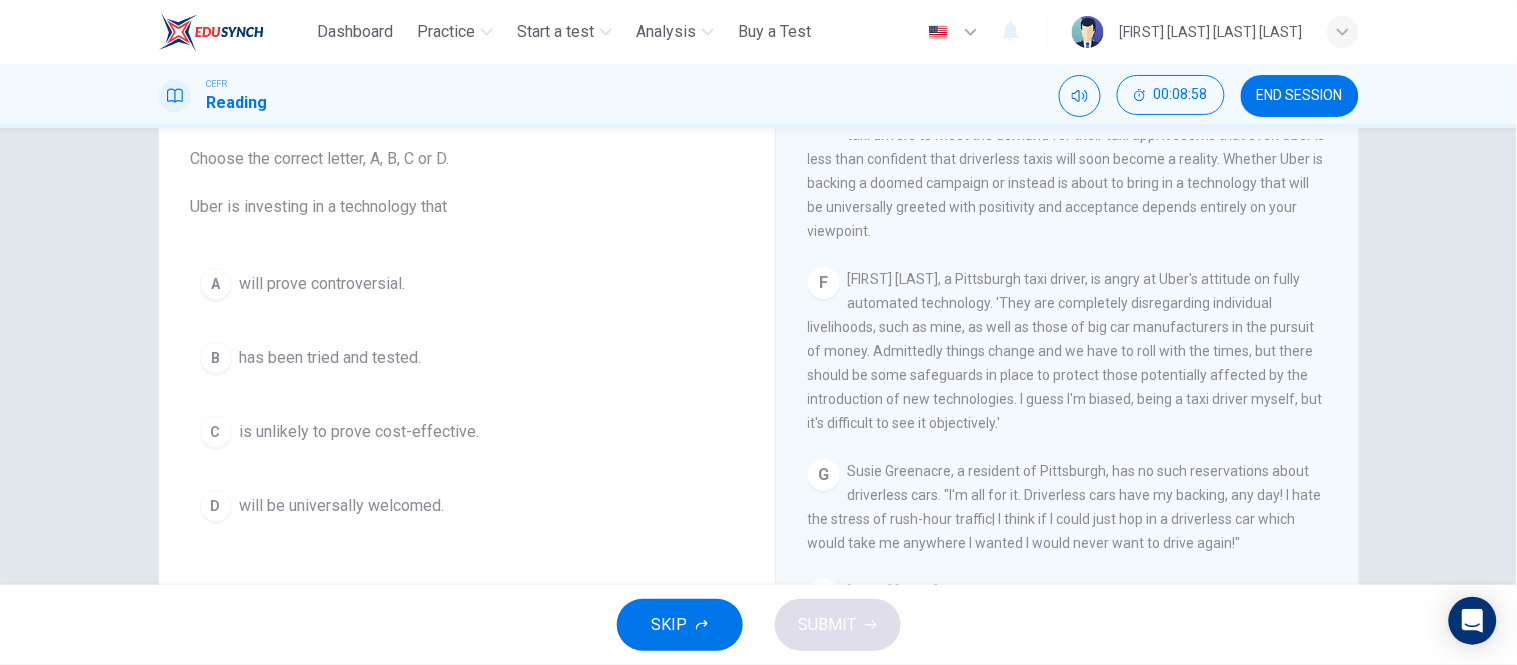 scroll, scrollTop: 116, scrollLeft: 0, axis: vertical 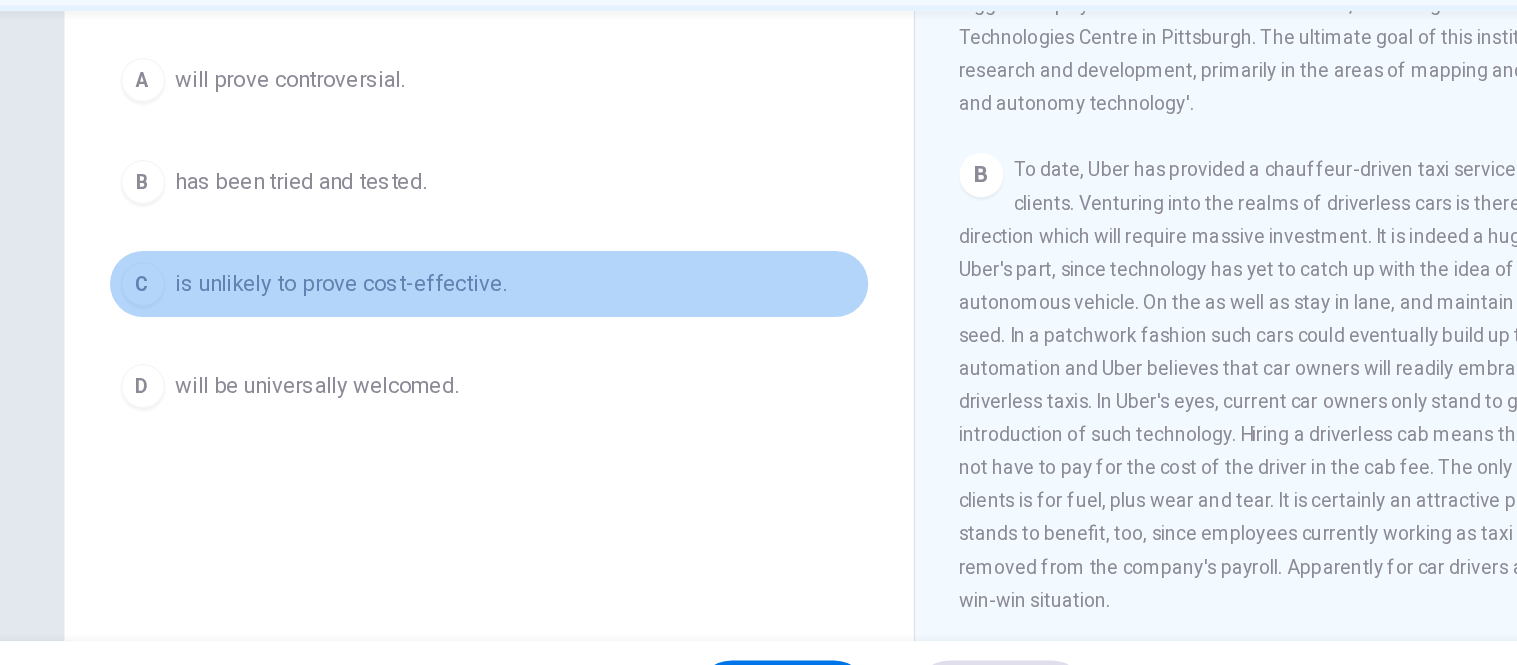 click on "is unlikely to prove cost-effective." at bounding box center [323, 178] 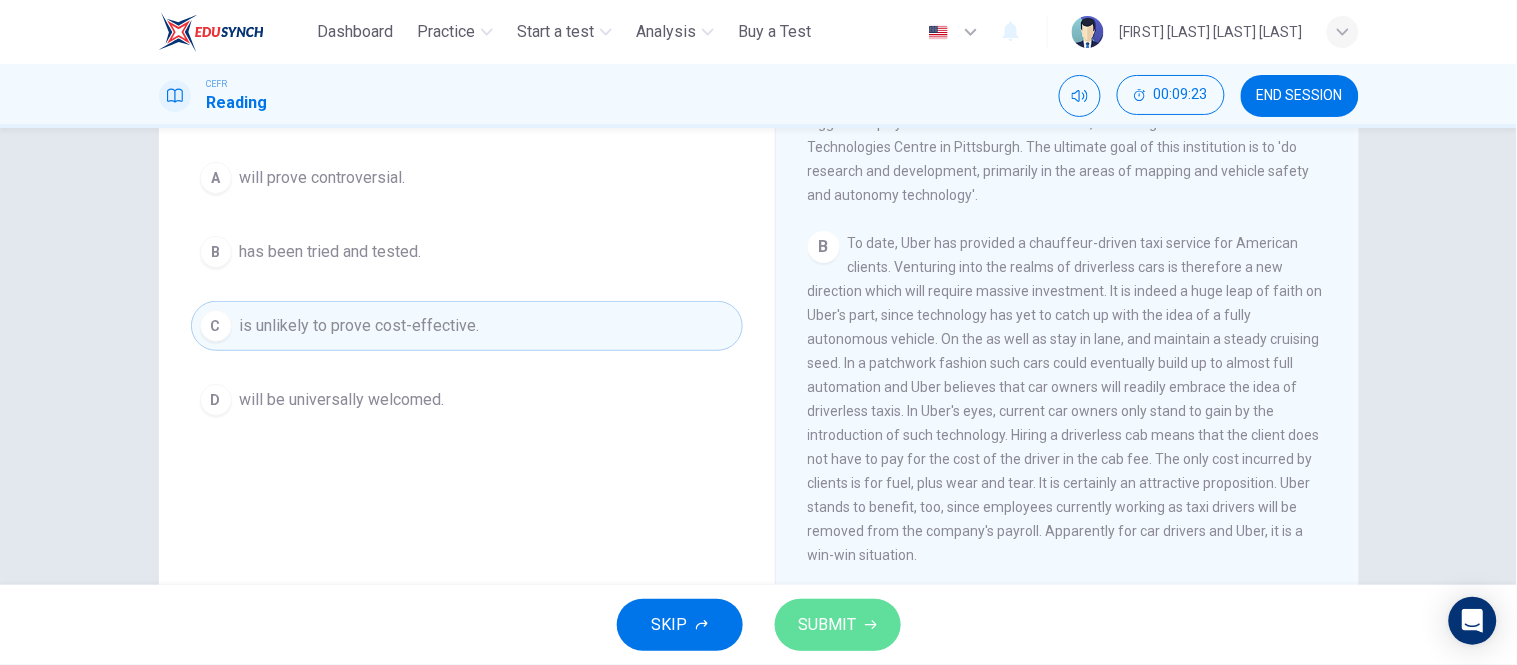 click on "SUBMIT" at bounding box center (838, 625) 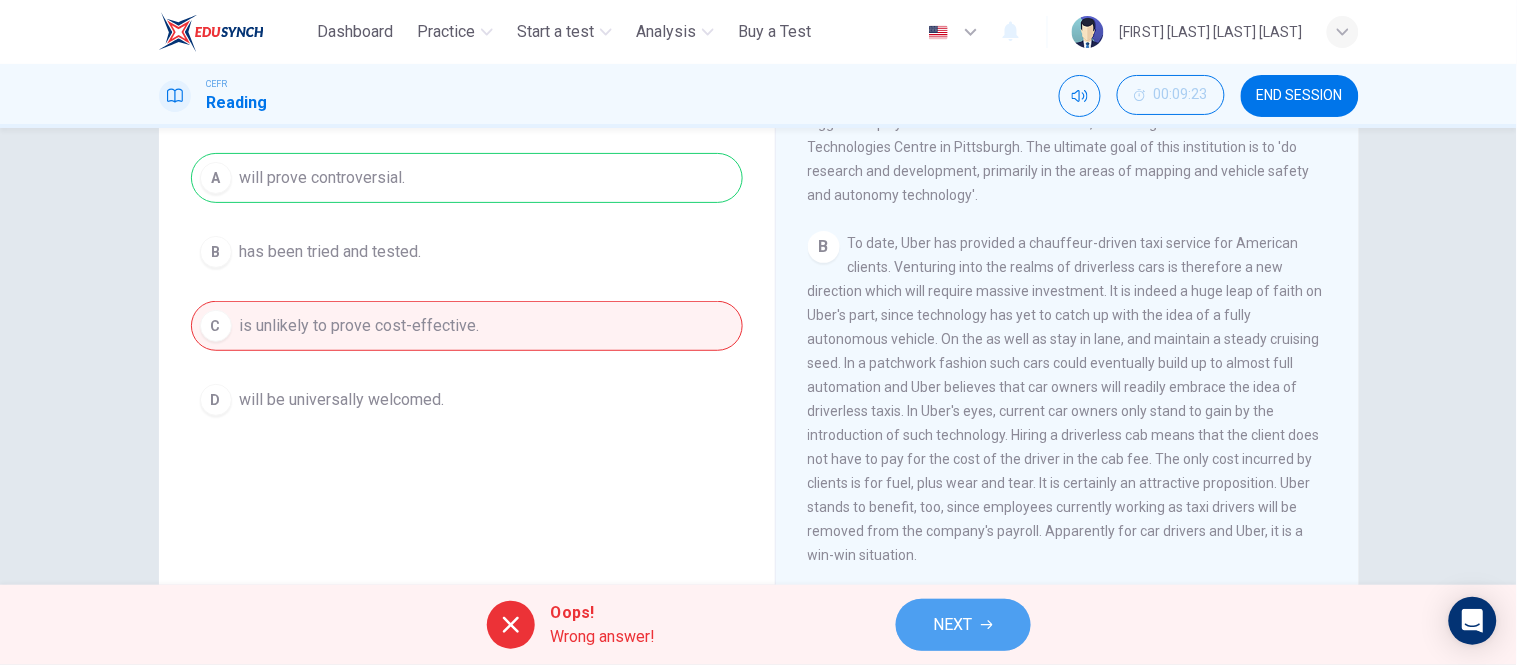 click at bounding box center (987, 625) 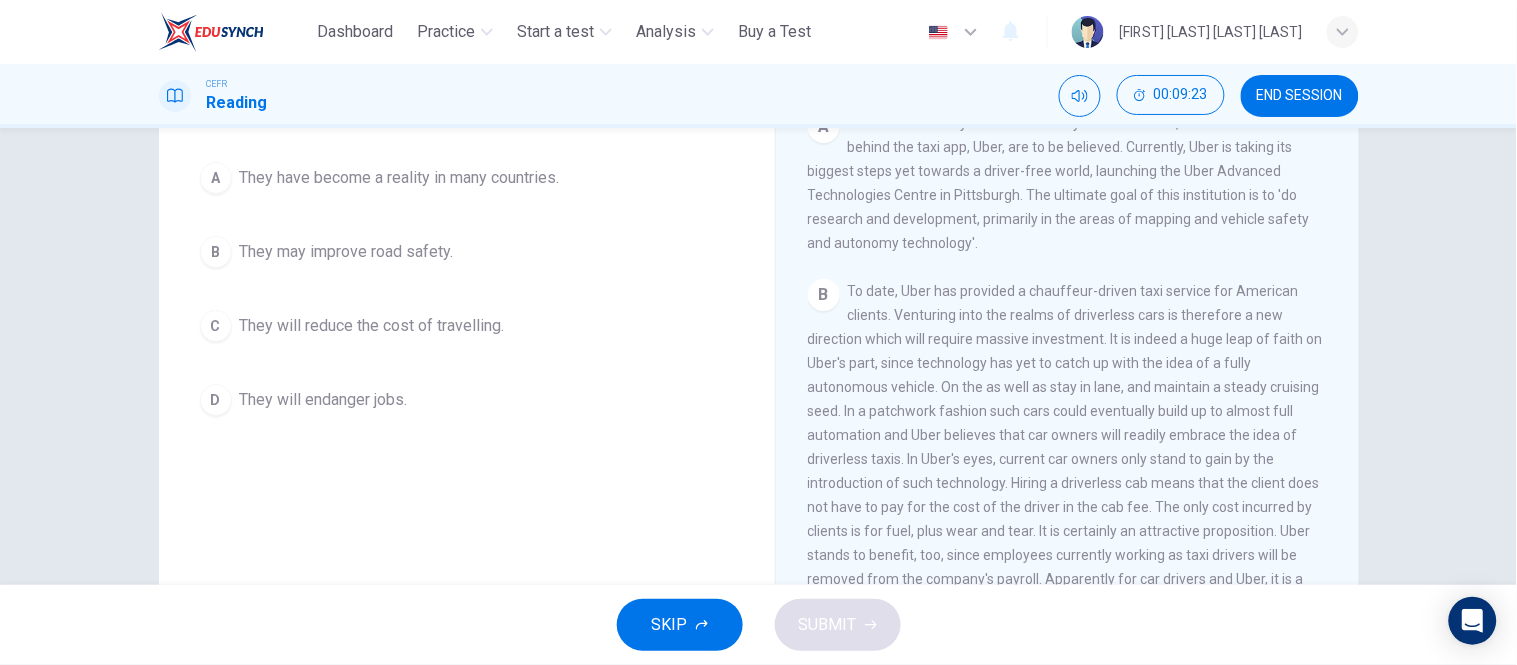 scroll, scrollTop: 81, scrollLeft: 0, axis: vertical 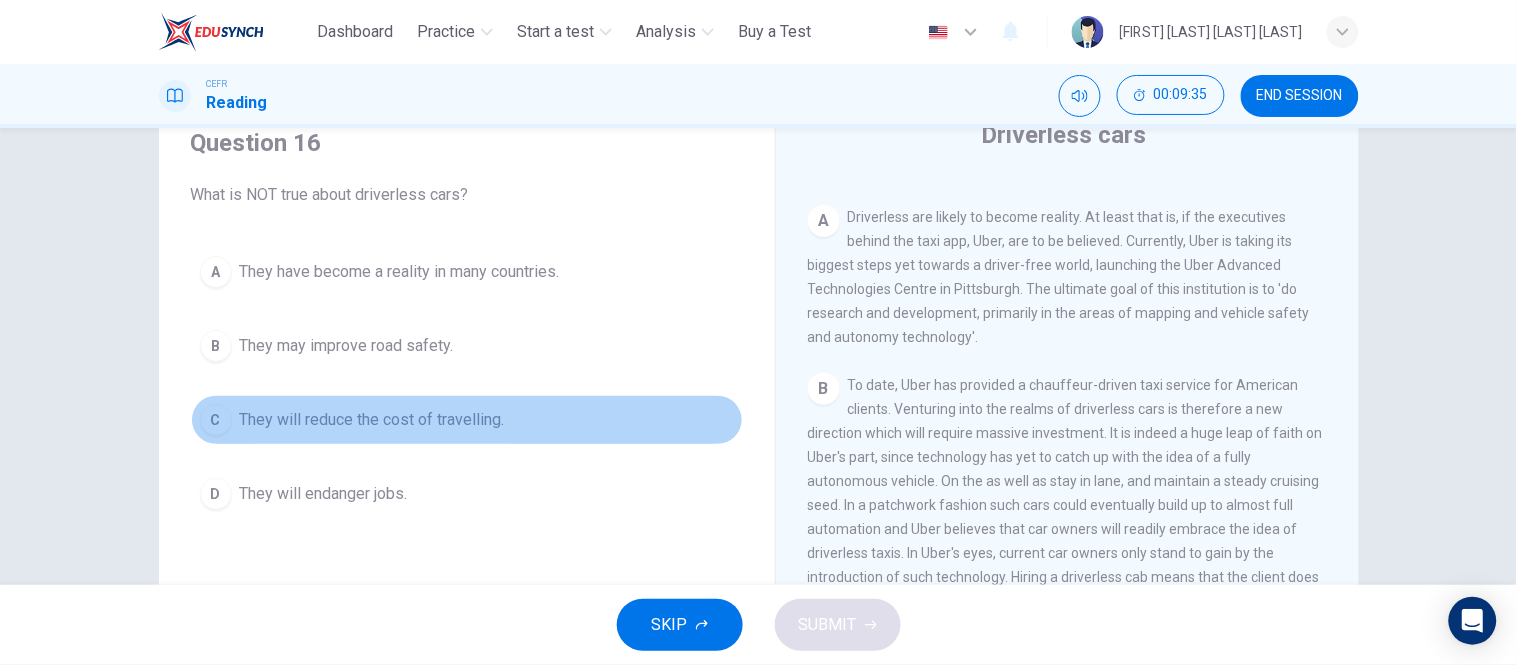click on "They will reduce the cost of travelling." at bounding box center (400, 272) 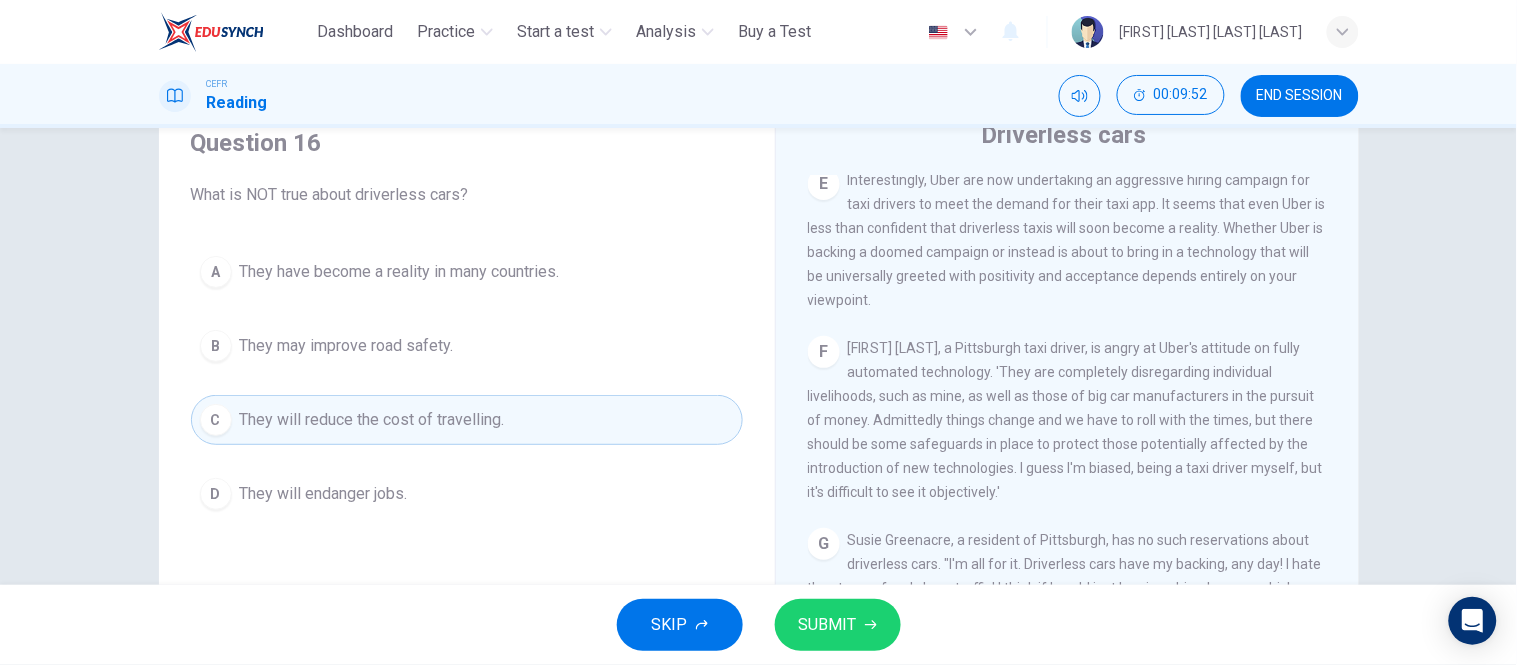 scroll, scrollTop: 1421, scrollLeft: 0, axis: vertical 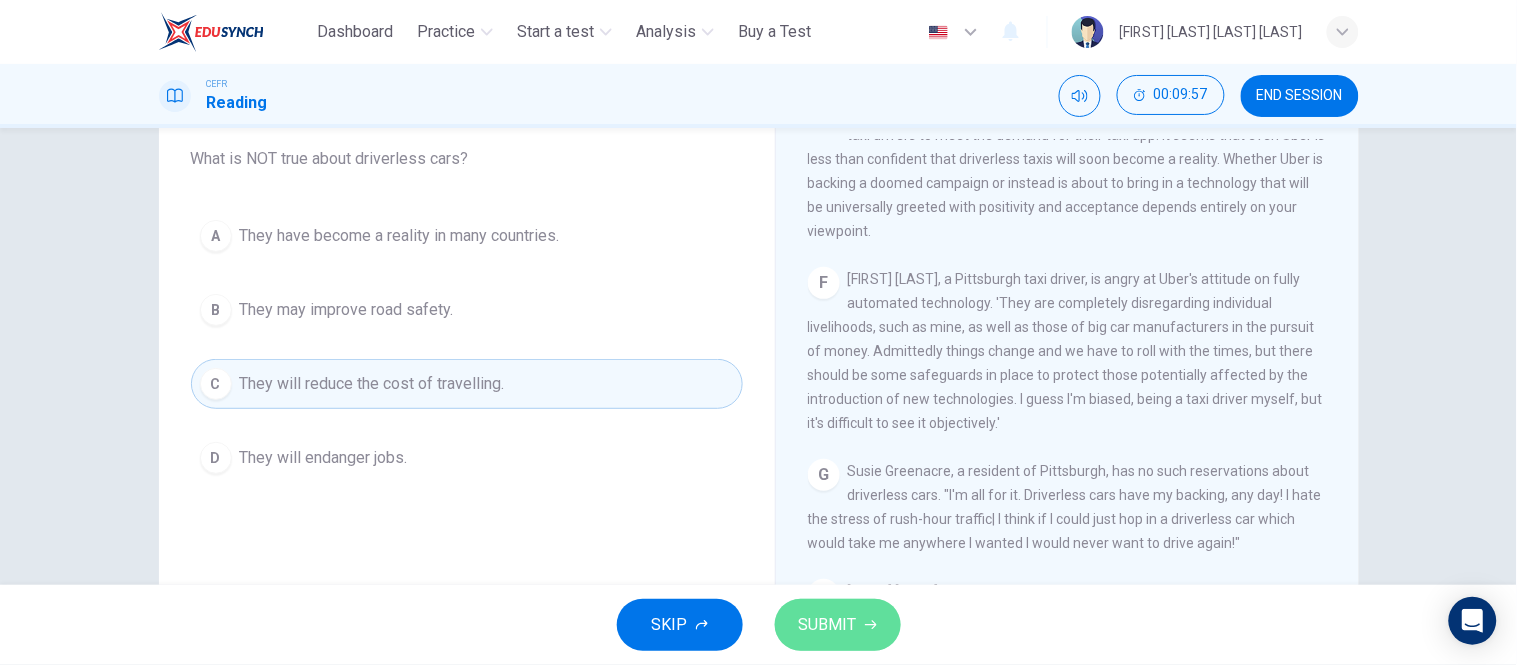 click on "SUBMIT" at bounding box center [838, 625] 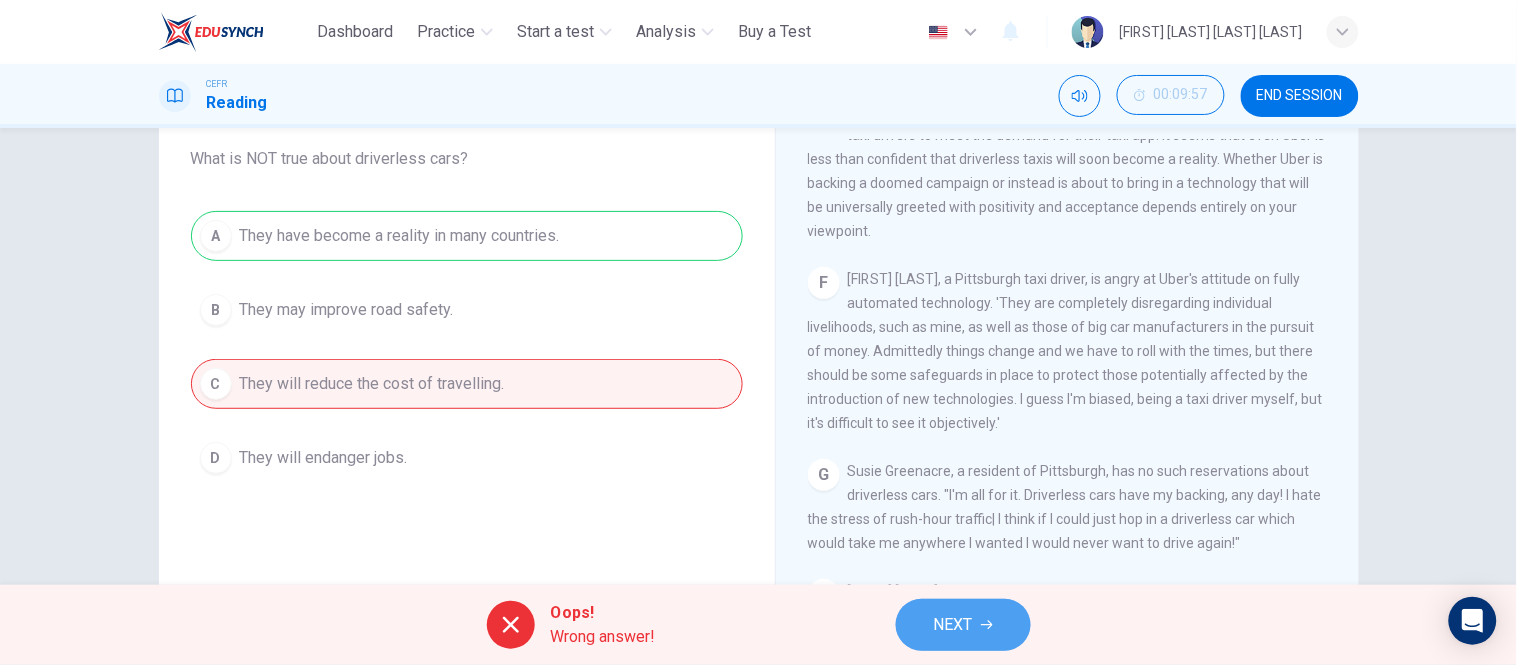 click on "NEXT" at bounding box center (953, 625) 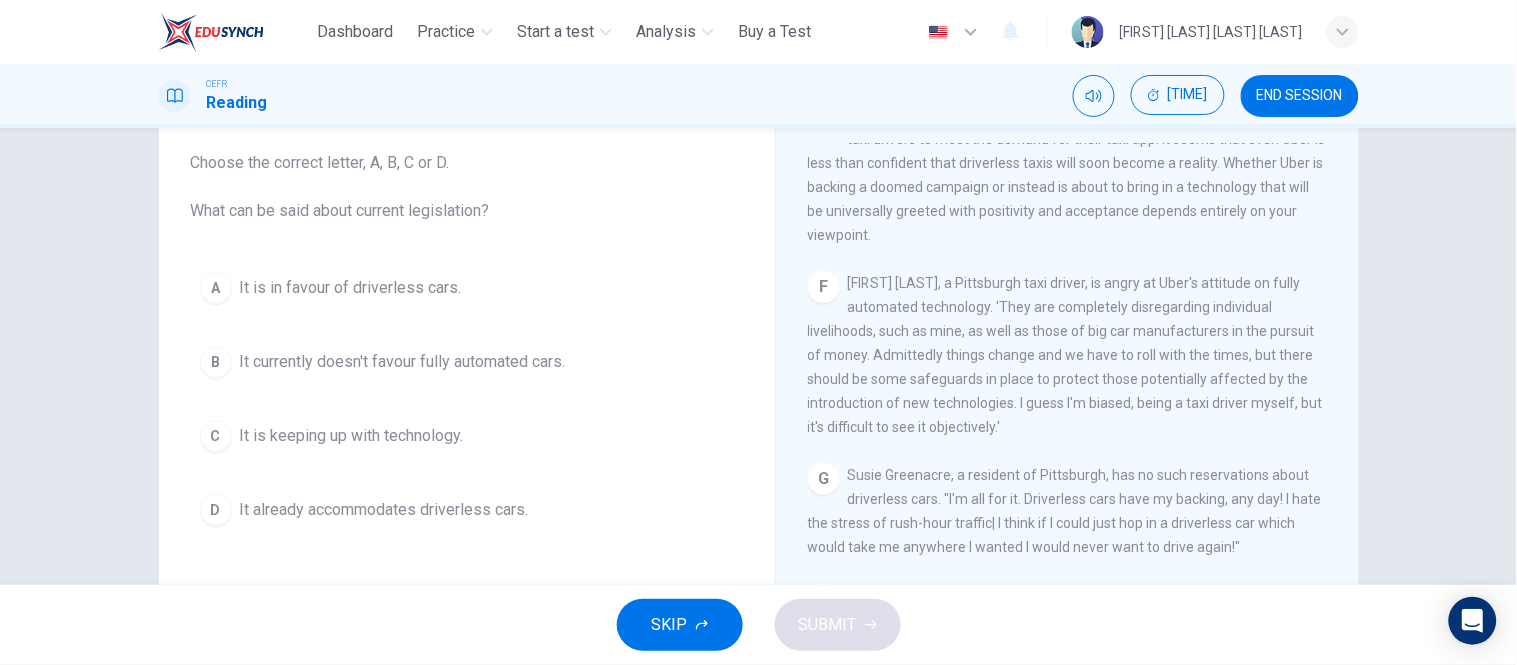 scroll, scrollTop: 317, scrollLeft: 0, axis: vertical 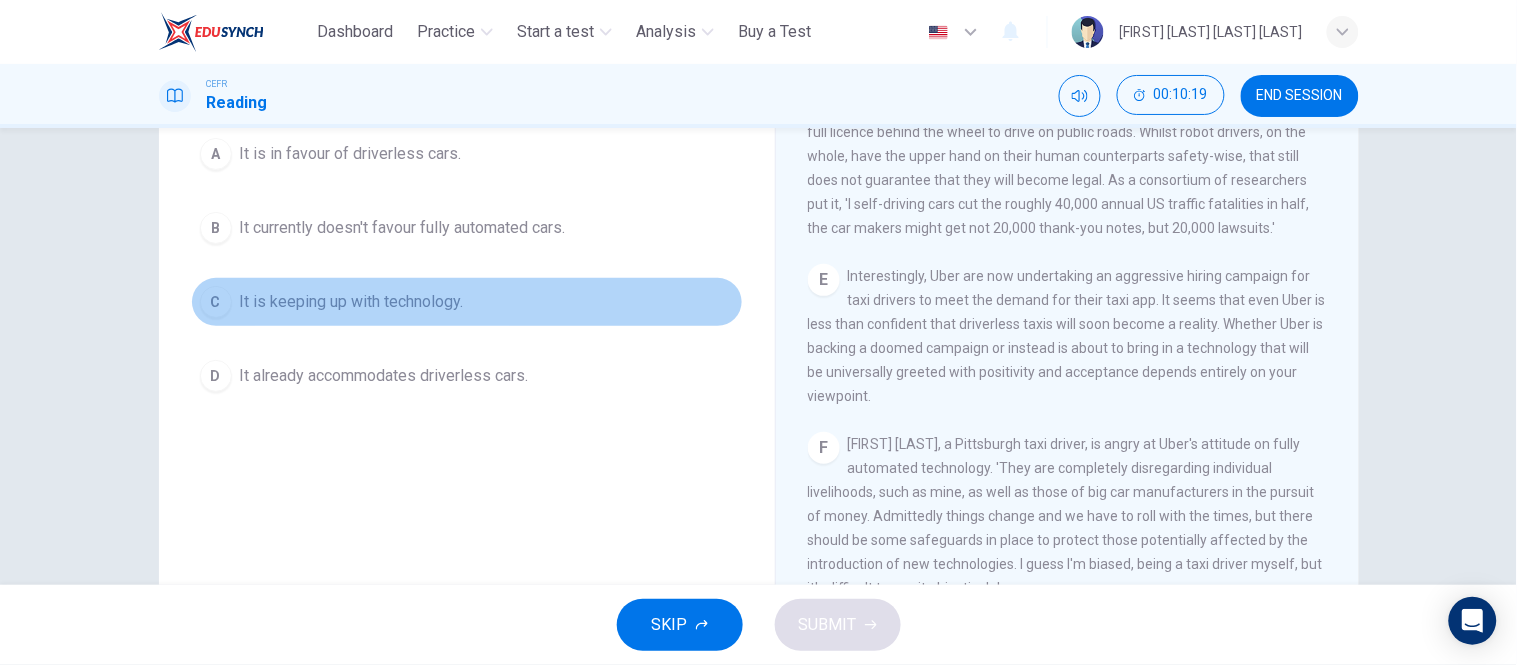 click on "C It is keeping up with technology." at bounding box center (467, 302) 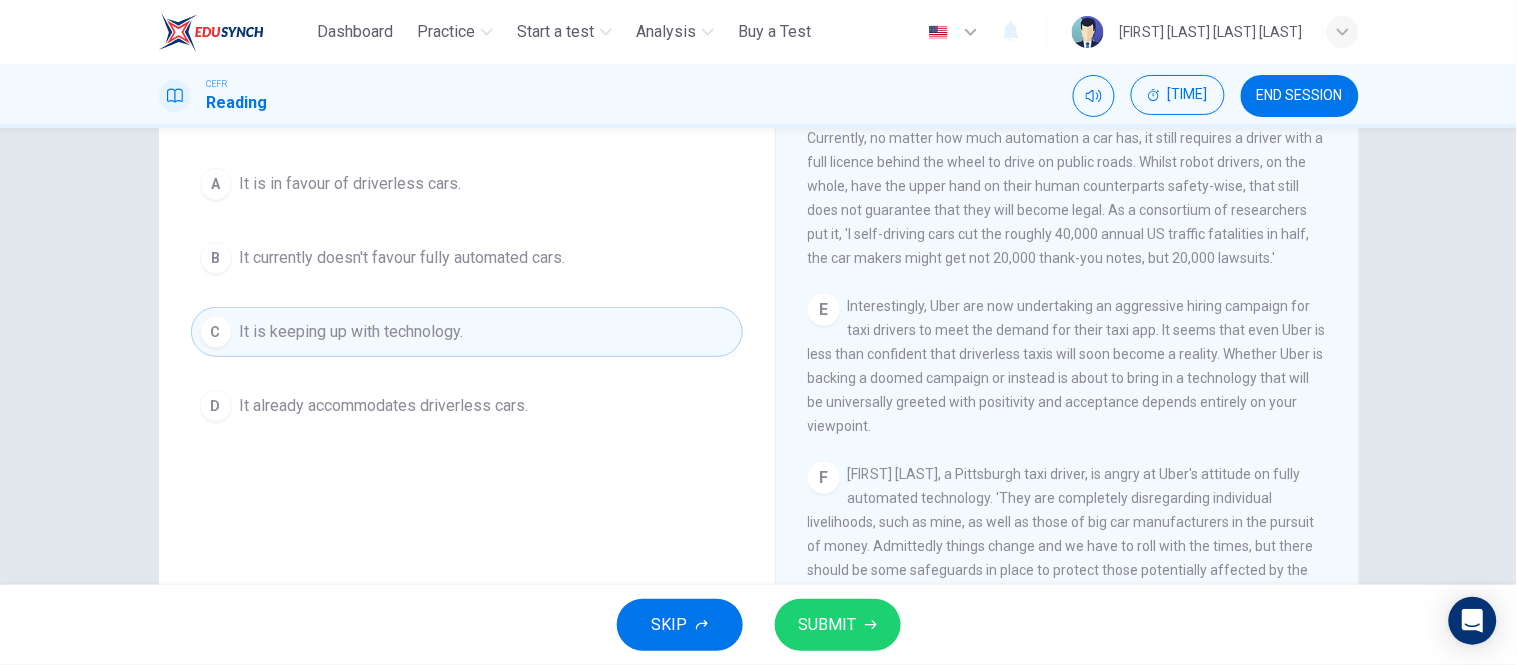 scroll, scrollTop: 152, scrollLeft: 0, axis: vertical 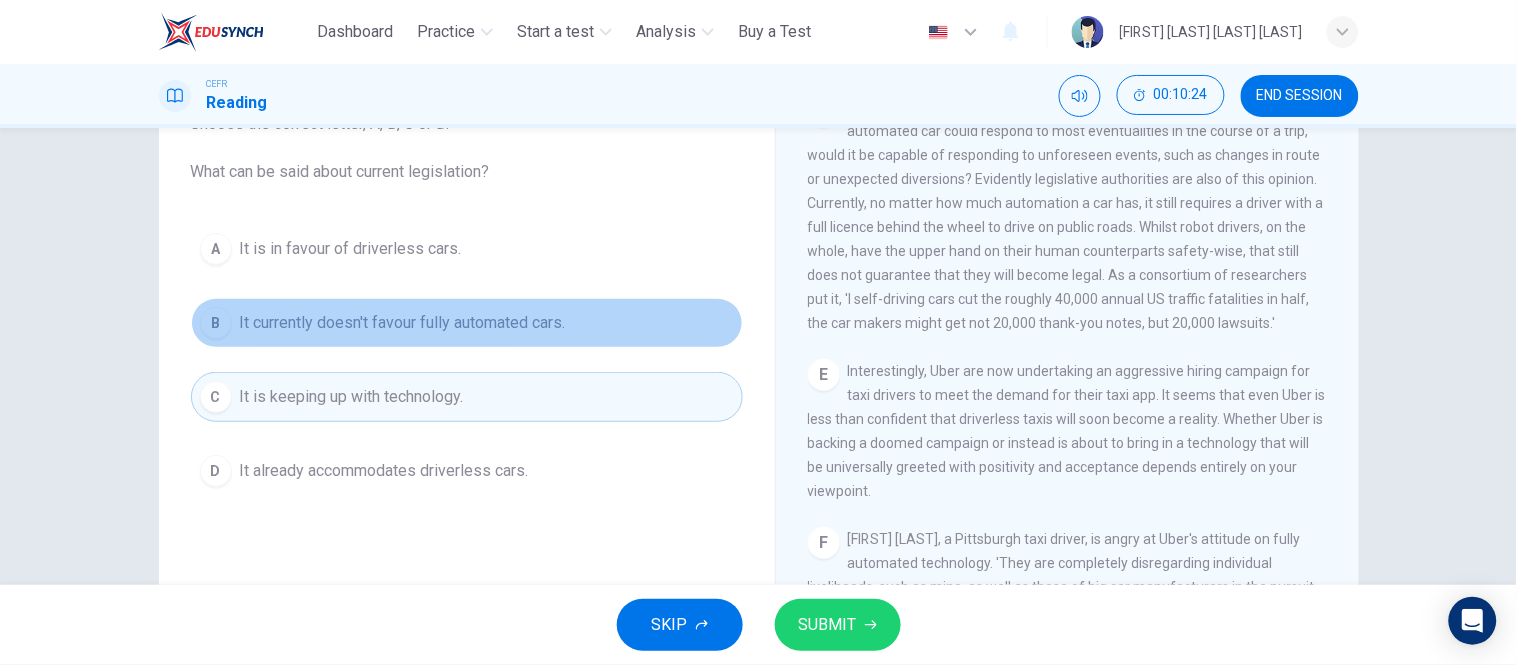 click on "It currently doesn't favour fully automated cars." at bounding box center (351, 249) 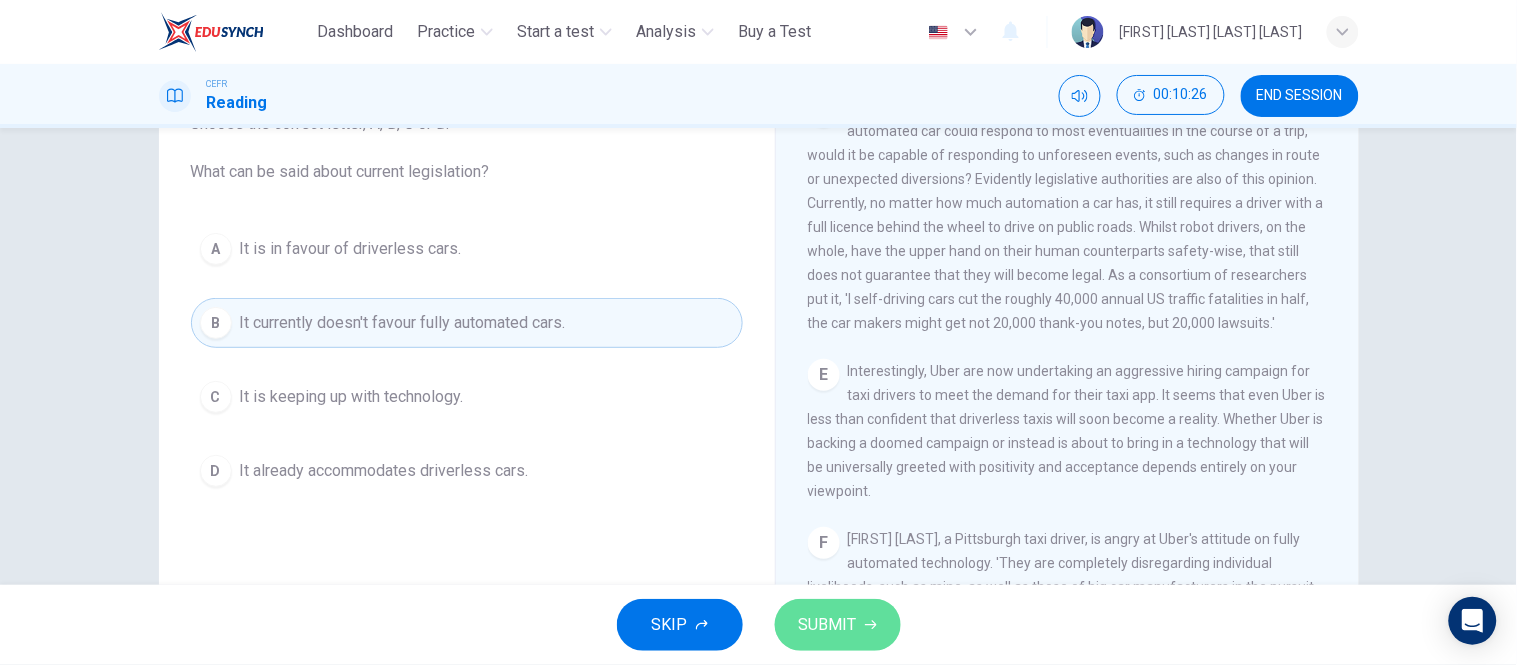 click on "SUBMIT" at bounding box center (838, 625) 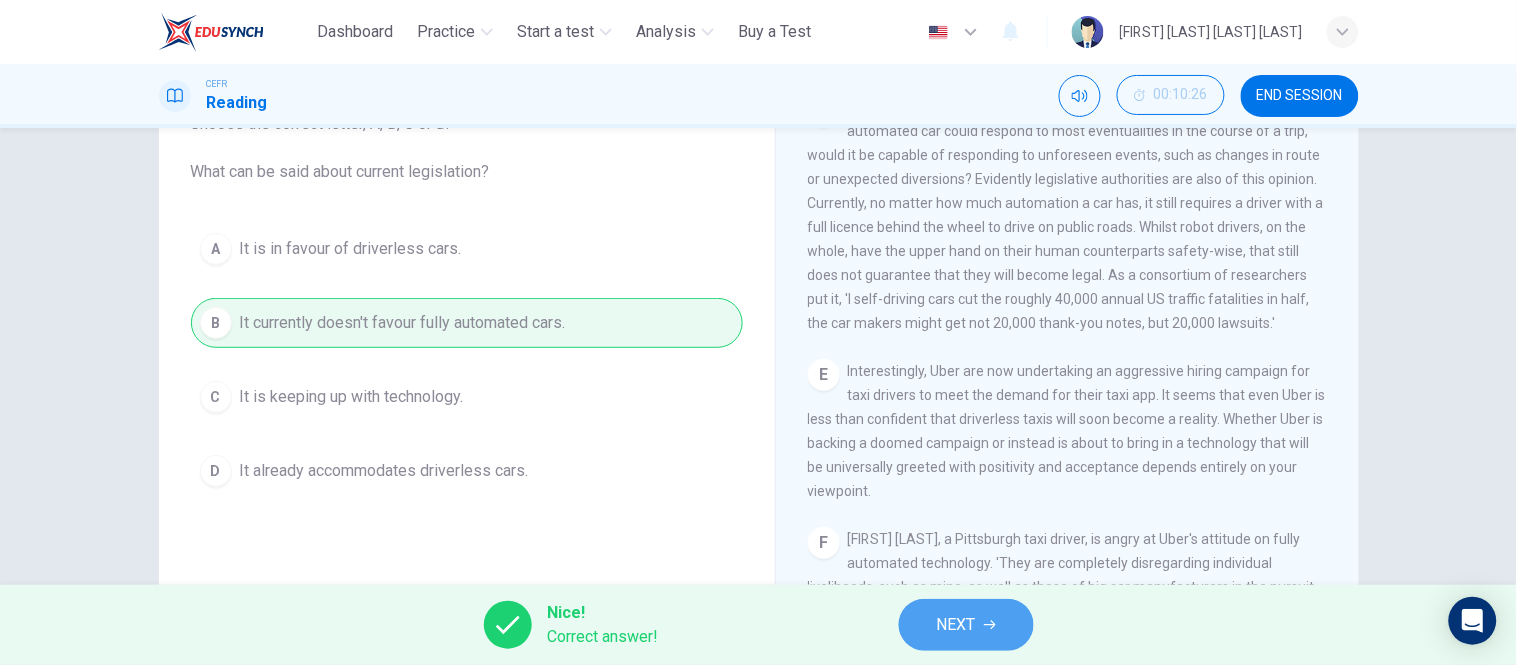 click at bounding box center (990, 625) 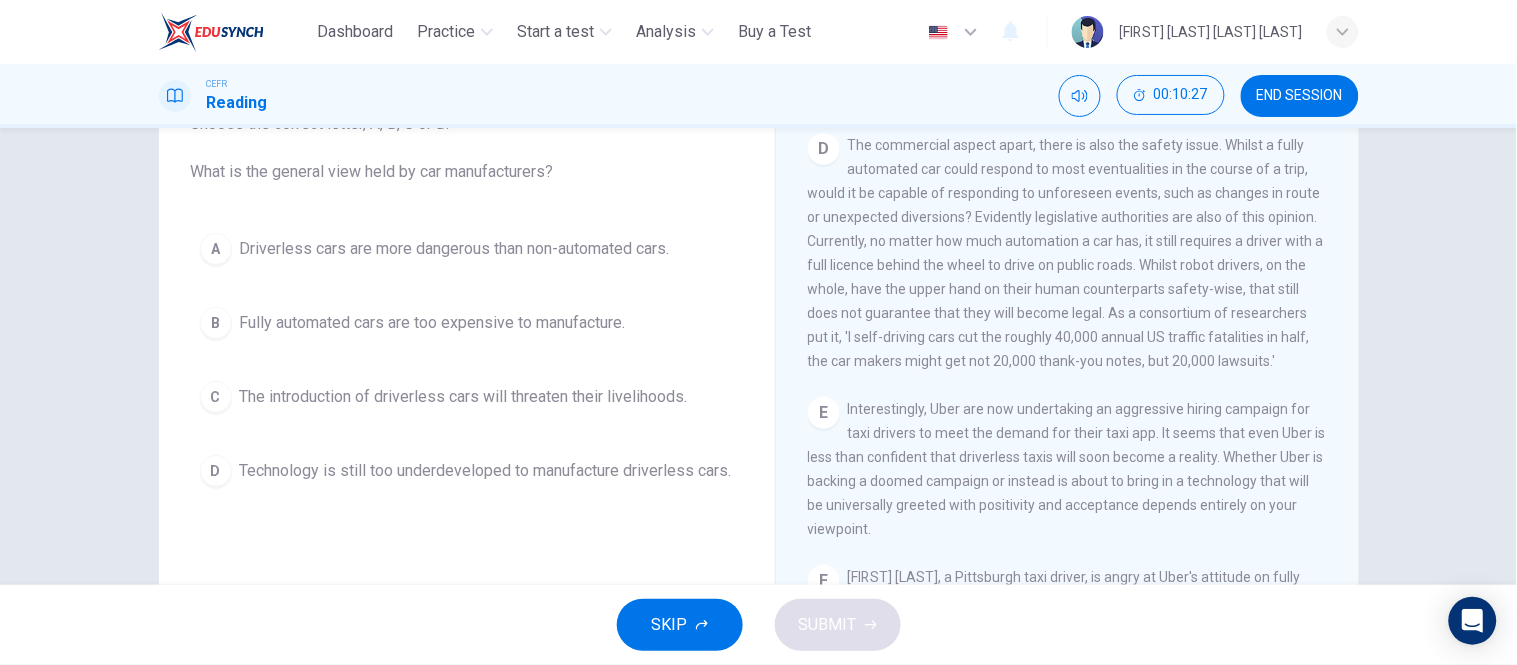 scroll, scrollTop: 1084, scrollLeft: 0, axis: vertical 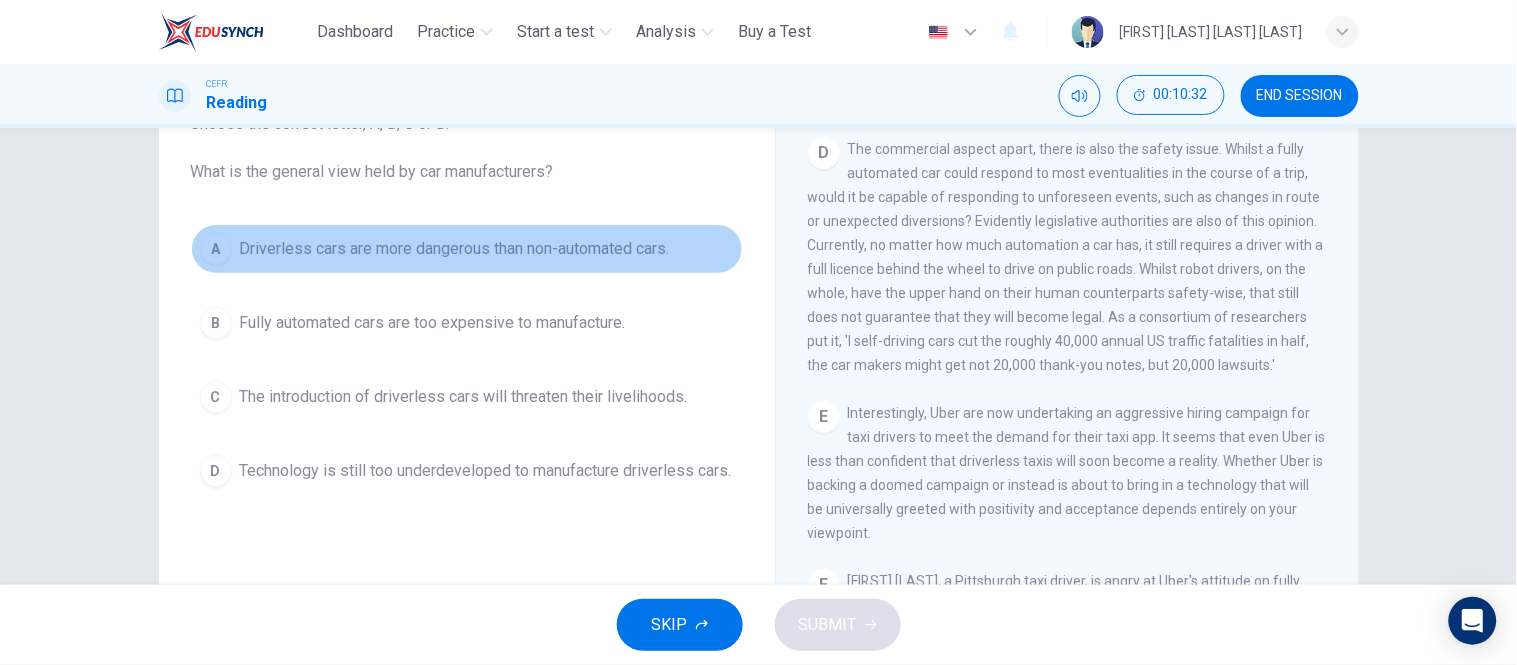 click on "A Driverless cars are more dangerous than non-automated cars." at bounding box center (467, 249) 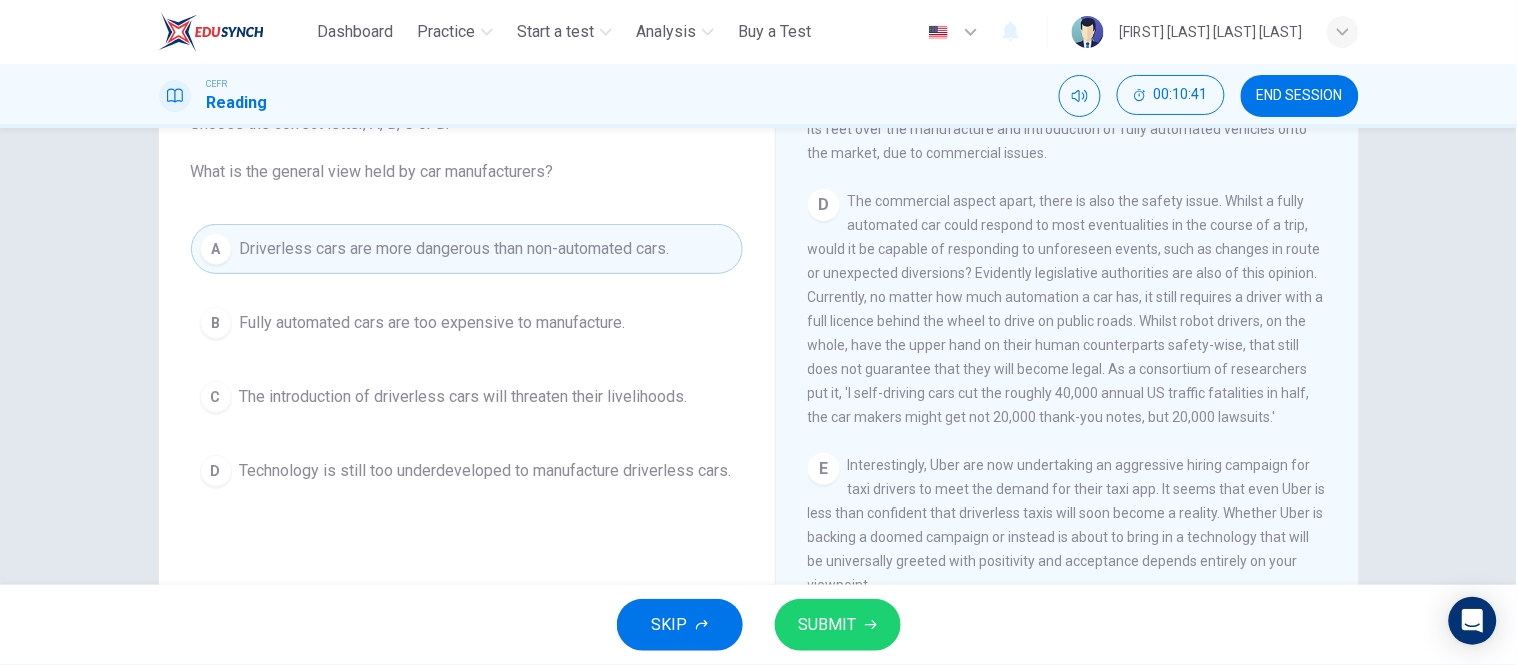 scroll, scrollTop: 1031, scrollLeft: 0, axis: vertical 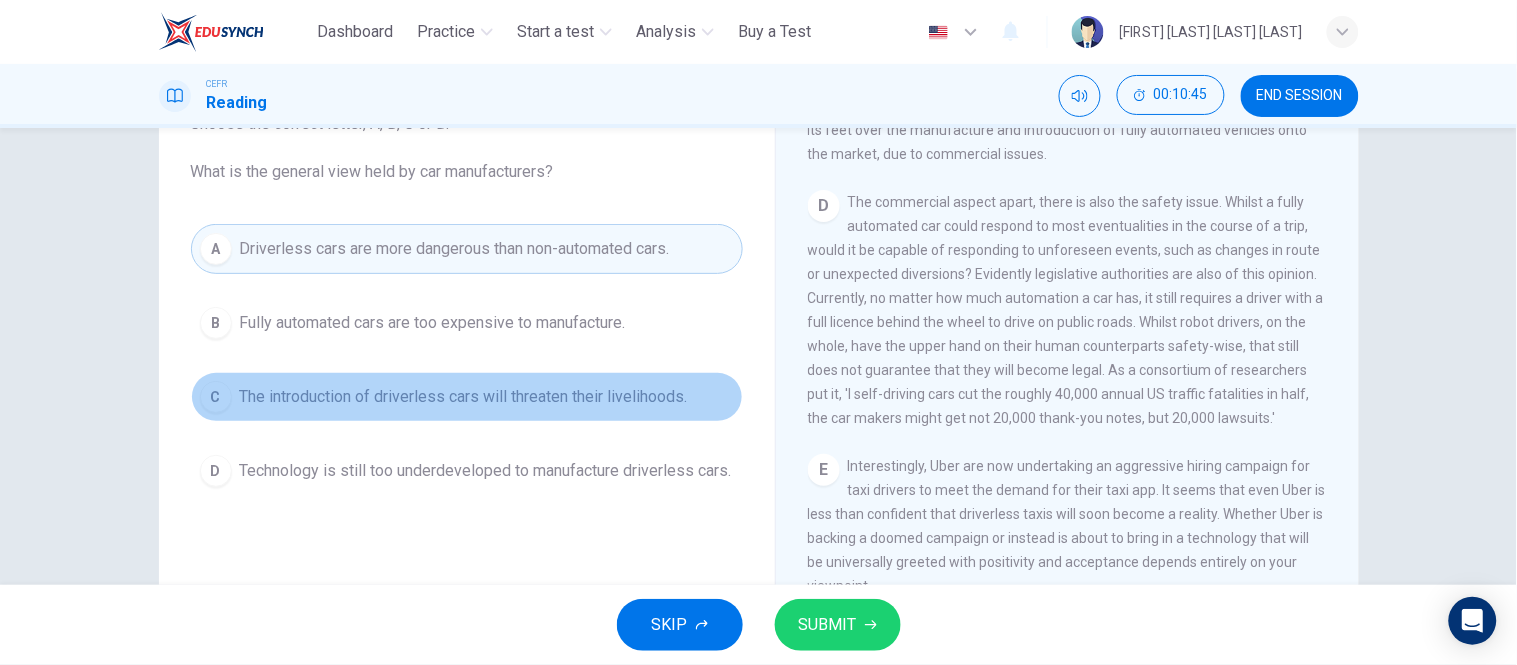 click on "The introduction of driverless cars will threaten their livelihoods." at bounding box center [433, 323] 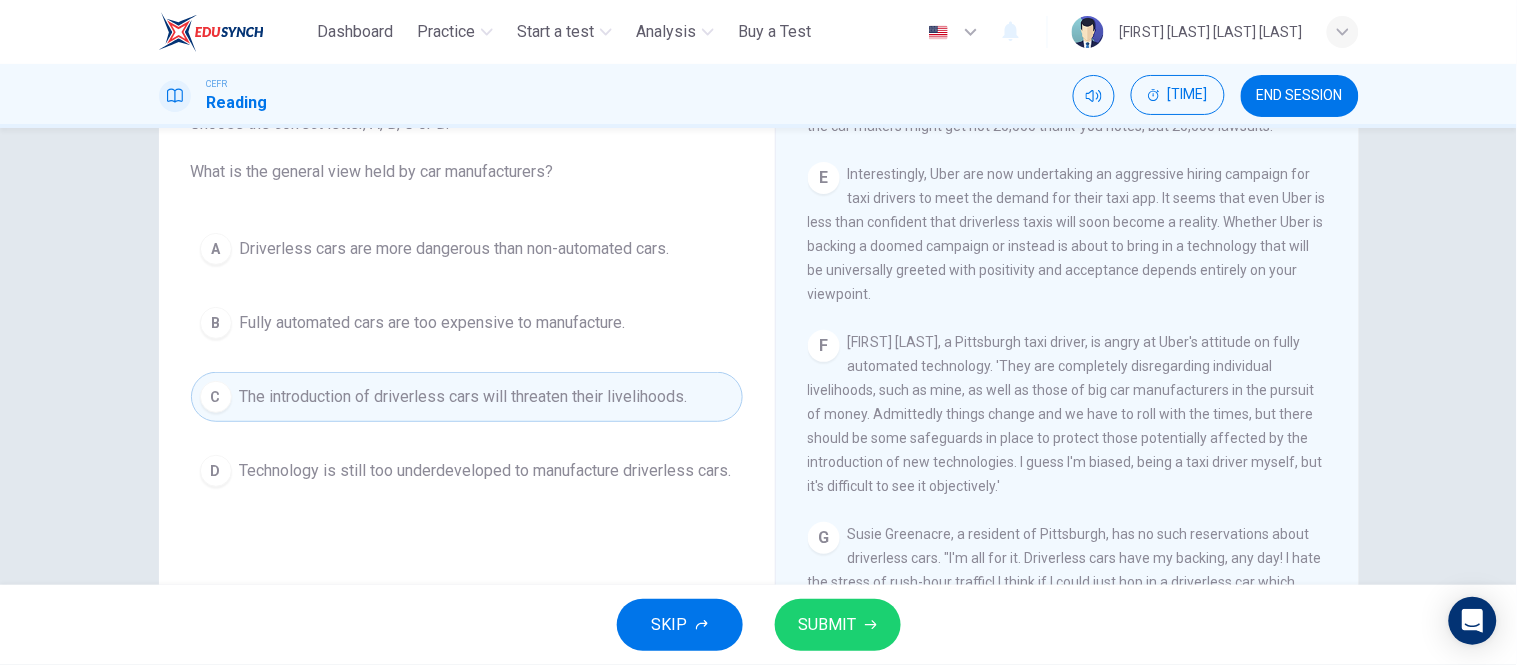 scroll, scrollTop: 1324, scrollLeft: 0, axis: vertical 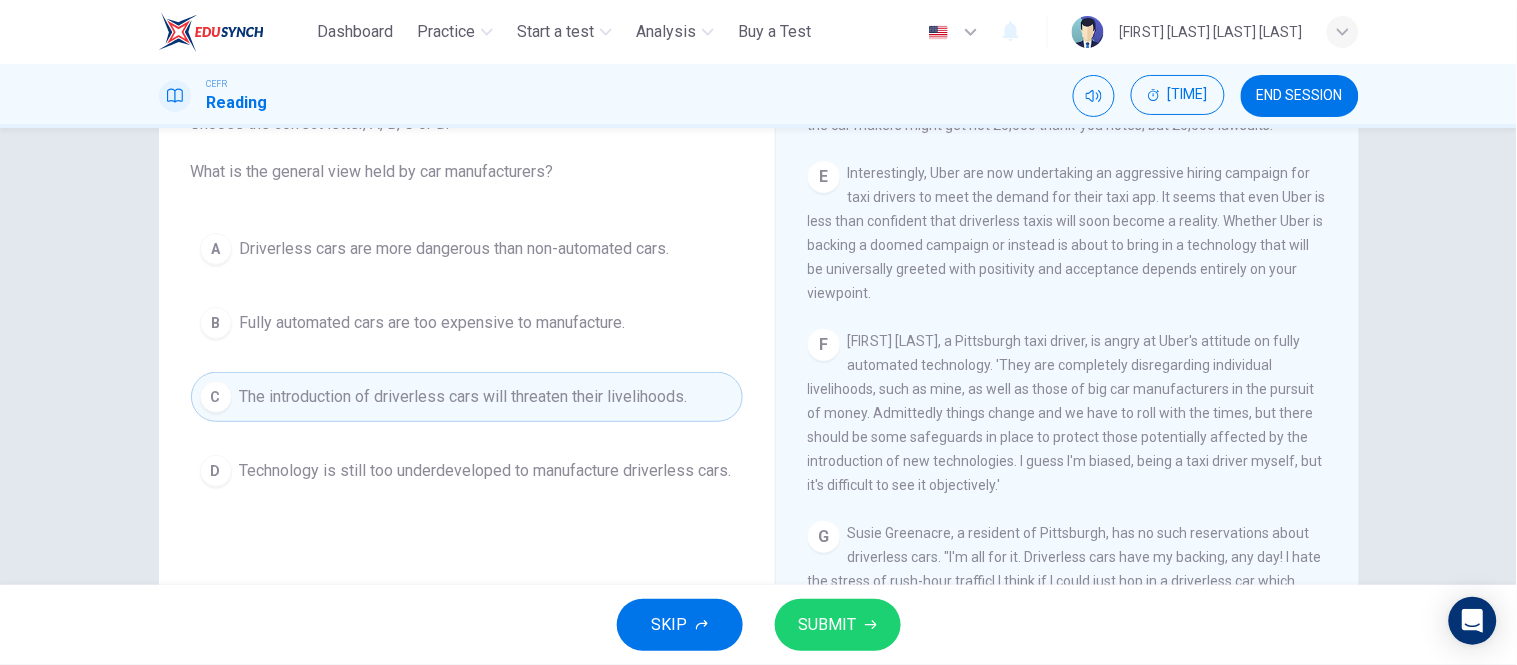 click on "SKIP SUBMIT" at bounding box center [758, 625] 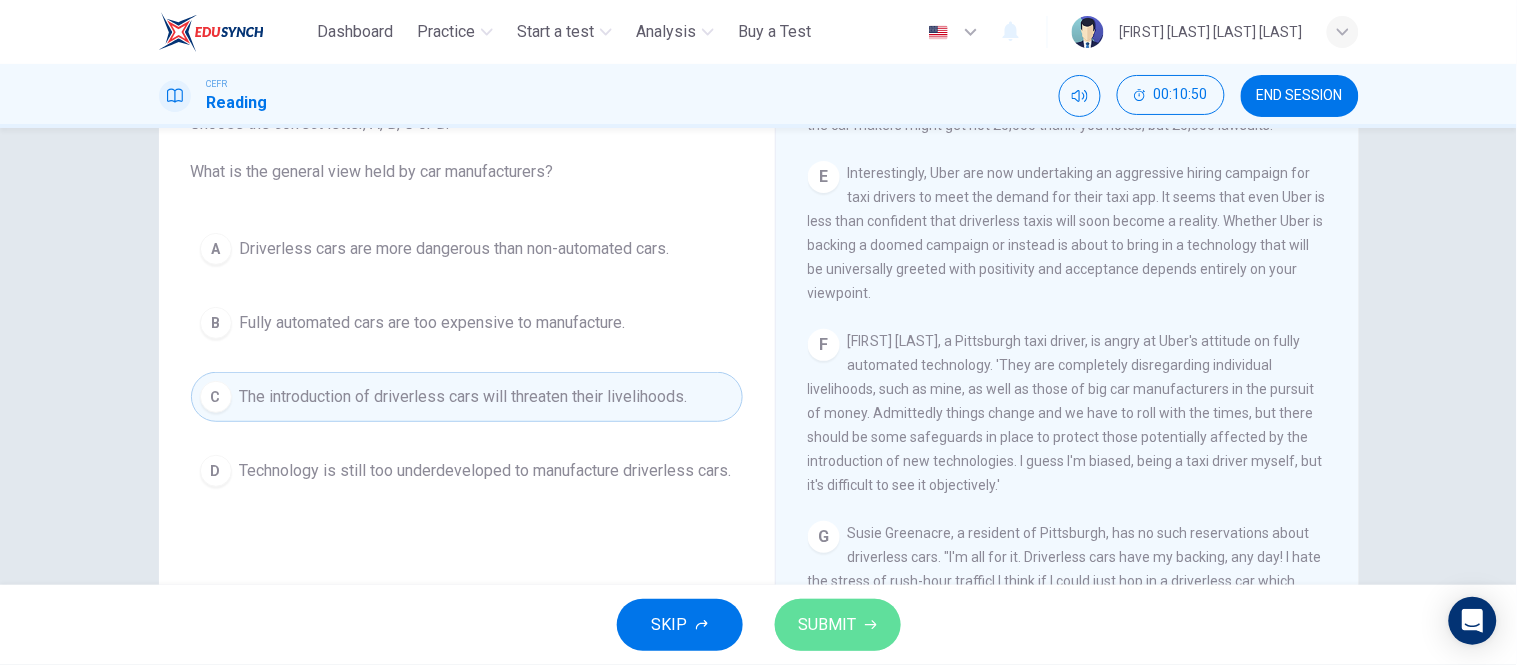 click on "SUBMIT" at bounding box center (838, 625) 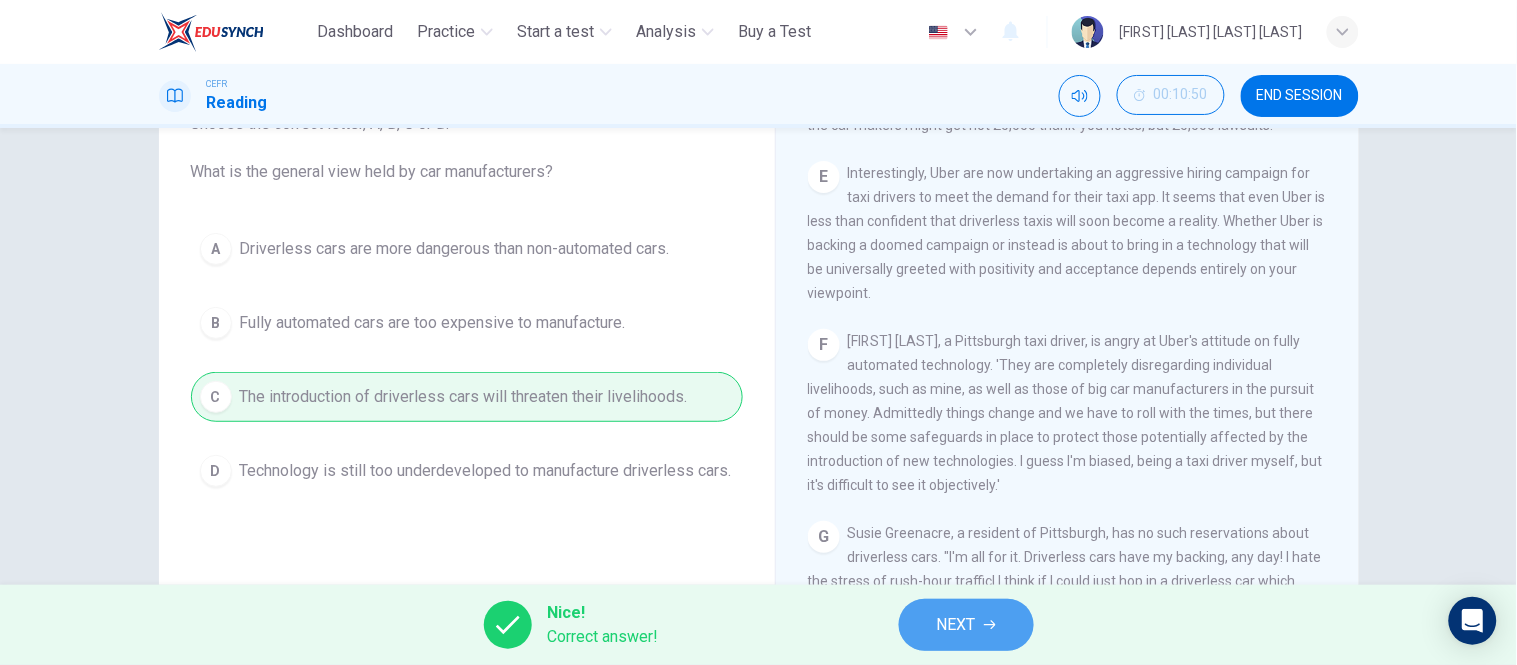 click on "NEXT" at bounding box center [956, 625] 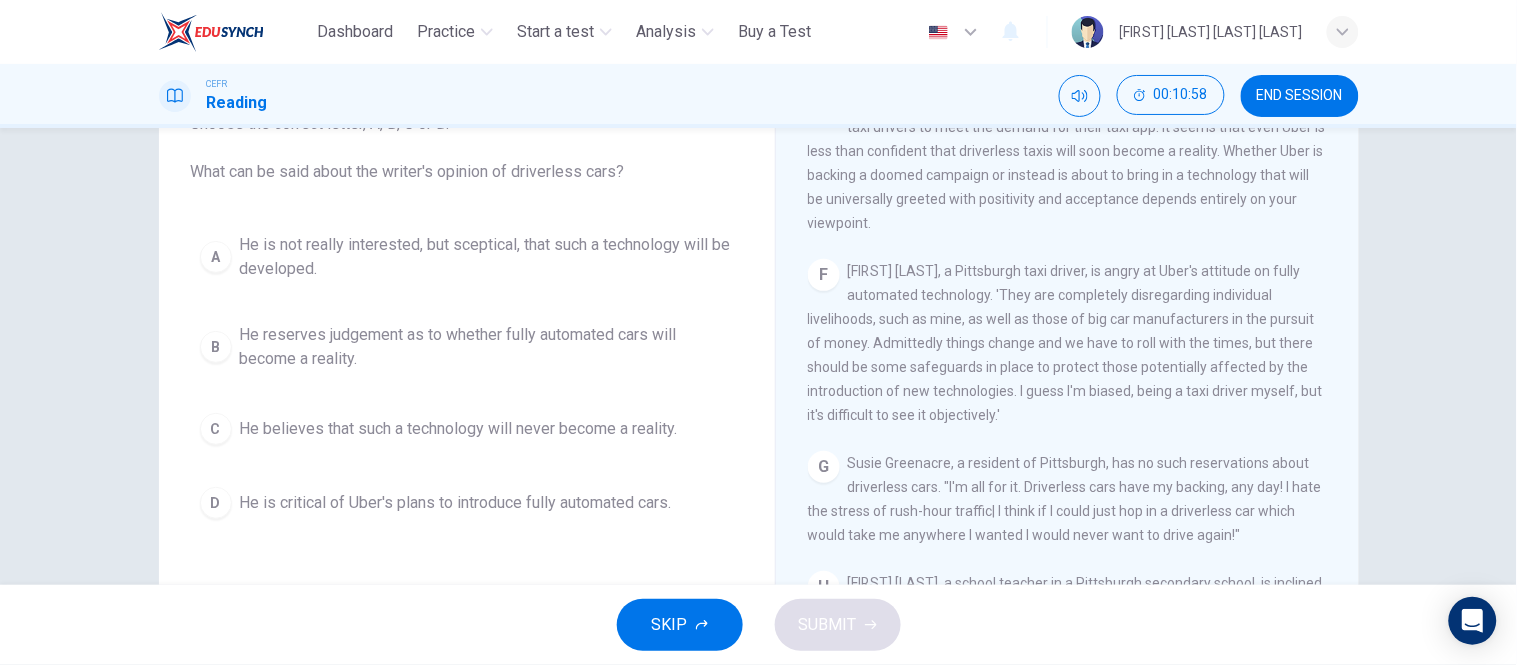 scroll, scrollTop: 1421, scrollLeft: 0, axis: vertical 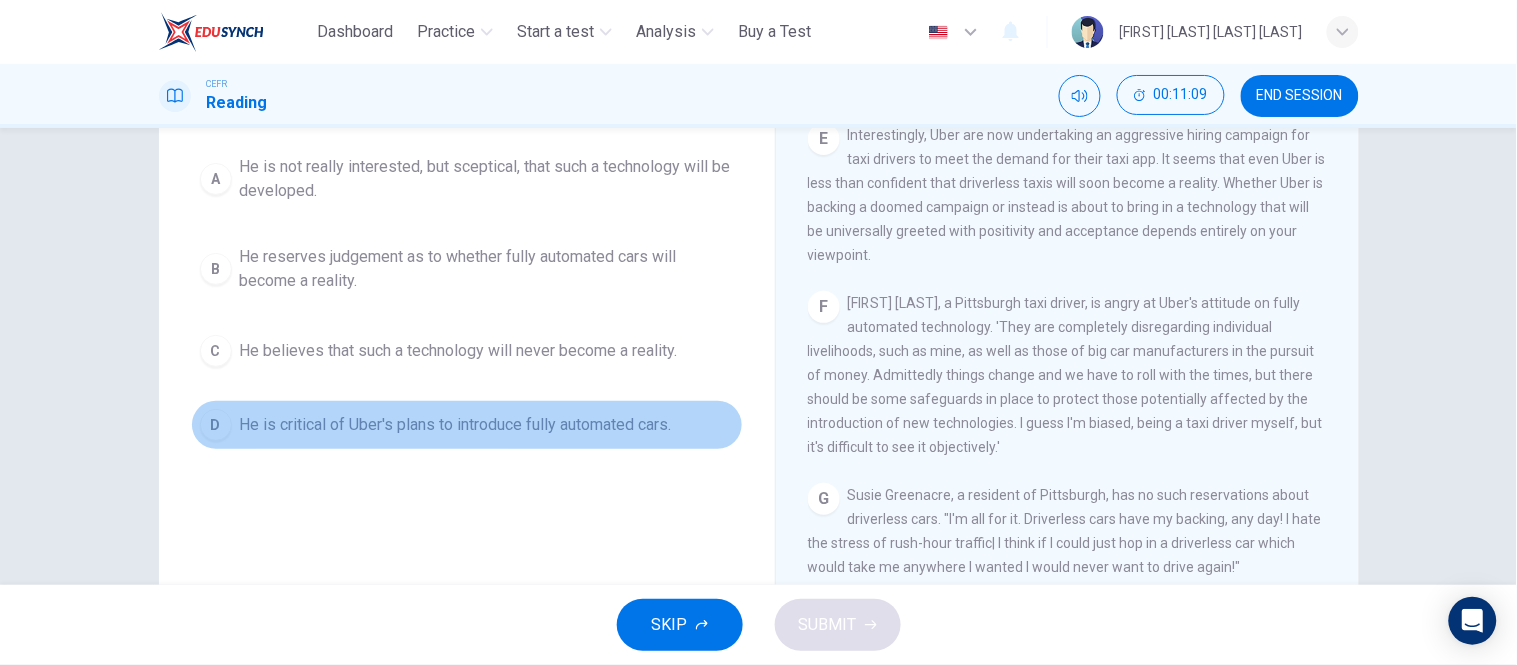 click on "D He is critical of Uber's plans to introduce fully automated cars." at bounding box center [467, 425] 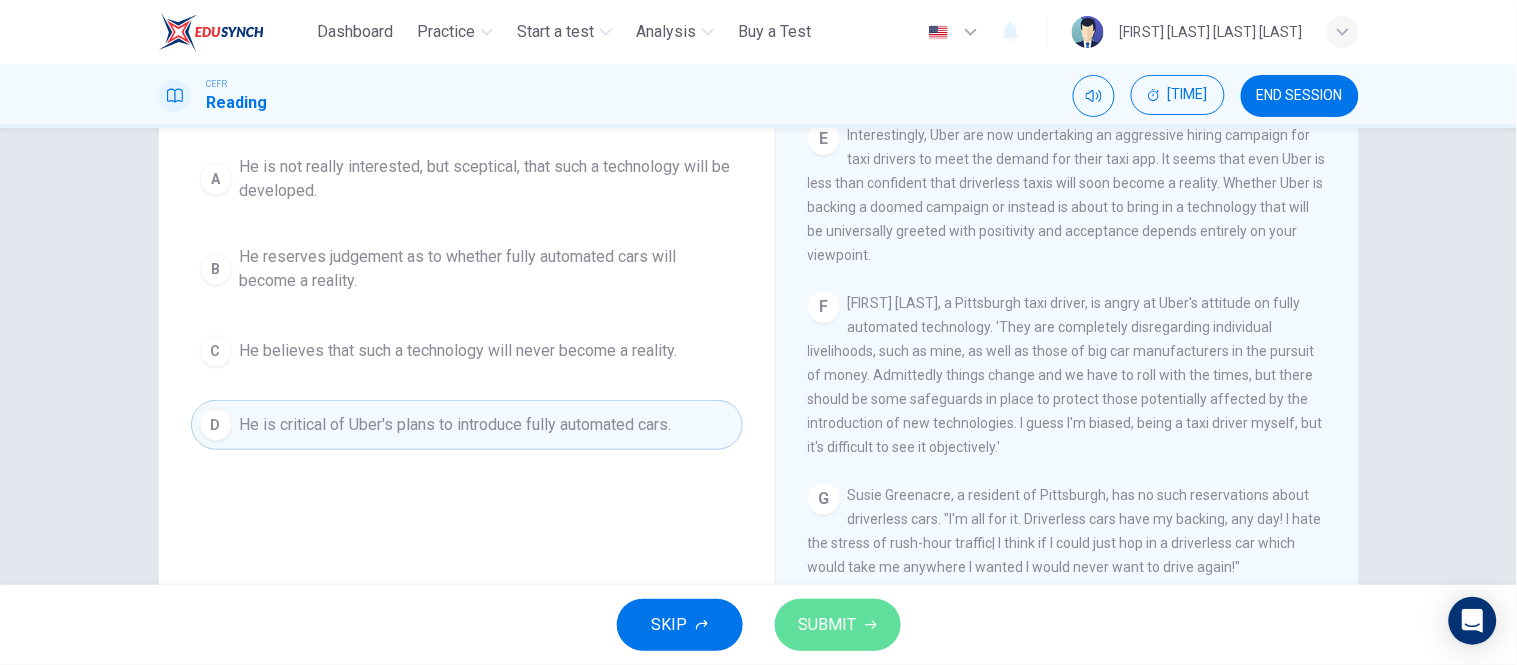 click on "SUBMIT" at bounding box center (828, 625) 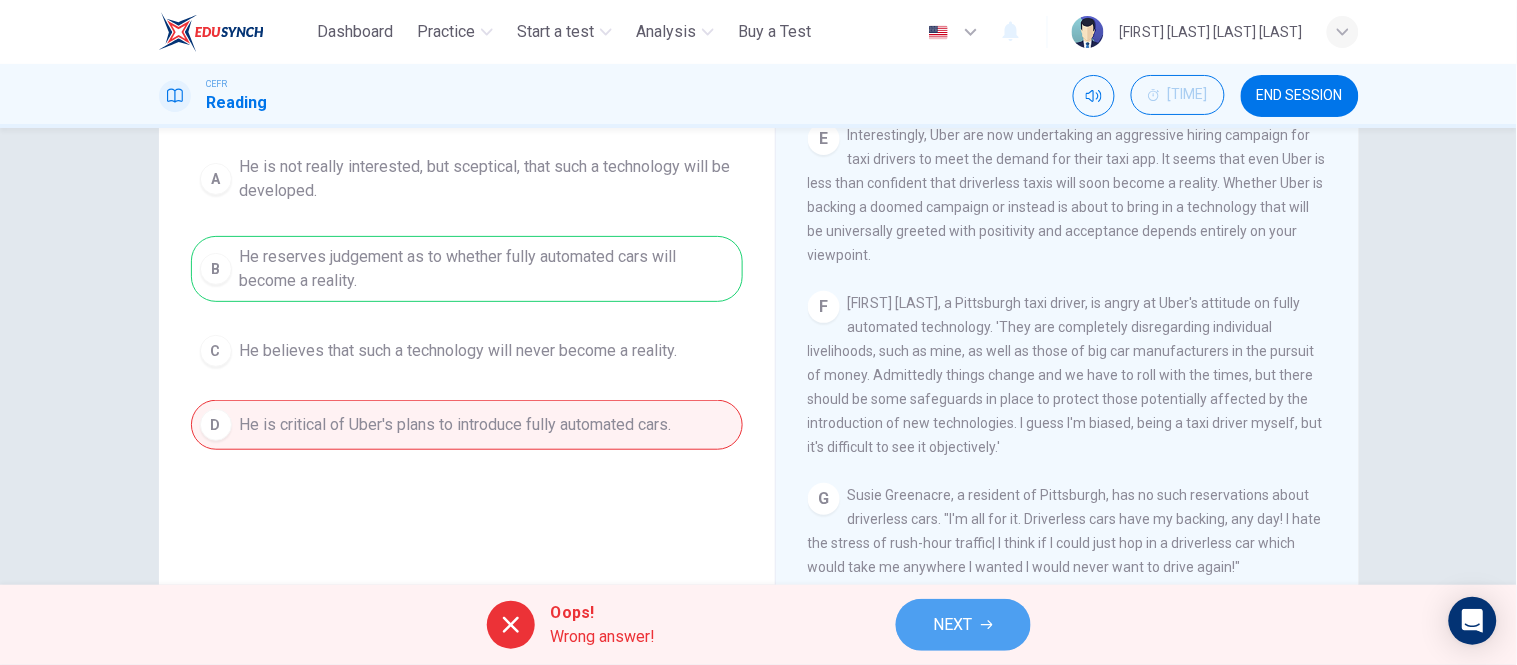 click at bounding box center [987, 625] 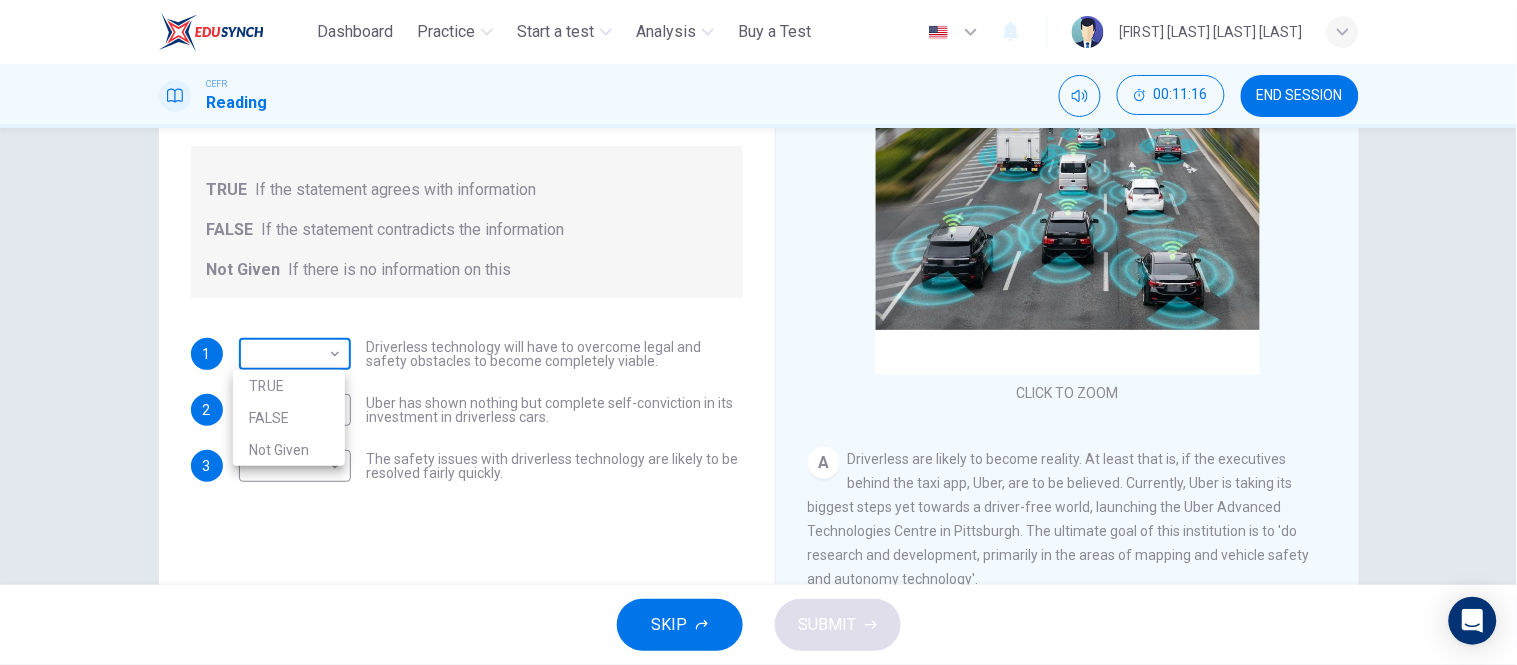 click on "This site uses cookies, as explained in our  Privacy Policy . If you agree to the use of cookies, please click the Accept button and continue to browse our site.   Privacy Policy Accept Dashboard Practice Start a test Analysis Buy a Test English ** ​ NURUL ANIS SYAFINA BINTI MOHD SUFFIAN CEFR Reading 00:11:16 END SESSION Question 20 Do the following statements agree with the information given in the text? For questions following questions, write TRUE If the statement agrees with information FALSE If the statement contradicts the information Not Given If there is no information on this 1 ​ ​ Driverless technology will have to overcome legal and safety obstacles to become completely viable. 2 ​ ​ Uber has shown nothing but complete self-conviction in its investment in driverless cars. 3 ​ ​ The safety issues with driverless technology are likely to be resolved fairly quickly. Driverless cars CLICK TO ZOOM Click to Zoom A B C D E F G H SKIP SUBMIT ELTC - EduSynch CEFR Test for Teachers in Malaysia" at bounding box center [758, 332] 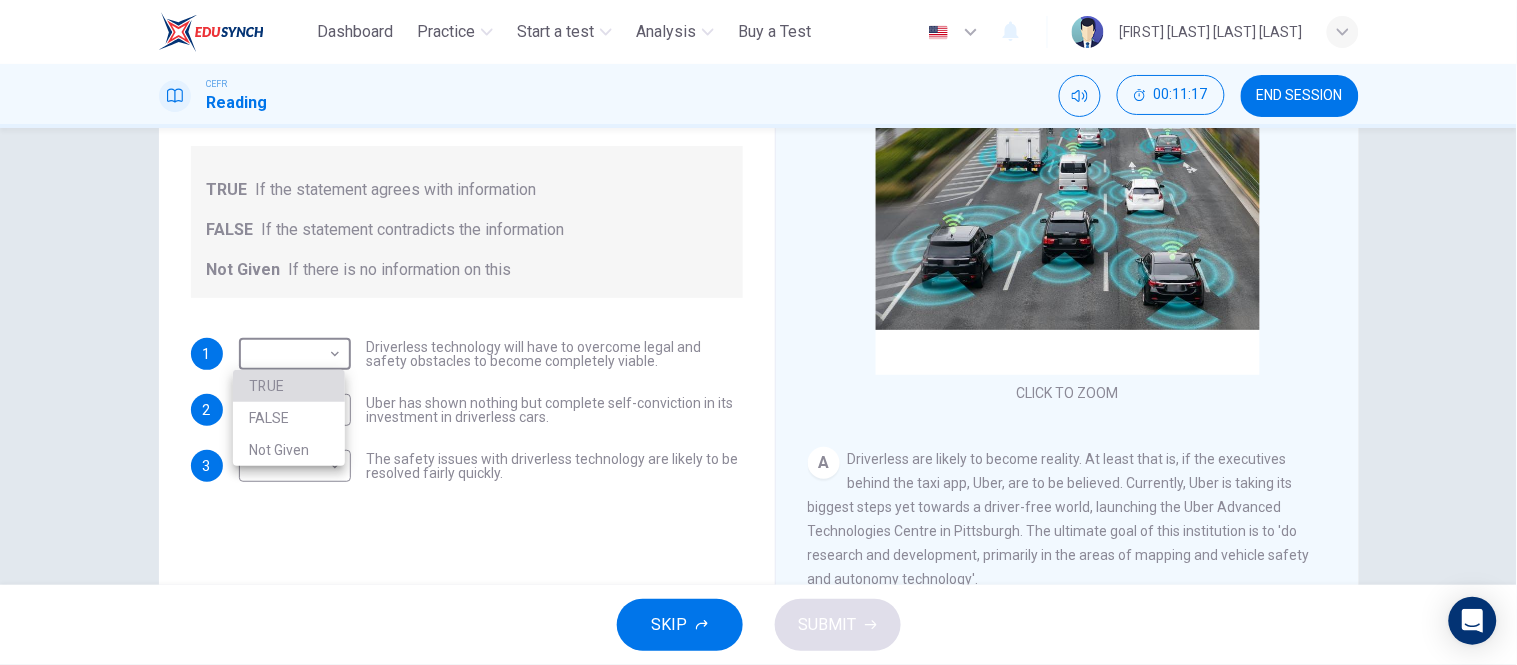 click on "TRUE" at bounding box center [289, 386] 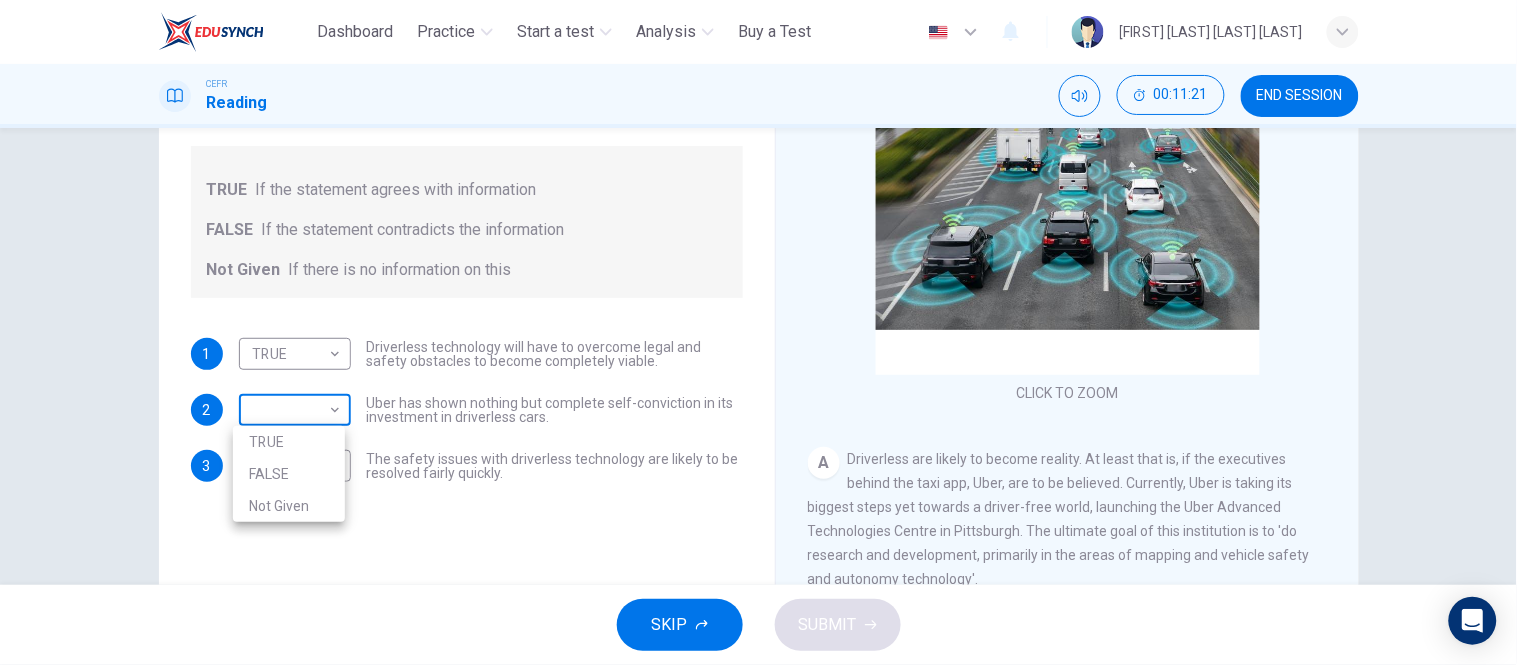 click on "This site uses cookies, as explained in our  Privacy Policy . If you agree to the use of cookies, please click the Accept button and continue to browse our site.   Privacy Policy Accept Dashboard Practice Start a test Analysis Buy a Test English ** ​ NURUL ANIS SYAFINA BINTI MOHD SUFFIAN CEFR Reading 00:11:21 END SESSION Question 20 Do the following statements agree with the information given in the text? For questions following questions, write TRUE If the statement agrees with information FALSE If the statement contradicts the information Not Given If there is no information on this 1 TRUE **** ​ Driverless technology will have to overcome legal and safety obstacles to become completely viable. 2 ​ ​ Uber has shown nothing but complete self-conviction in its investment in driverless cars. 3 ​ ​ The safety issues with driverless technology are likely to be resolved fairly quickly. Driverless cars CLICK TO ZOOM Click to Zoom A B C D E F G H SKIP SUBMIT
Dashboard Practice Start a test   2" at bounding box center (758, 332) 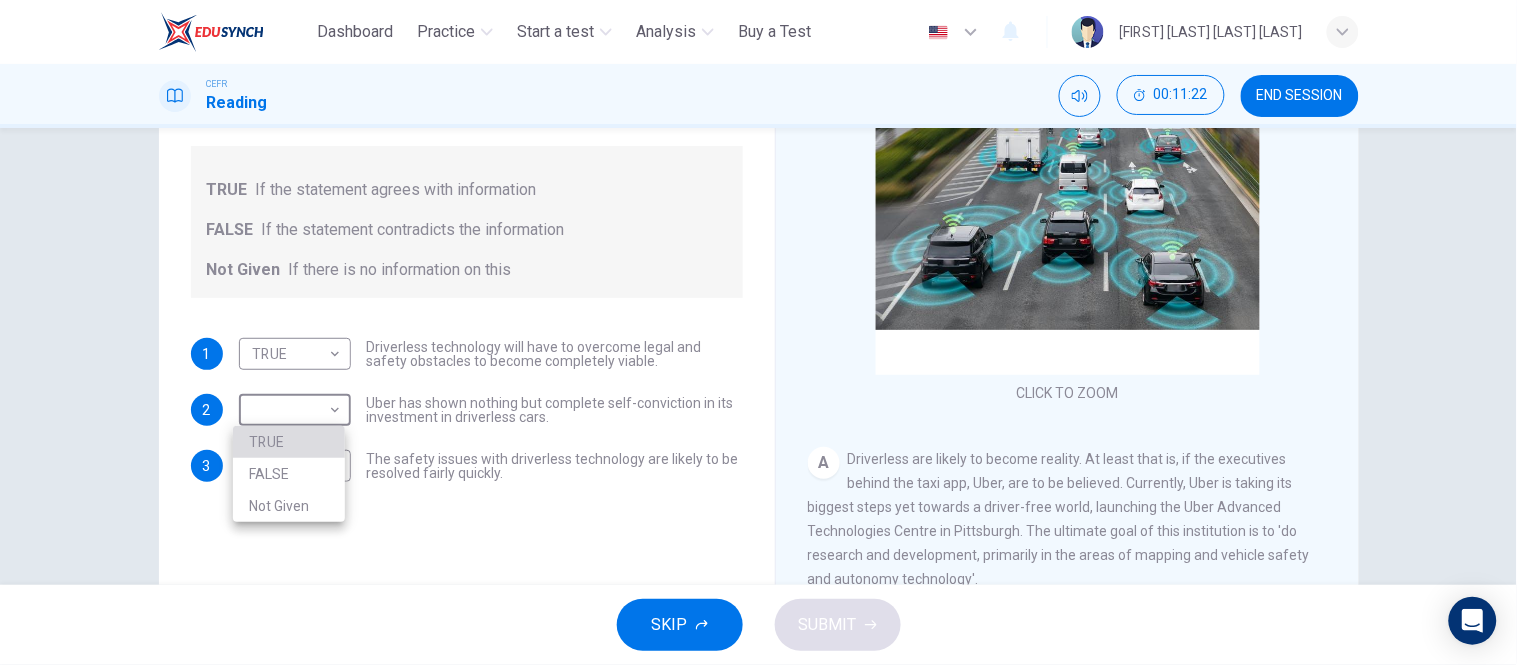 click on "TRUE" at bounding box center (289, 442) 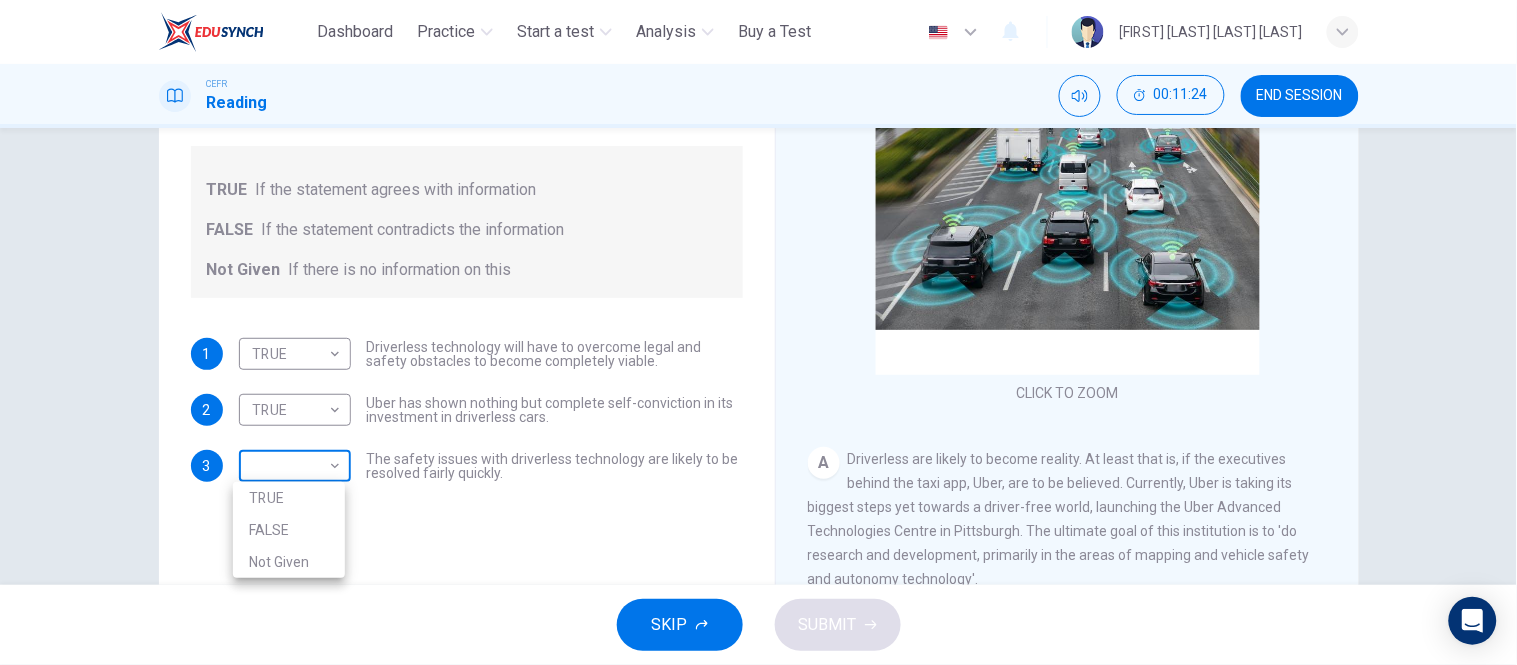 click on "This site uses cookies, as explained in our  Privacy Policy . If you agree to the use of cookies, please click the Accept button and continue to browse our site.   Privacy Policy Accept Dashboard Practice Start a test Analysis Buy a Test English ** ​ NURUL ANIS SYAFINA BINTI MOHD SUFFIAN CEFR Reading 00:11:24 END SESSION Question 20 Do the following statements agree with the information given in the text? For questions following questions, write TRUE If the statement agrees with information FALSE If the statement contradicts the information Not Given If there is no information on this 1 TRUE **** ​ Driverless technology will have to overcome legal and safety obstacles to become completely viable. 2 TRUE **** ​ Uber has shown nothing but complete self-conviction in its investment in driverless cars. 3 ​ ​ The safety issues with driverless technology are likely to be resolved fairly quickly. Driverless cars CLICK TO ZOOM Click to Zoom A B C D E F G H SKIP SUBMIT
Dashboard Practice Start a test" at bounding box center (758, 332) 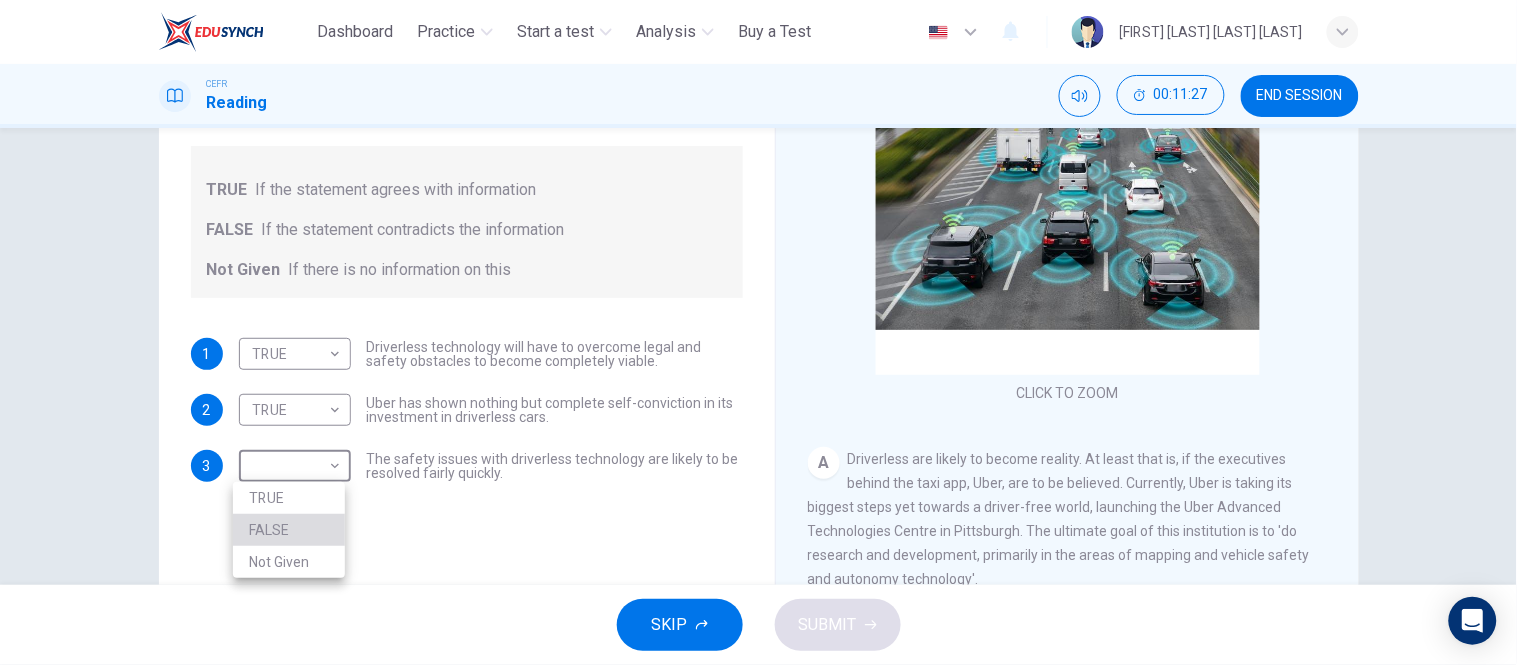click on "FALSE" at bounding box center (289, 530) 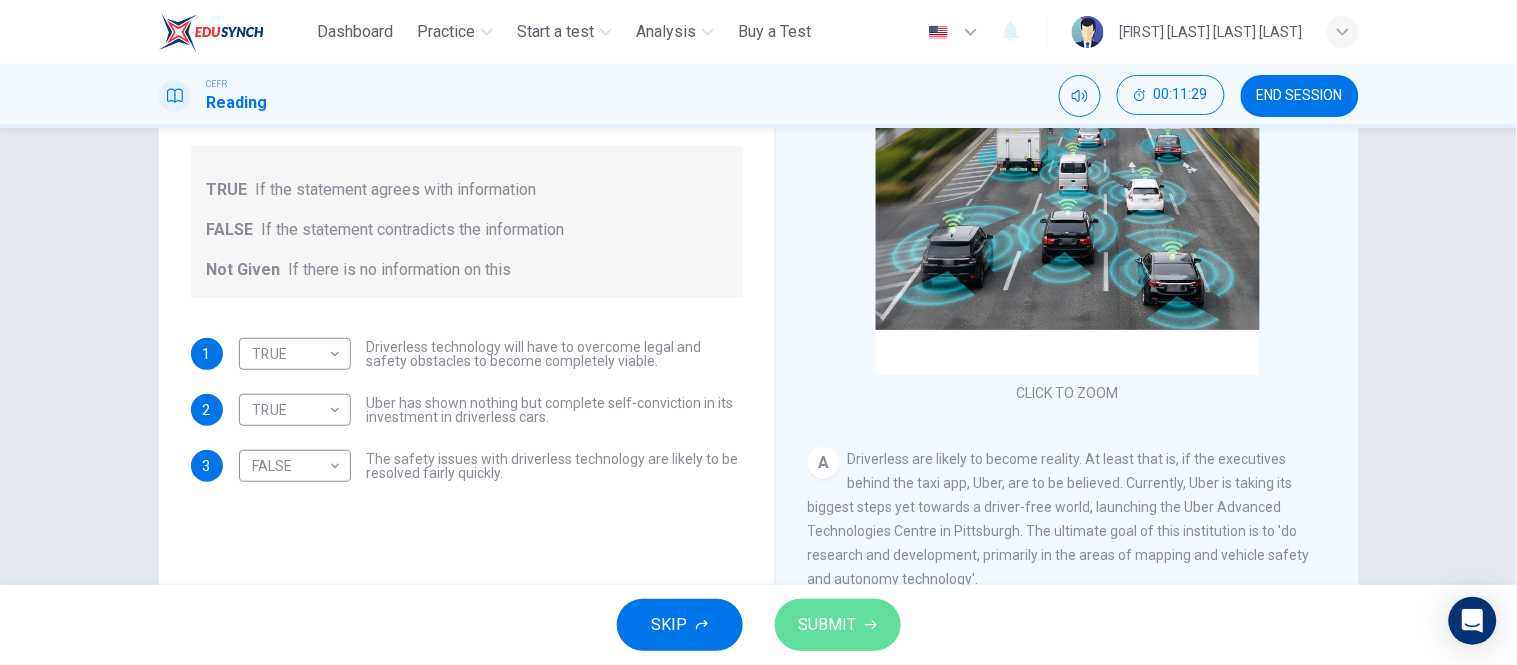 click on "SUBMIT" at bounding box center (838, 625) 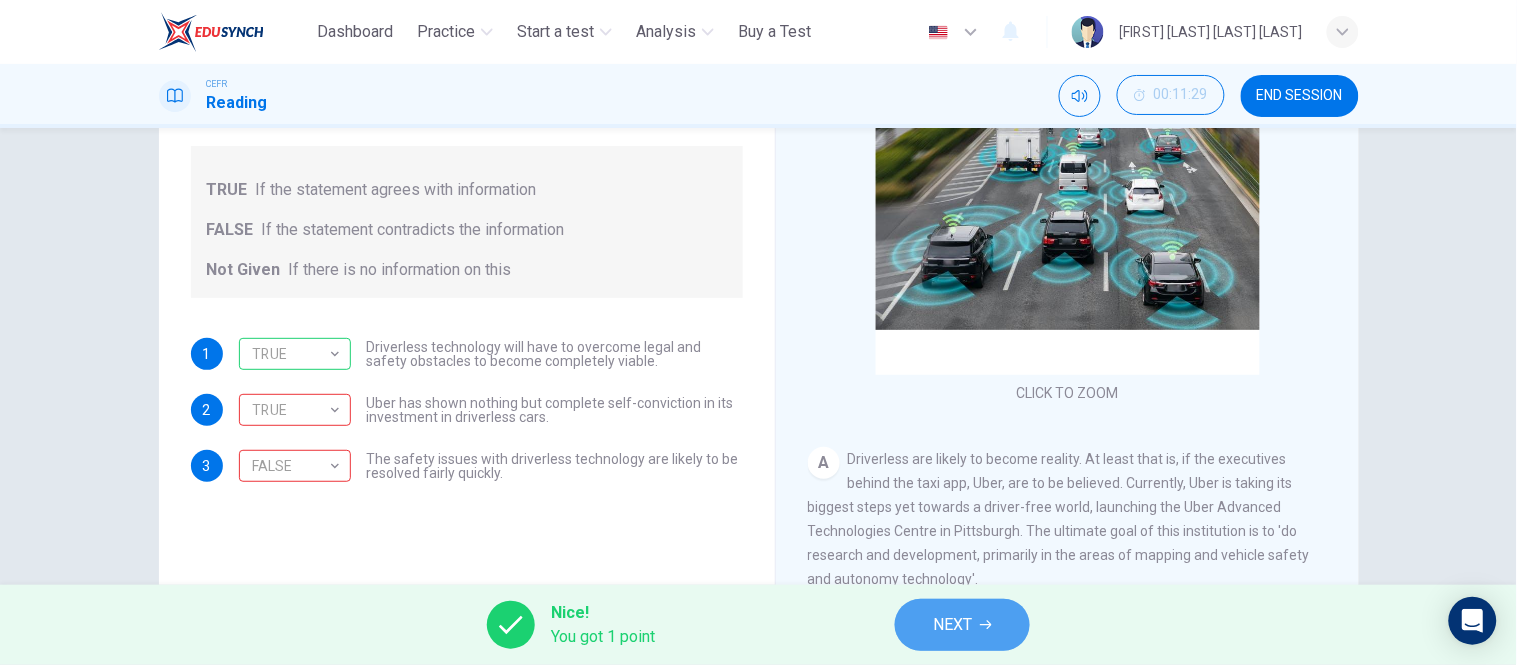 click on "NEXT" at bounding box center [962, 625] 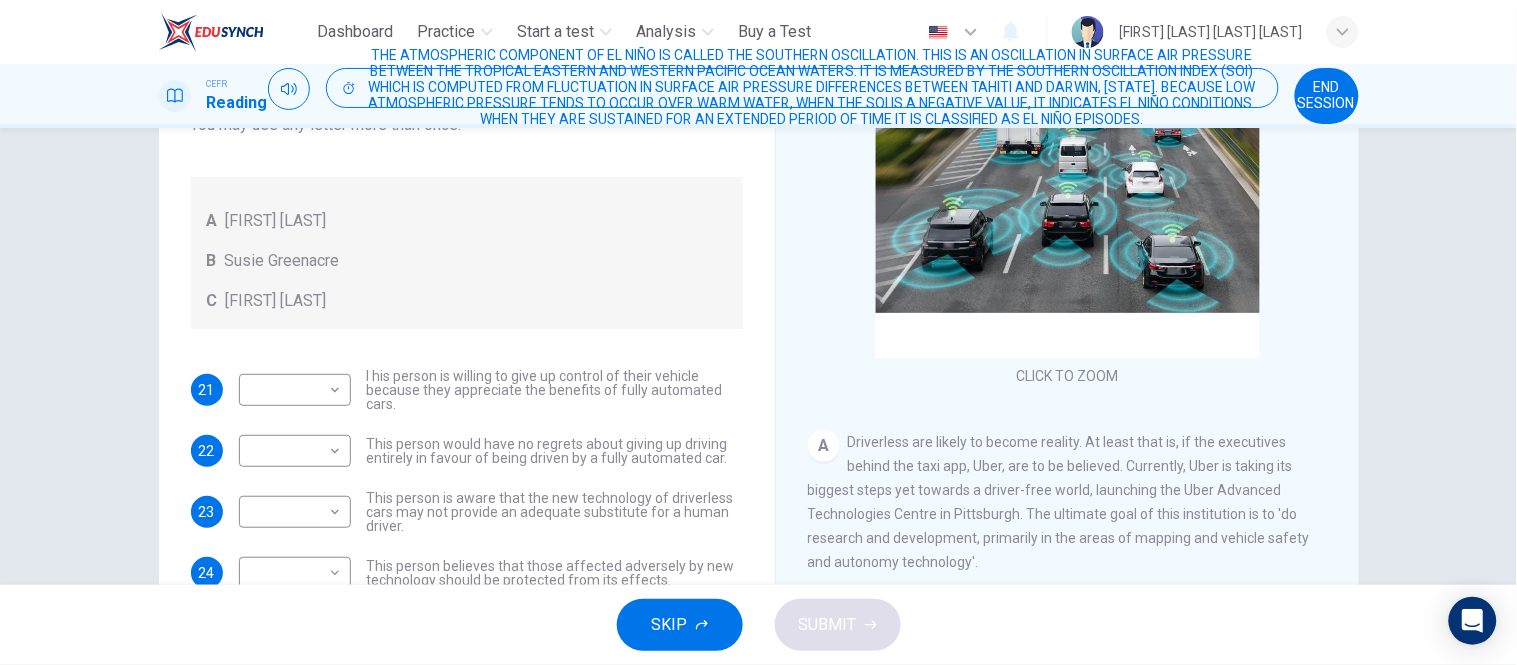 scroll, scrollTop: 246, scrollLeft: 0, axis: vertical 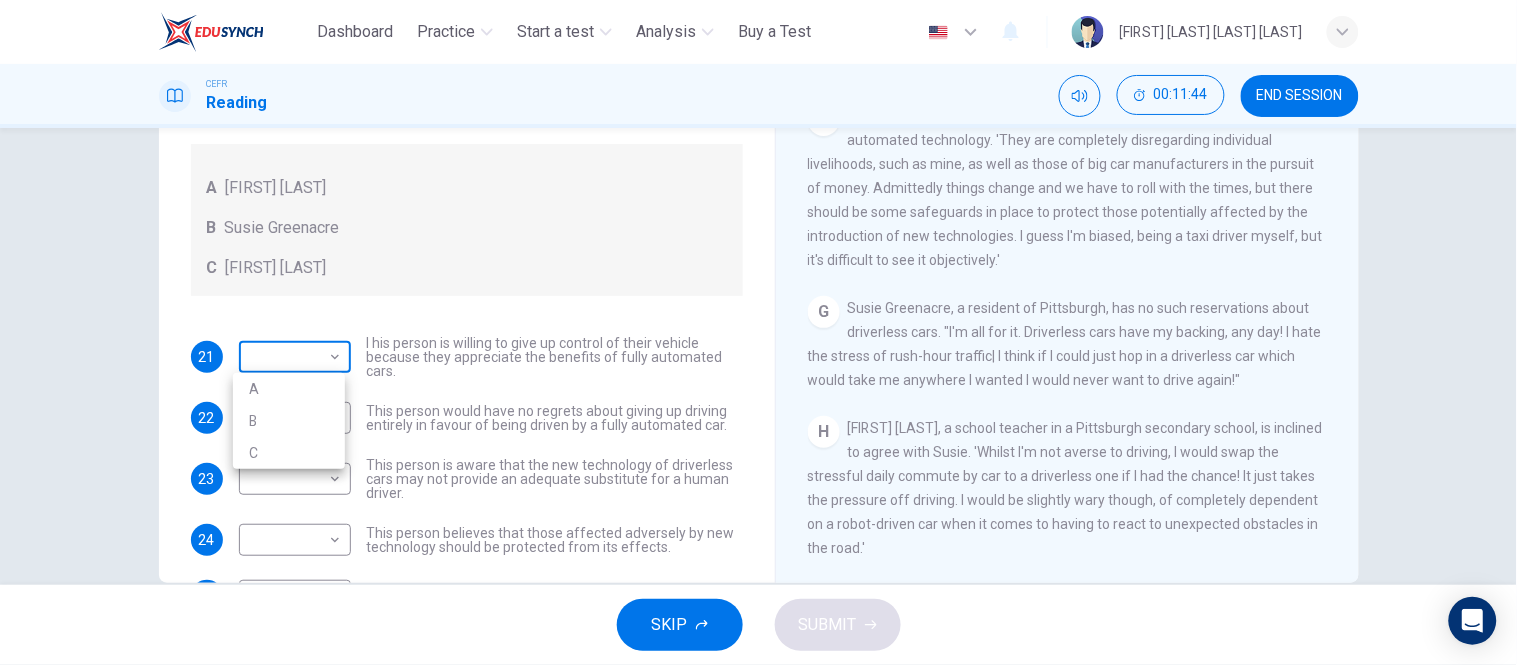 click on "This site uses cookies, as explained in our  Privacy Policy . If you agree to the use of cookies, please click the Accept button and continue to browse our site.   Privacy Policy Accept Dashboard Practice Start a test Analysis Buy a Test English ** ​ NURUL ANIS SYAFINA BINTI MOHD SUFFIAN CEFR Reading 00:11:44 END SESSION Questions 21 - 25 Look at the following statements, and the list of people. Match each statement to the correct person, A-C. You may use any letter more than once.
A John Reynolds B Susie Greenacre C Jason Steiner 21 ​ ​ I his person is willing to give up control of their vehicle because they appreciate the benefits of fully automated cars. 22 ​ ​ This person would have no regrets about giving up driving entirely in favour of being driven by a fully automated car. 23 ​ ​ This person is aware that the new technology of driverless cars may not provide an adequate substitute for a human driver. 24 ​ ​ 25 ​ ​ This person enjoys driving but only under favourable conditions." at bounding box center (758, 332) 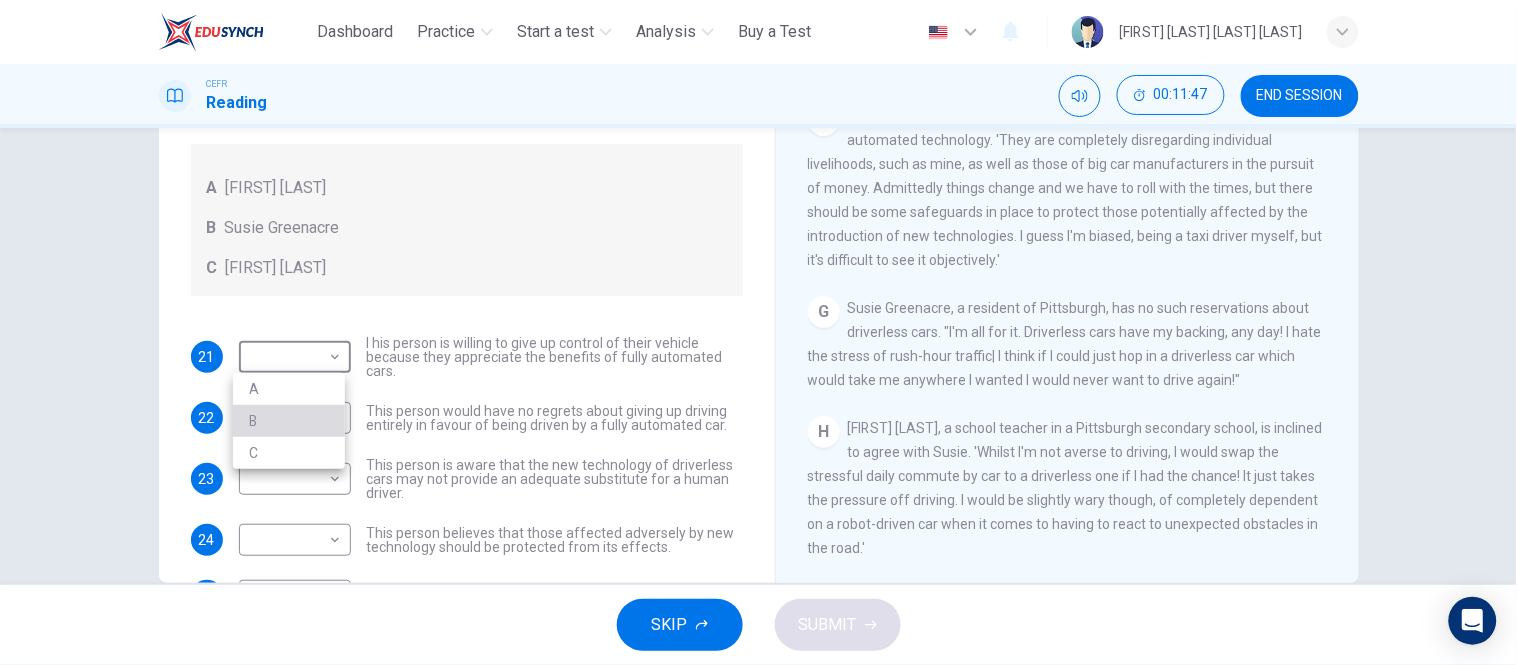 click on "B" at bounding box center (289, 421) 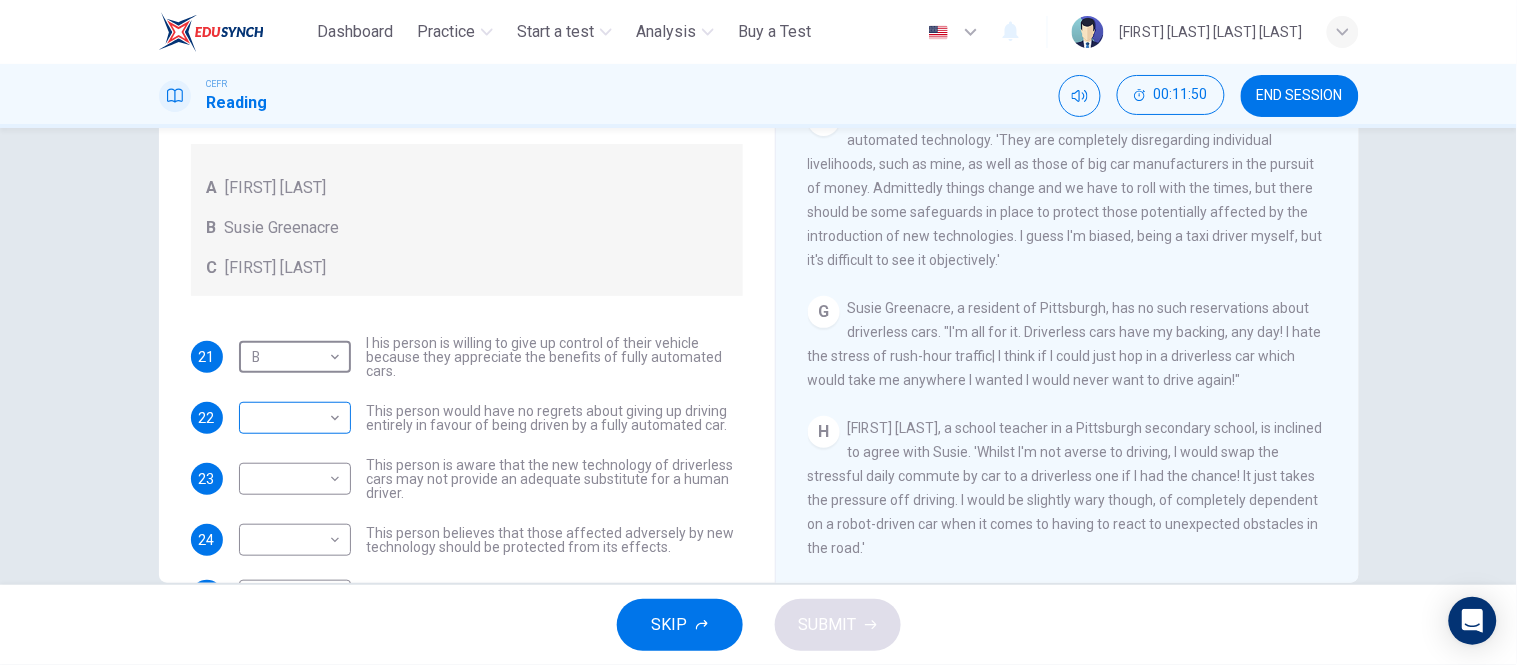 click on "This site uses cookies, as explained in our  Privacy Policy . If you agree to the use of cookies, please click the Accept button and continue to browse our site.   Privacy Policy Accept Dashboard Practice Start a test Analysis Buy a Test English ** ​ NURUL ANIS SYAFINA BINTI MOHD SUFFIAN CEFR Reading 00:11:50 END SESSION Questions 21 - 25 Look at the following statements, and the list of people. Match each statement to the correct person, A-C. You may use any letter more than once.
A John Reynolds B Susie Greenacre C Jason Steiner 21 B * ​ I his person is willing to give up control of their vehicle because they appreciate the benefits of fully automated cars. 22 ​ ​ This person would have no regrets about giving up driving entirely in favour of being driven by a fully automated car. 23 ​ ​ This person is aware that the new technology of driverless cars may not provide an adequate substitute for a human driver. 24 ​ ​ 25 ​ ​ This person enjoys driving but only under favourable conditions." at bounding box center (758, 332) 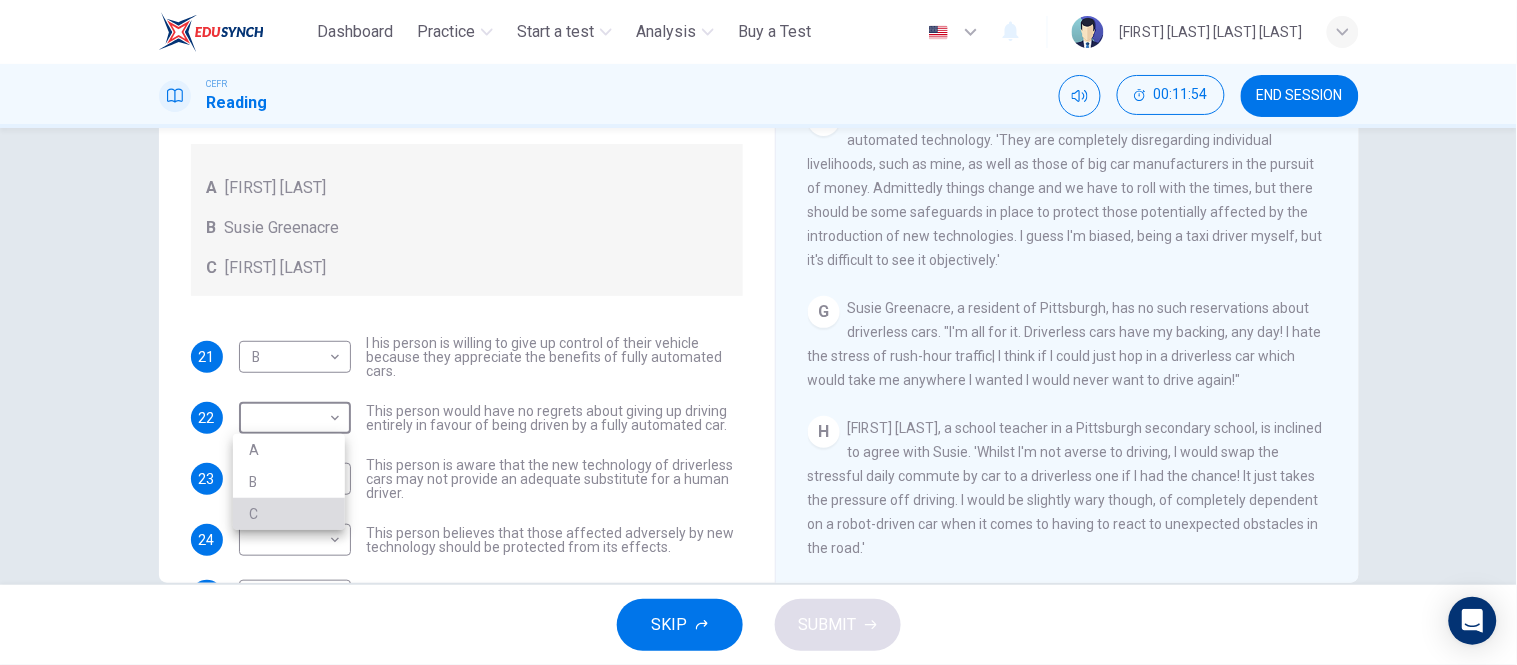 click on "C" at bounding box center [289, 514] 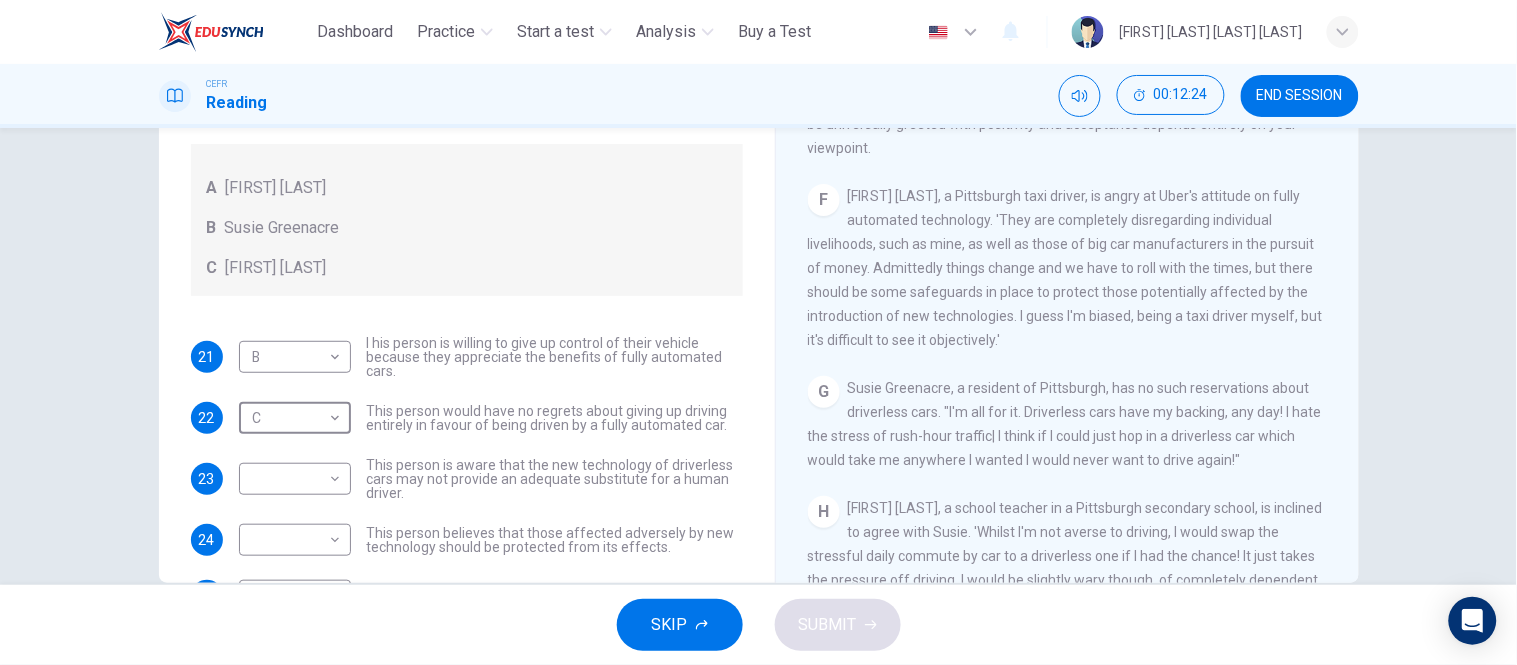 scroll, scrollTop: 1421, scrollLeft: 0, axis: vertical 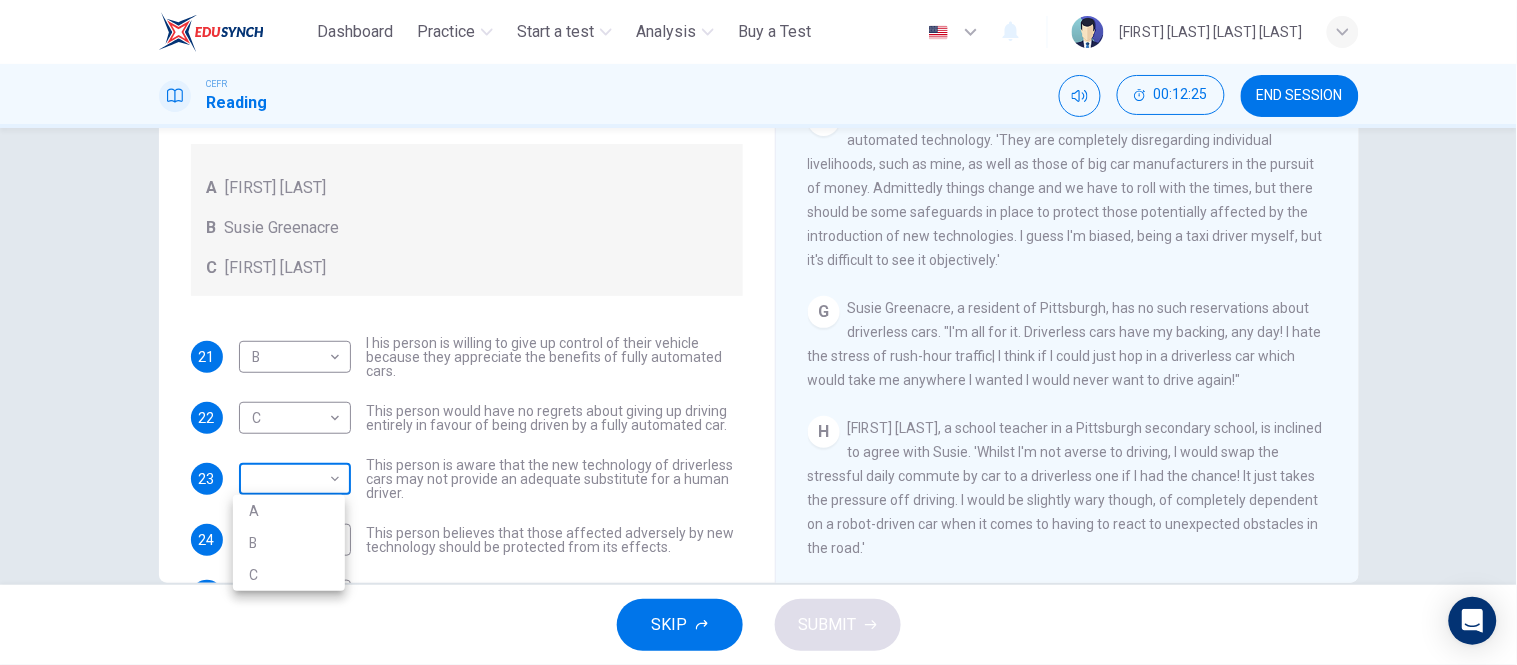 click on "This site uses cookies, as explained in our  Privacy Policy . If you agree to the use of cookies, please click the Accept button and continue to browse our site.   Privacy Policy Accept Dashboard Practice Start a test Analysis Buy a Test English ** ​ NURUL ANIS SYAFINA BINTI MOHD SUFFIAN CEFR Reading 00:12:25 END SESSION Questions 21 - 25 Look at the following statements, and the list of people. Match each statement to the correct person, A-C. You may use any letter more than once.
A John Reynolds B Susie Greenacre C Jason Steiner 21 B * ​ I his person is willing to give up control of their vehicle because they appreciate the benefits of fully automated cars. 22 C * ​ This person would have no regrets about giving up driving entirely in favour of being driven by a fully automated car. 23 ​ ​ This person is aware that the new technology of driverless cars may not provide an adequate substitute for a human driver. 24 ​ ​ 25 ​ ​ This person enjoys driving but only under favourable conditions." at bounding box center [758, 332] 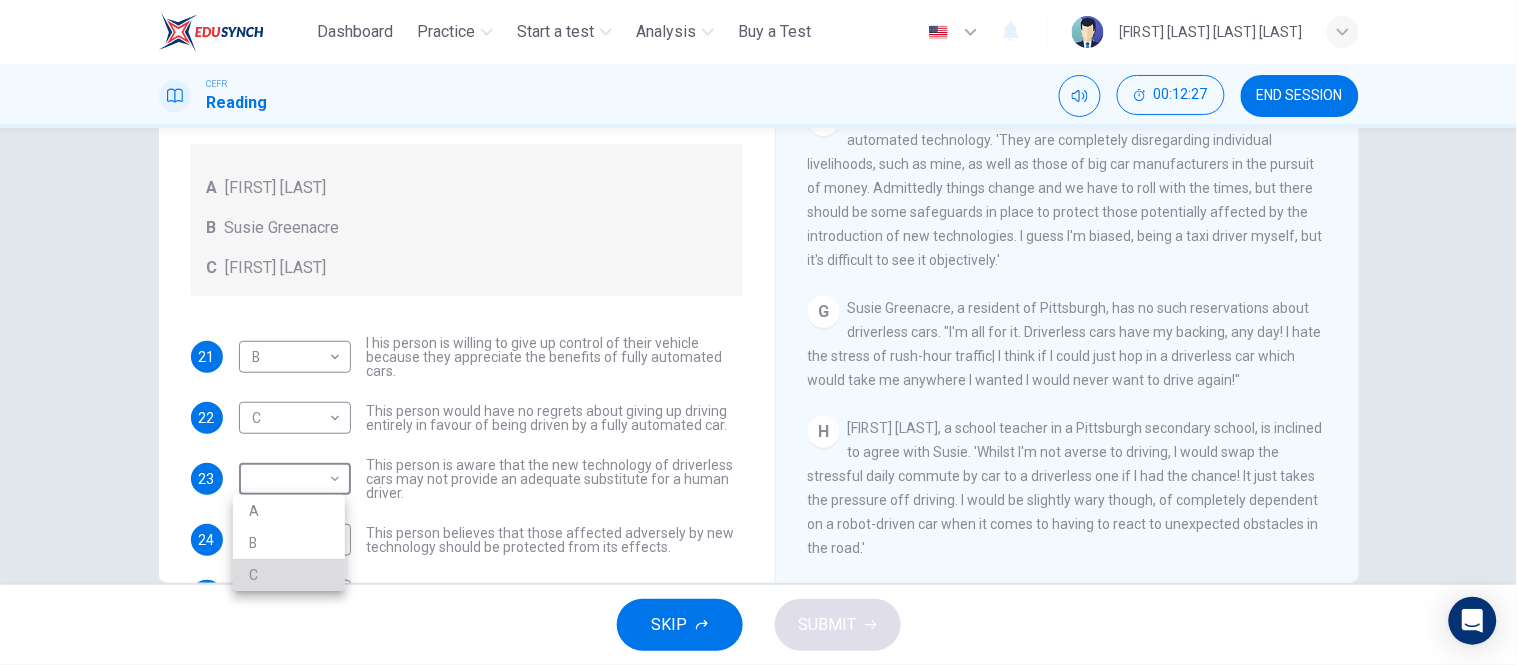 click on "C" at bounding box center [289, 575] 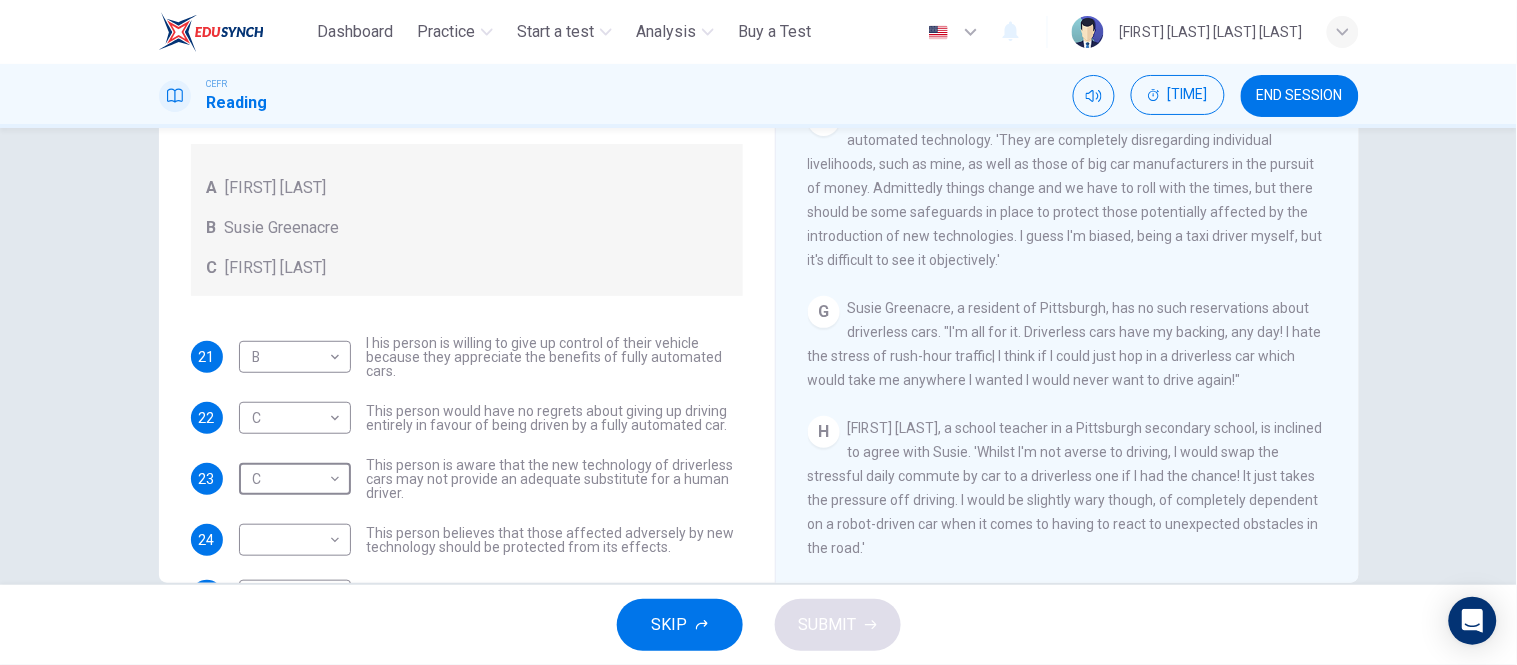 scroll, scrollTop: 67, scrollLeft: 0, axis: vertical 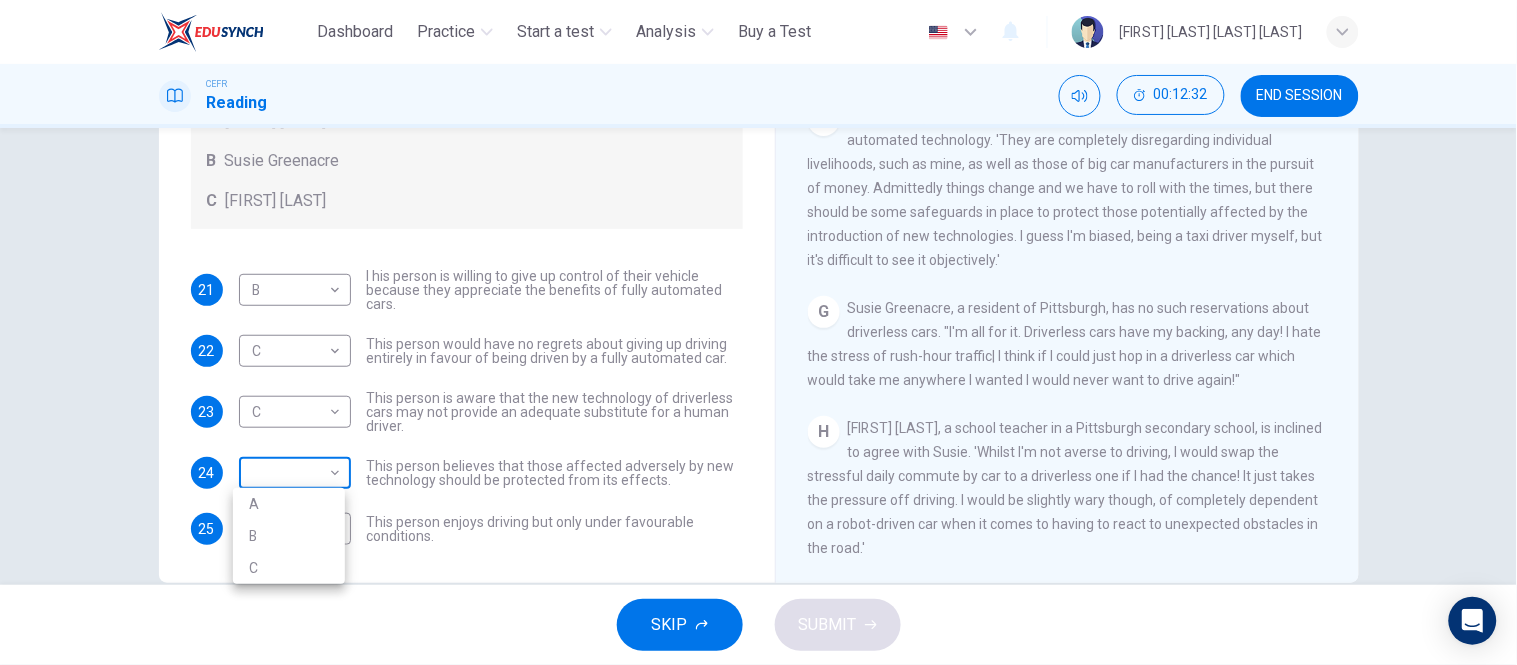 click on "This site uses cookies, as explained in our  Privacy Policy . If you agree to the use of cookies, please click the Accept button and continue to browse our site.   Privacy Policy Accept Dashboard Practice Start a test Analysis Buy a Test English ** ​ NURUL ANIS SYAFINA BINTI MOHD SUFFIAN CEFR Reading 00:12:32 END SESSION Questions 21 - 25 Look at the following statements, and the list of people. Match each statement to the correct person, A-C. You may use any letter more than once.
A John Reynolds B Susie Greenacre C Jason Steiner 21 B * ​ I his person is willing to give up control of their vehicle because they appreciate the benefits of fully automated cars. 22 C * ​ This person would have no regrets about giving up driving entirely in favour of being driven by a fully automated car. 23 C * ​ This person is aware that the new technology of driverless cars may not provide an adequate substitute for a human driver. 24 ​ ​ 25 ​ ​ This person enjoys driving but only under favourable conditions." at bounding box center (758, 332) 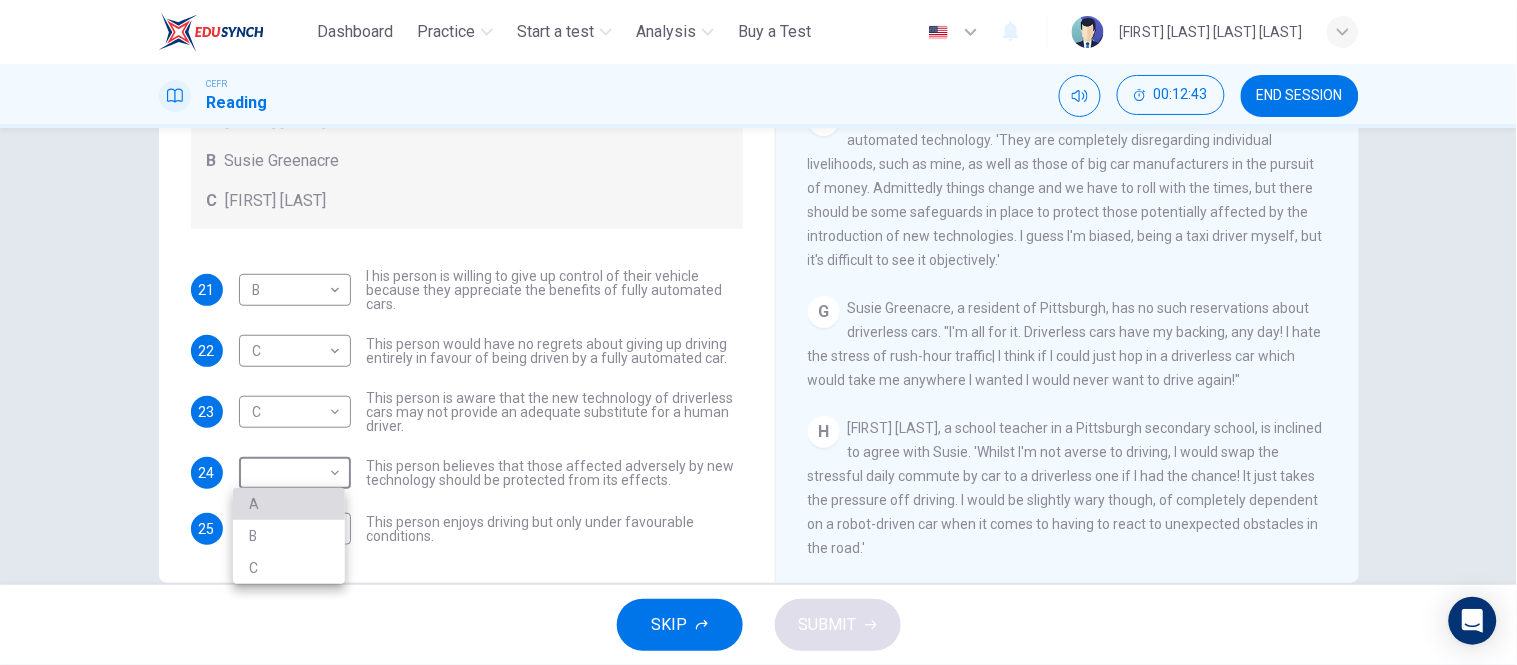 click on "A" at bounding box center (289, 504) 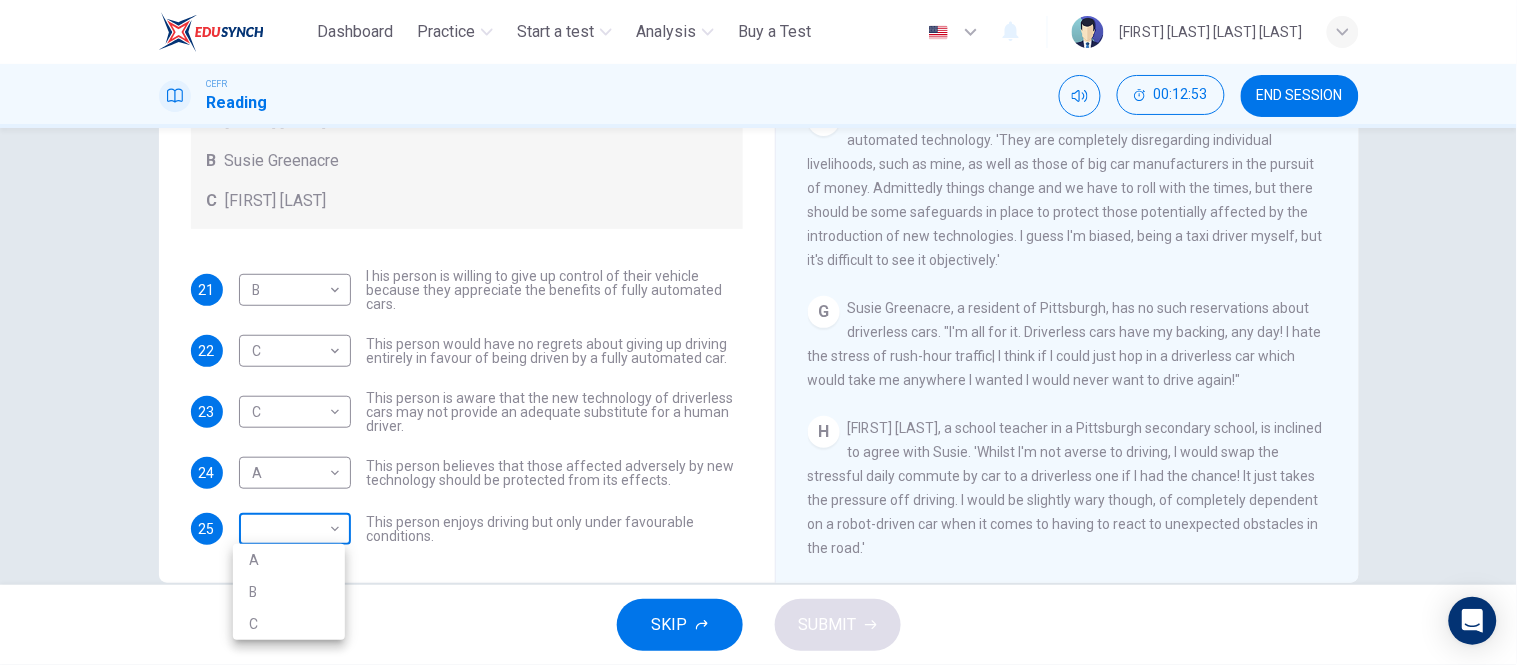 click on "This site uses cookies, as explained in our  Privacy Policy . If you agree to the use of cookies, please click the Accept button and continue to browse our site.   Privacy Policy Accept Dashboard Practice Start a test Analysis Buy a Test English ** ​ NURUL ANIS SYAFINA BINTI MOHD SUFFIAN CEFR Reading 00:12:53 END SESSION Questions 21 - 25 Look at the following statements, and the list of people. Match each statement to the correct person, A-C. You may use any letter more than once.
A John Reynolds B Susie Greenacre C Jason Steiner 21 B * ​ I his person is willing to give up control of their vehicle because they appreciate the benefits of fully automated cars. 22 C * ​ This person would have no regrets about giving up driving entirely in favour of being driven by a fully automated car. 23 C * ​ This person is aware that the new technology of driverless cars may not provide an adequate substitute for a human driver. 24 A * ​ 25 ​ ​ This person enjoys driving but only under favourable conditions." at bounding box center [758, 332] 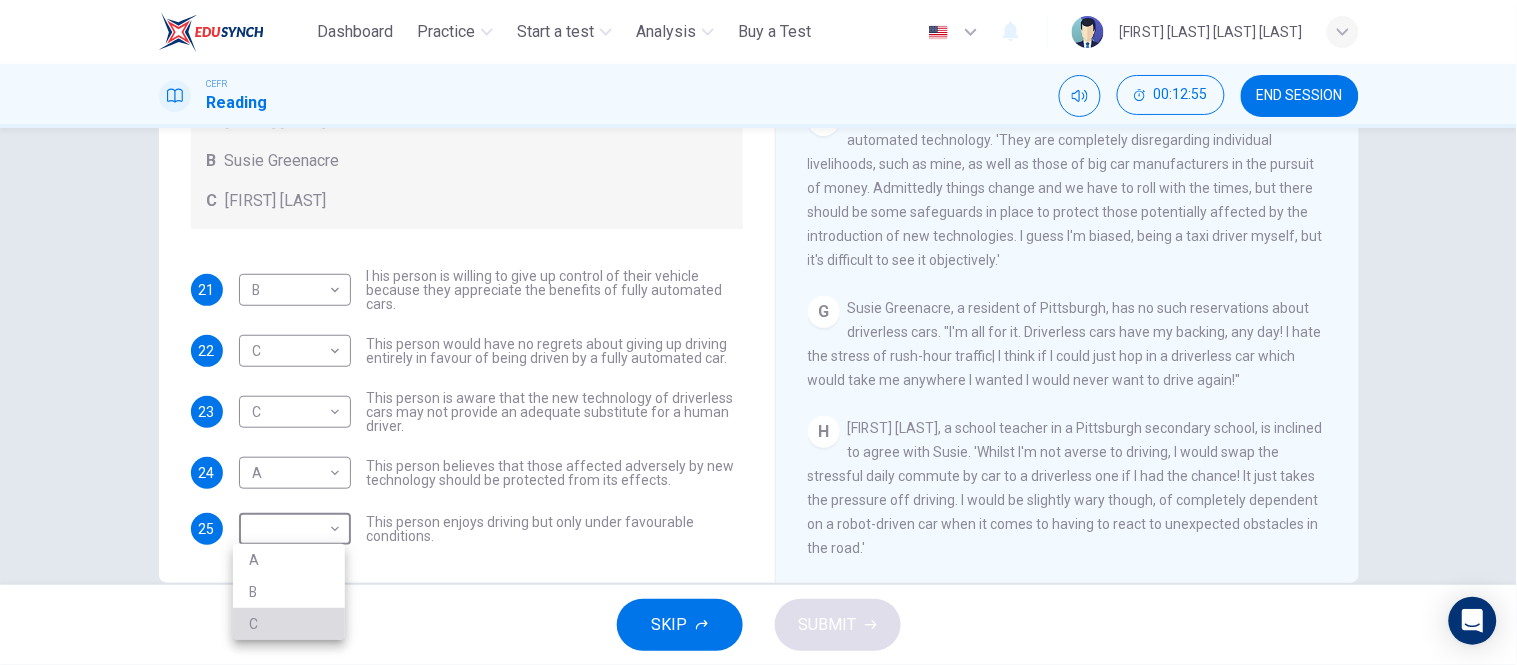 click on "C" at bounding box center [289, 624] 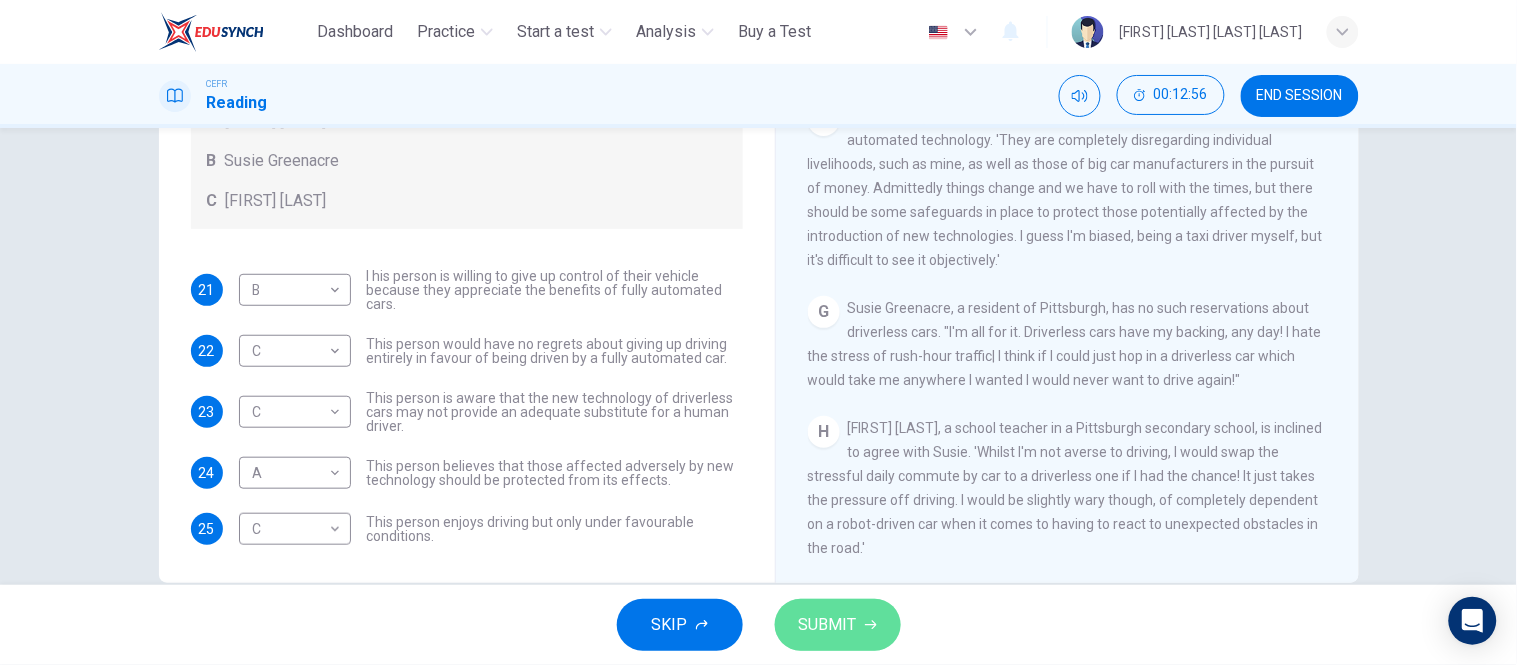 click on "SUBMIT" at bounding box center (838, 625) 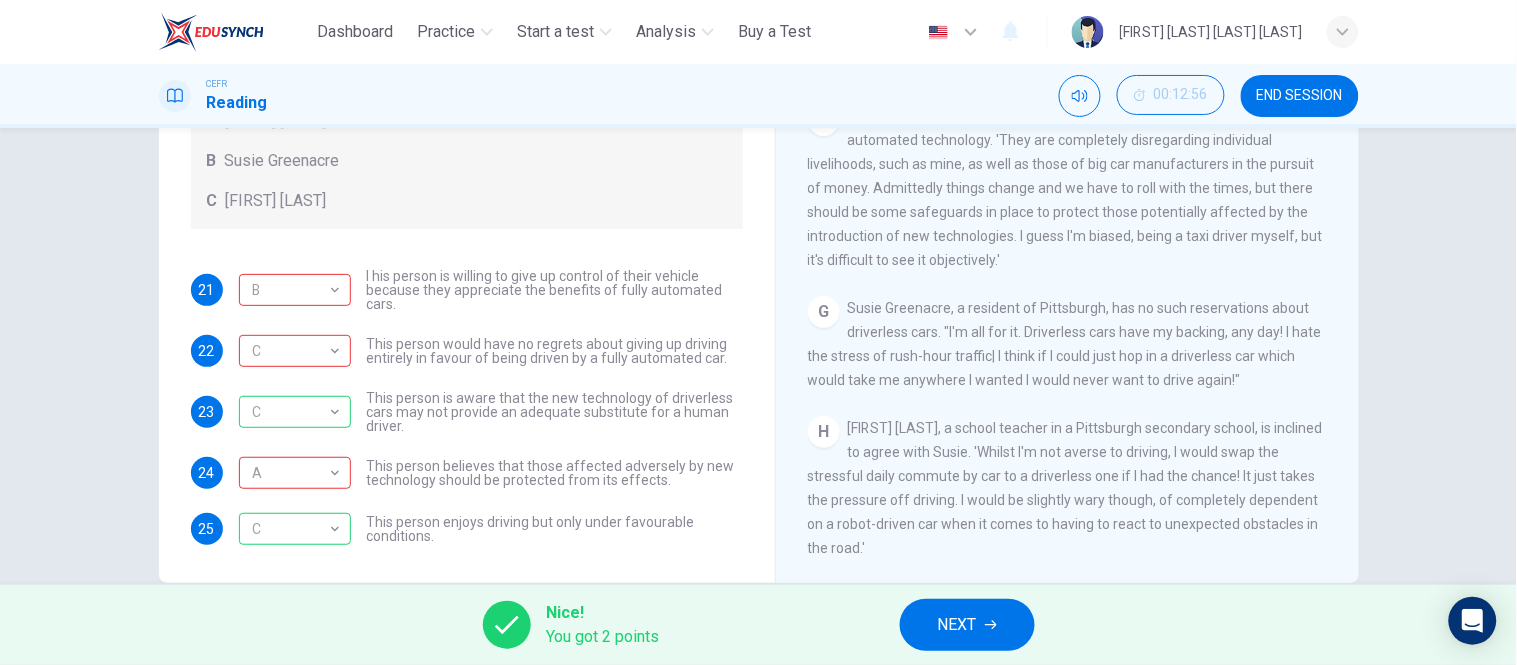 scroll, scrollTop: 317, scrollLeft: 0, axis: vertical 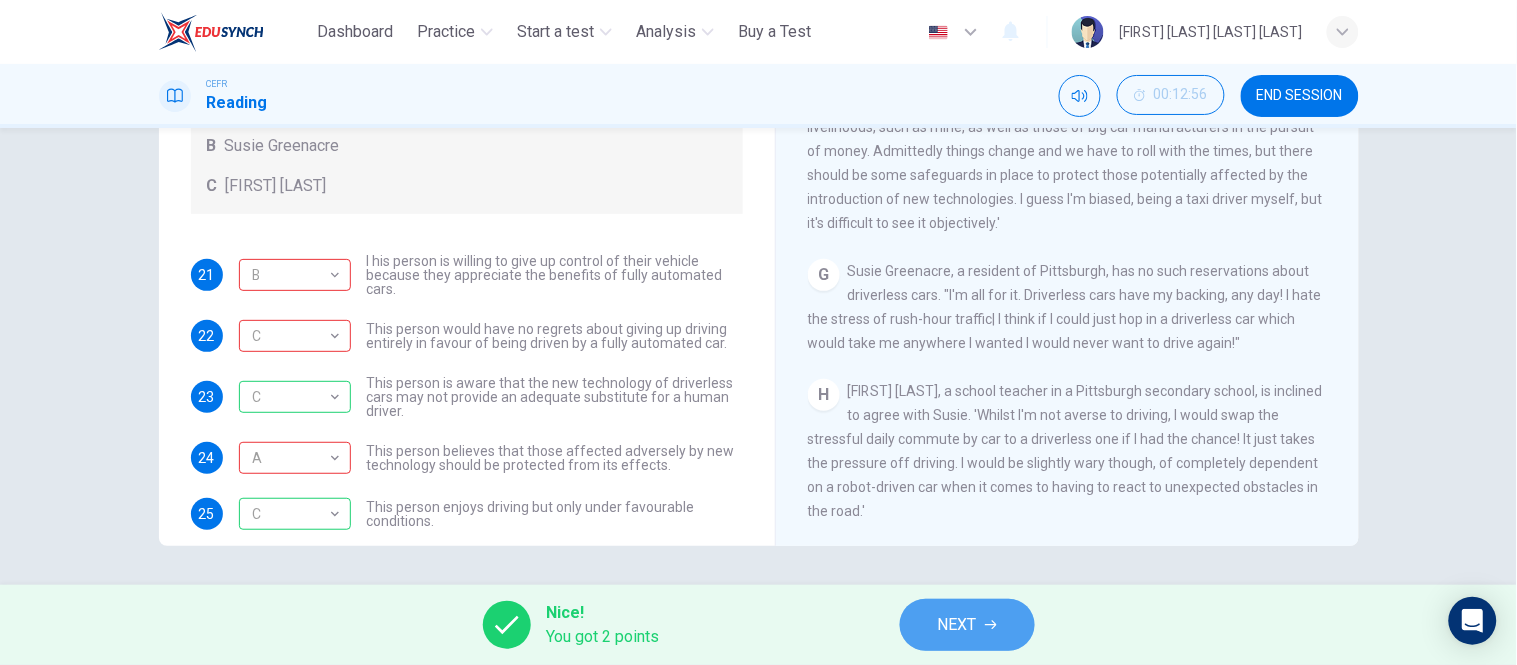 click on "NEXT" at bounding box center [967, 625] 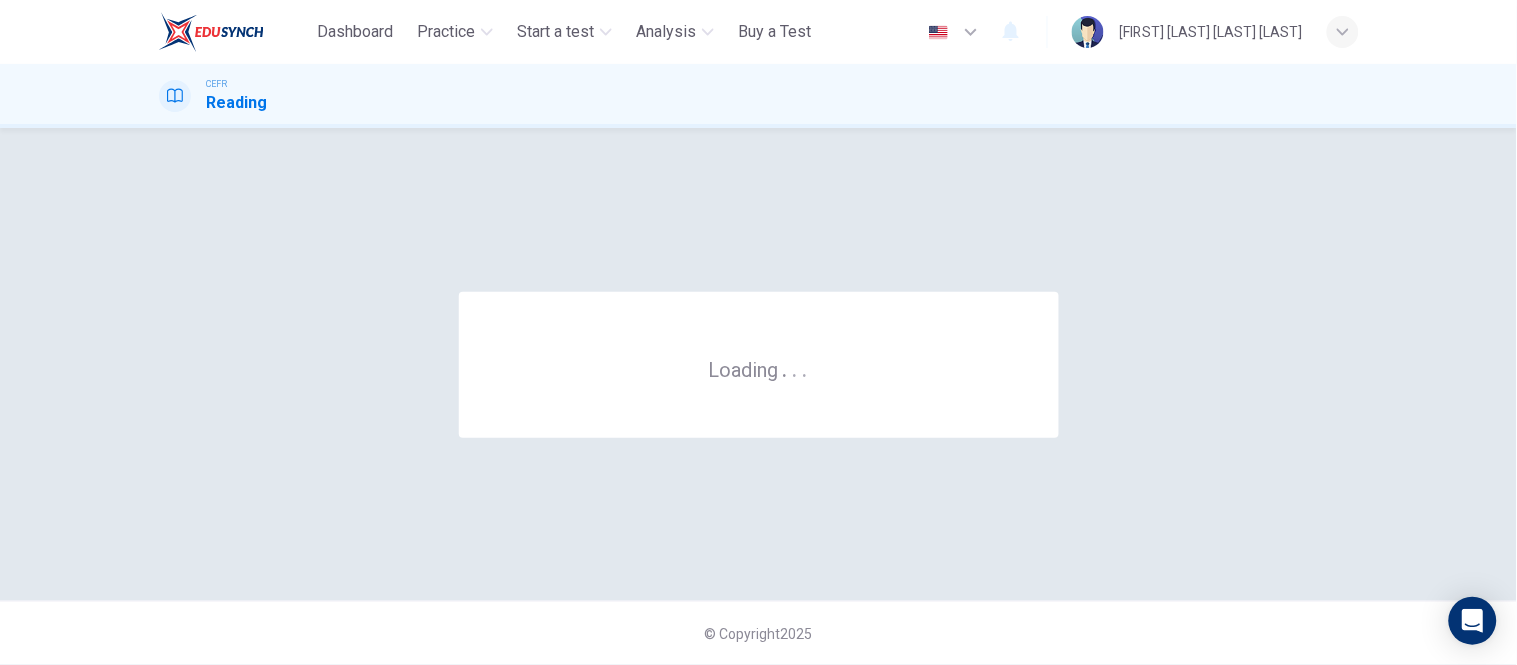 scroll, scrollTop: 0, scrollLeft: 0, axis: both 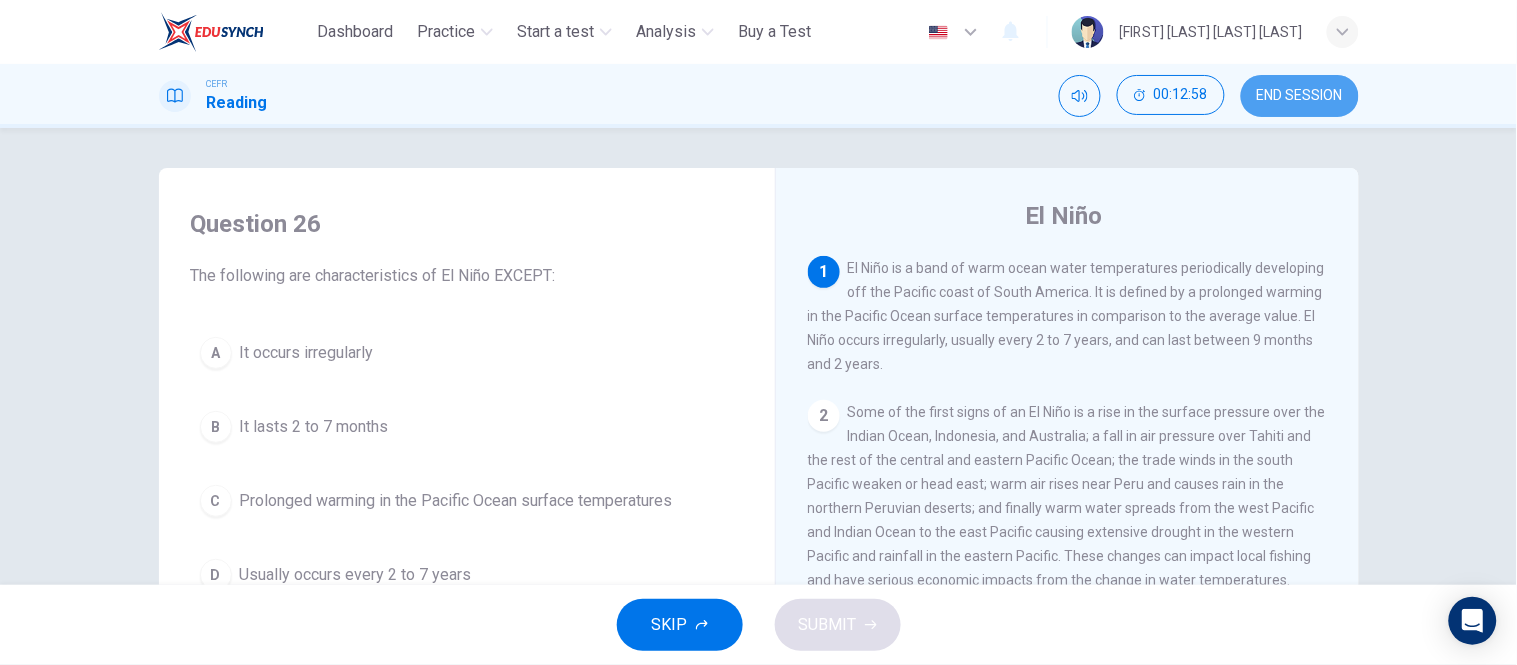 click on "END SESSION" at bounding box center (1300, 96) 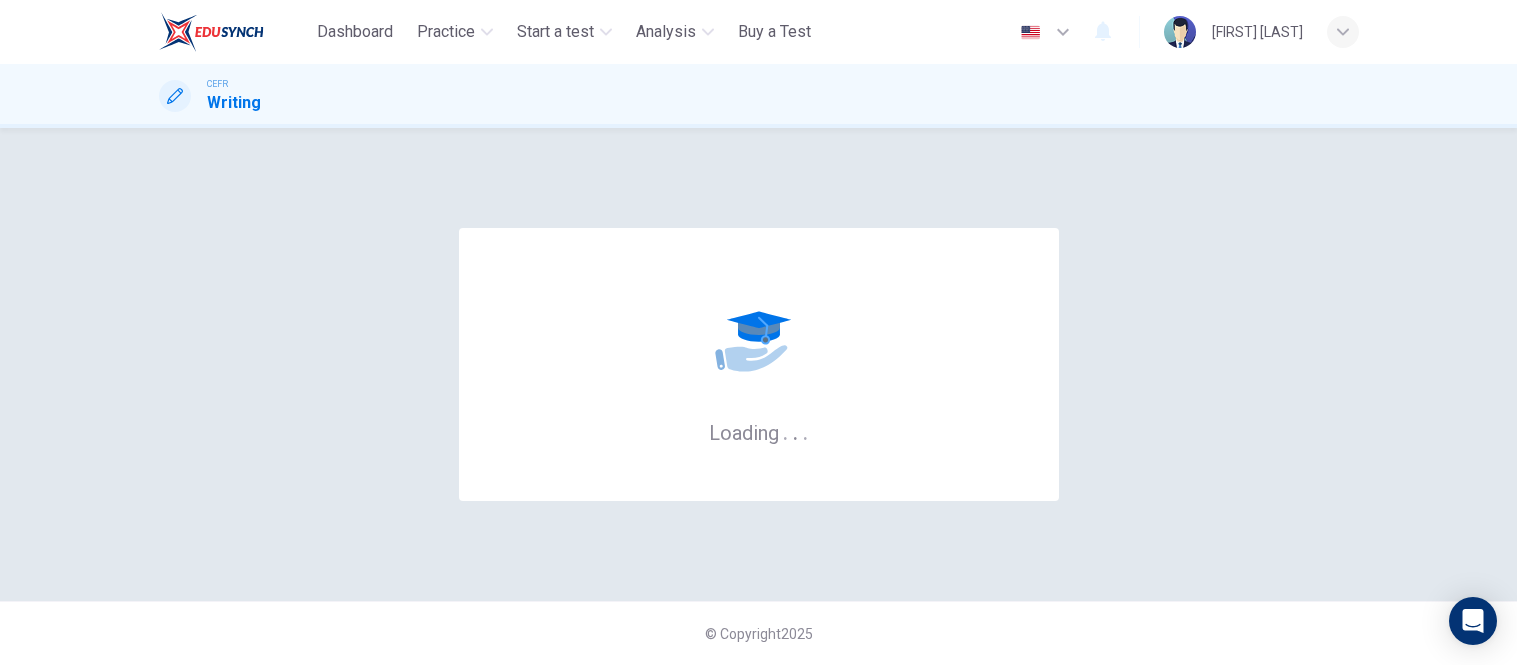 scroll, scrollTop: 0, scrollLeft: 0, axis: both 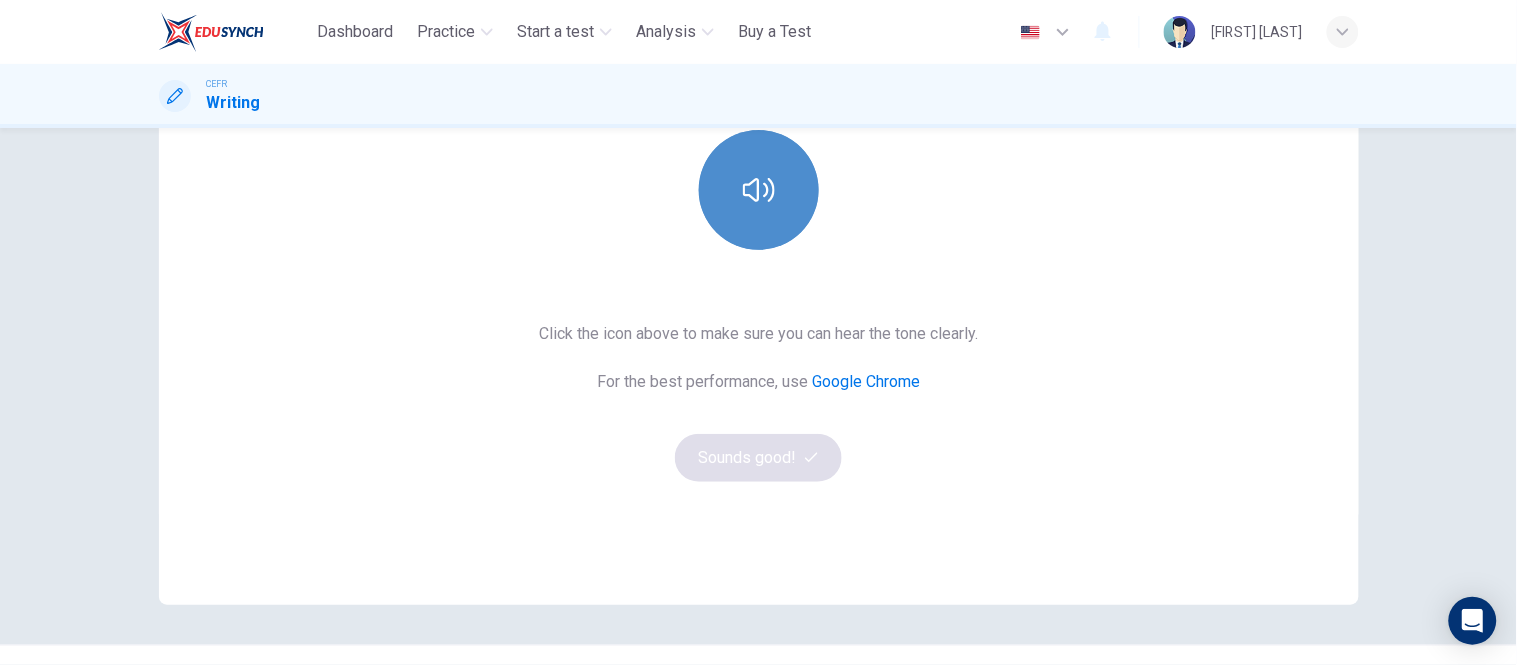 click at bounding box center (759, 190) 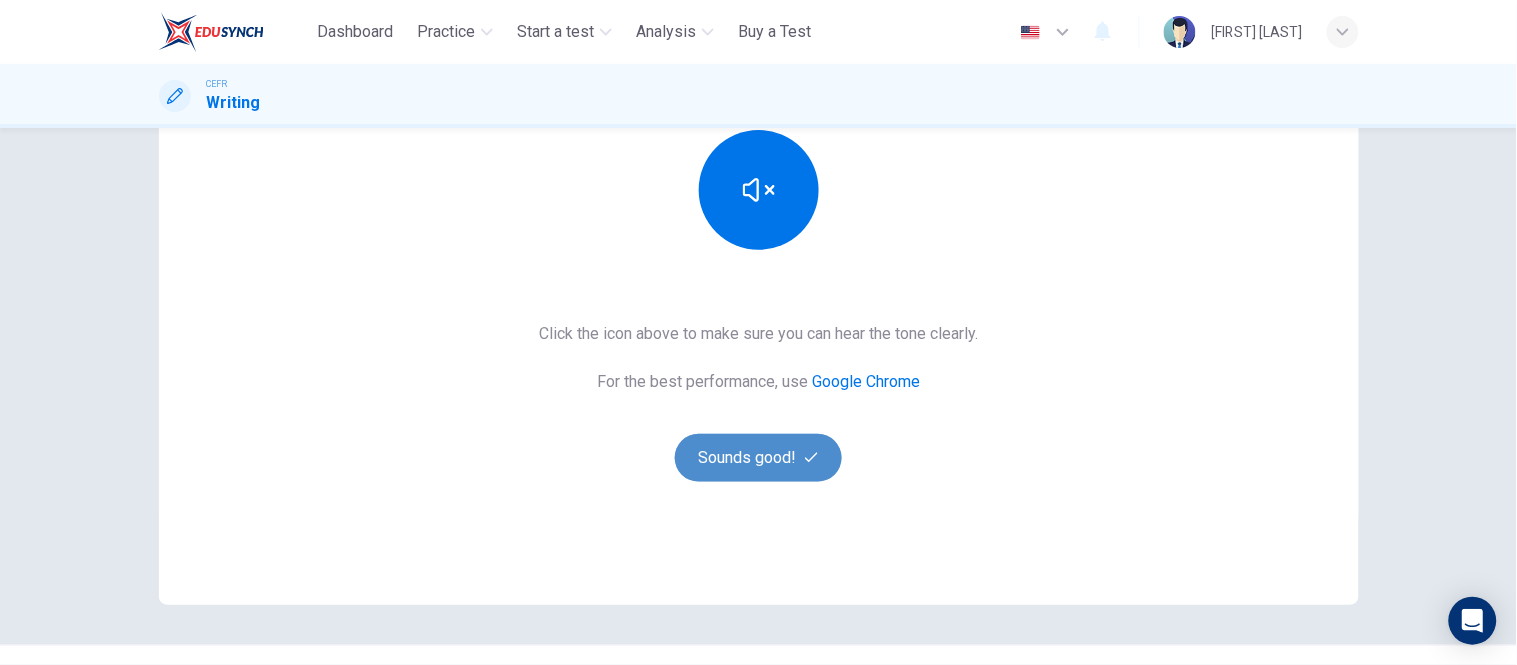 click on "Sounds good!" at bounding box center [759, 458] 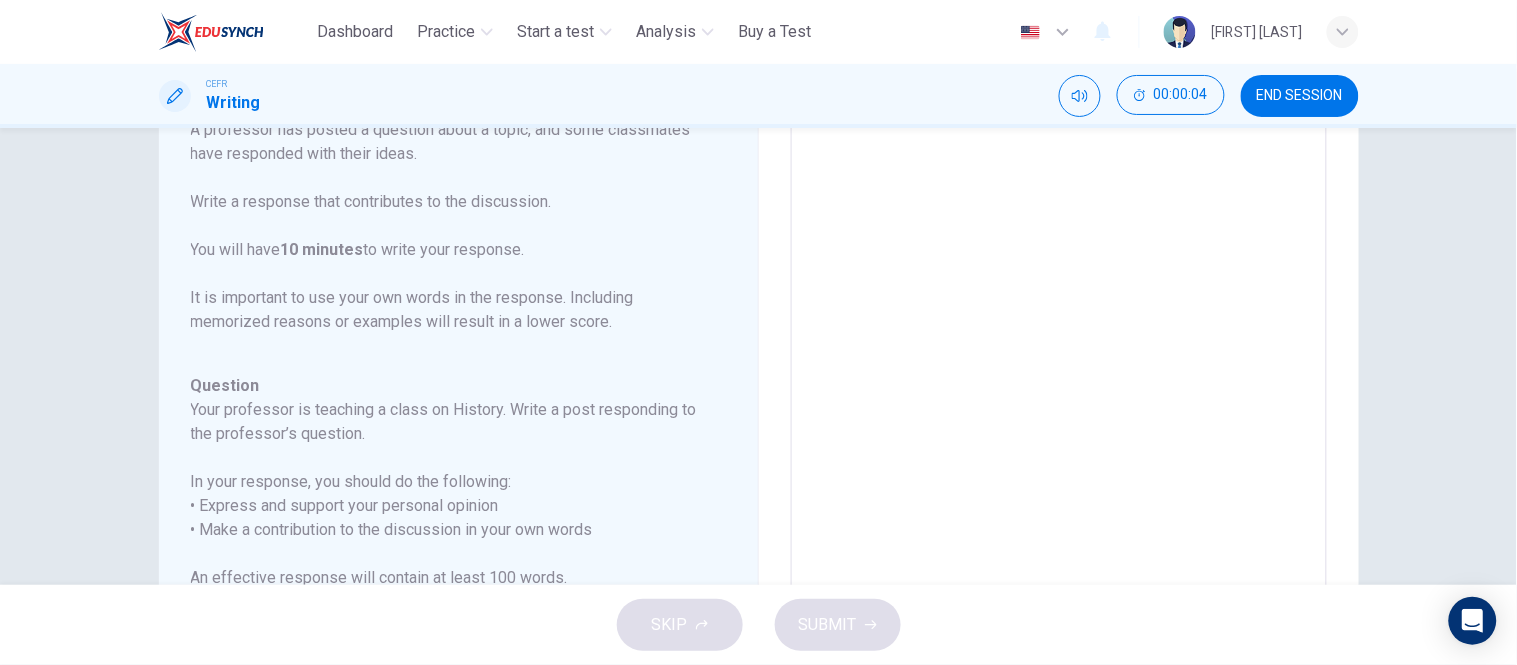 scroll, scrollTop: 245, scrollLeft: 0, axis: vertical 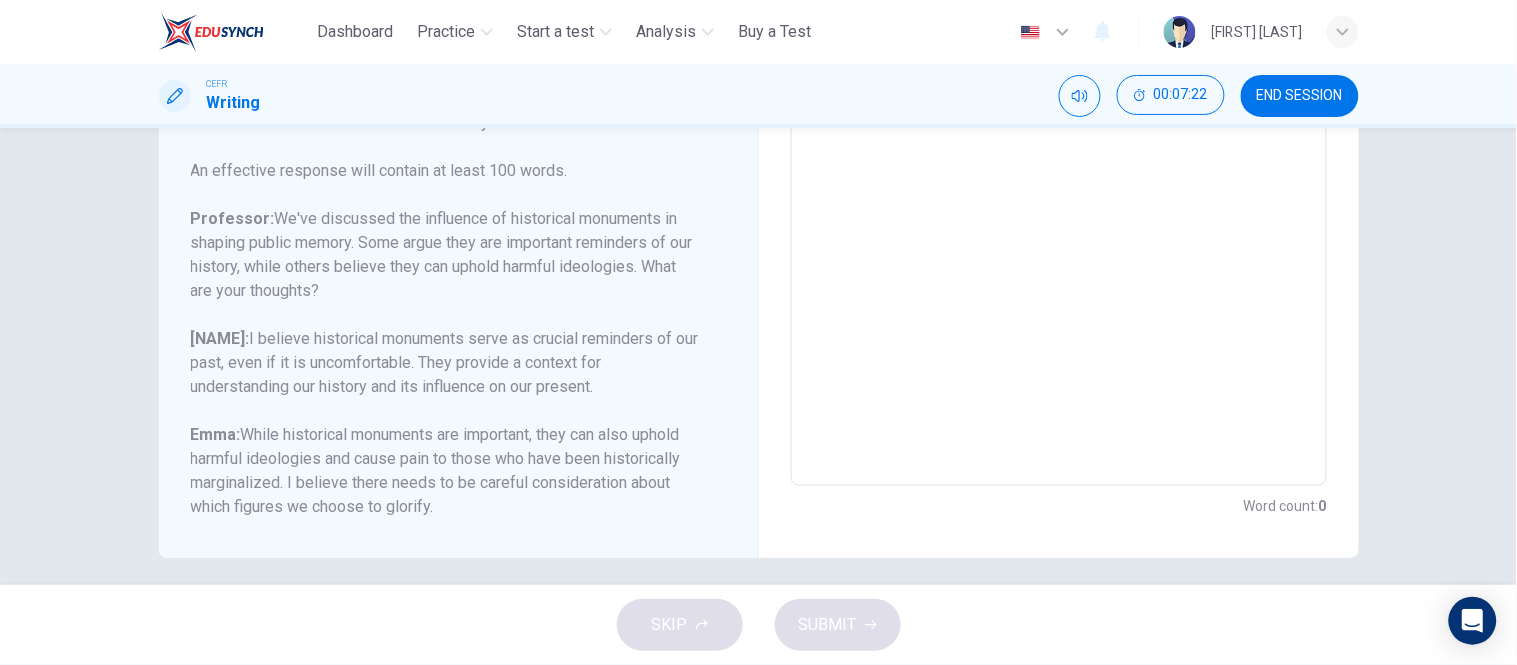 drag, startPoint x: 594, startPoint y: 462, endPoint x: 541, endPoint y: 456, distance: 53.338543 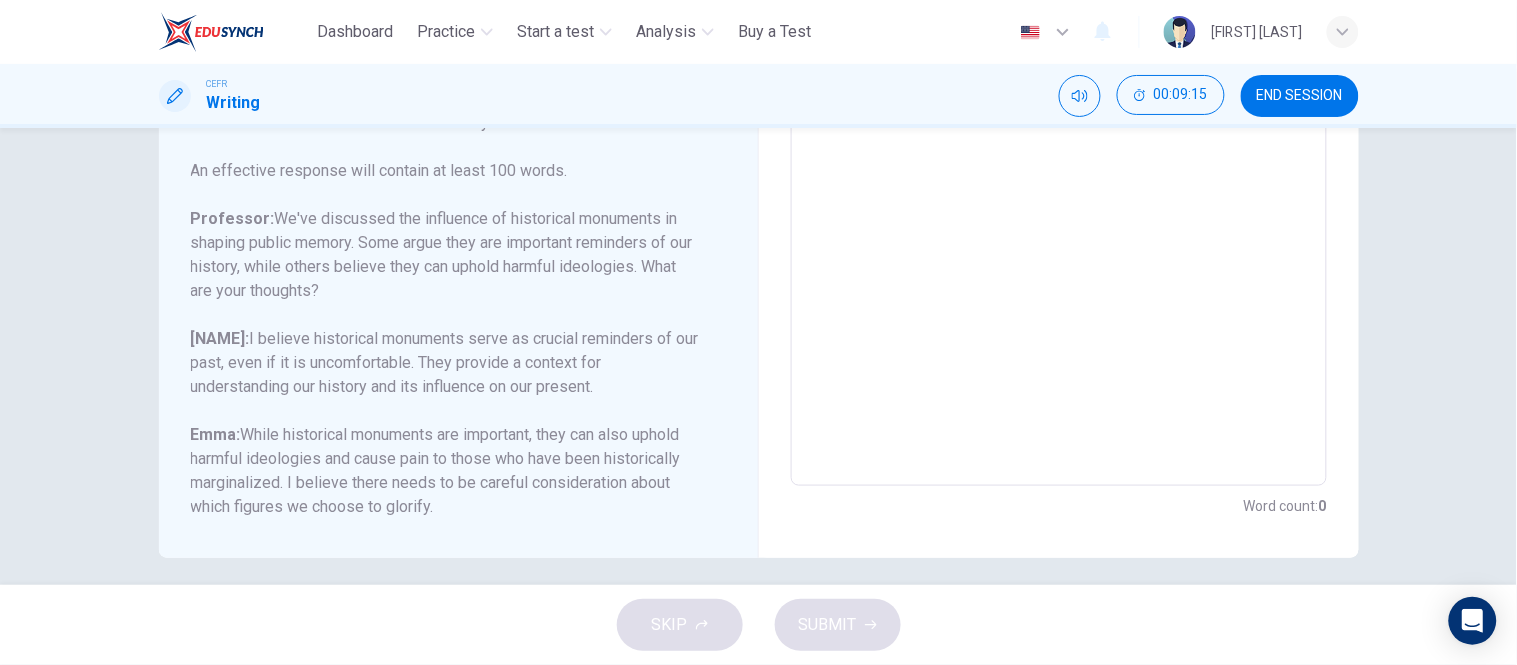 click at bounding box center (1059, 152) 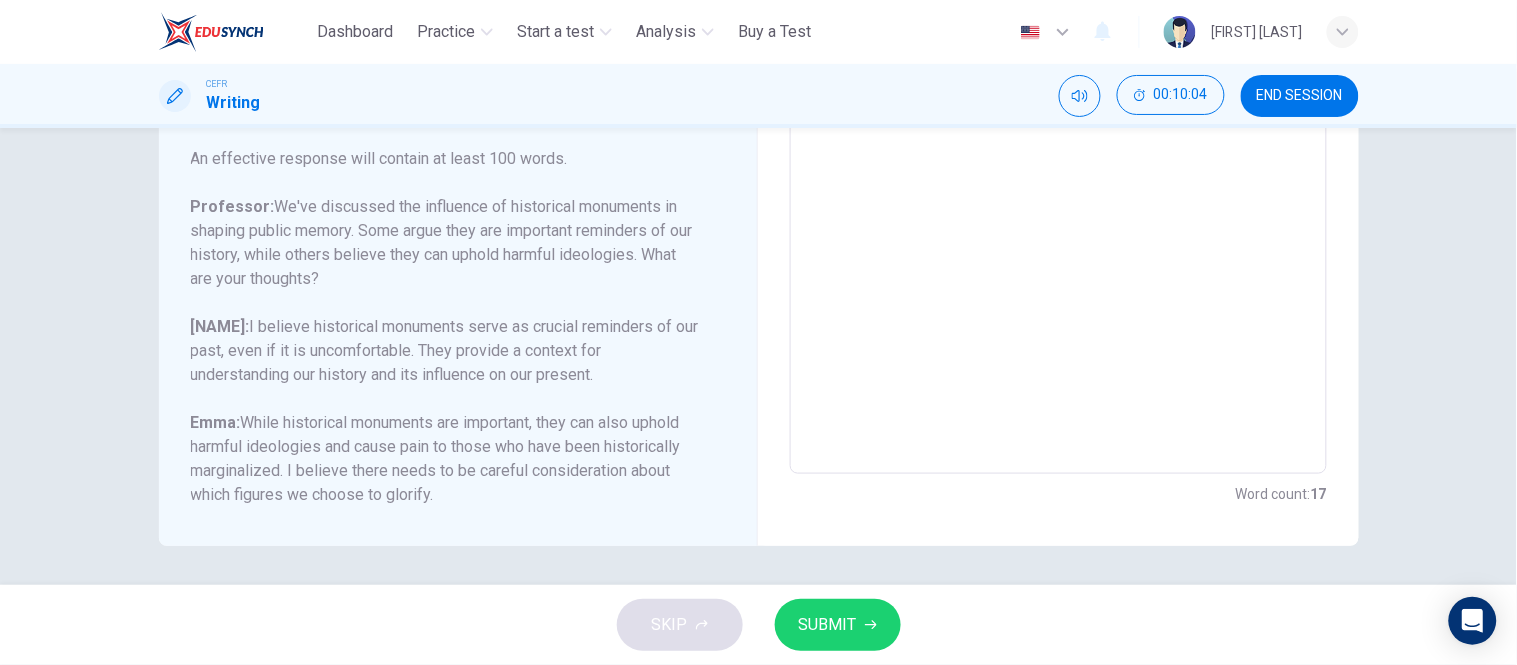 scroll, scrollTop: 151, scrollLeft: 0, axis: vertical 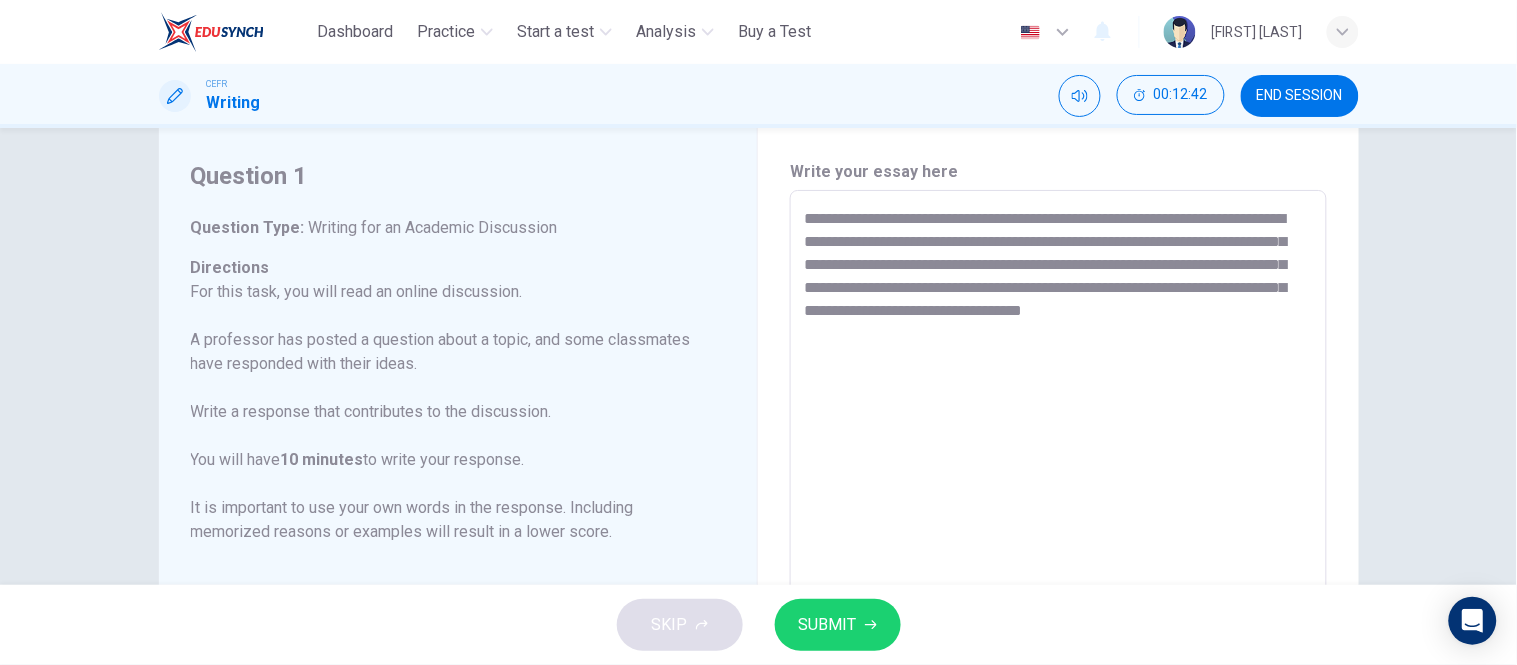 click on "**********" at bounding box center (1058, 524) 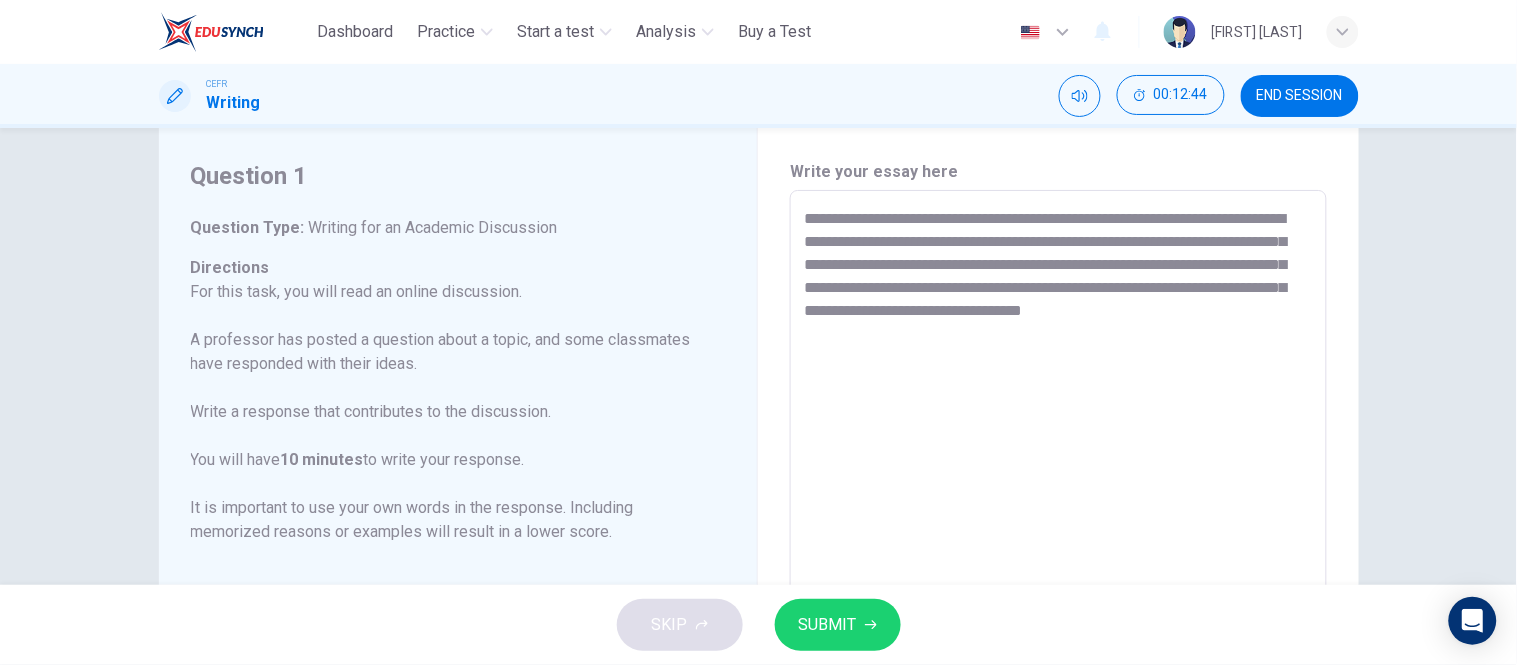click on "**********" at bounding box center (1058, 524) 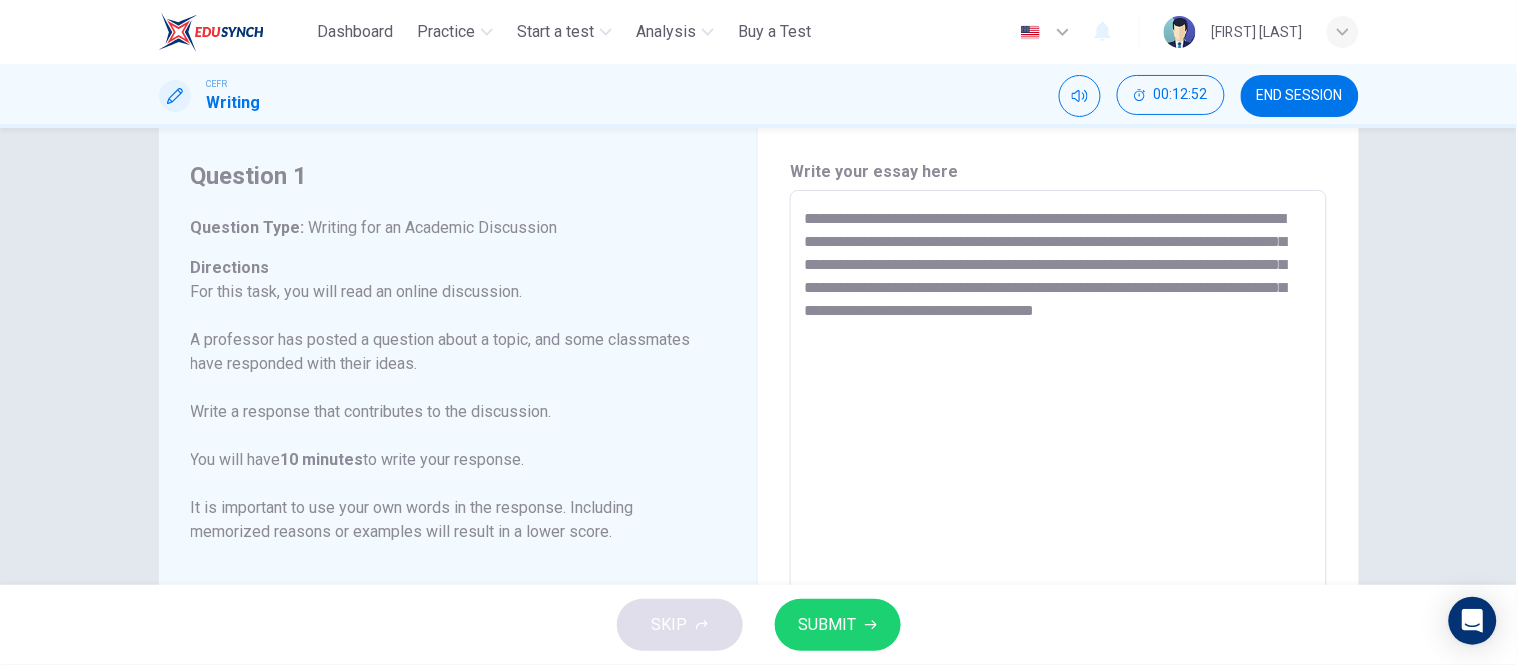 click on "**********" at bounding box center (1058, 524) 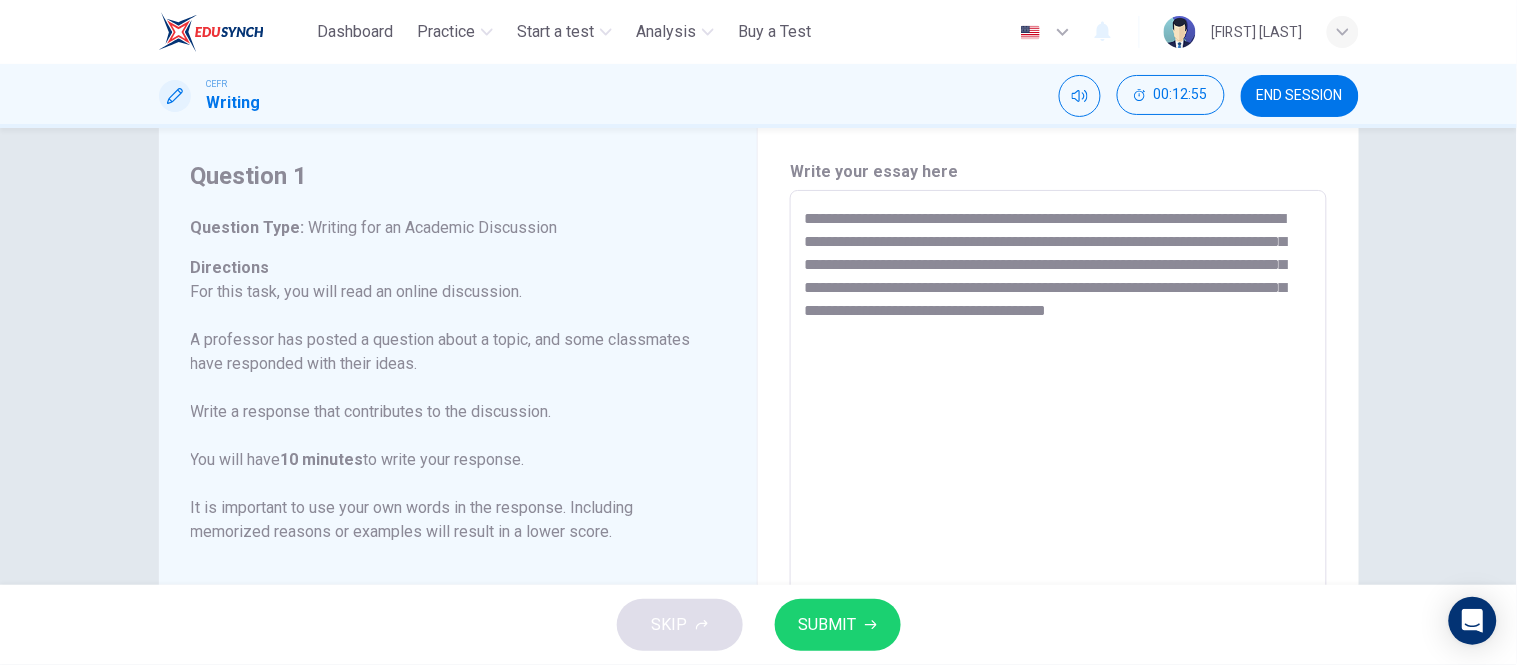 scroll, scrollTop: 432, scrollLeft: 0, axis: vertical 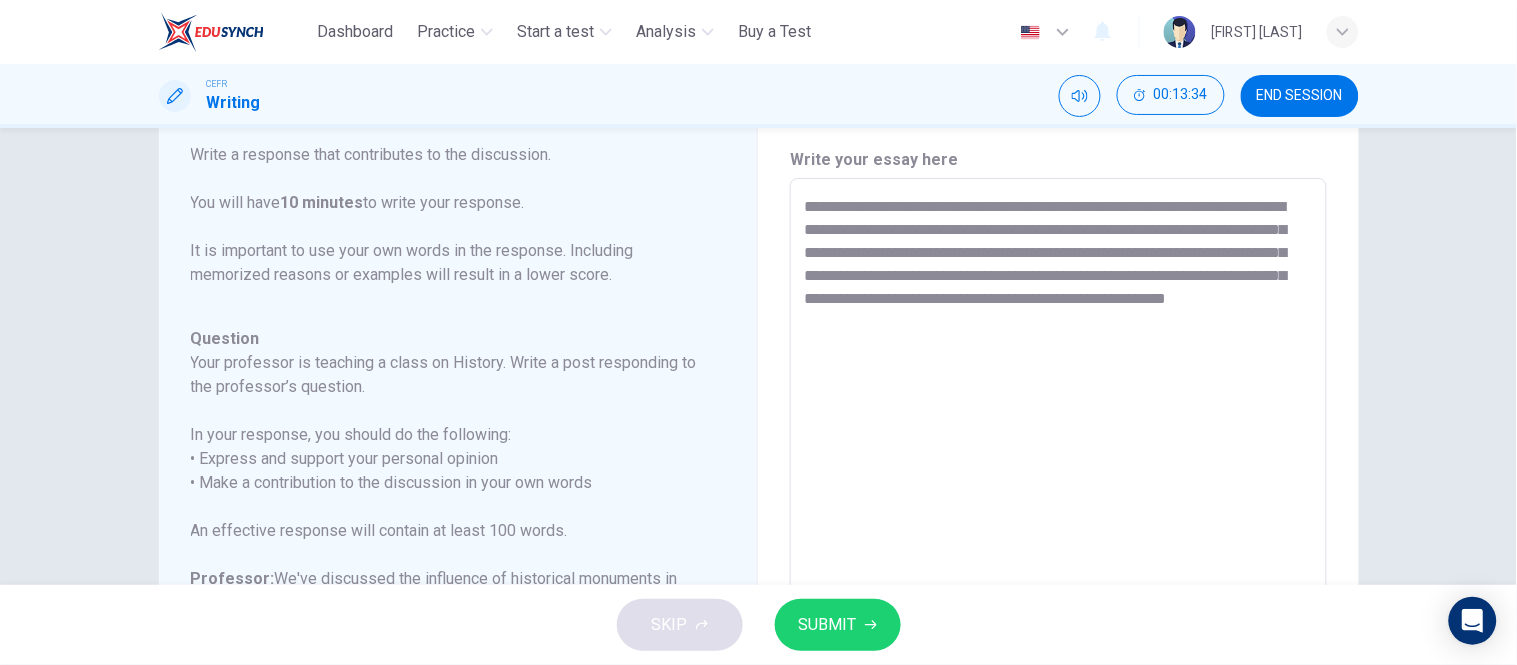 click on "**********" at bounding box center [1058, 512] 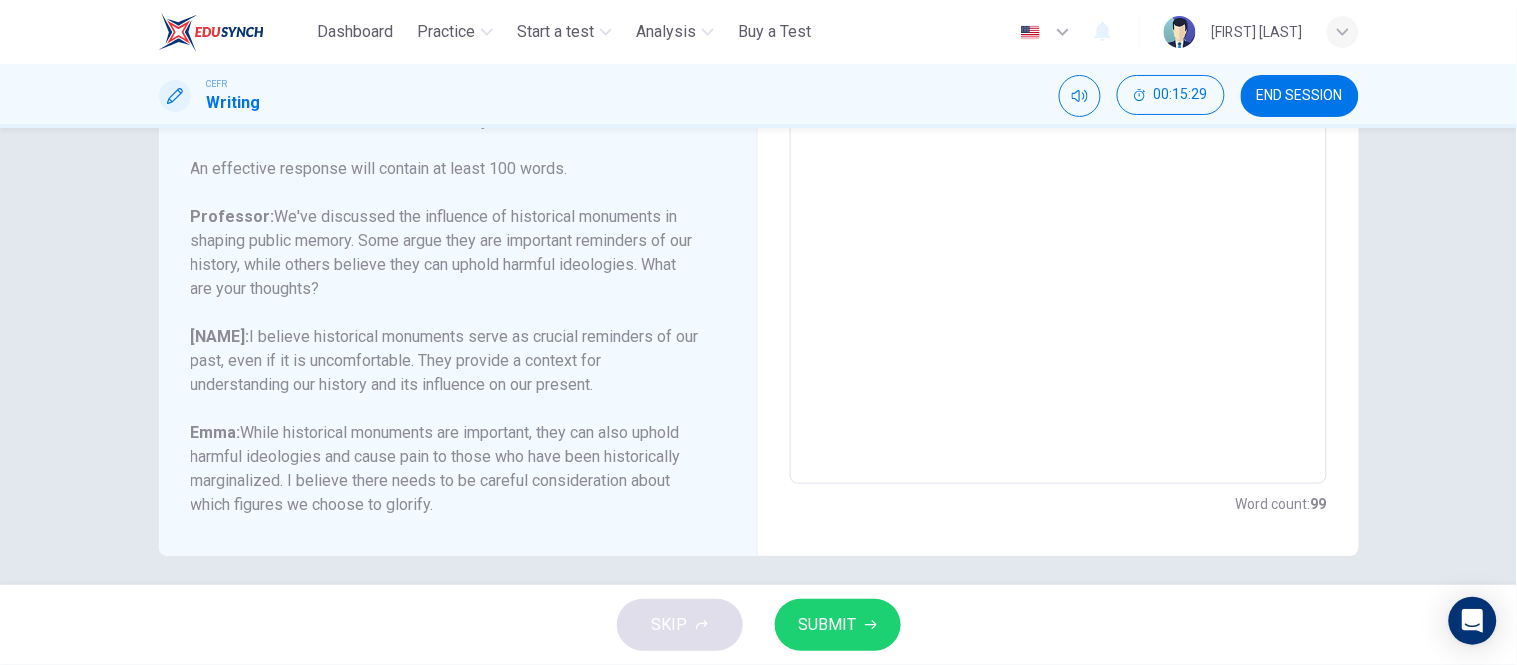 scroll, scrollTop: 423, scrollLeft: 0, axis: vertical 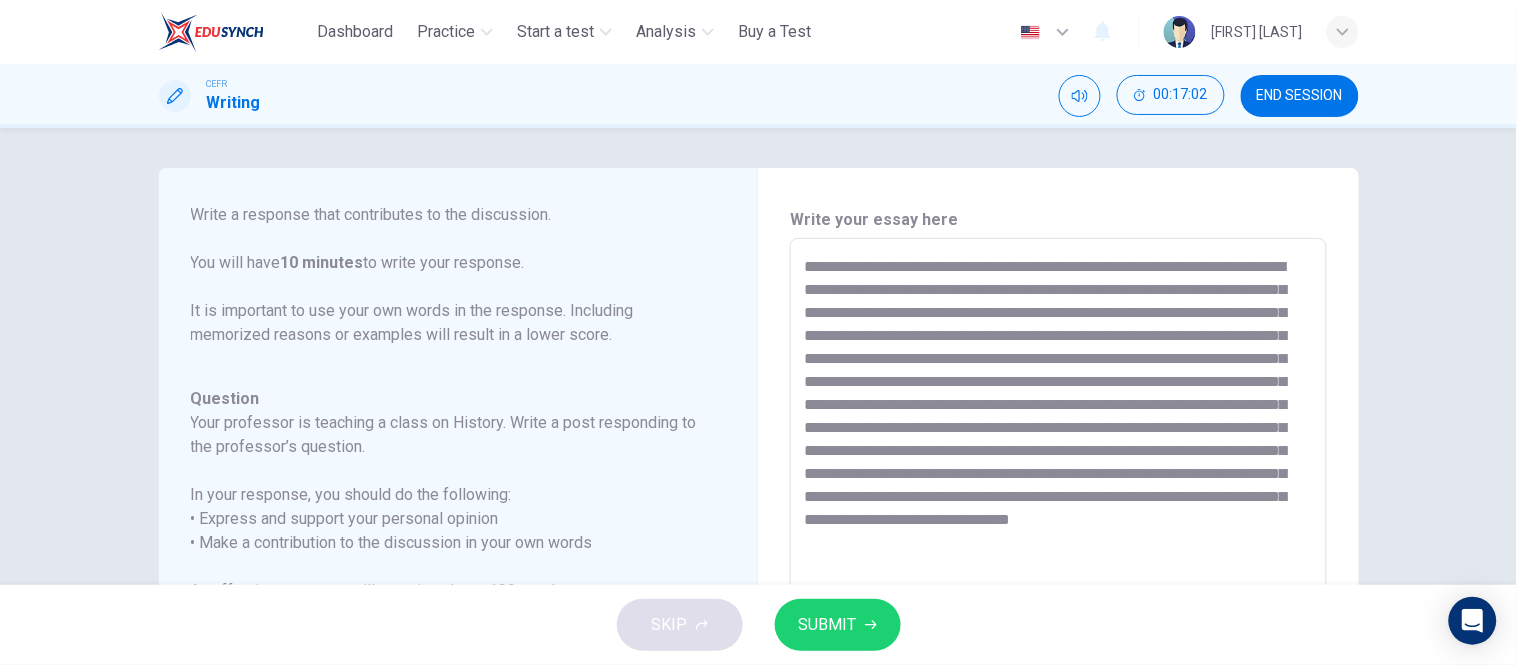 drag, startPoint x: 1002, startPoint y: 572, endPoint x: 998, endPoint y: 548, distance: 24.33105 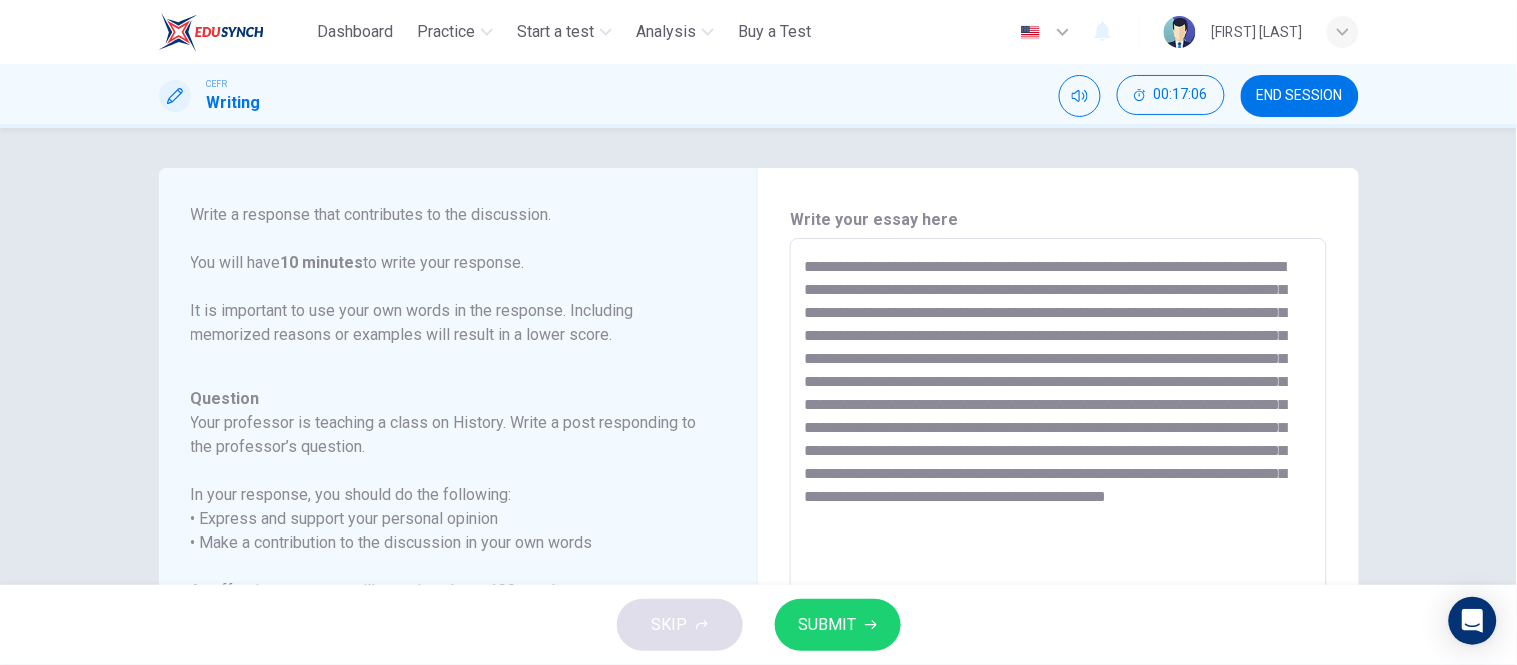 click on "**********" at bounding box center (1058, 572) 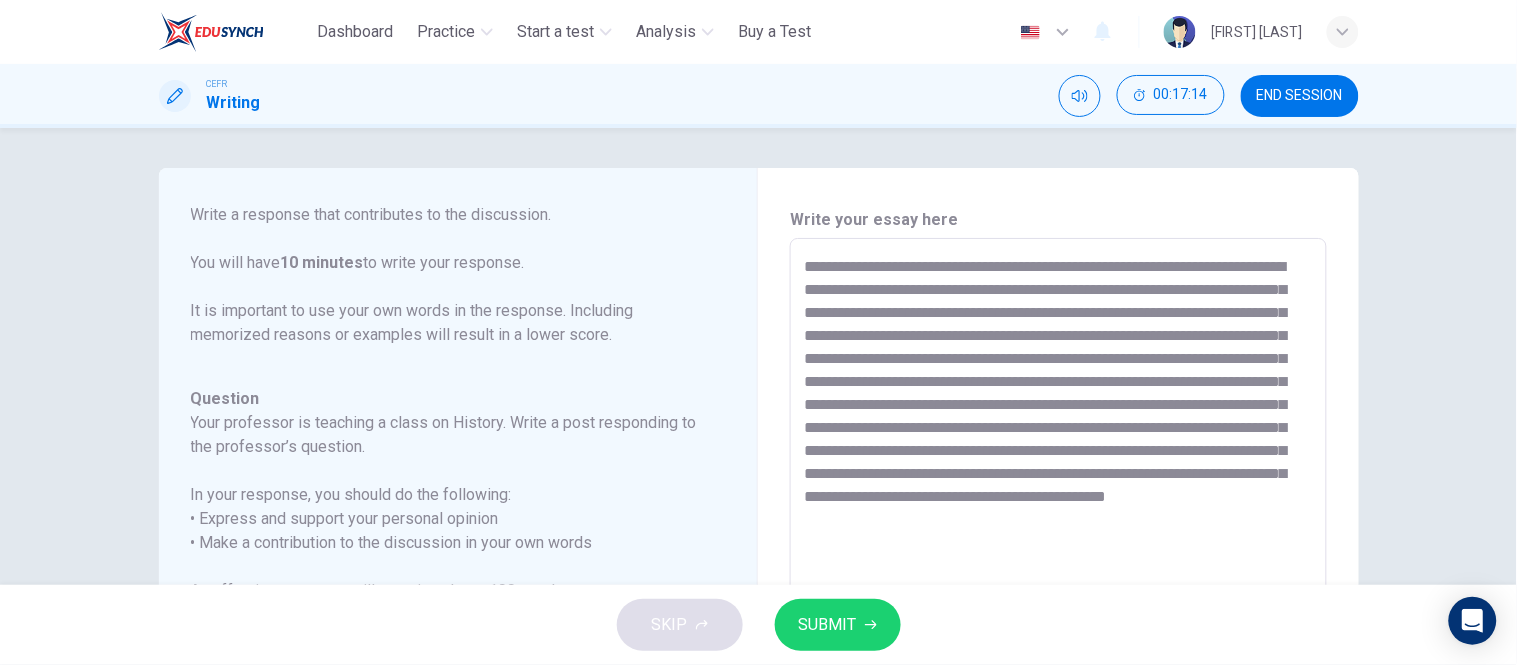 click on "**********" at bounding box center (1058, 572) 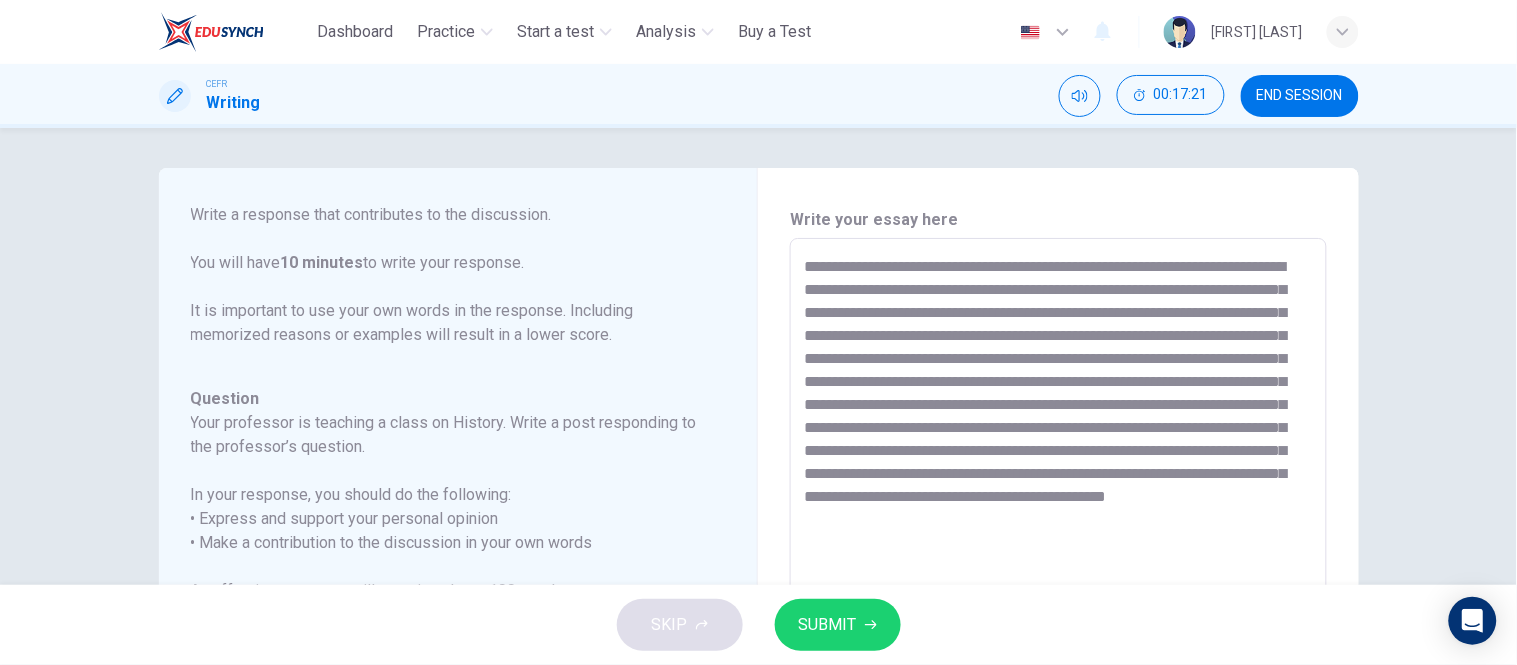click on "**********" at bounding box center (1058, 572) 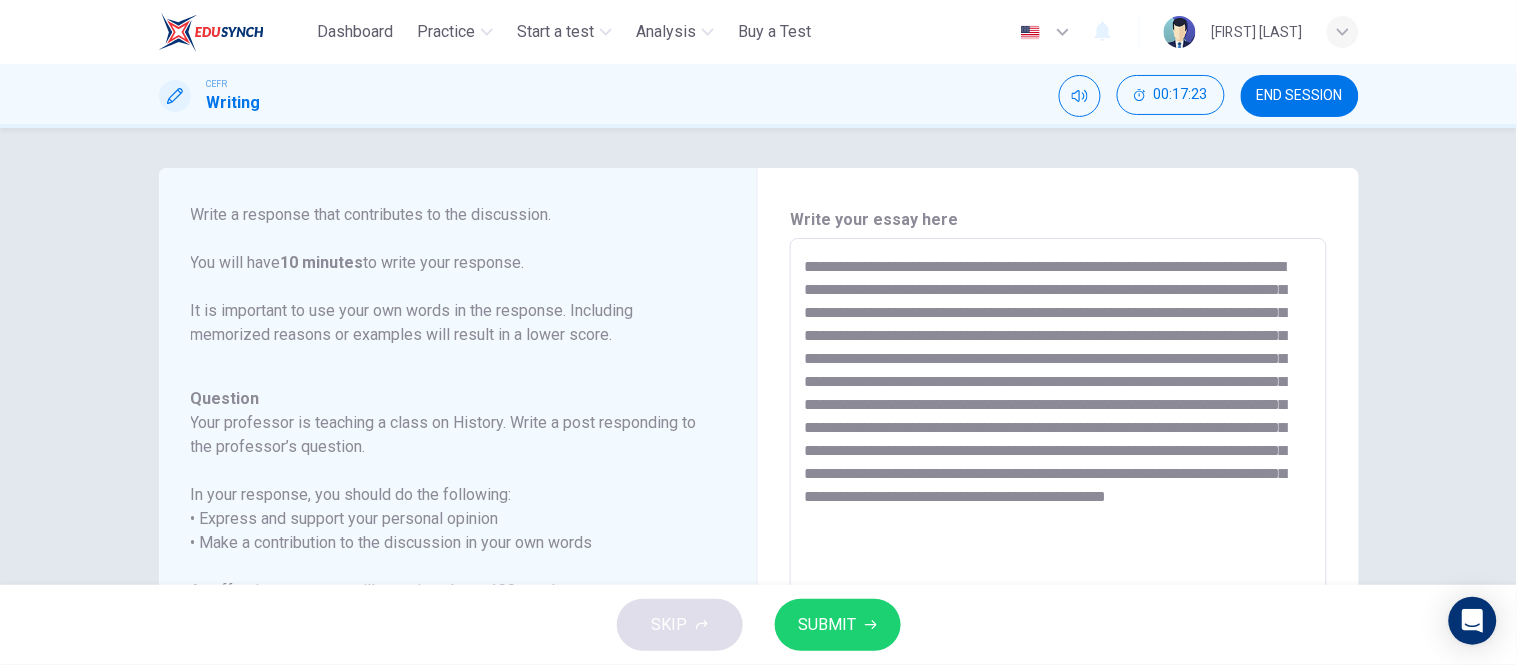 click on "**********" at bounding box center (1058, 572) 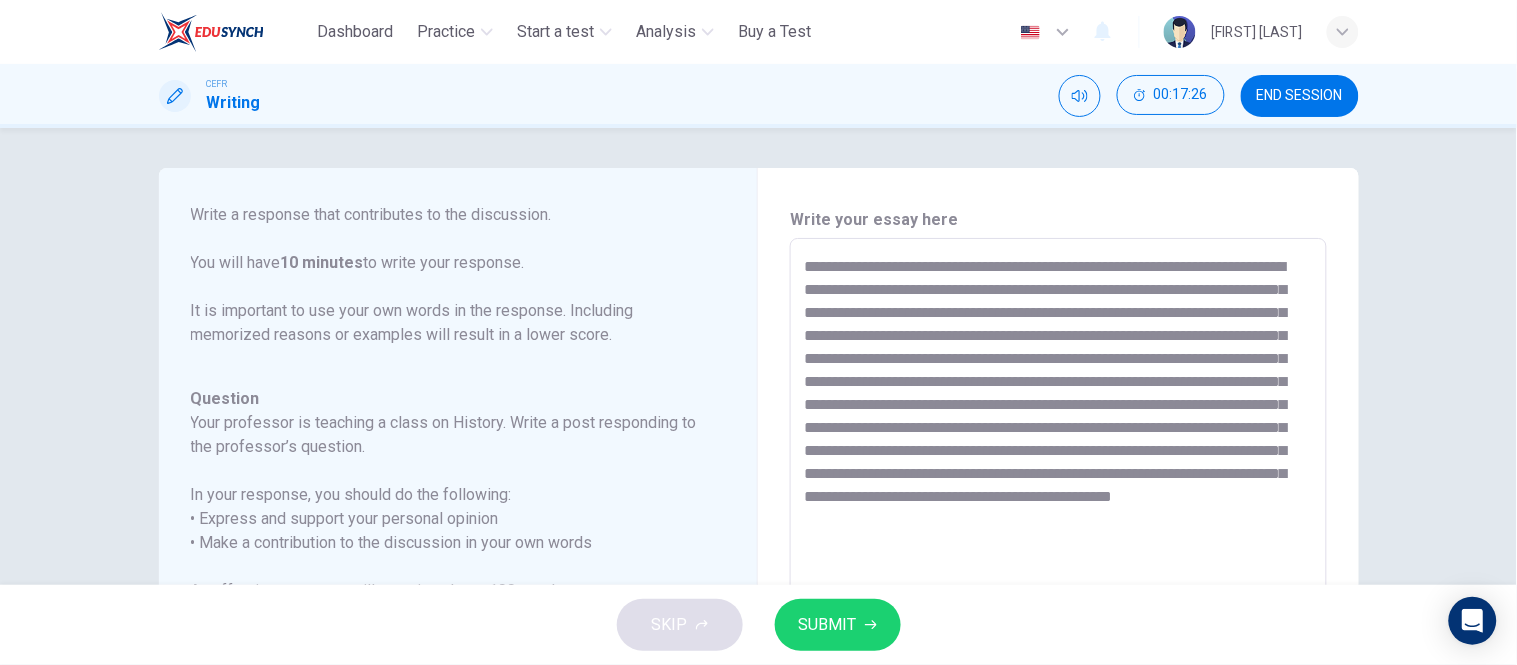 click on "**********" at bounding box center (1058, 572) 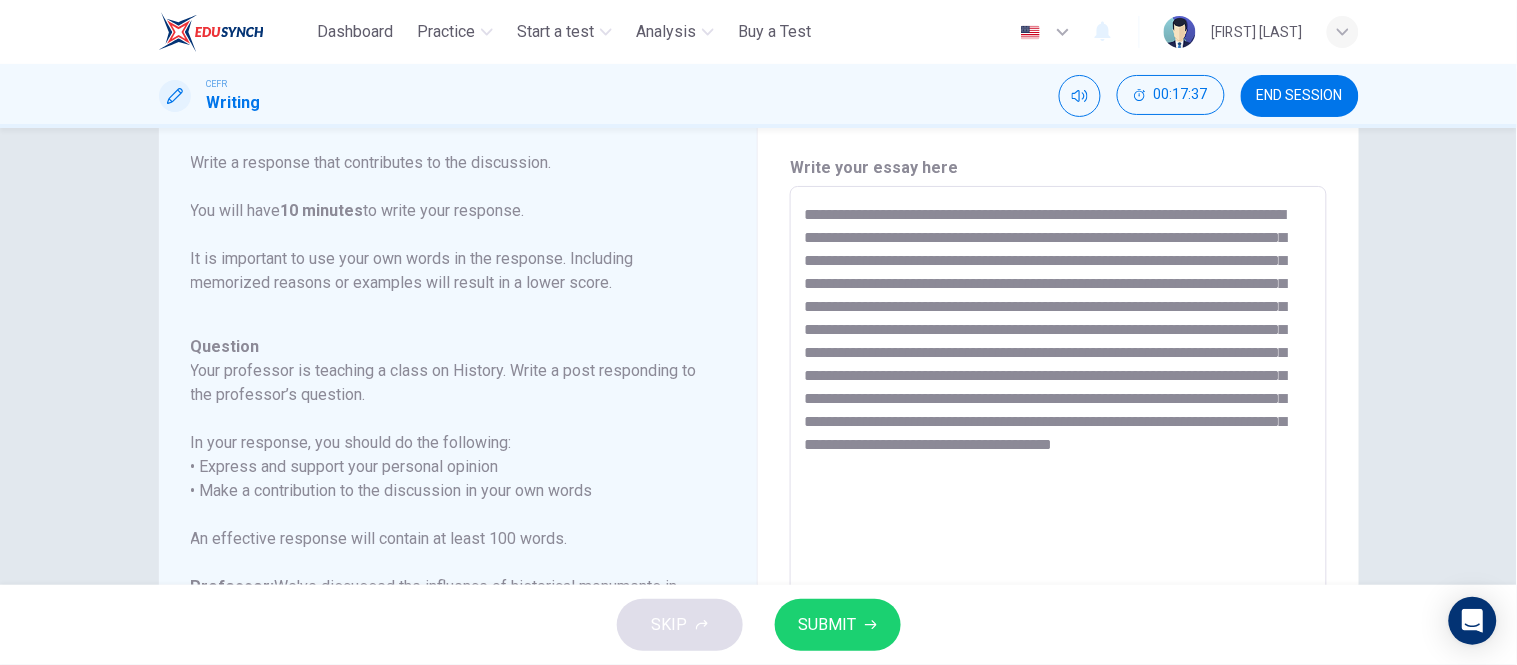 scroll, scrollTop: 51, scrollLeft: 0, axis: vertical 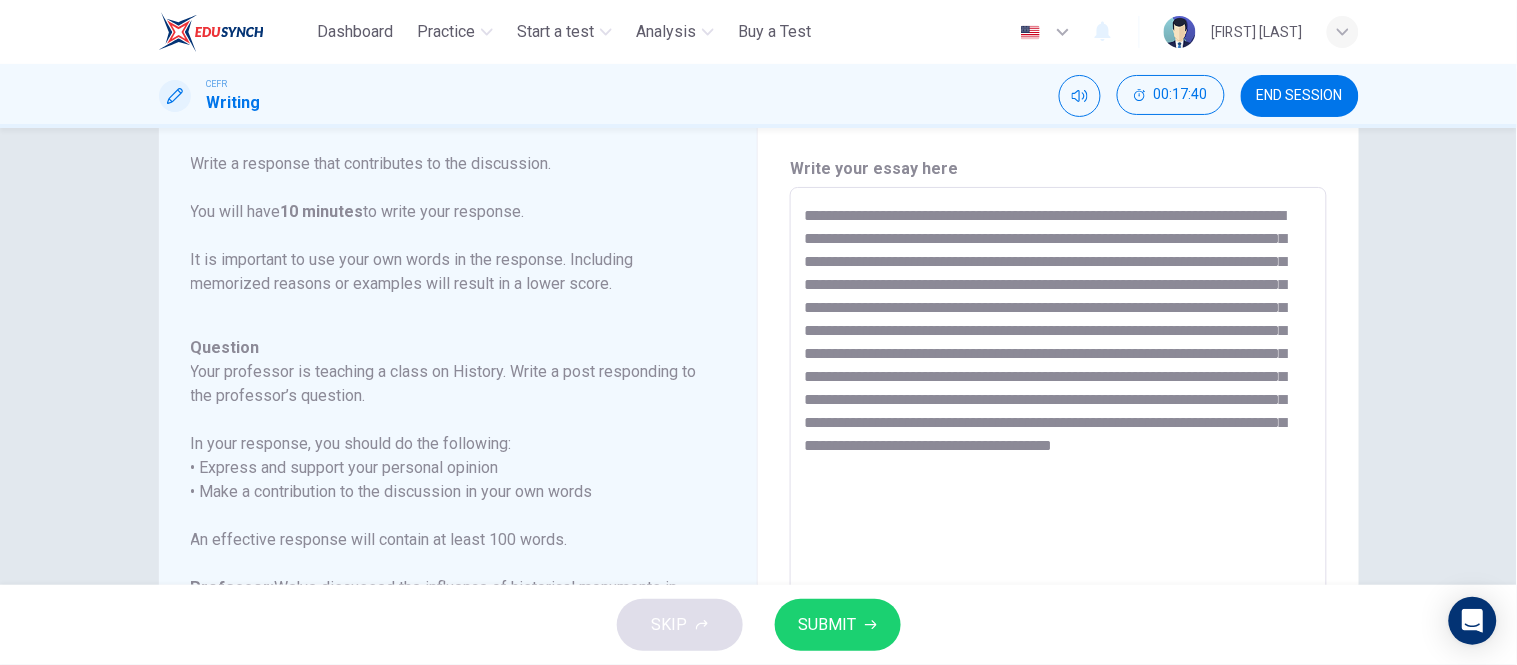 type on "**********" 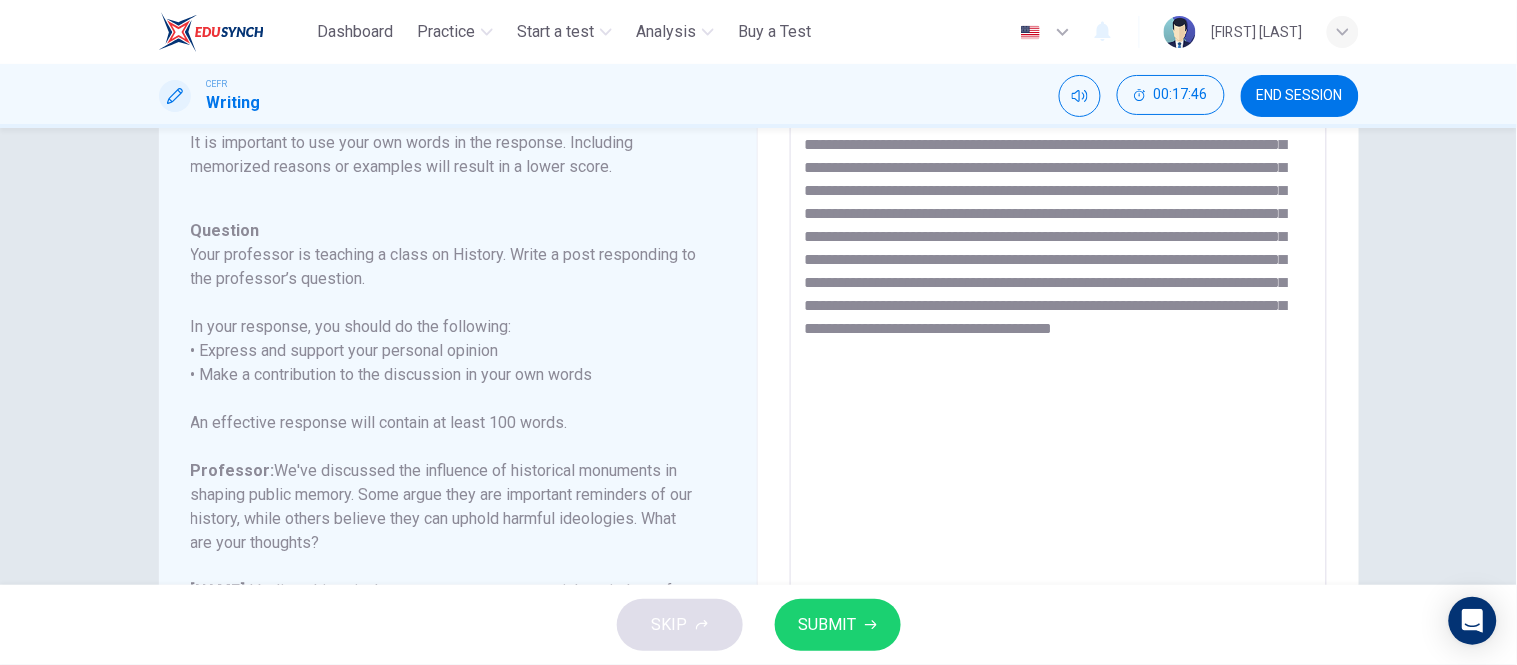 scroll, scrollTop: 0, scrollLeft: 0, axis: both 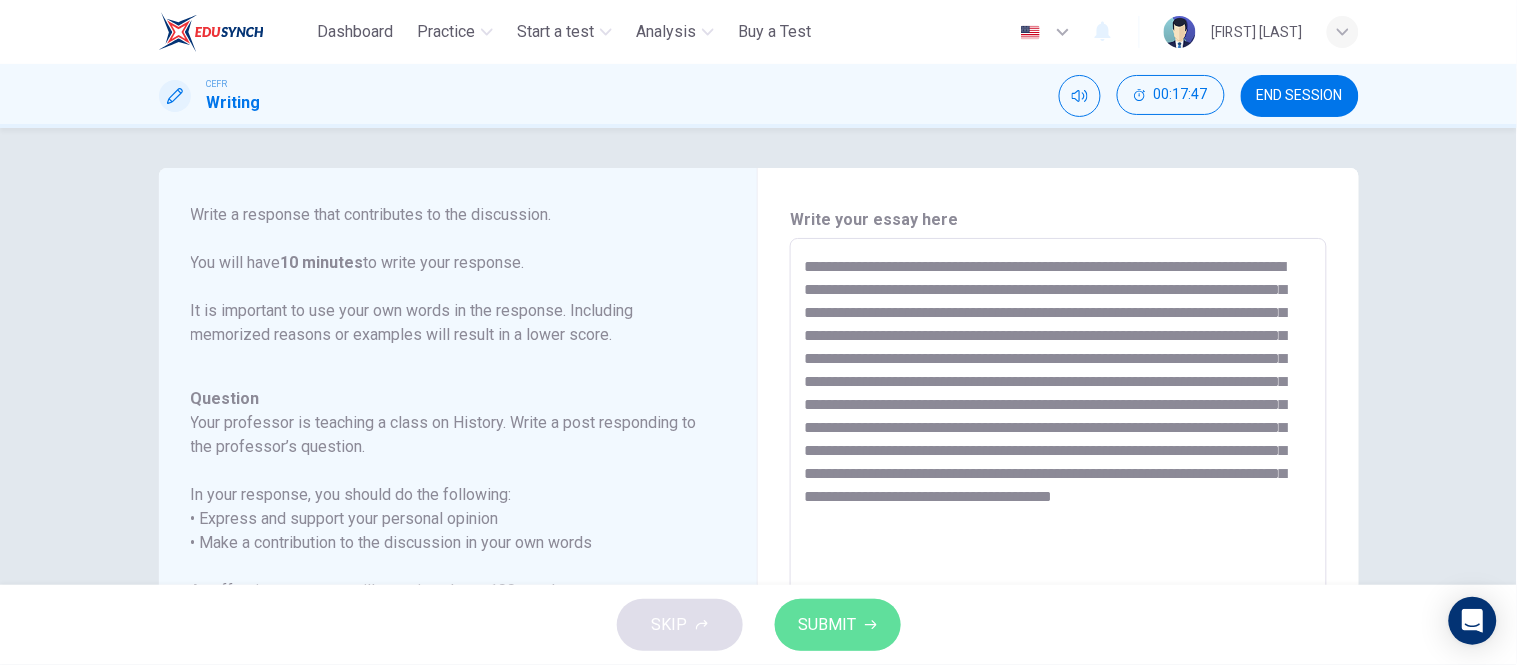 click on "SUBMIT" at bounding box center [828, 625] 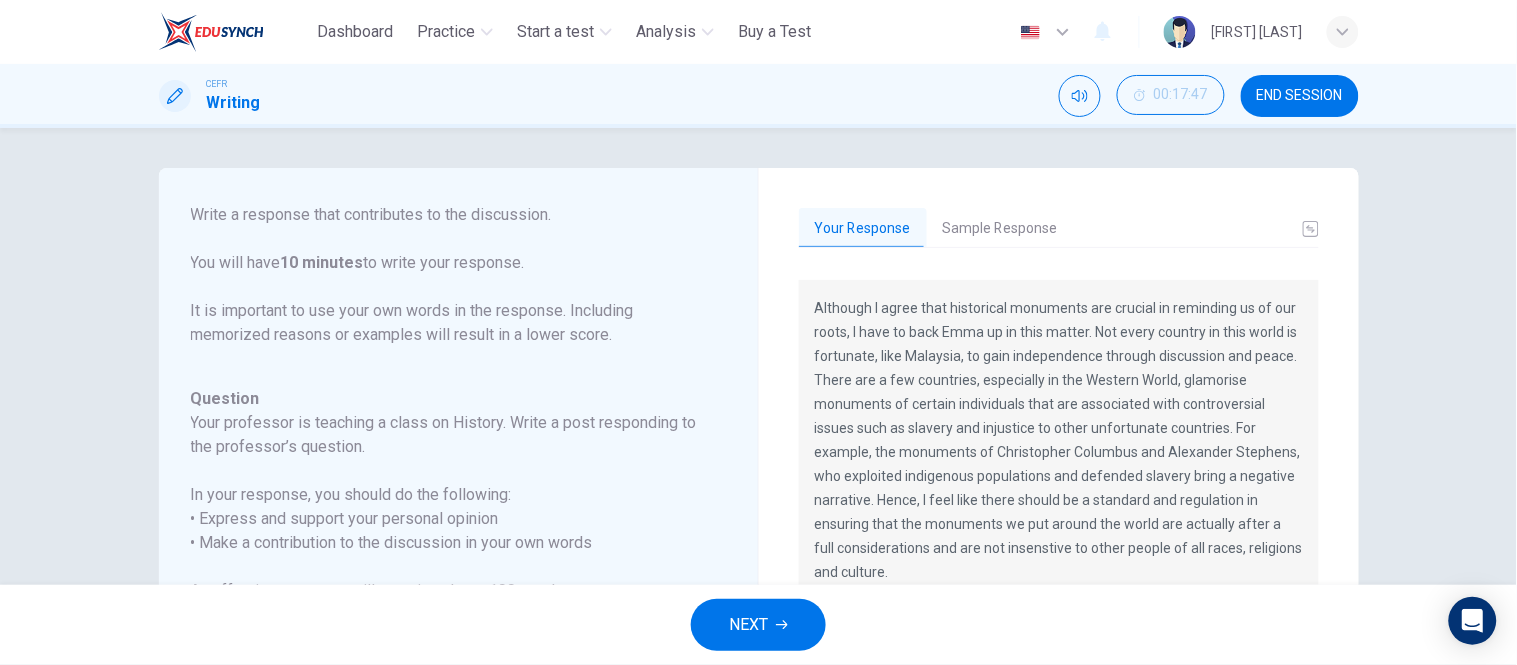 scroll, scrollTop: 432, scrollLeft: 0, axis: vertical 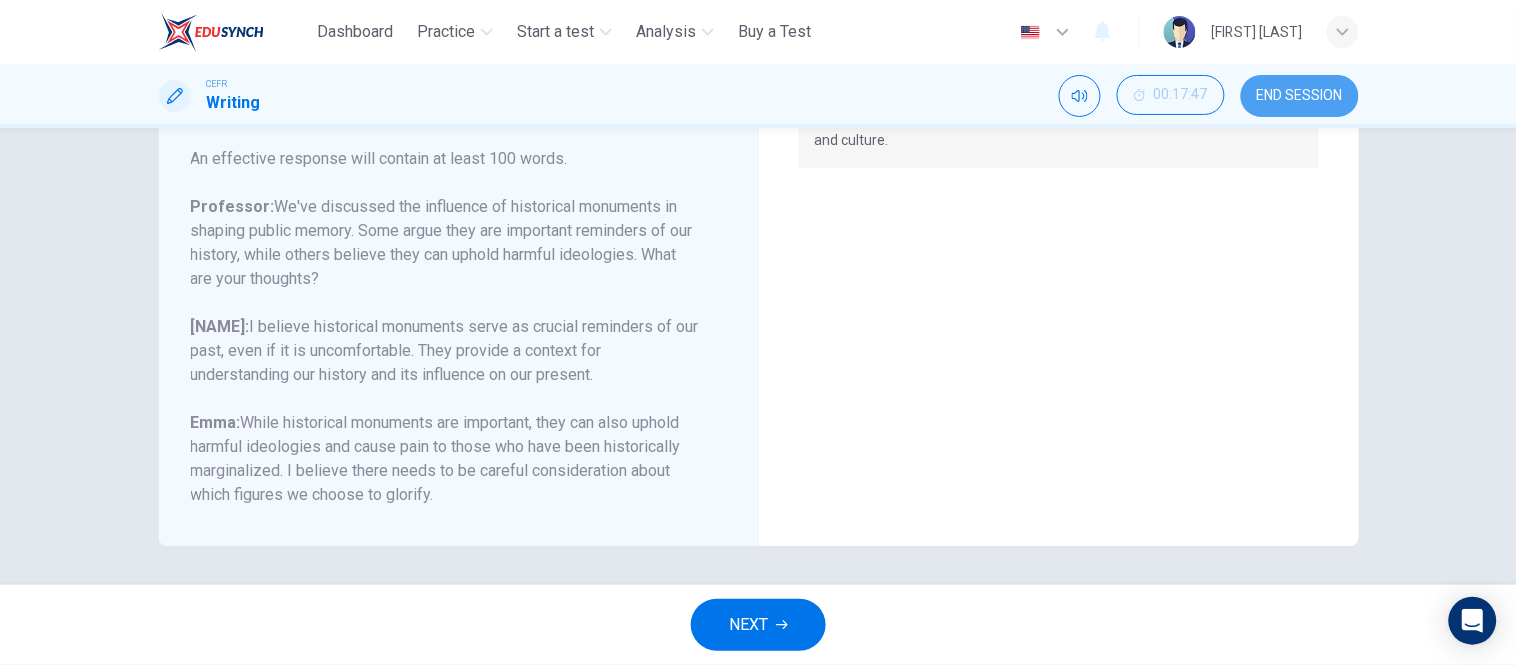 click on "END SESSION" at bounding box center (1300, 96) 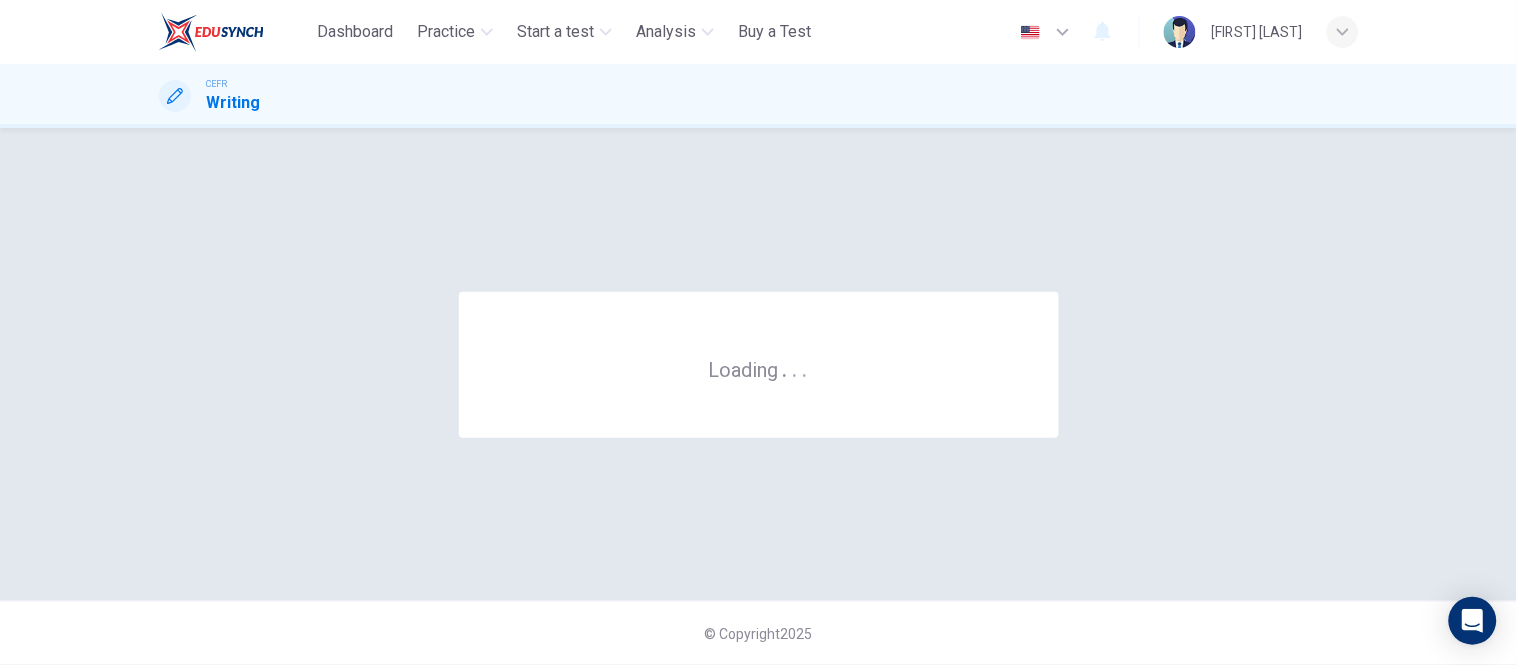scroll, scrollTop: 0, scrollLeft: 0, axis: both 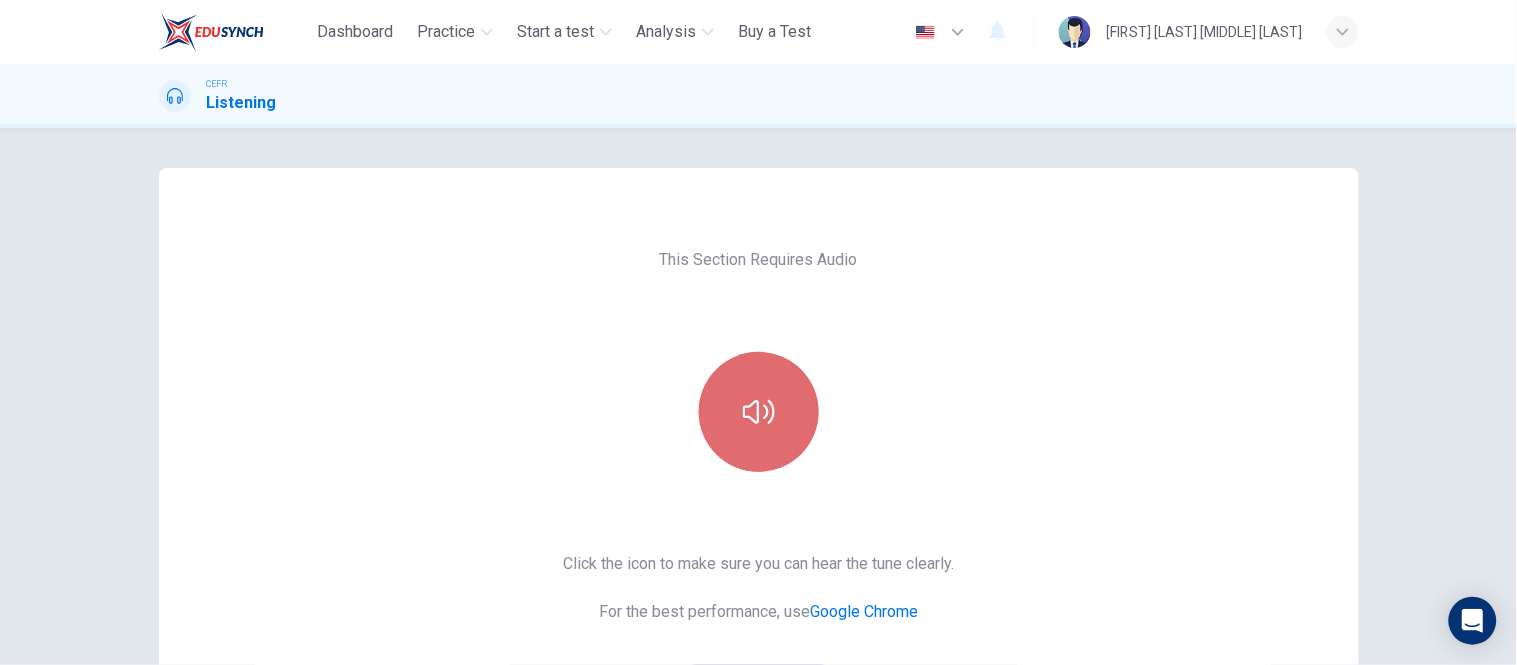 click at bounding box center (759, 412) 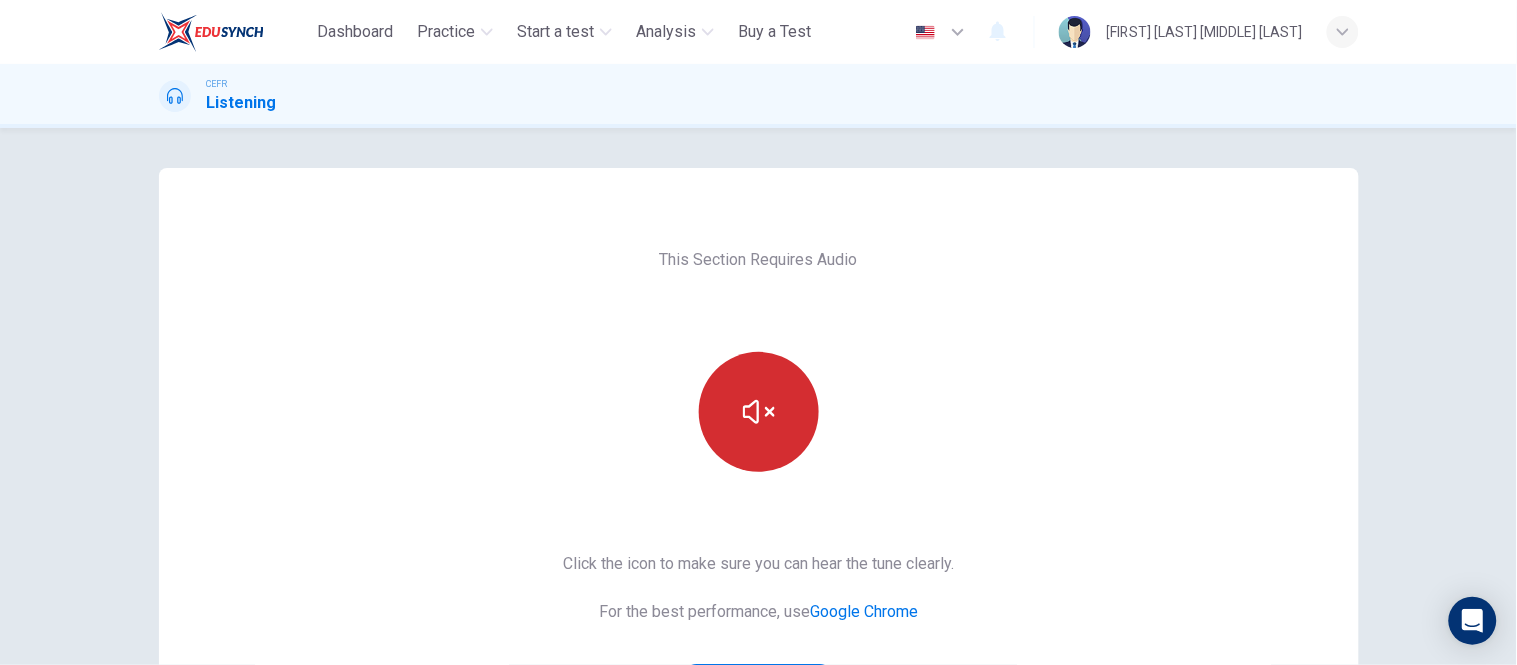 click at bounding box center [759, 412] 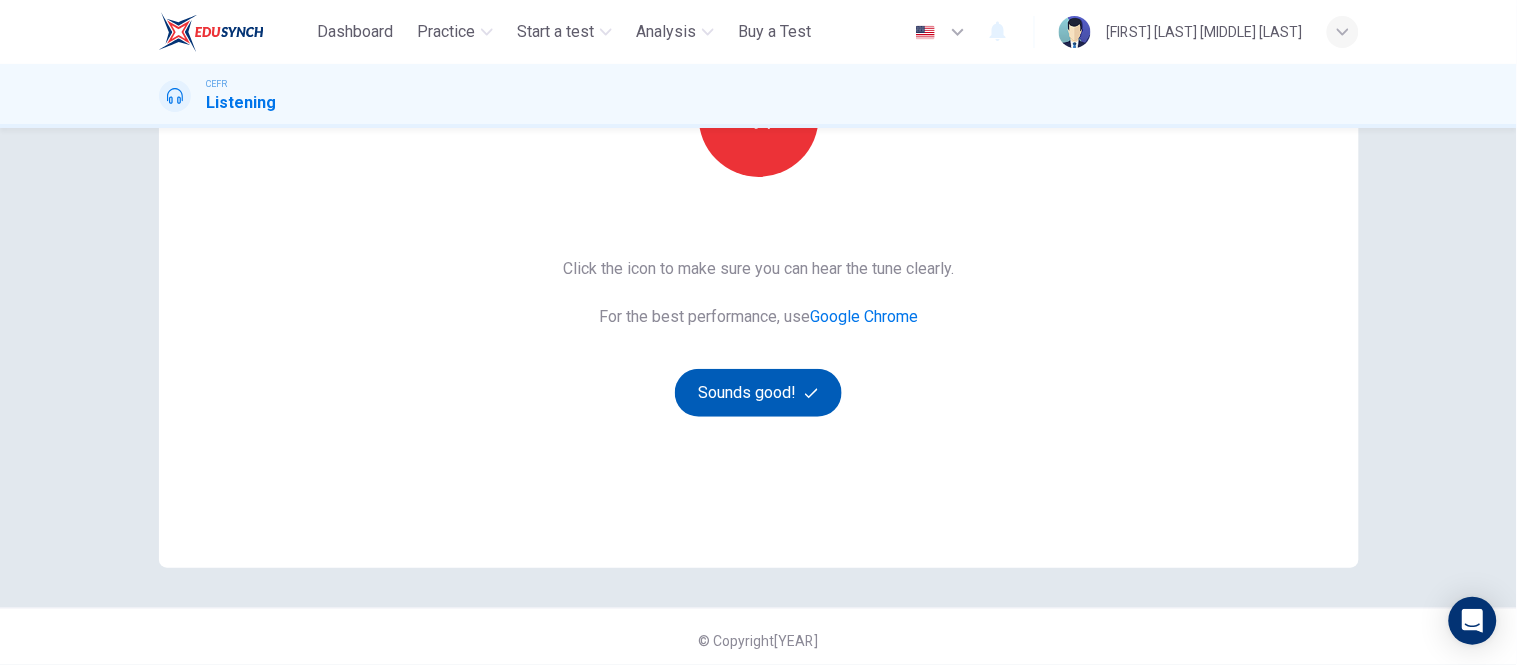 scroll, scrollTop: 298, scrollLeft: 0, axis: vertical 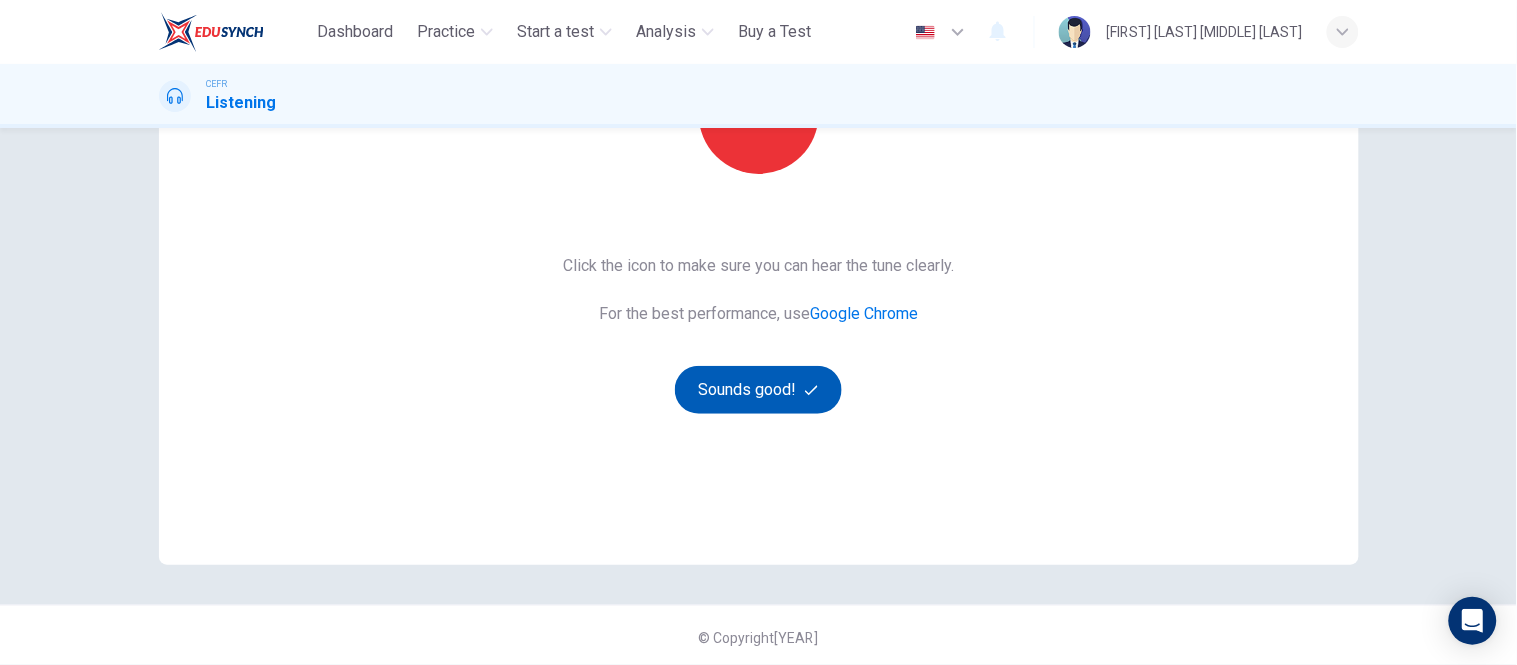 drag, startPoint x: 797, startPoint y: 414, endPoint x: 787, endPoint y: 401, distance: 16.40122 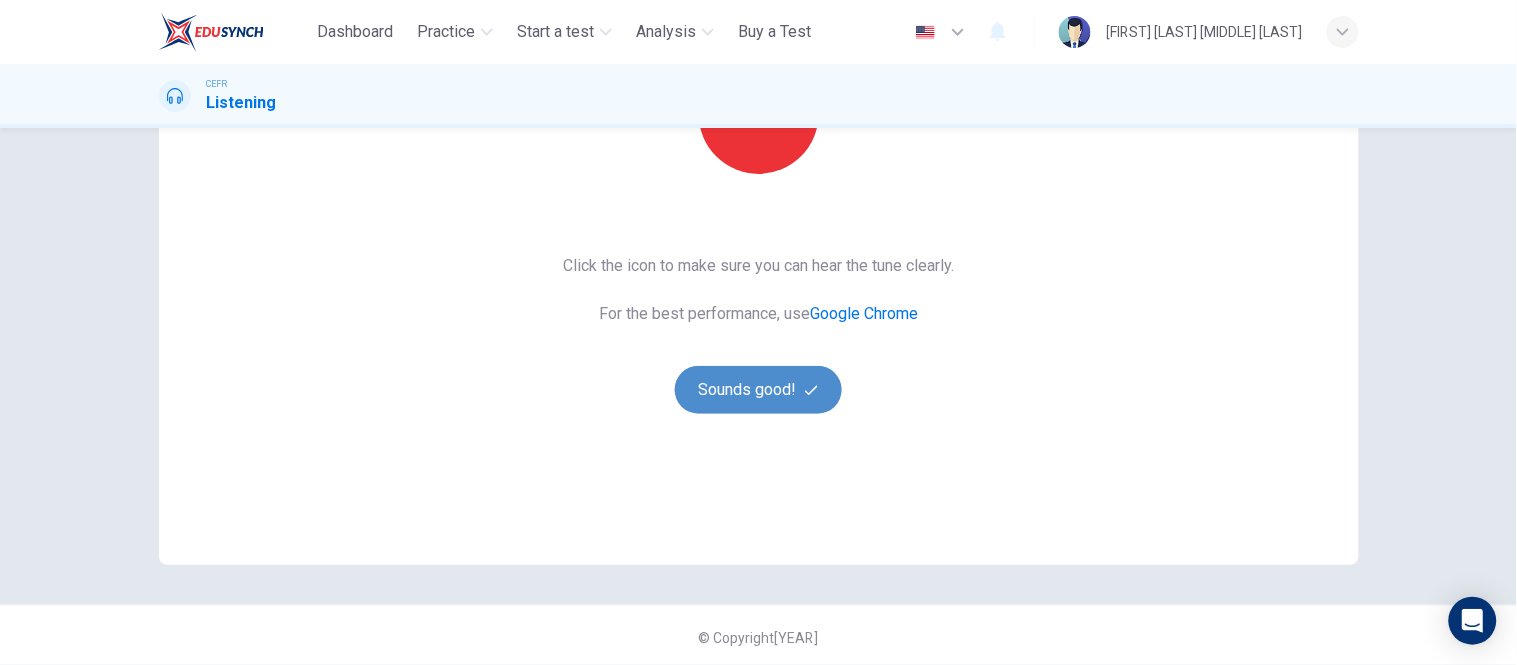 click on "Sounds good!" at bounding box center [759, 390] 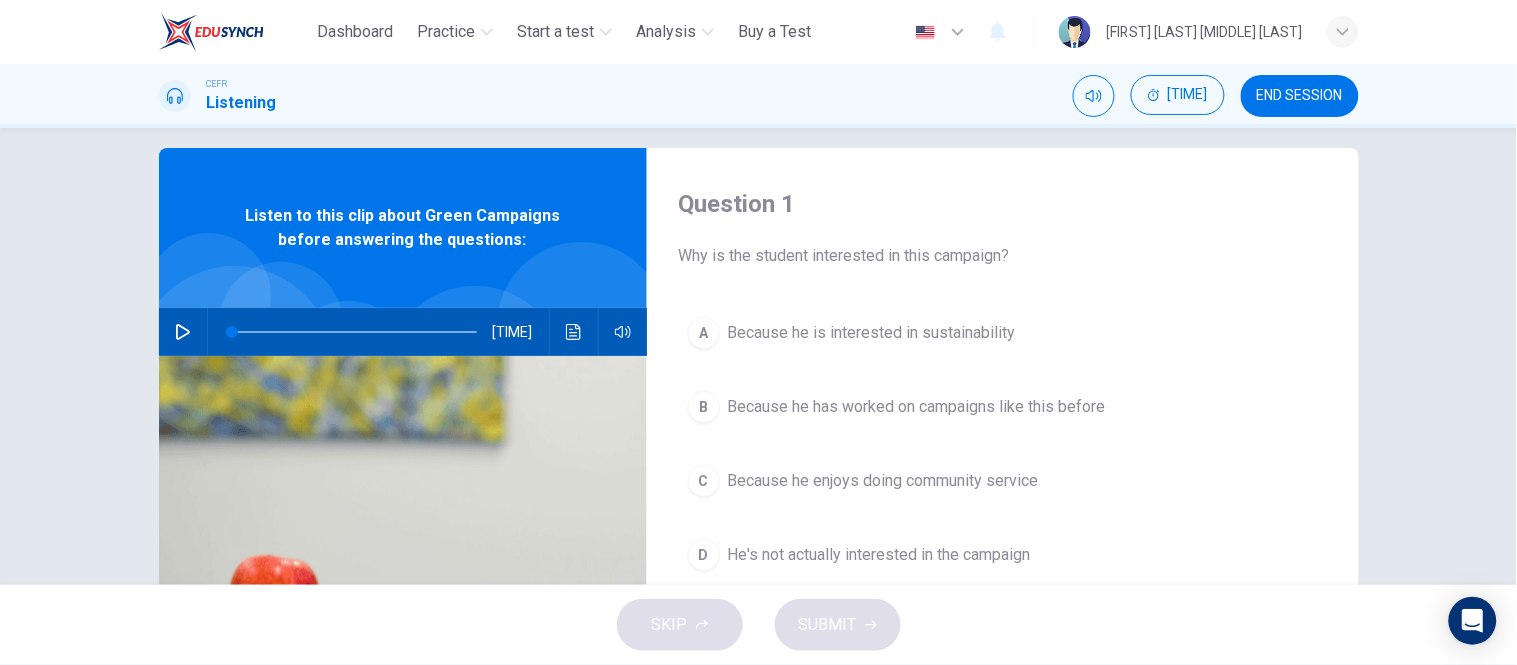 scroll, scrollTop: 18, scrollLeft: 0, axis: vertical 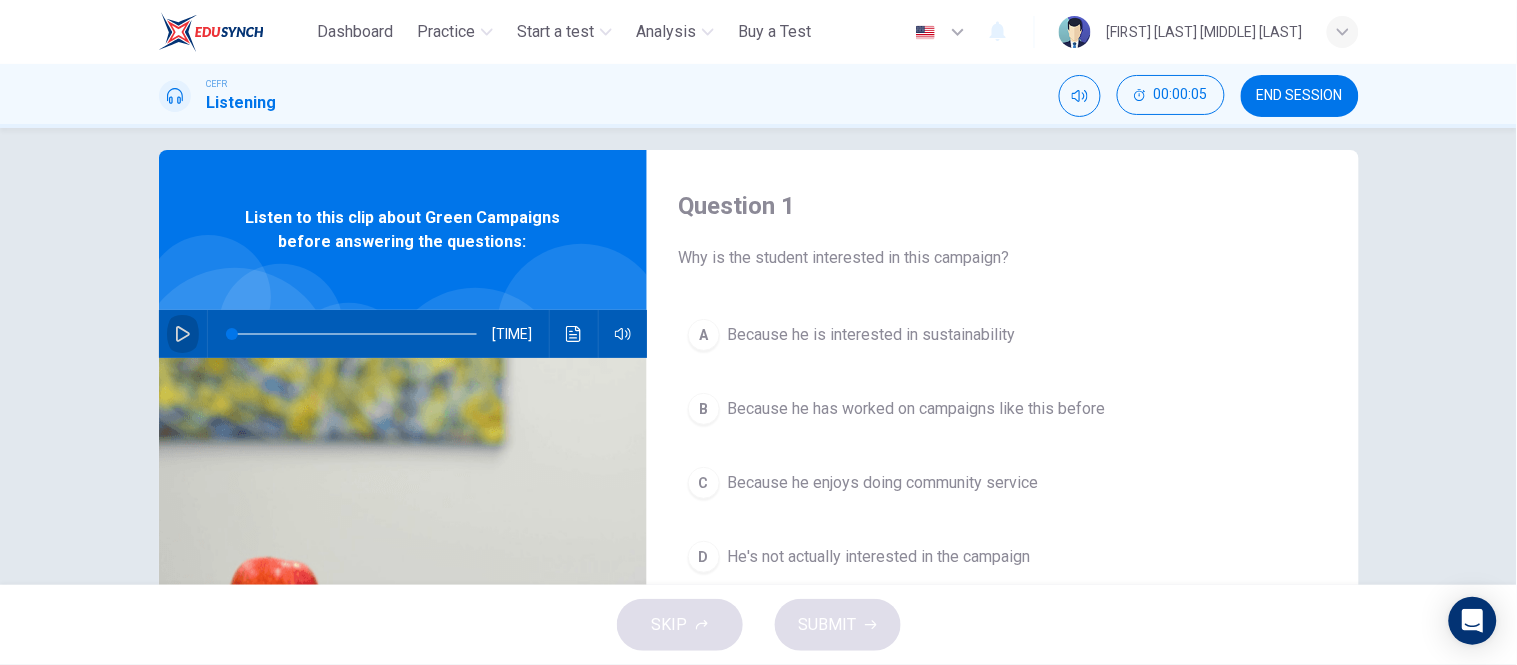 click at bounding box center (183, 334) 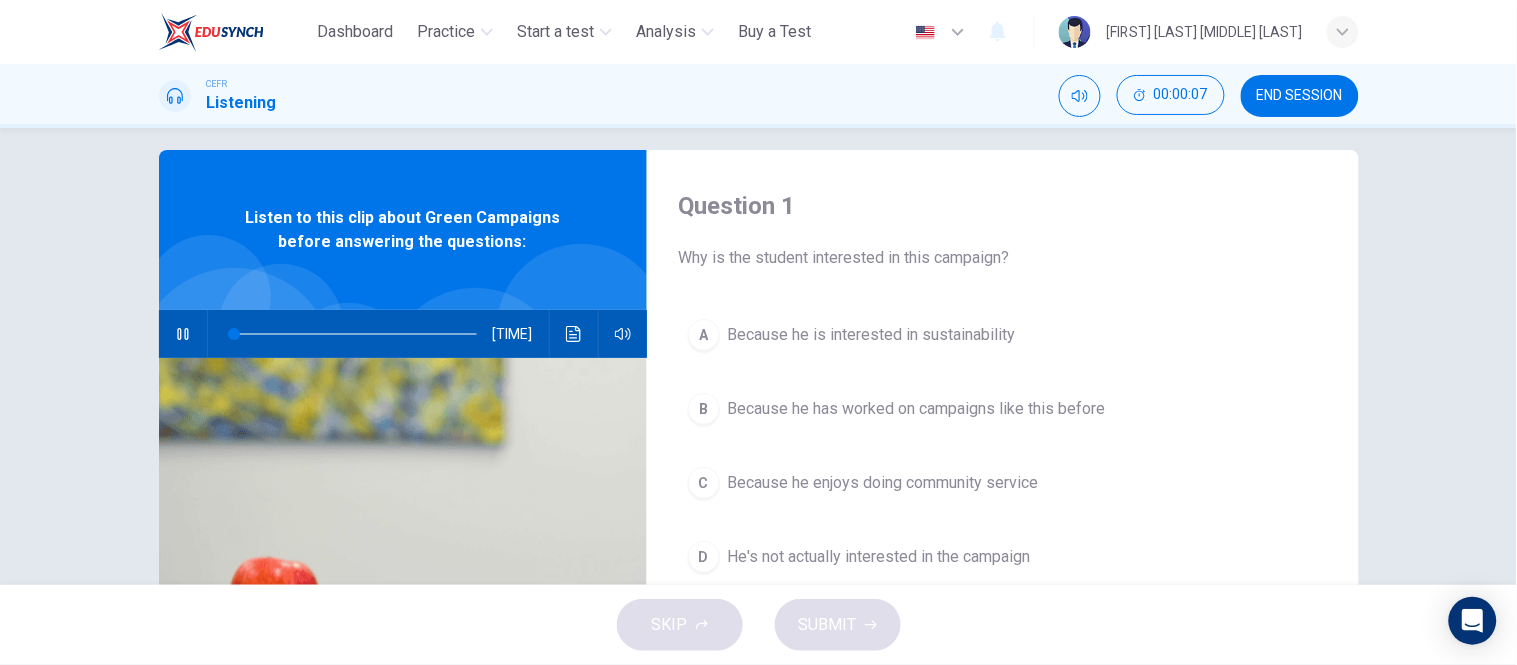type 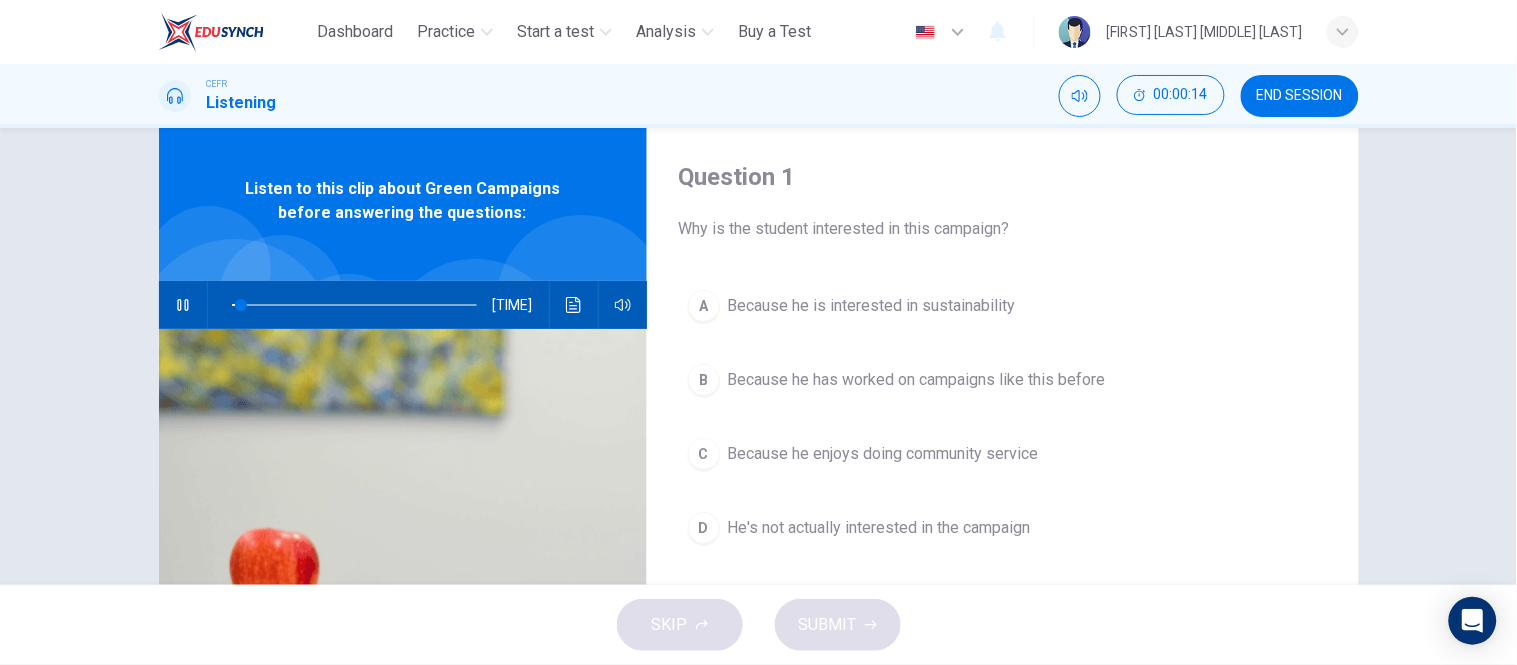 scroll, scrollTop: 53, scrollLeft: 0, axis: vertical 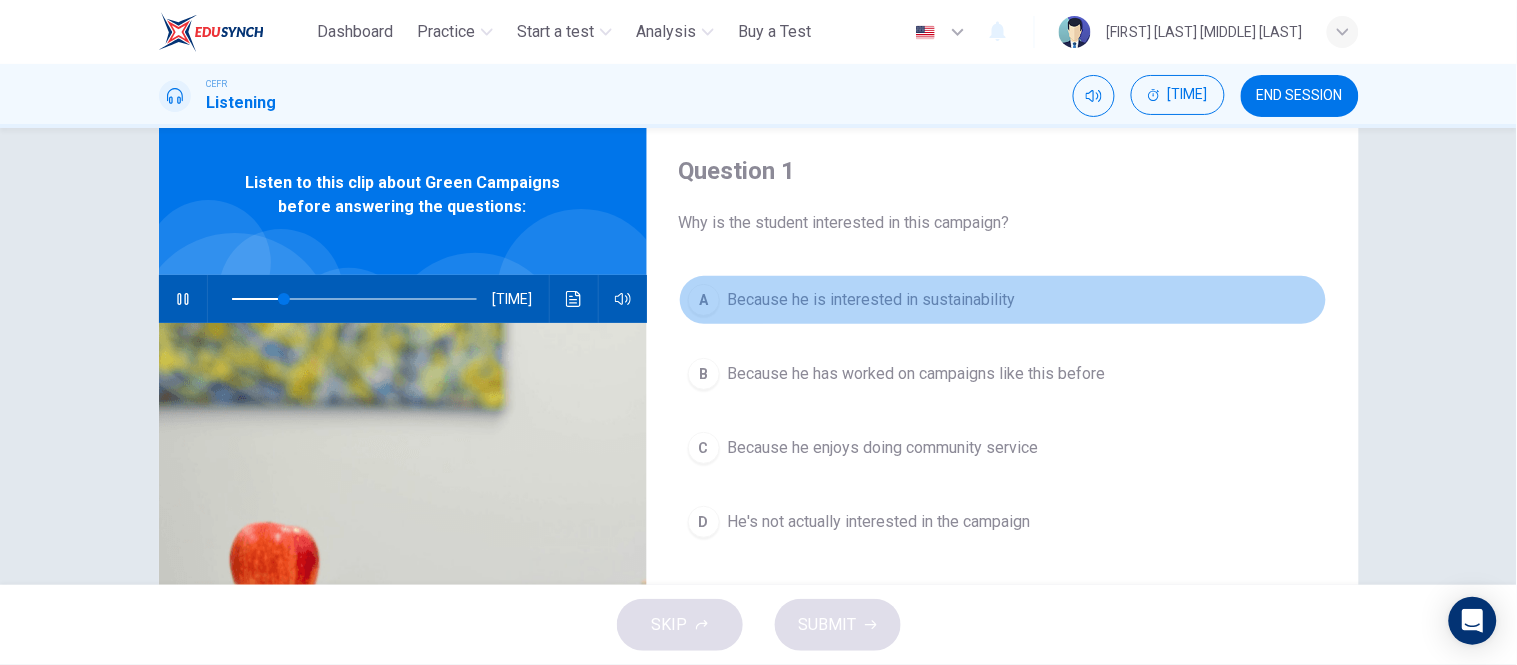click on "Because he is interested in sustainability" at bounding box center [872, 300] 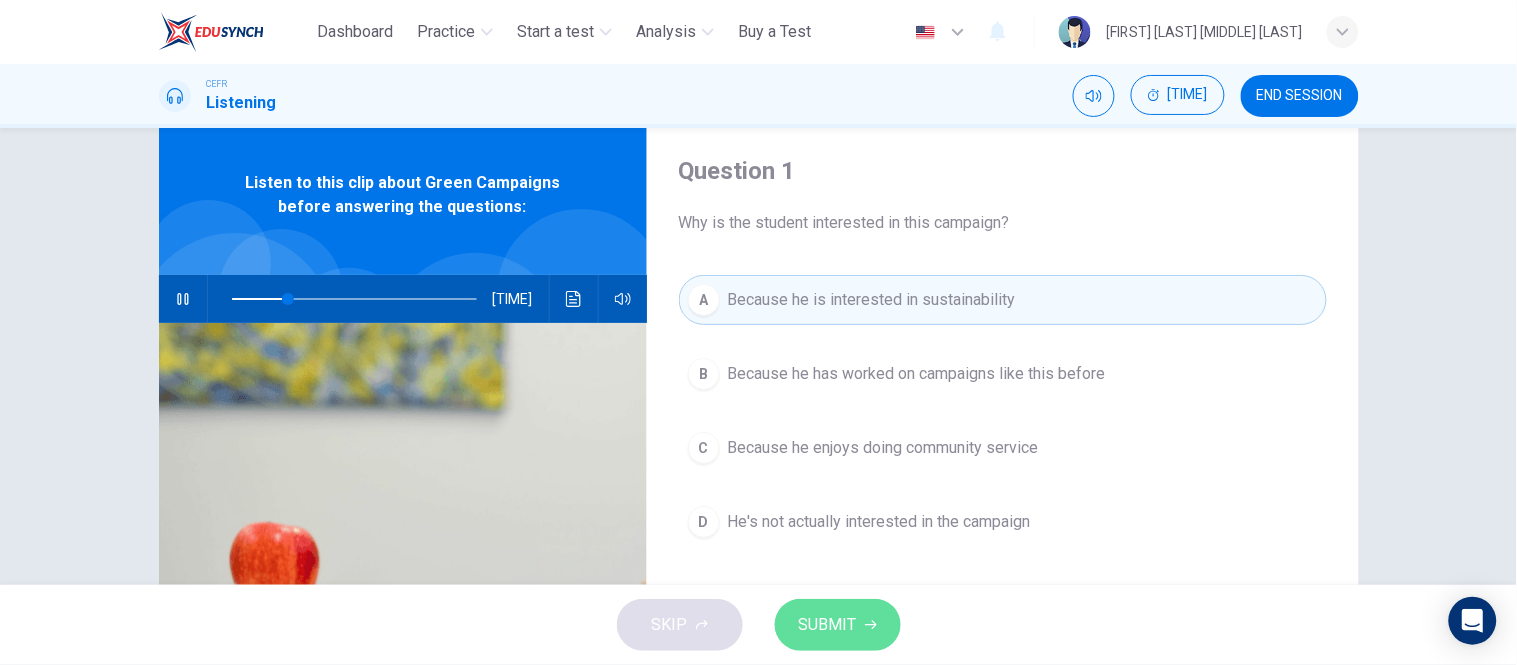 click on "SUBMIT" at bounding box center [828, 625] 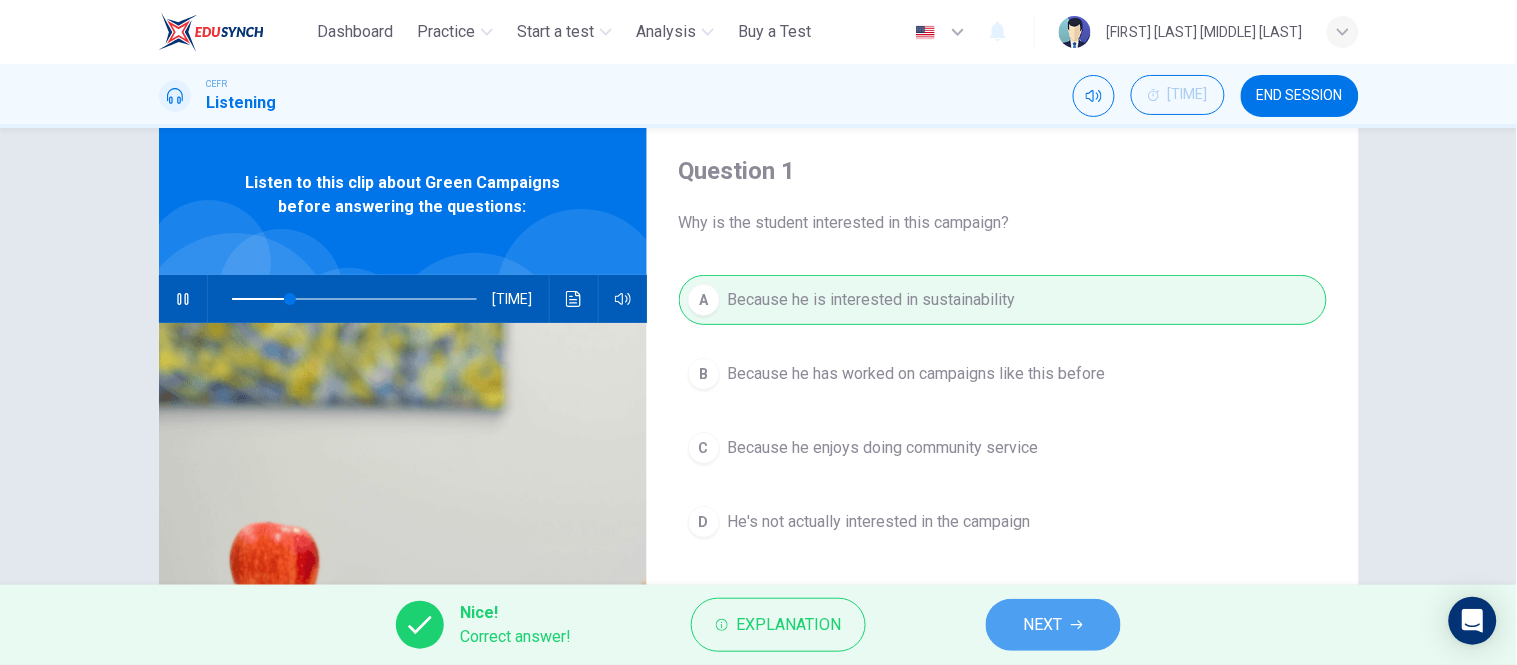click on "NEXT" at bounding box center [1043, 625] 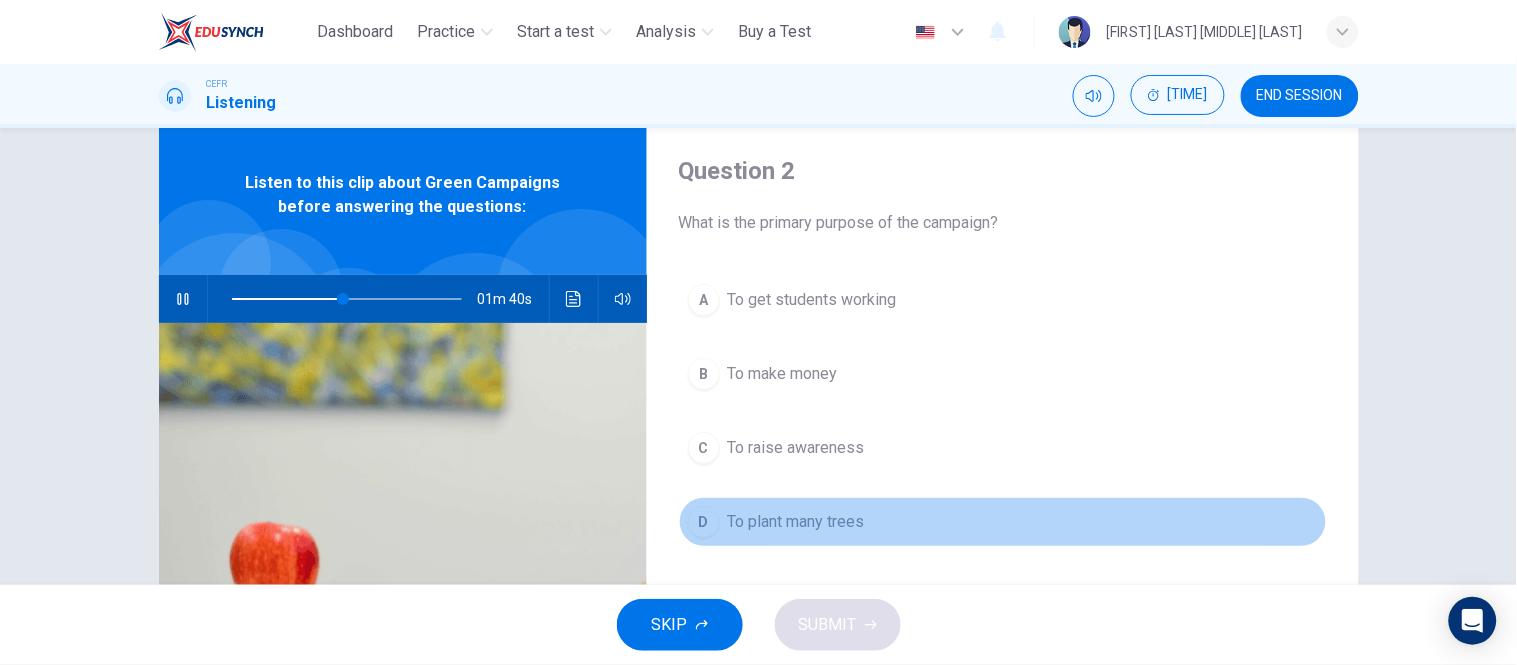 click on "To plant many trees" at bounding box center [812, 300] 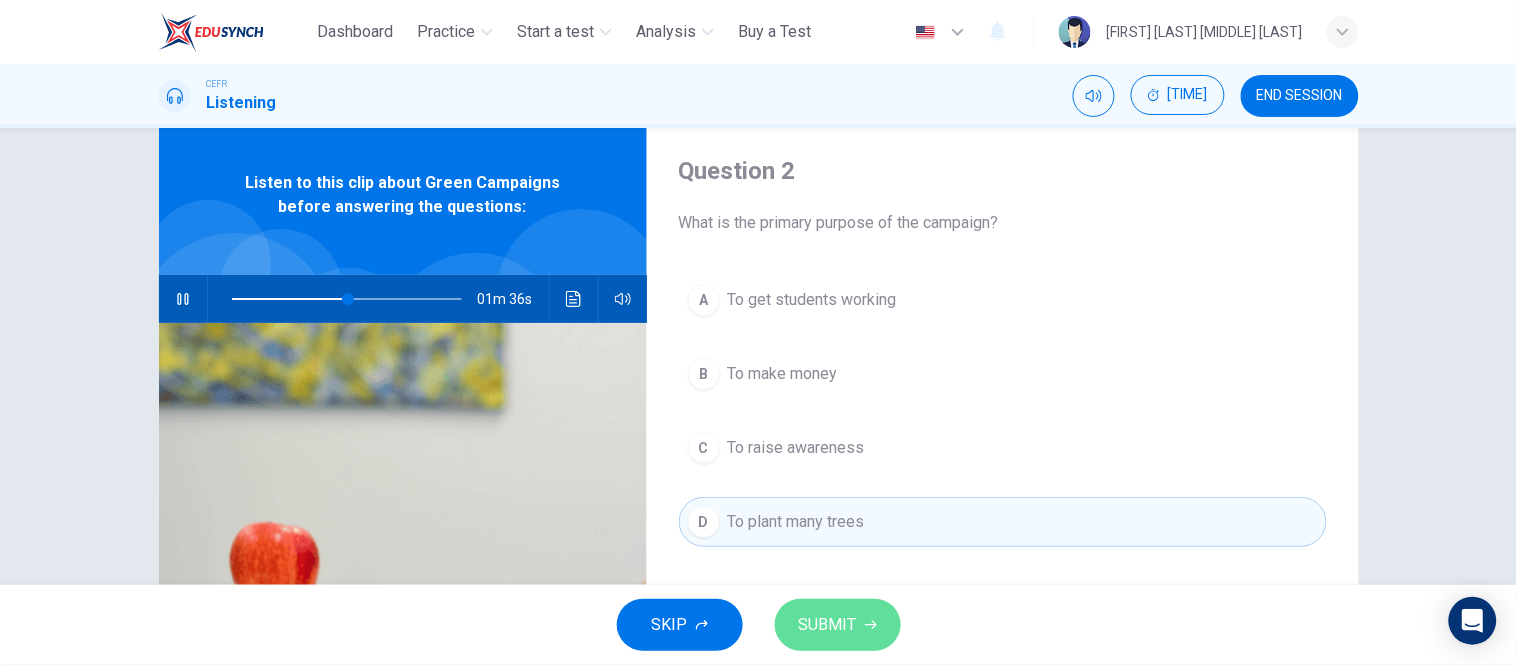 click on "SUBMIT" at bounding box center [828, 625] 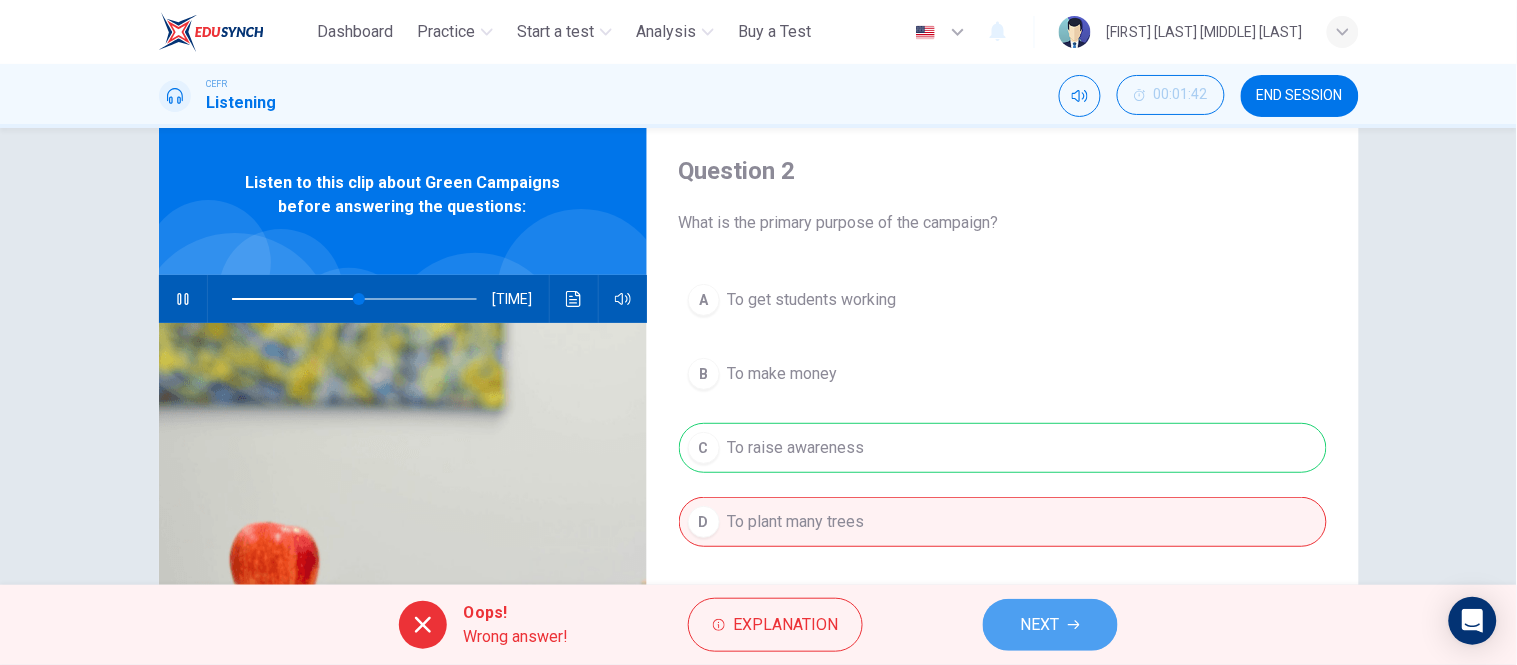 click on "NEXT" at bounding box center (1050, 625) 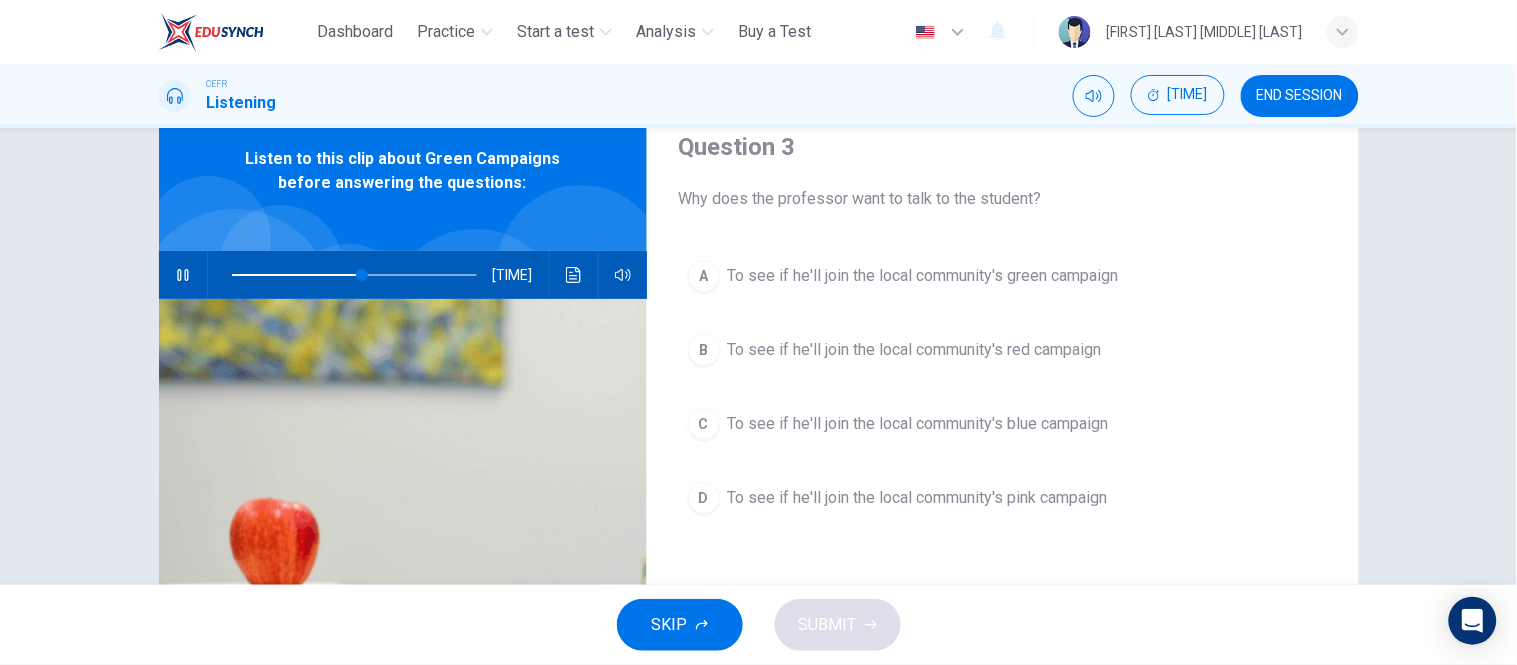 scroll, scrollTop: 83, scrollLeft: 0, axis: vertical 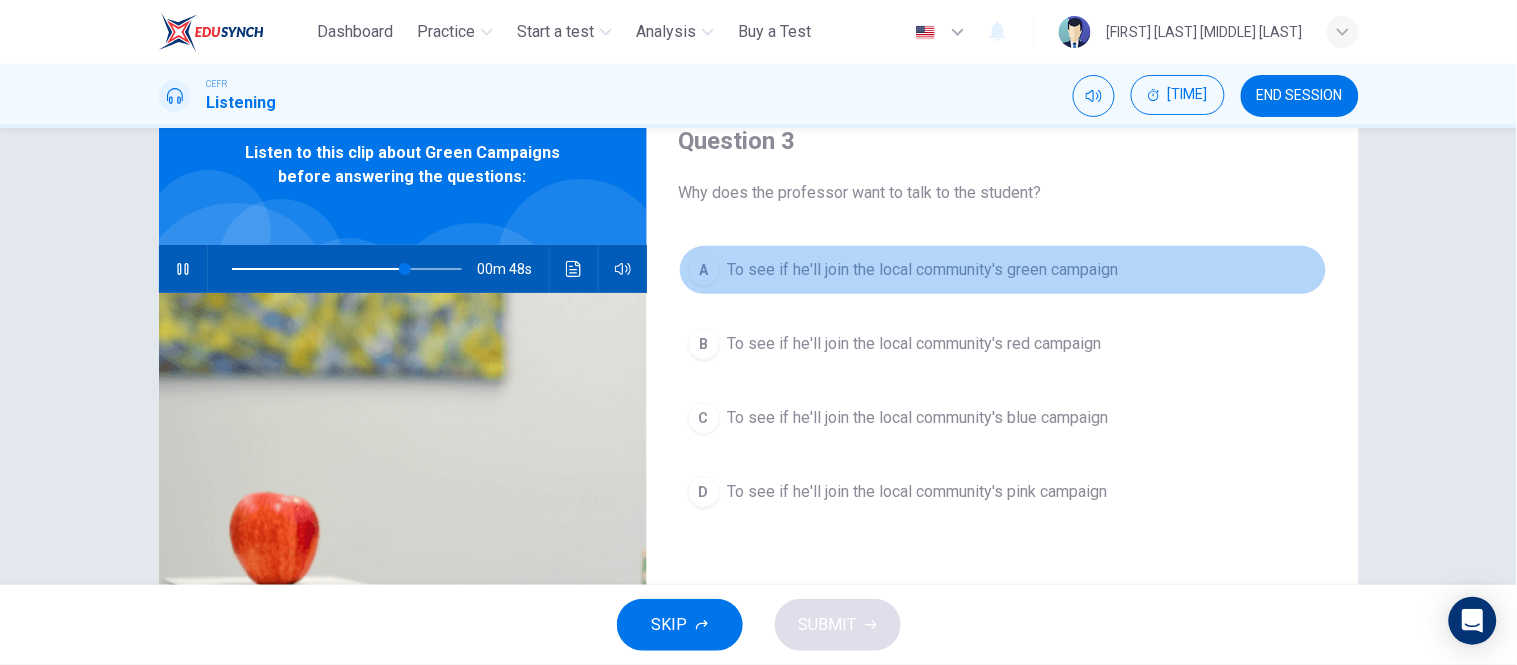 click on "A To see if he'll join the local community's green campaign" at bounding box center [1003, 270] 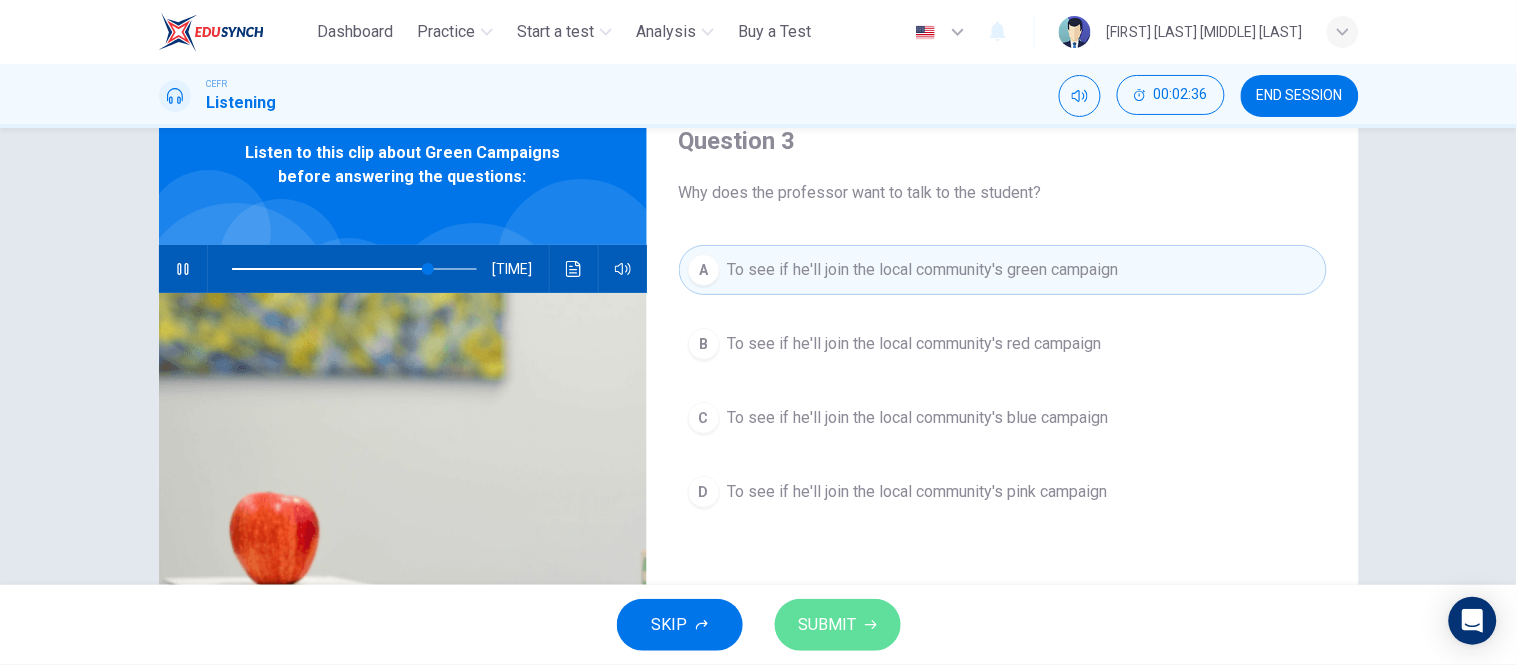 click at bounding box center (871, 625) 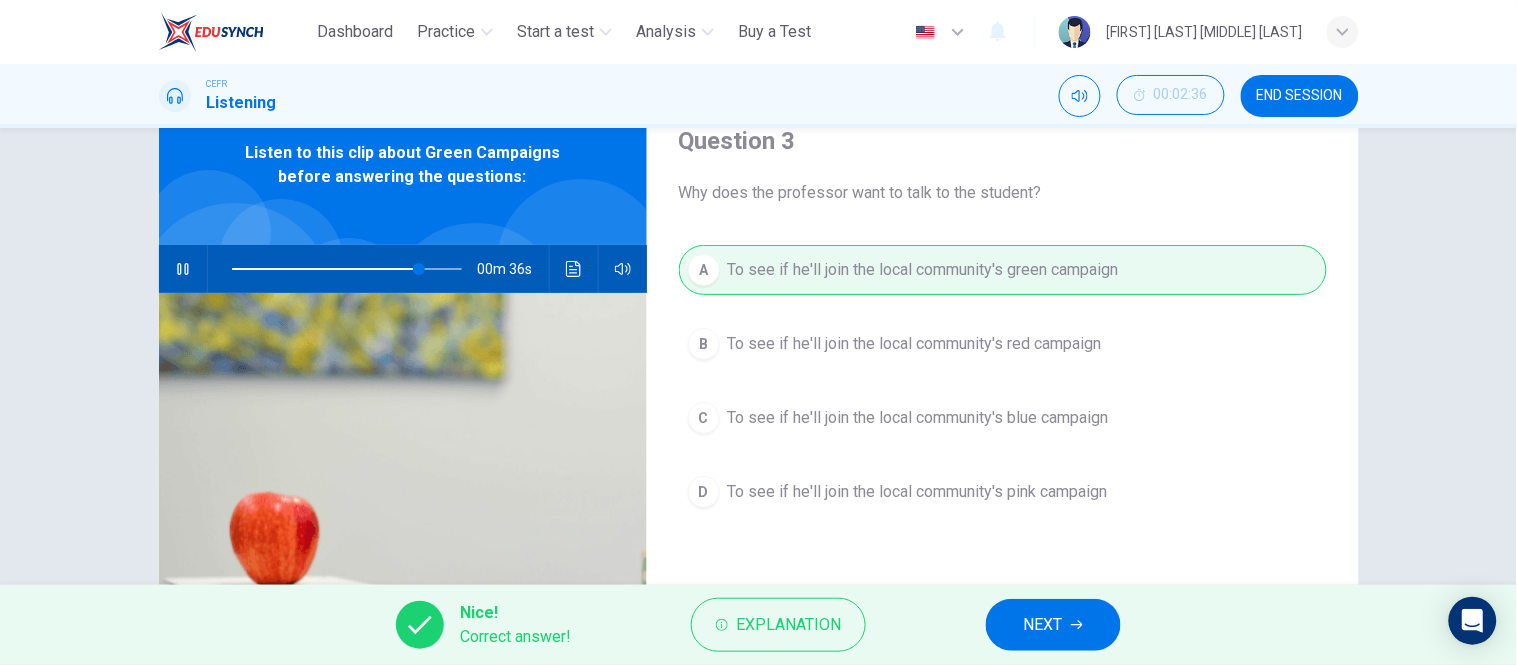 click on "NEXT" at bounding box center [1053, 625] 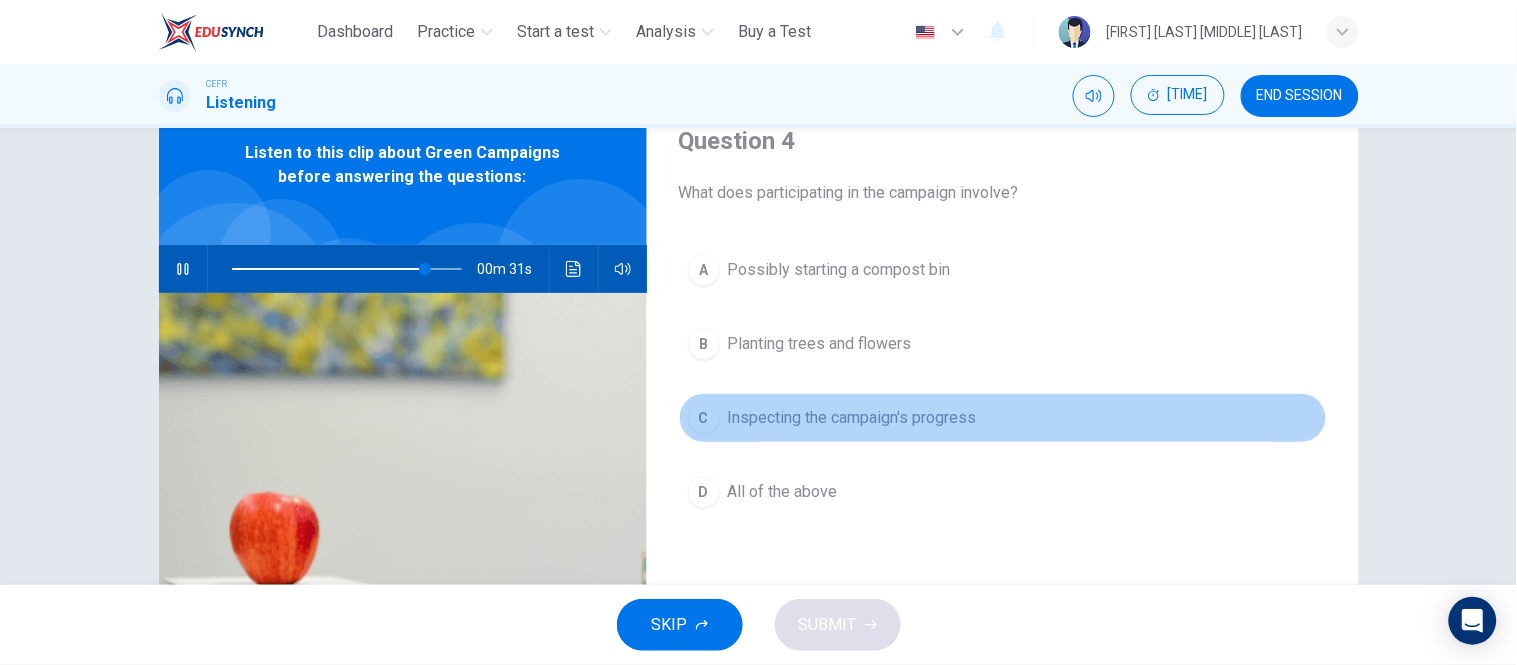 click on "Inspecting the campaign's progress" at bounding box center [839, 270] 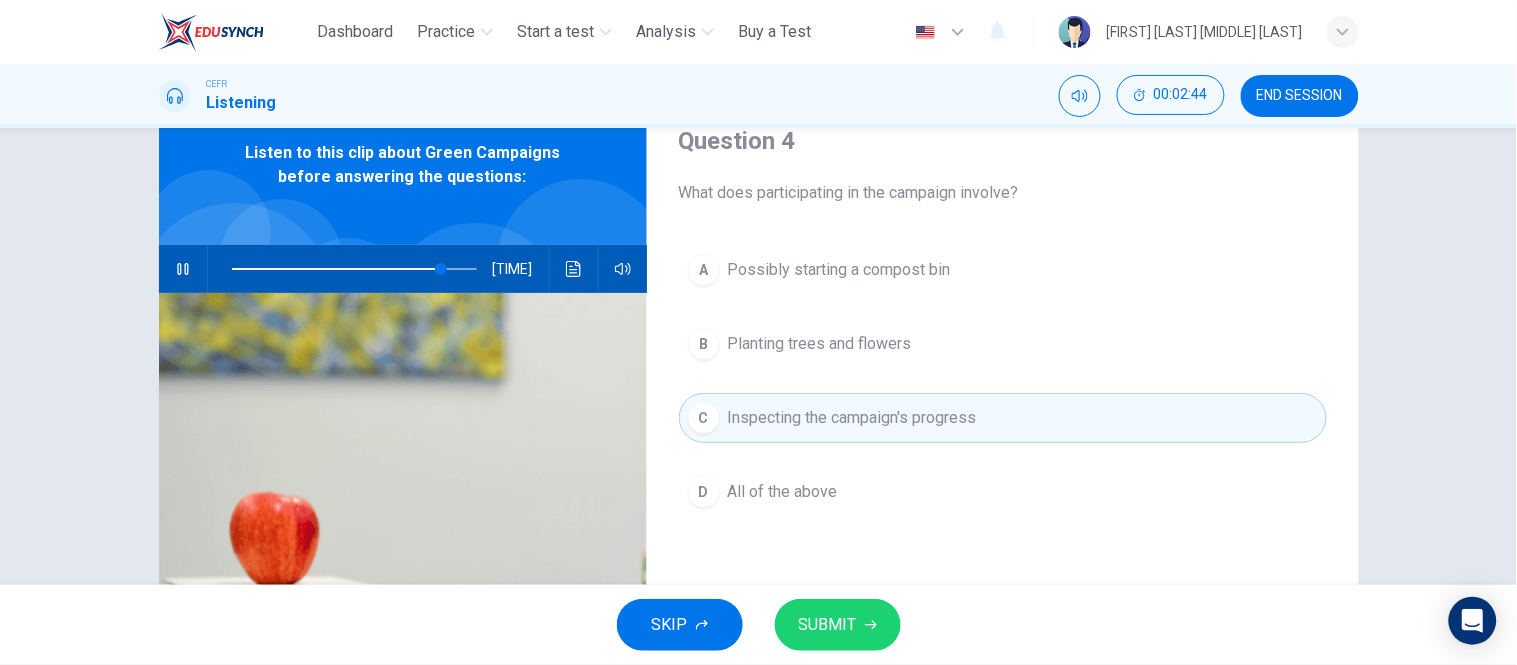 click on "All of the above" at bounding box center [839, 270] 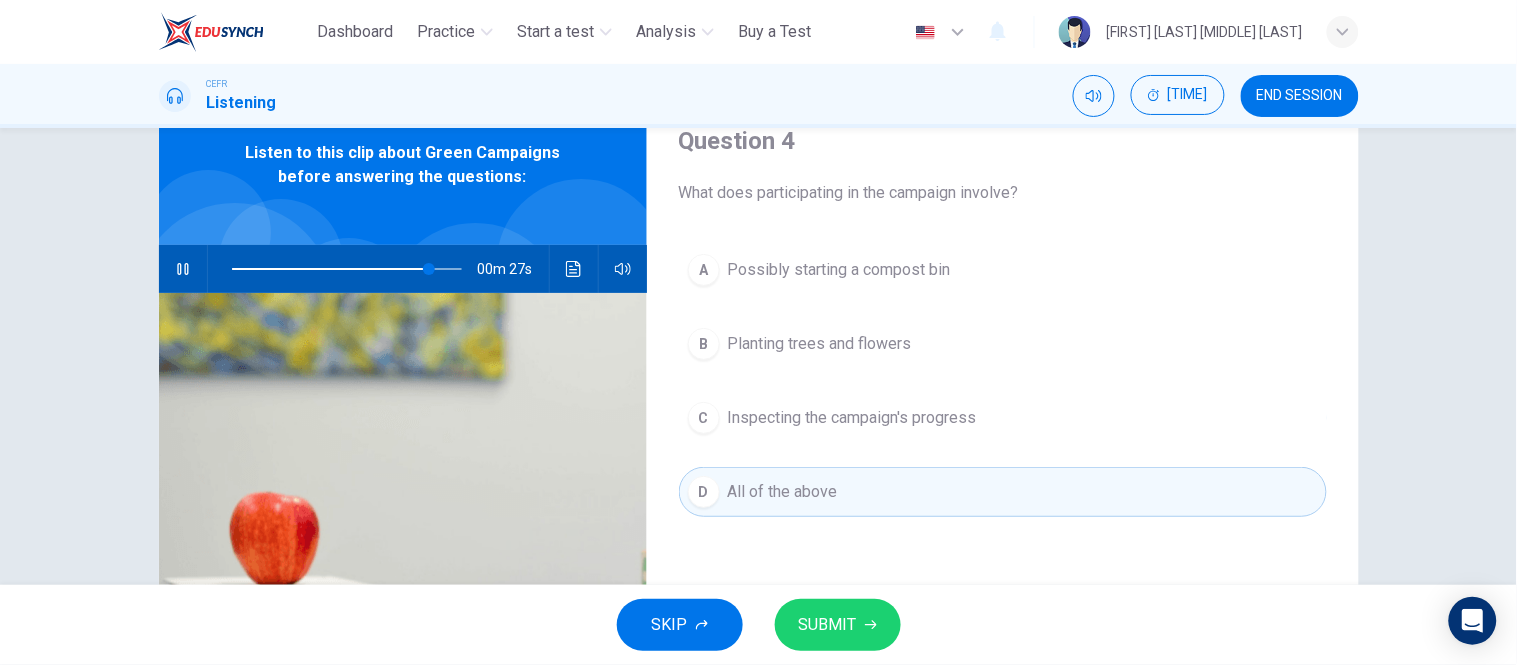 click on "SUBMIT" at bounding box center [828, 625] 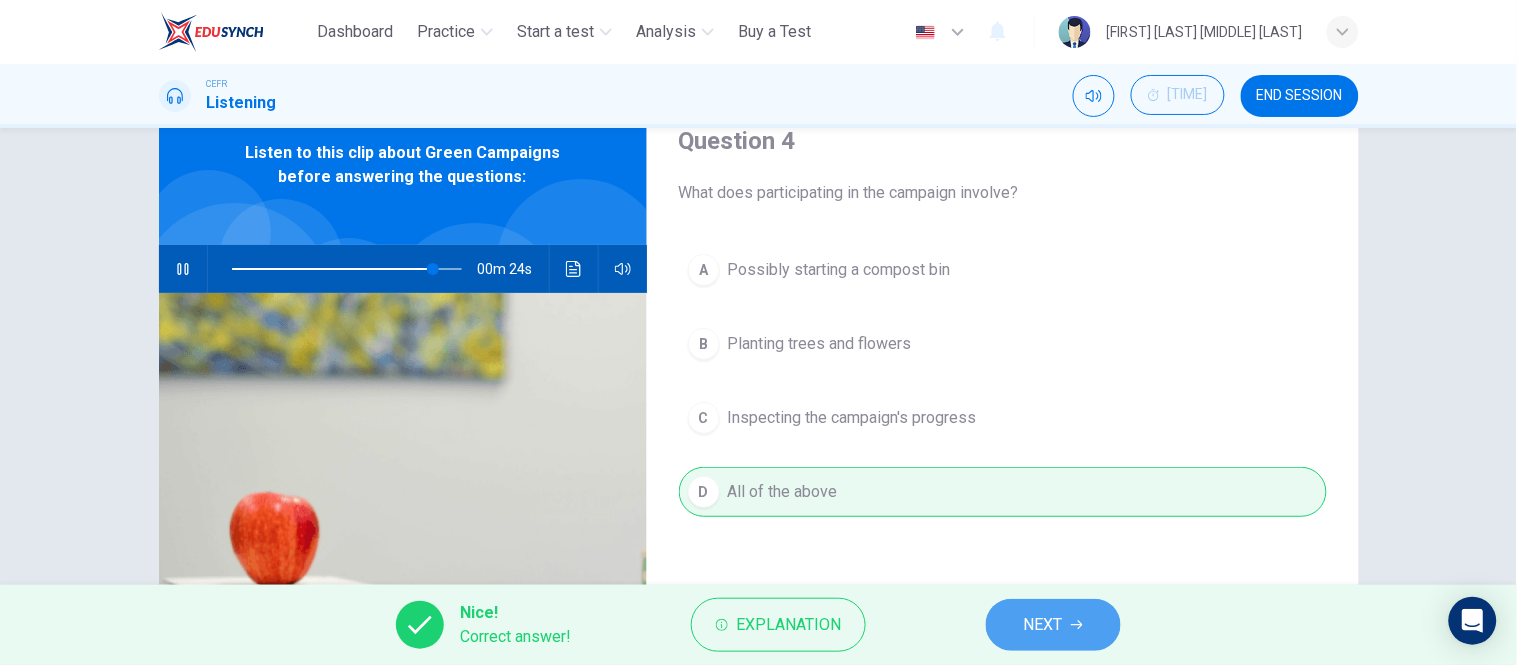 click on "NEXT" at bounding box center (1053, 625) 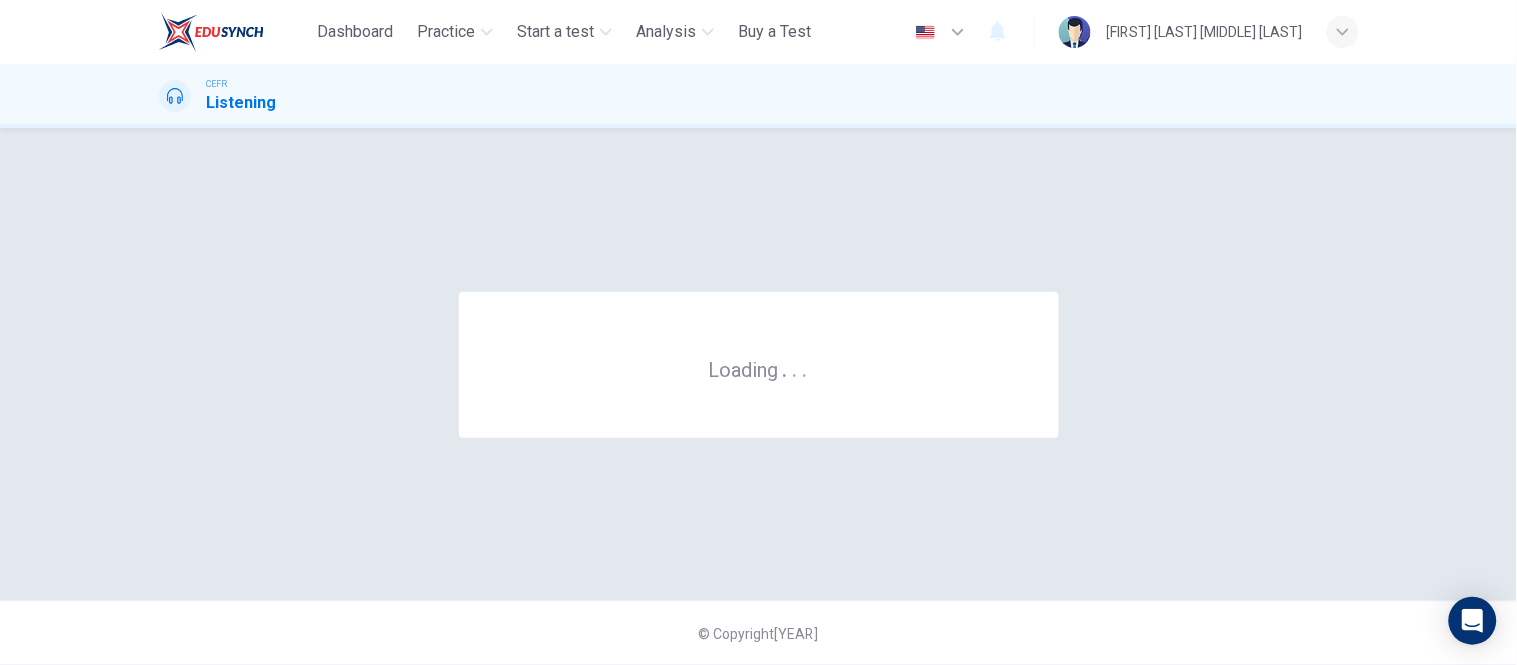 scroll, scrollTop: 0, scrollLeft: 0, axis: both 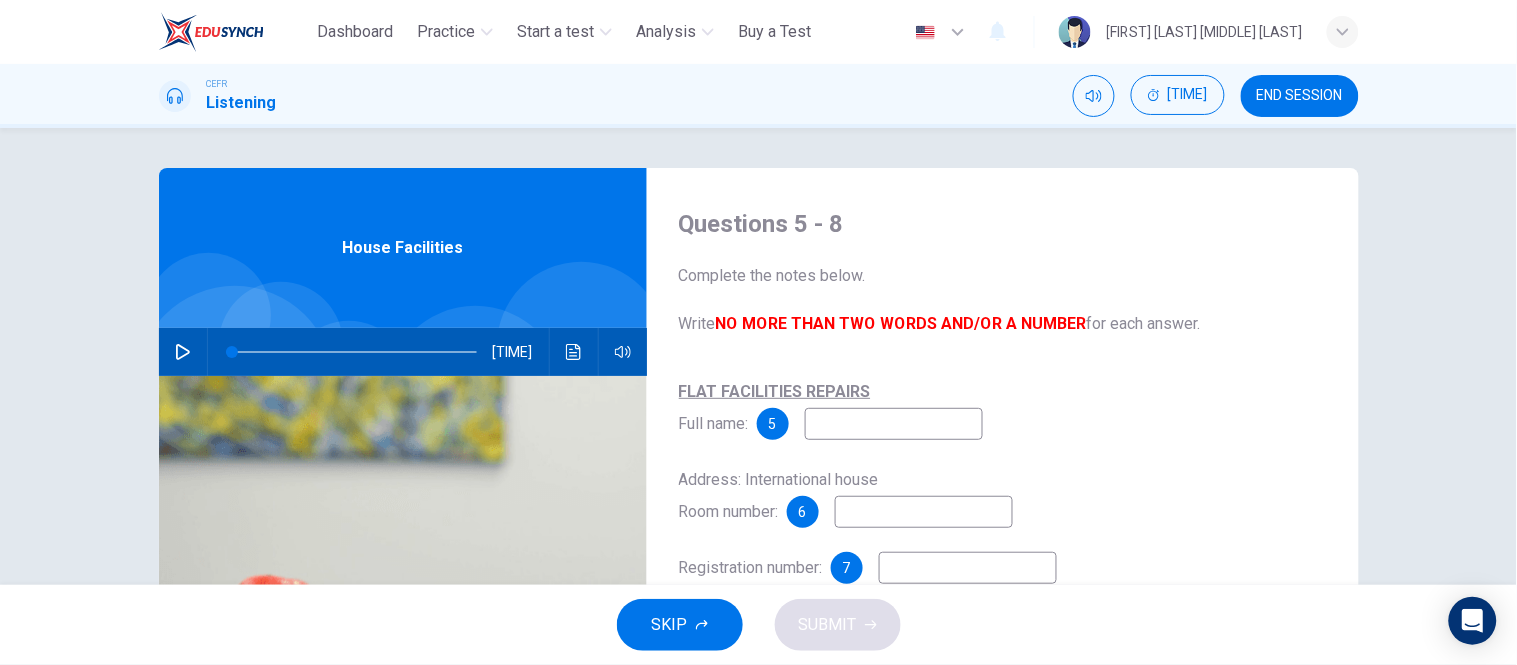click on "[TIME]" at bounding box center [403, 352] 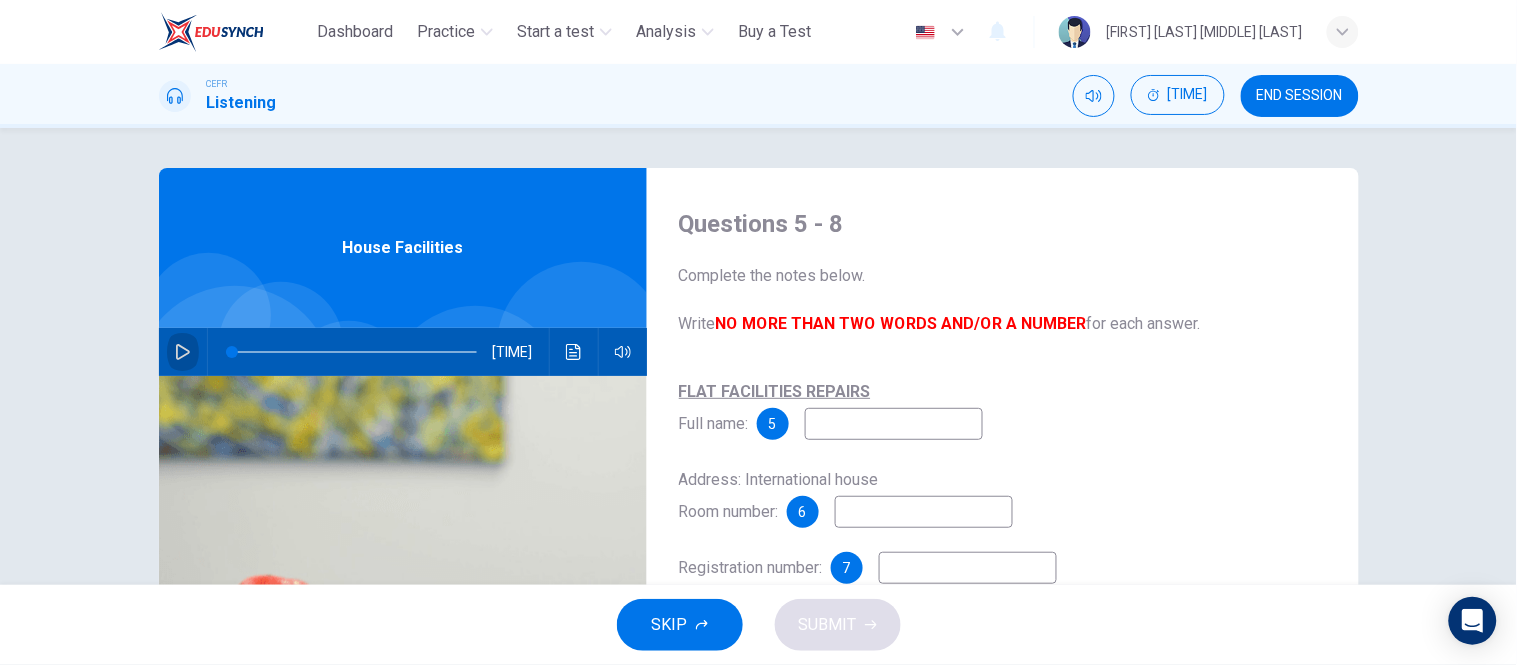 click at bounding box center [183, 352] 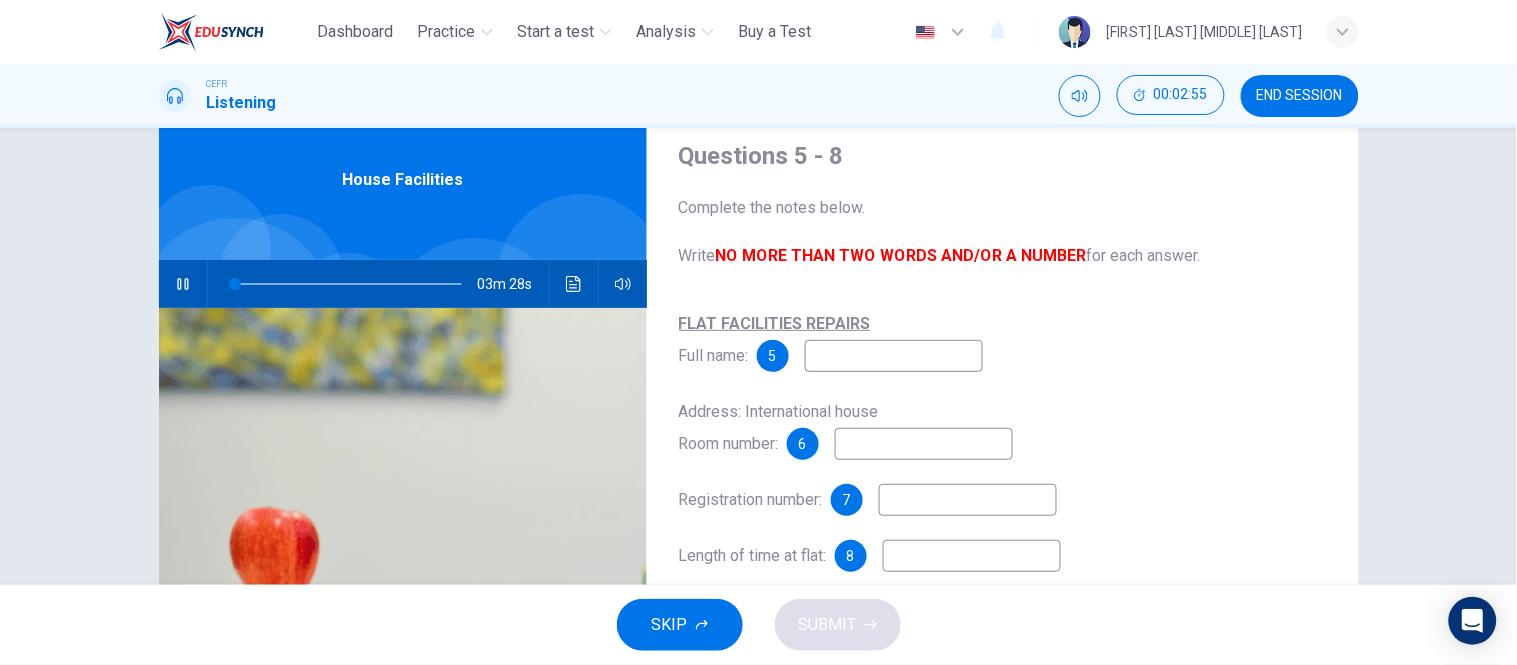 scroll, scrollTop: 76, scrollLeft: 0, axis: vertical 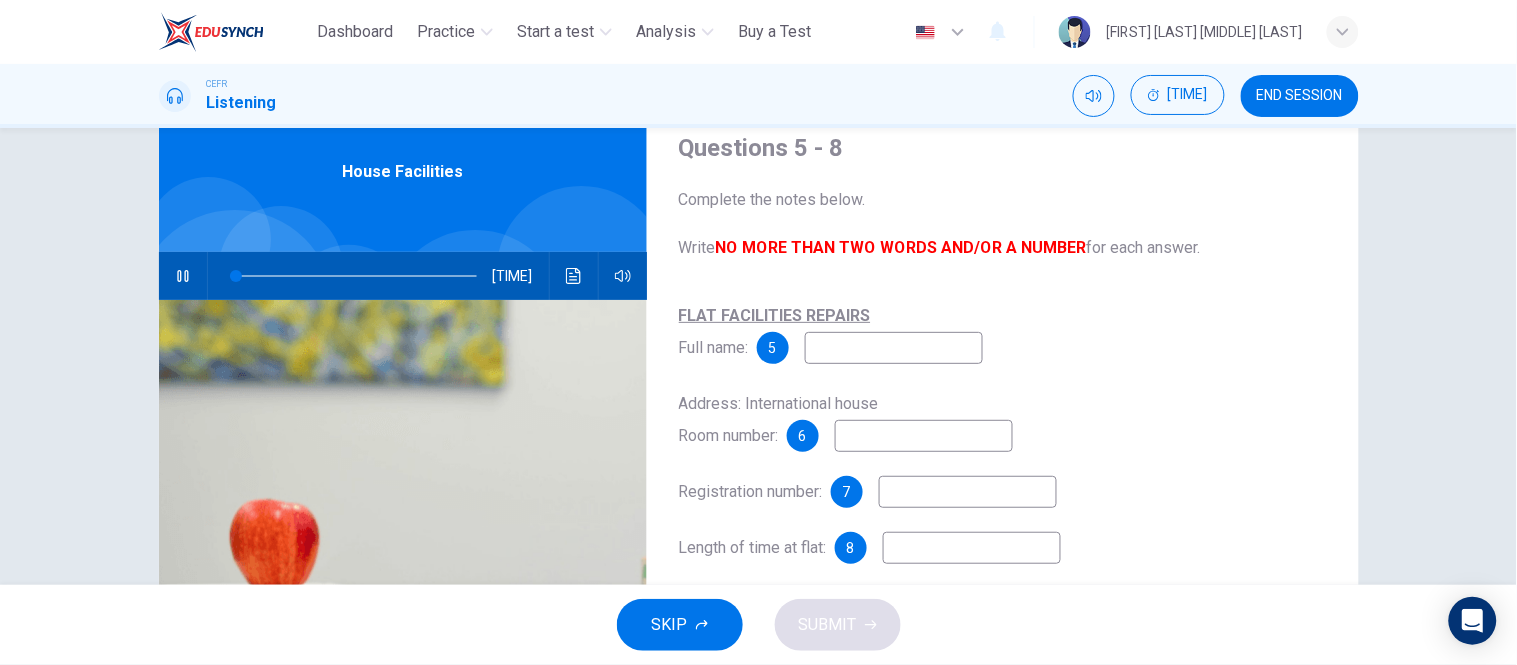 click at bounding box center [894, 348] 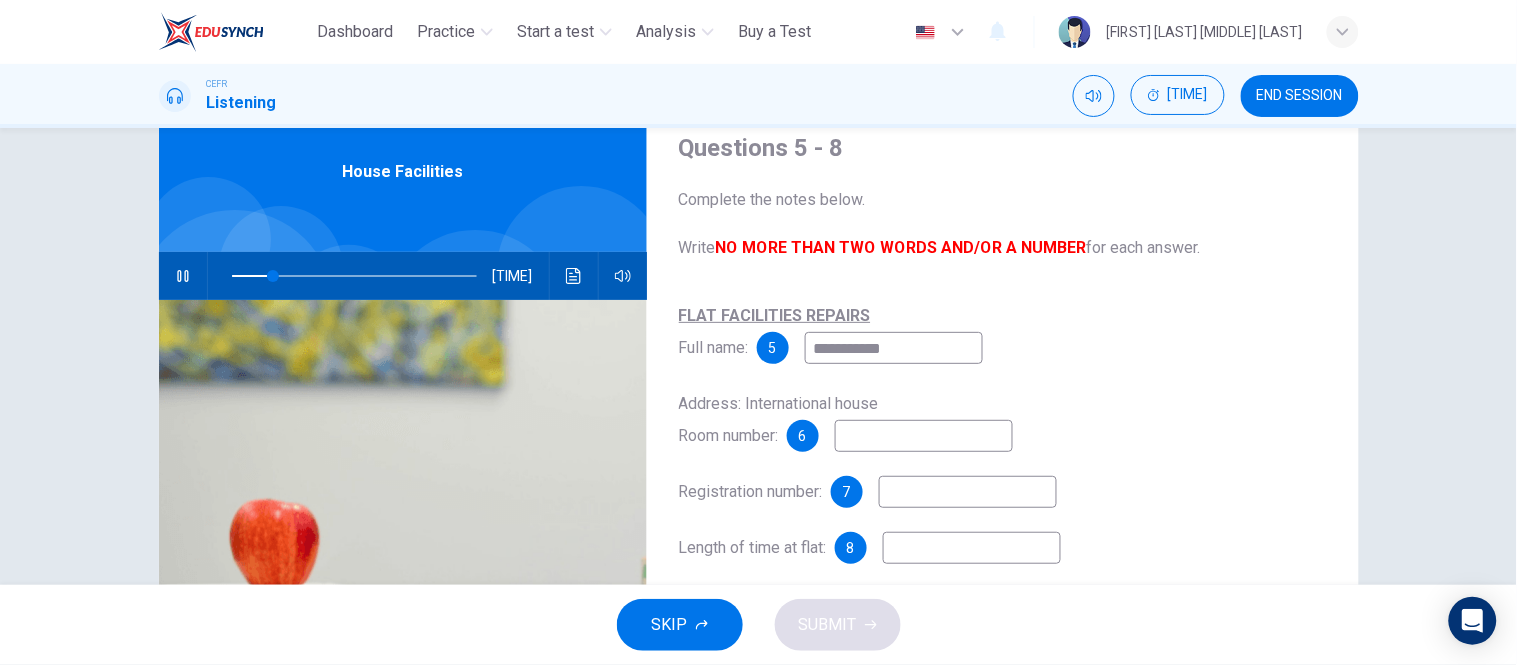 type on "**********" 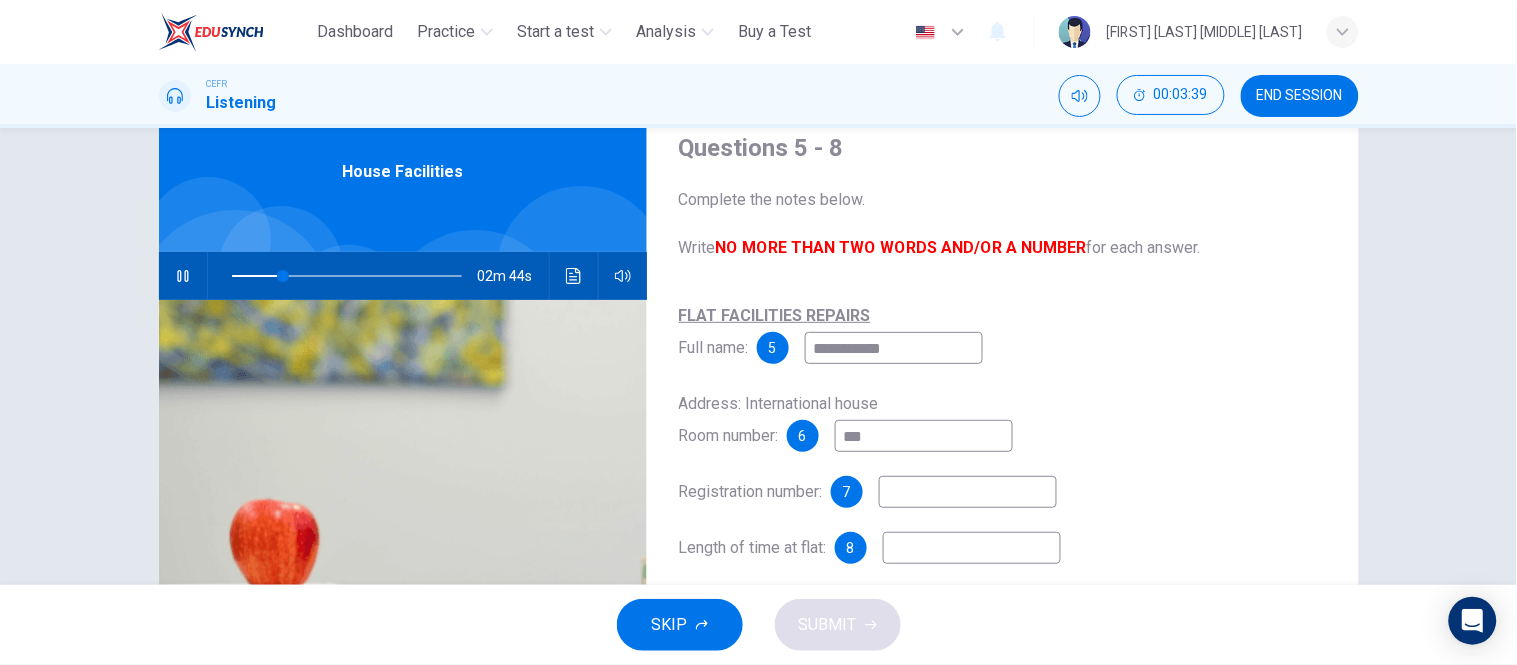 type on "***" 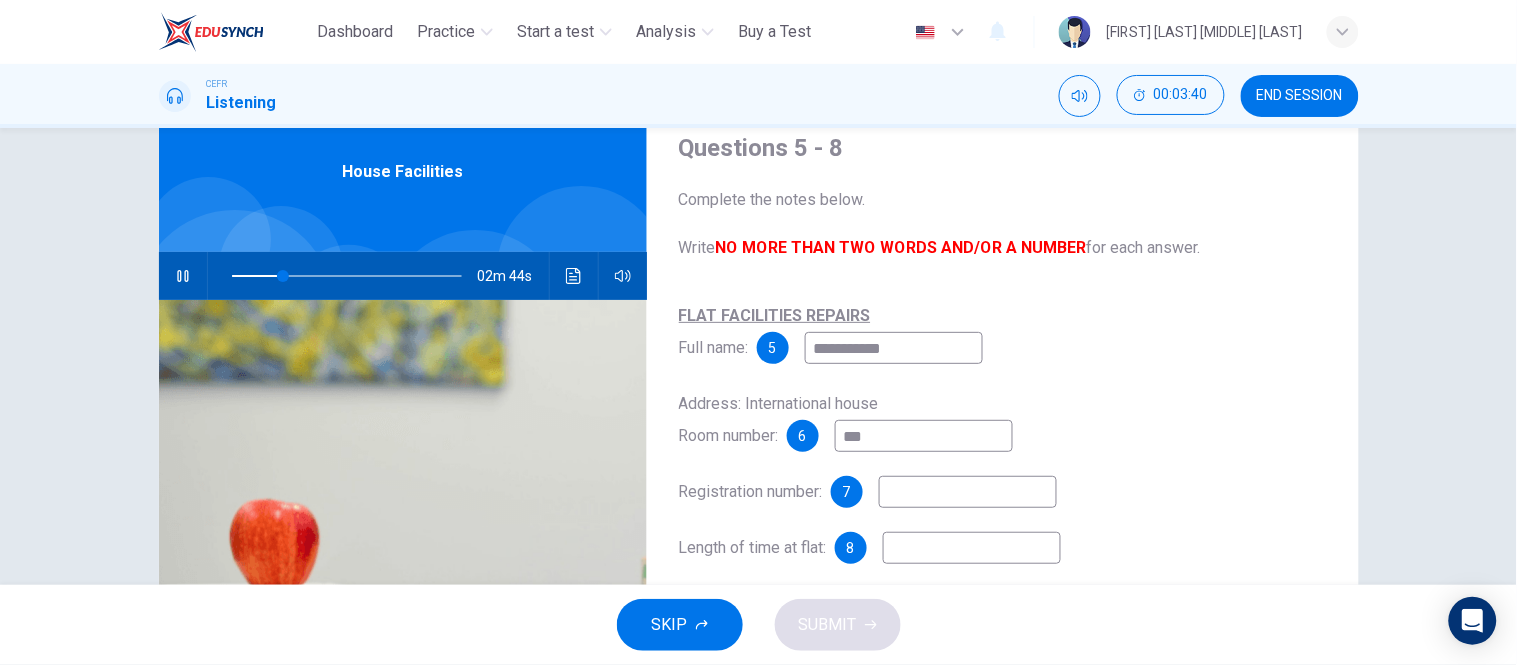 click at bounding box center [894, 348] 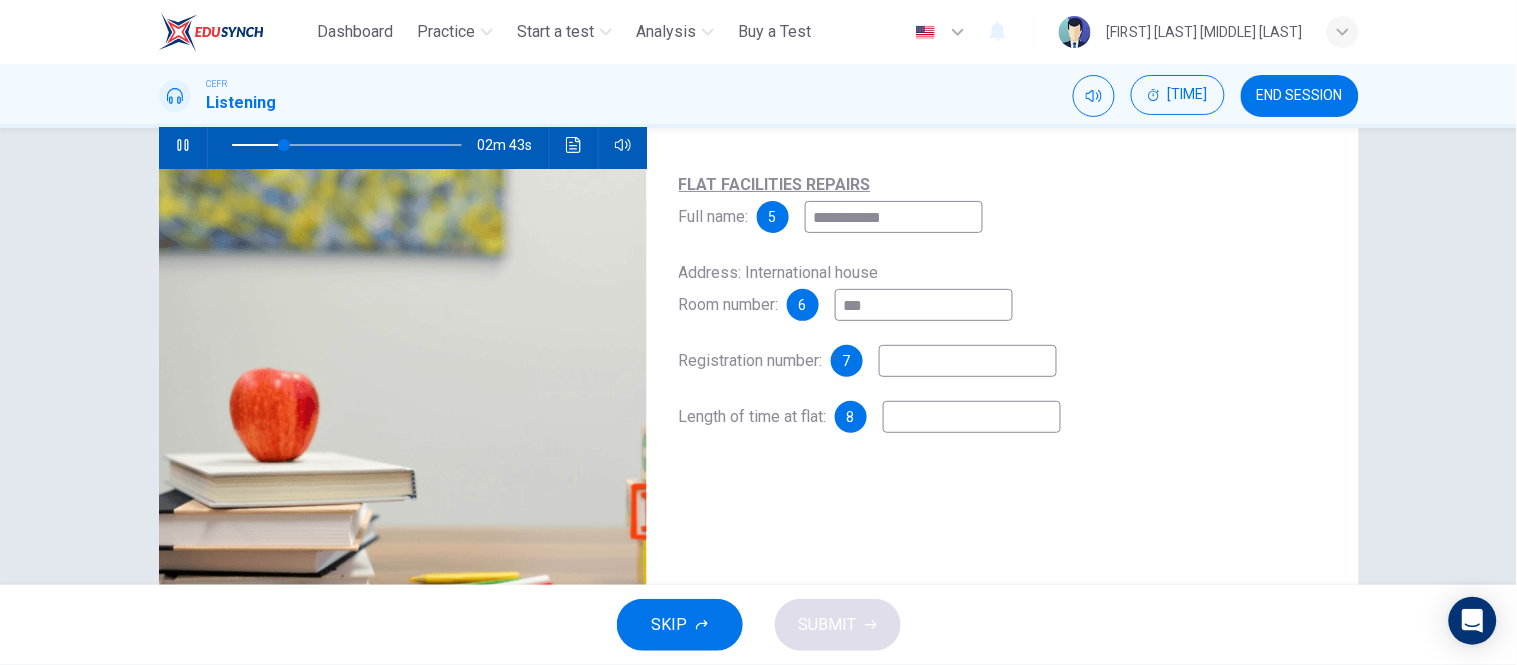scroll, scrollTop: 208, scrollLeft: 0, axis: vertical 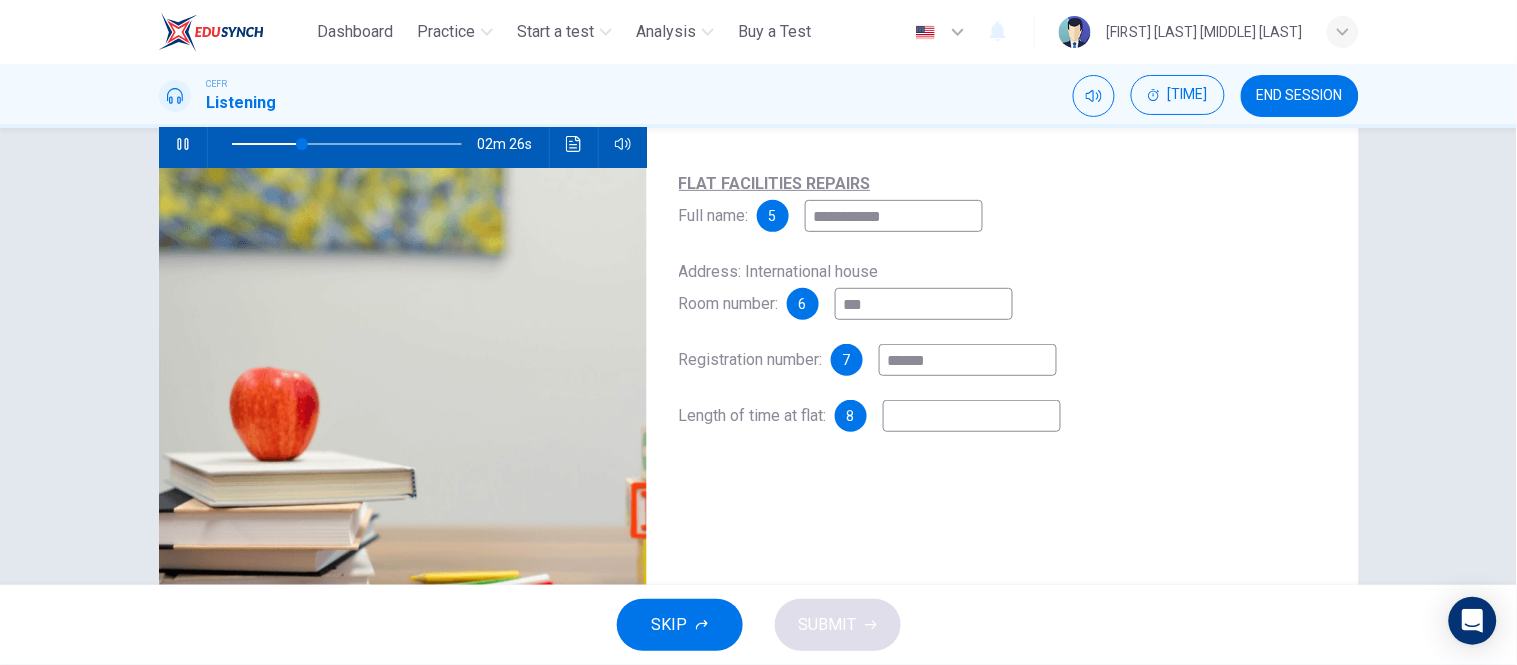 type on "******" 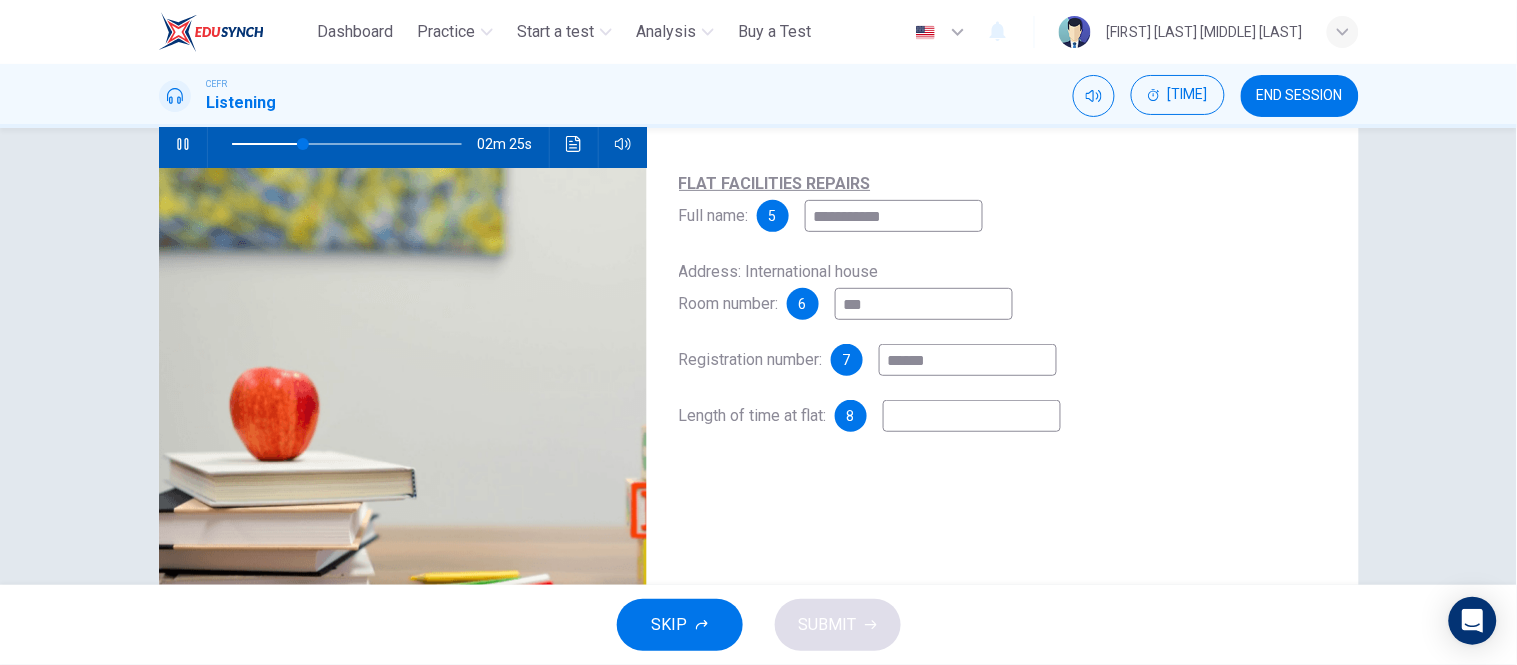 click at bounding box center [894, 216] 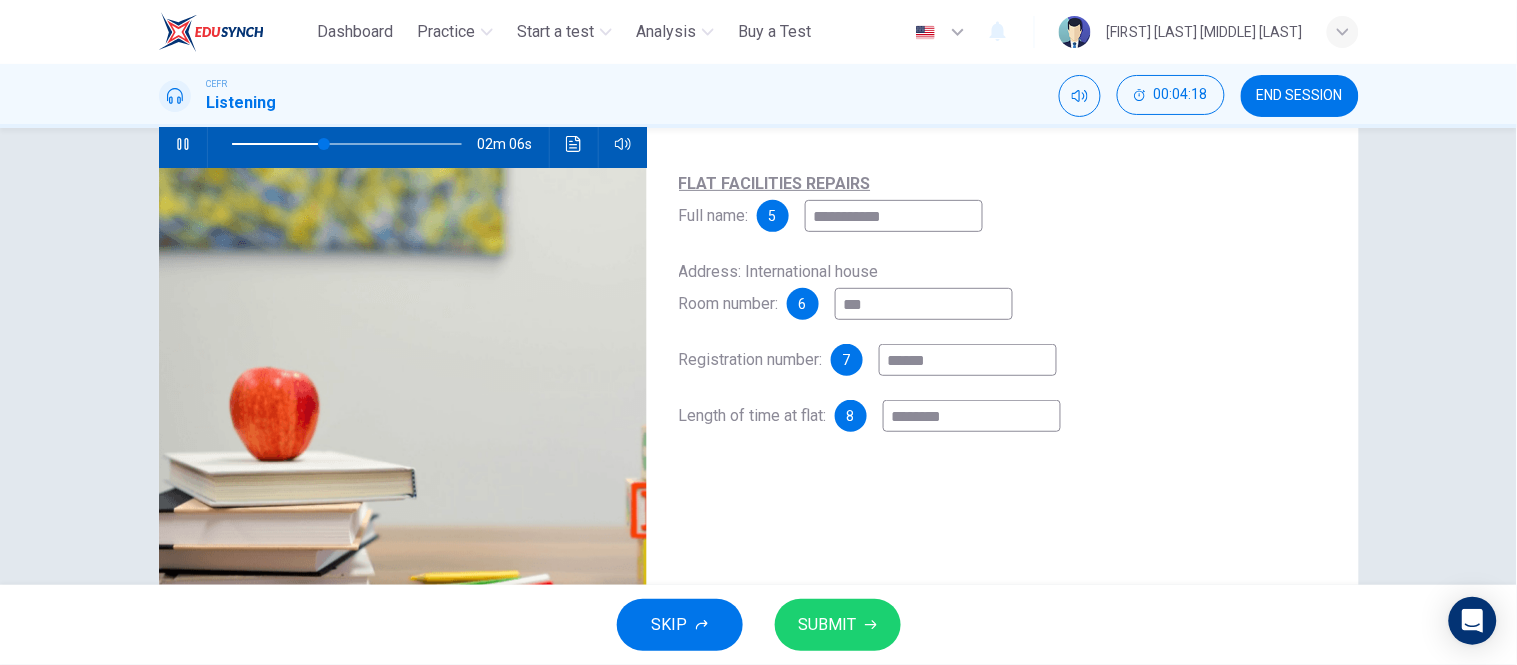 type on "********" 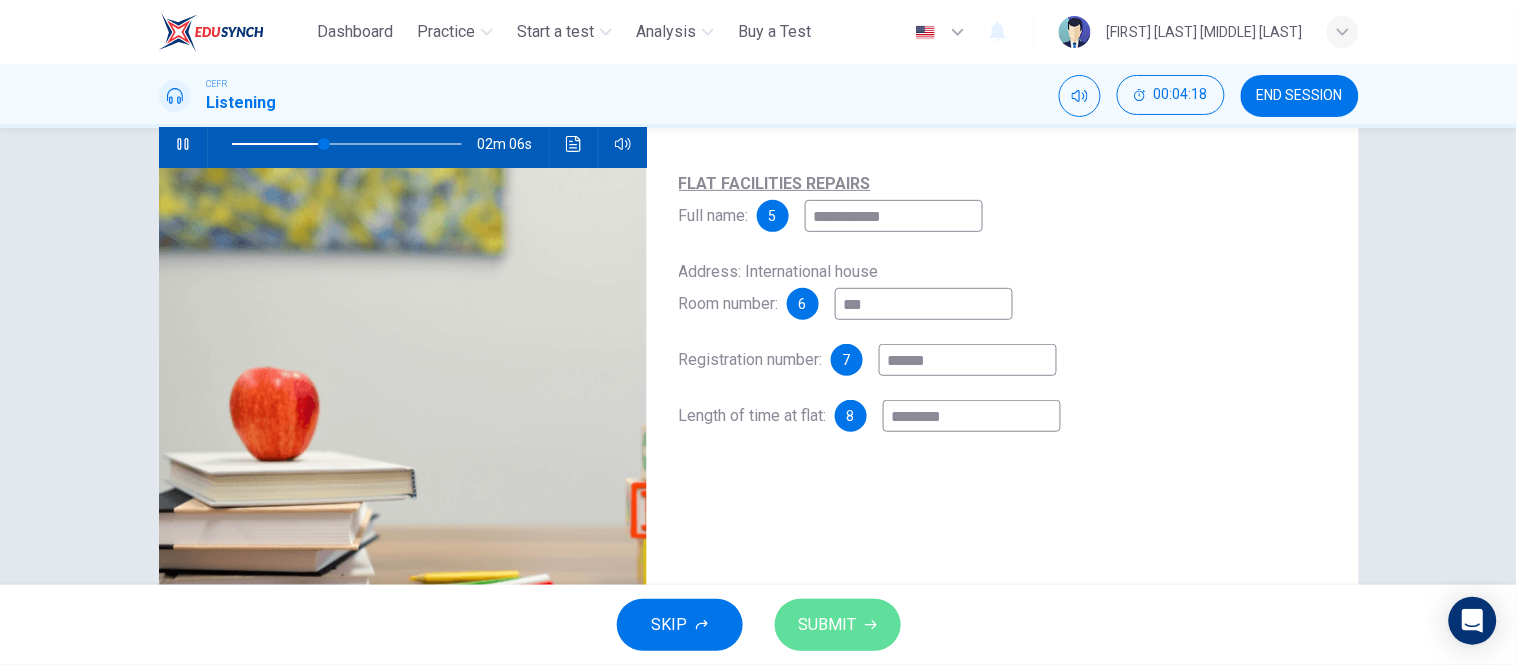 click on "SUBMIT" at bounding box center [838, 625] 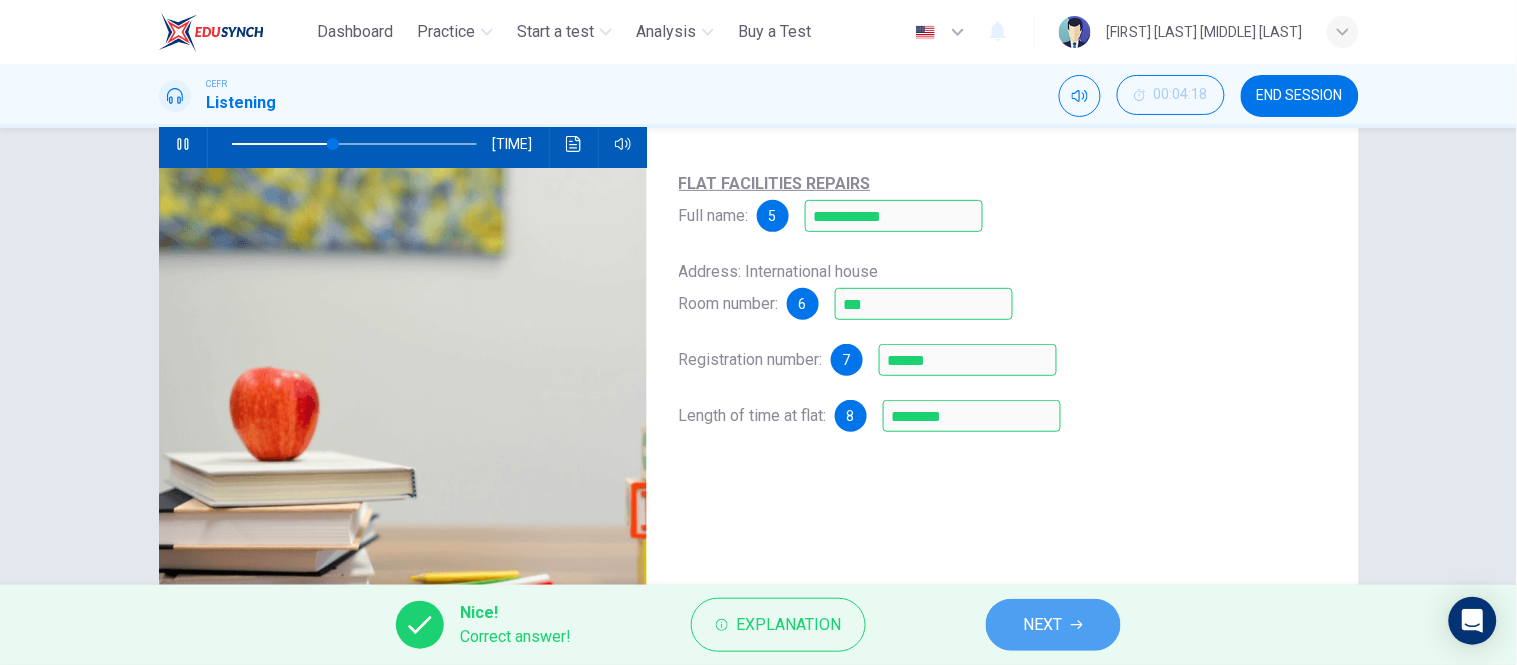click on "NEXT" at bounding box center (1053, 625) 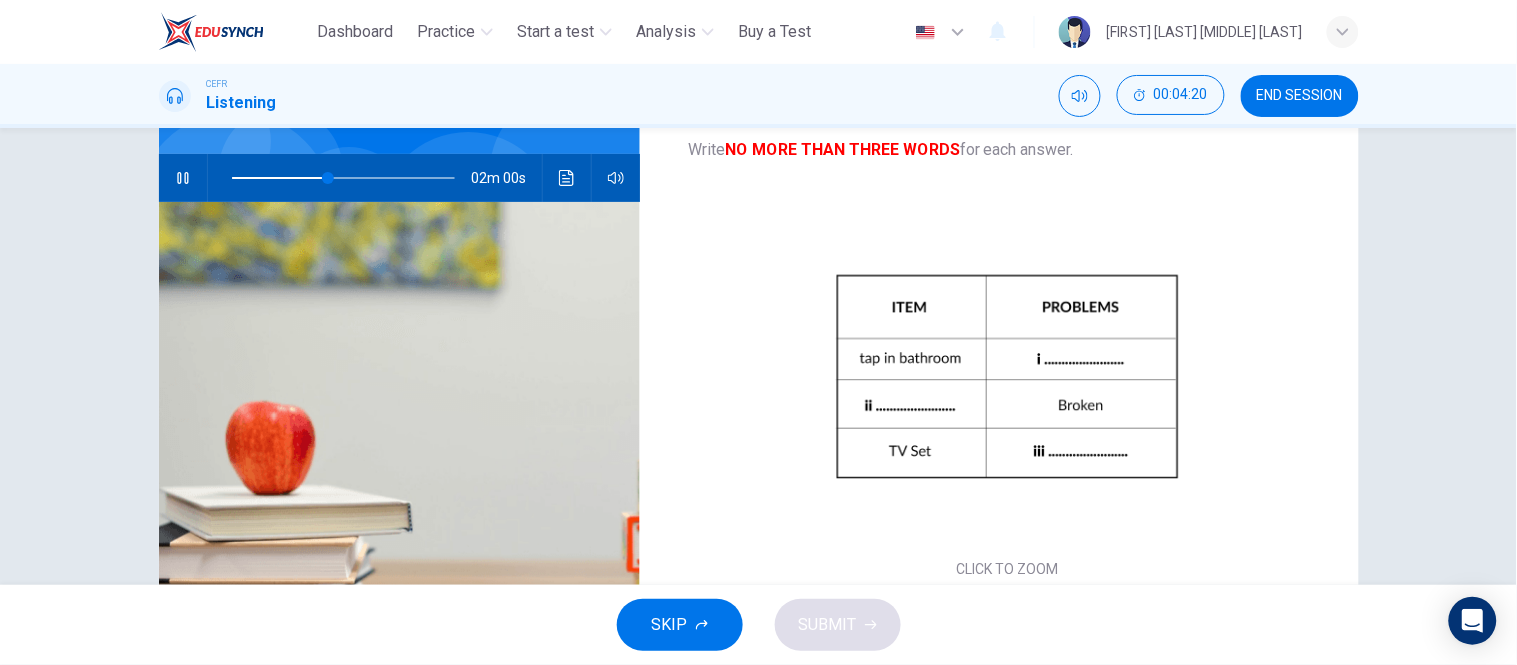 scroll, scrollTop: 317, scrollLeft: 0, axis: vertical 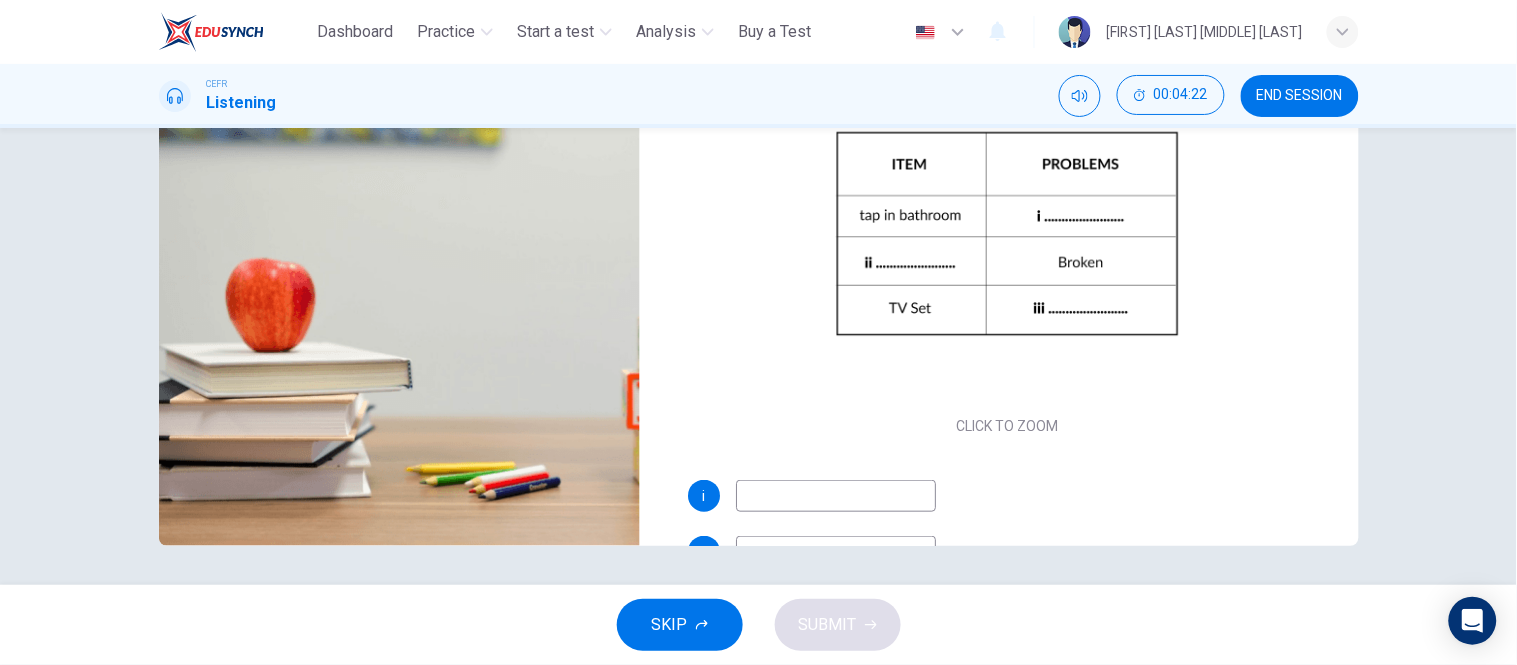 click at bounding box center [836, 496] 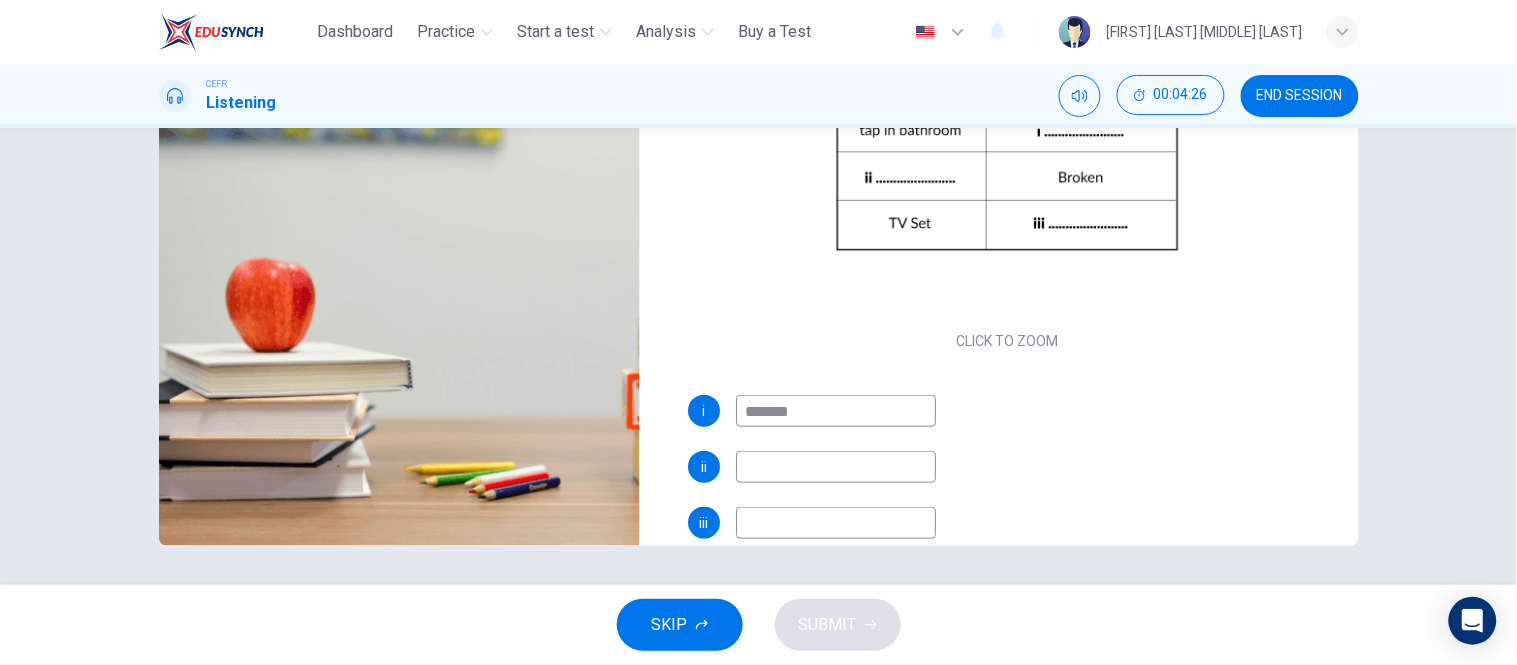 scroll, scrollTop: 86, scrollLeft: 0, axis: vertical 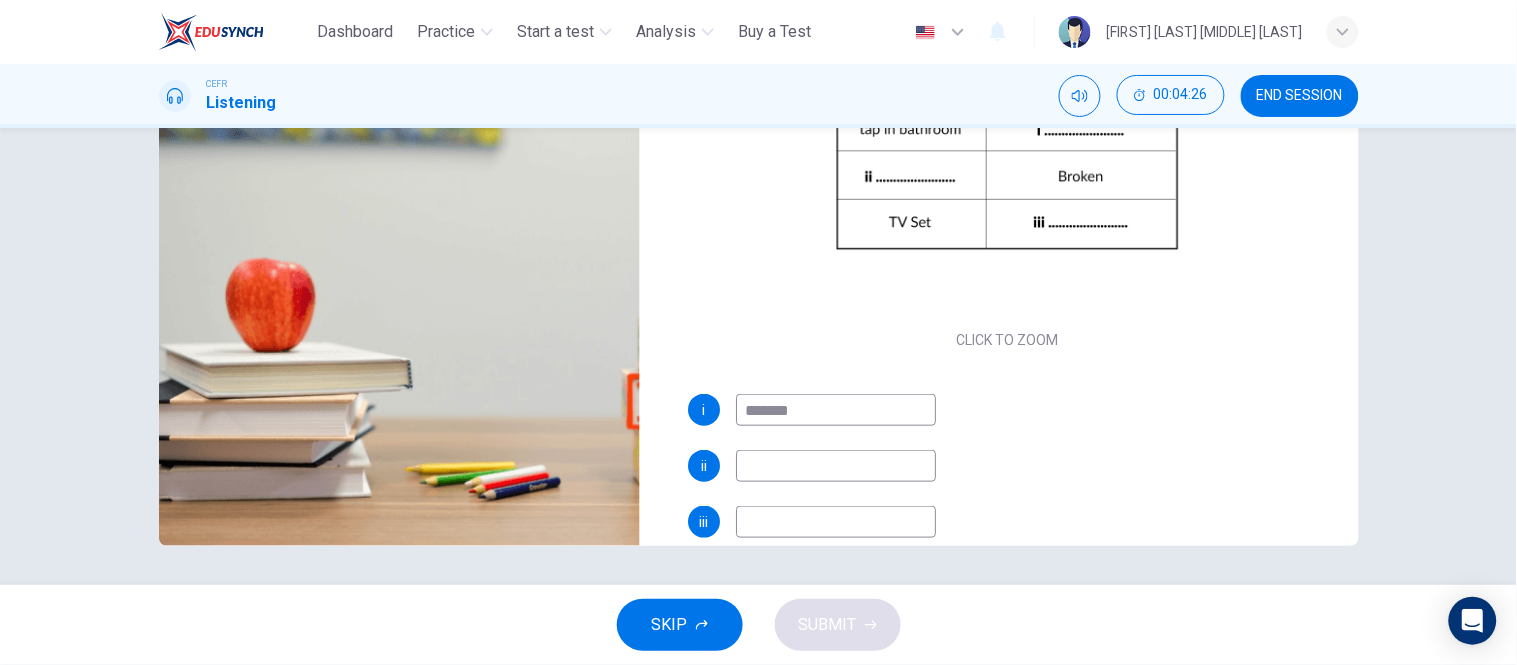 type on "*******" 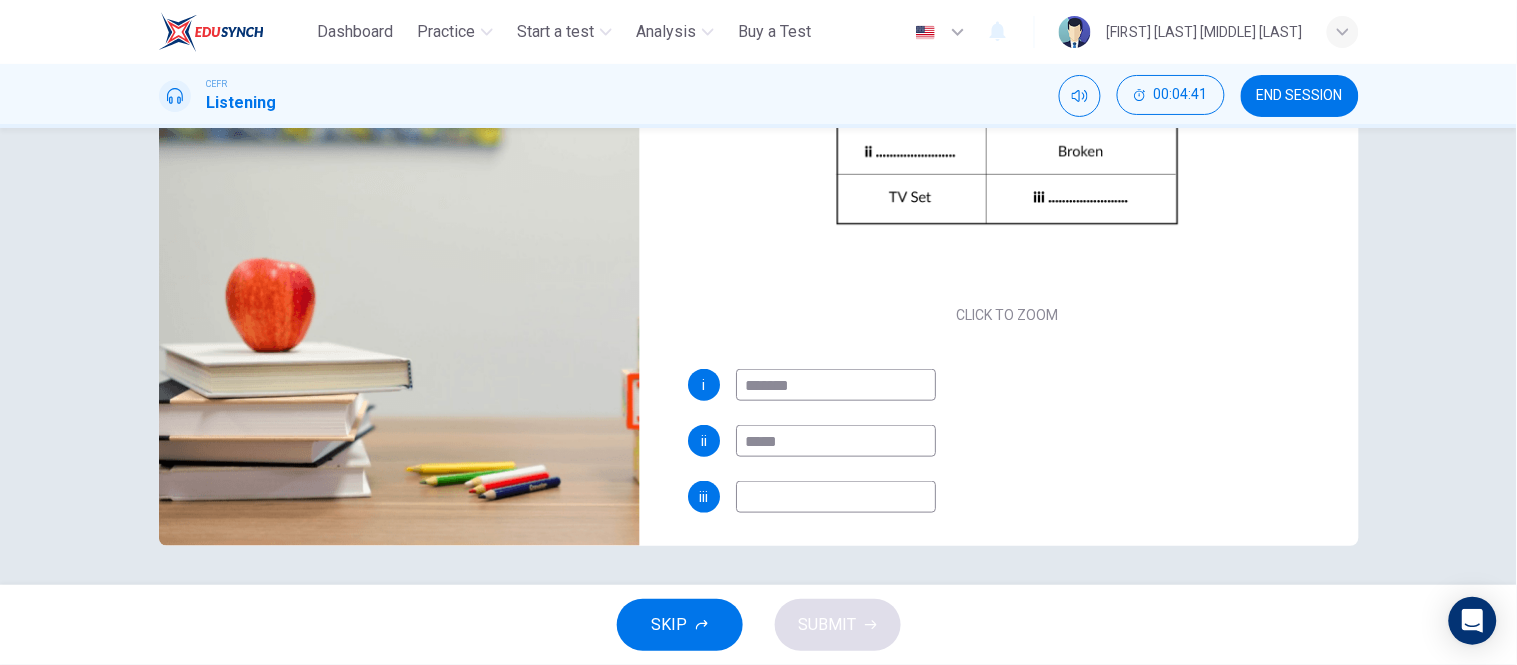 scroll, scrollTop: 115, scrollLeft: 0, axis: vertical 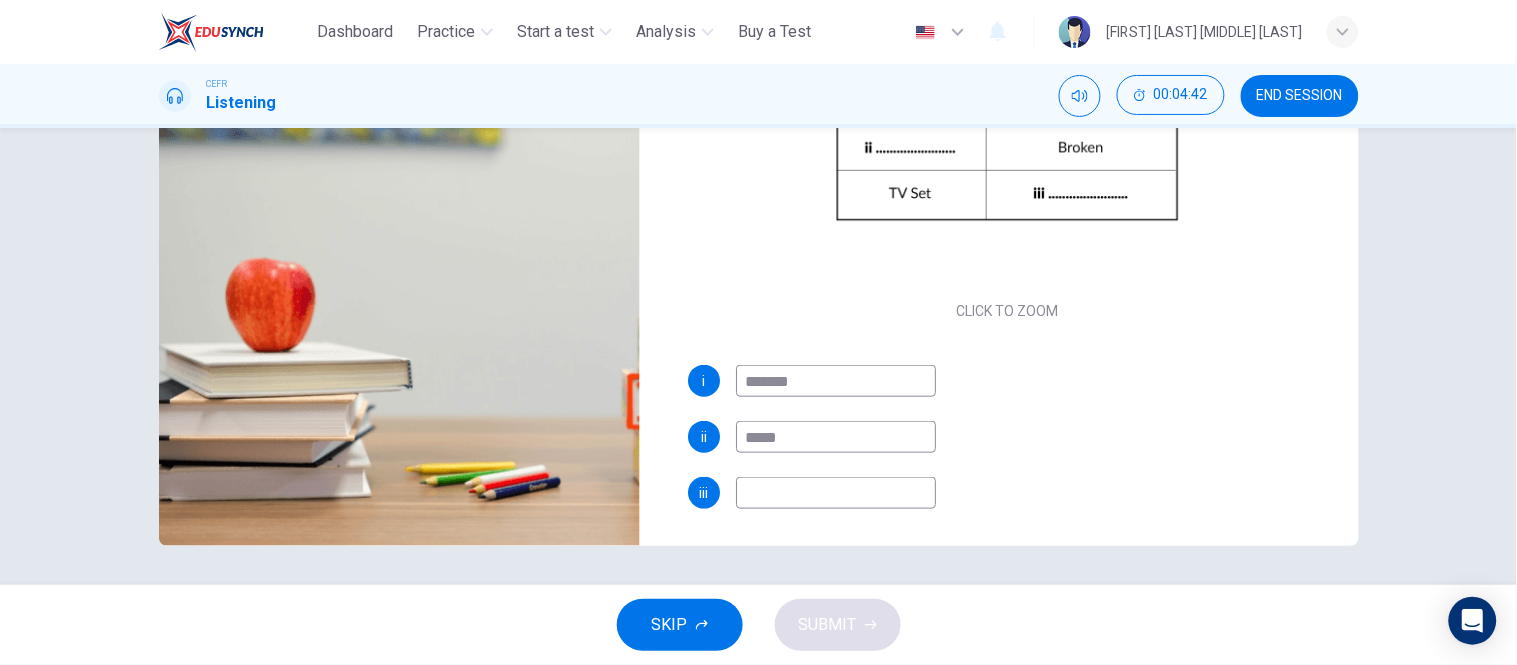 type on "*****" 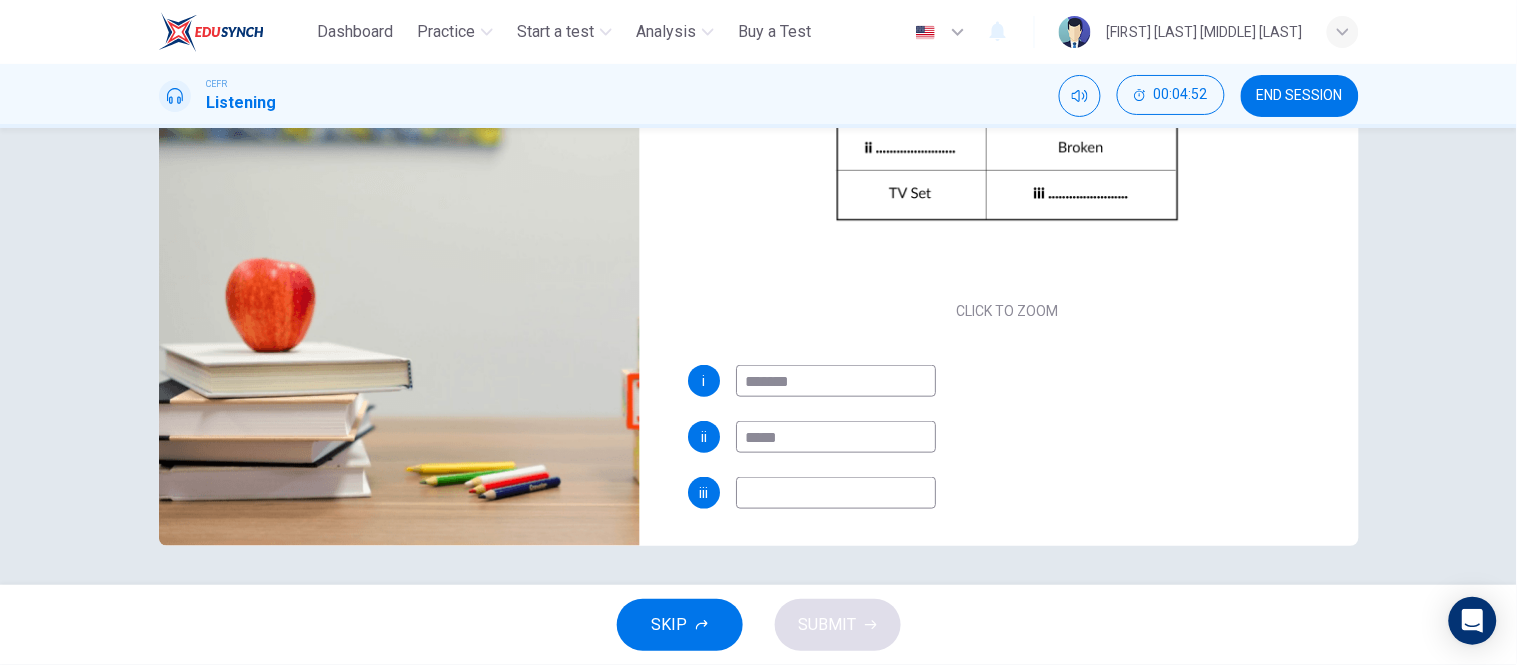 click at bounding box center (836, 381) 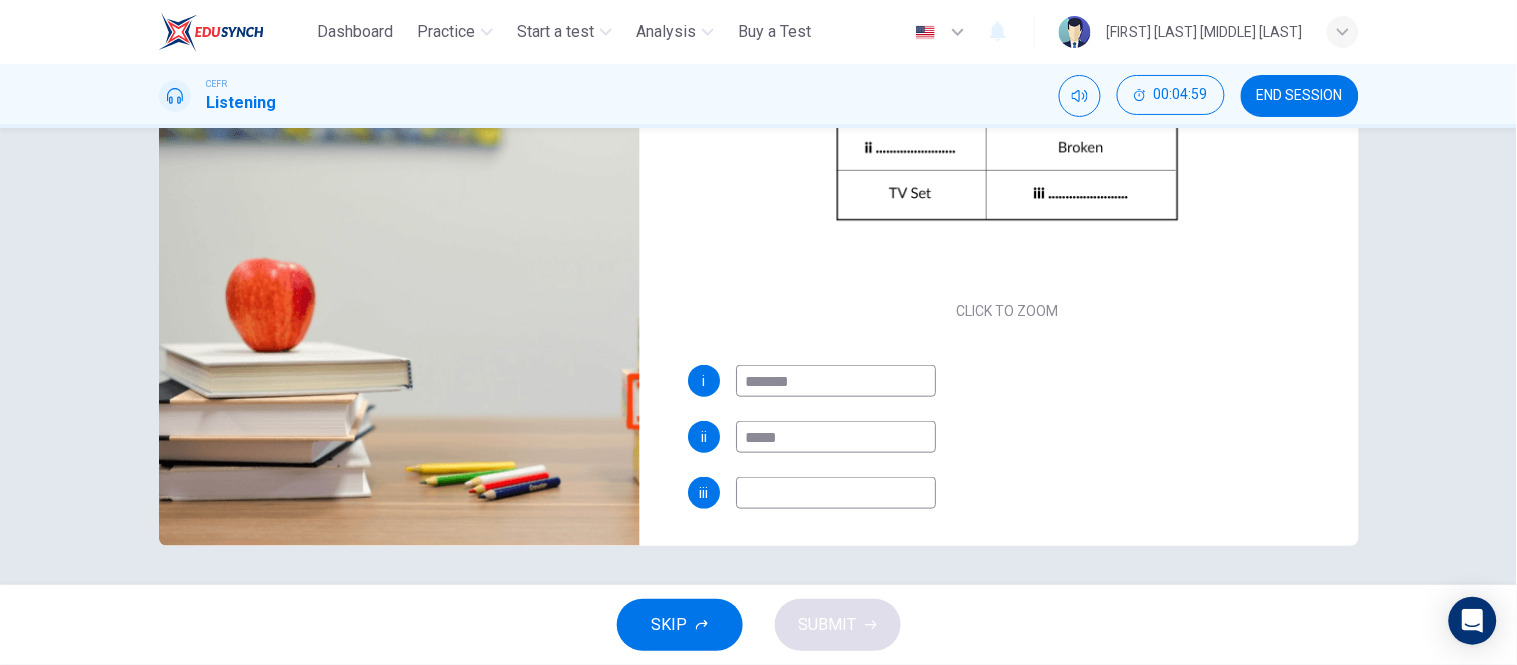 scroll, scrollTop: 117, scrollLeft: 0, axis: vertical 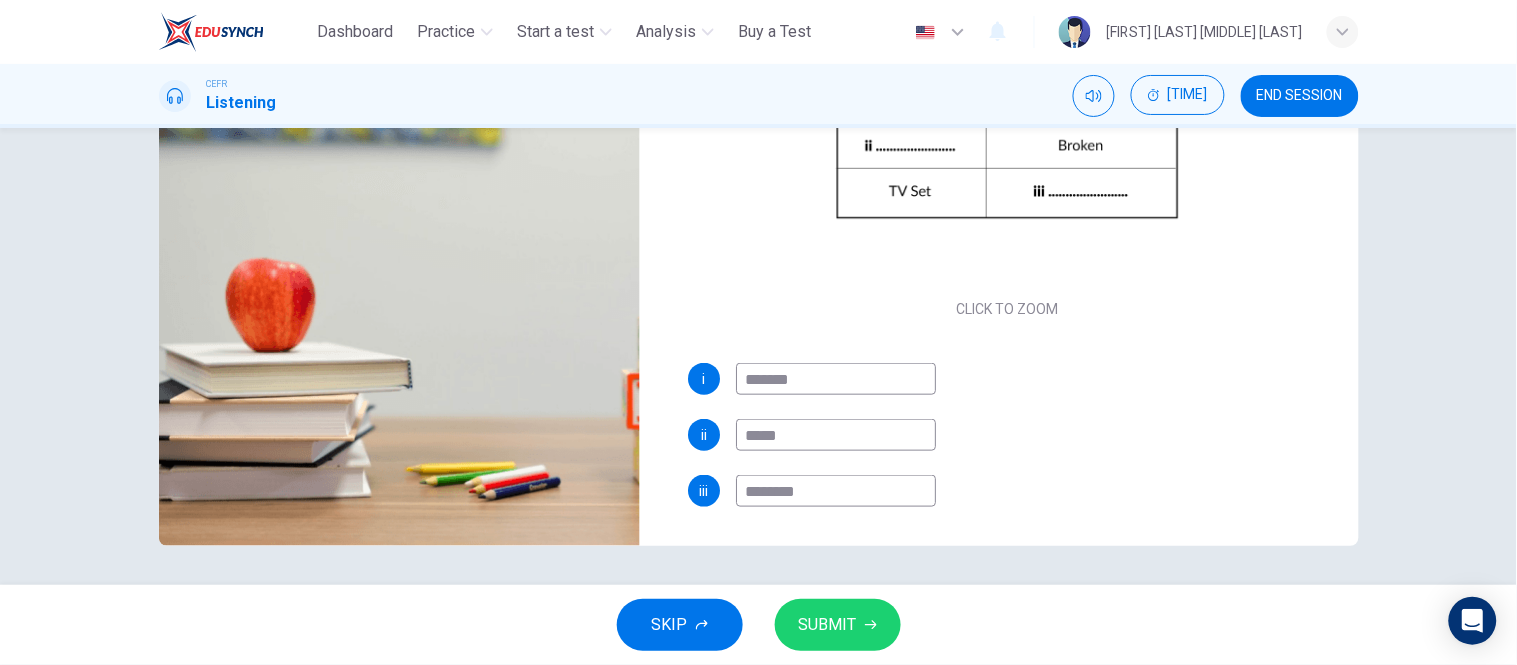 type on "********" 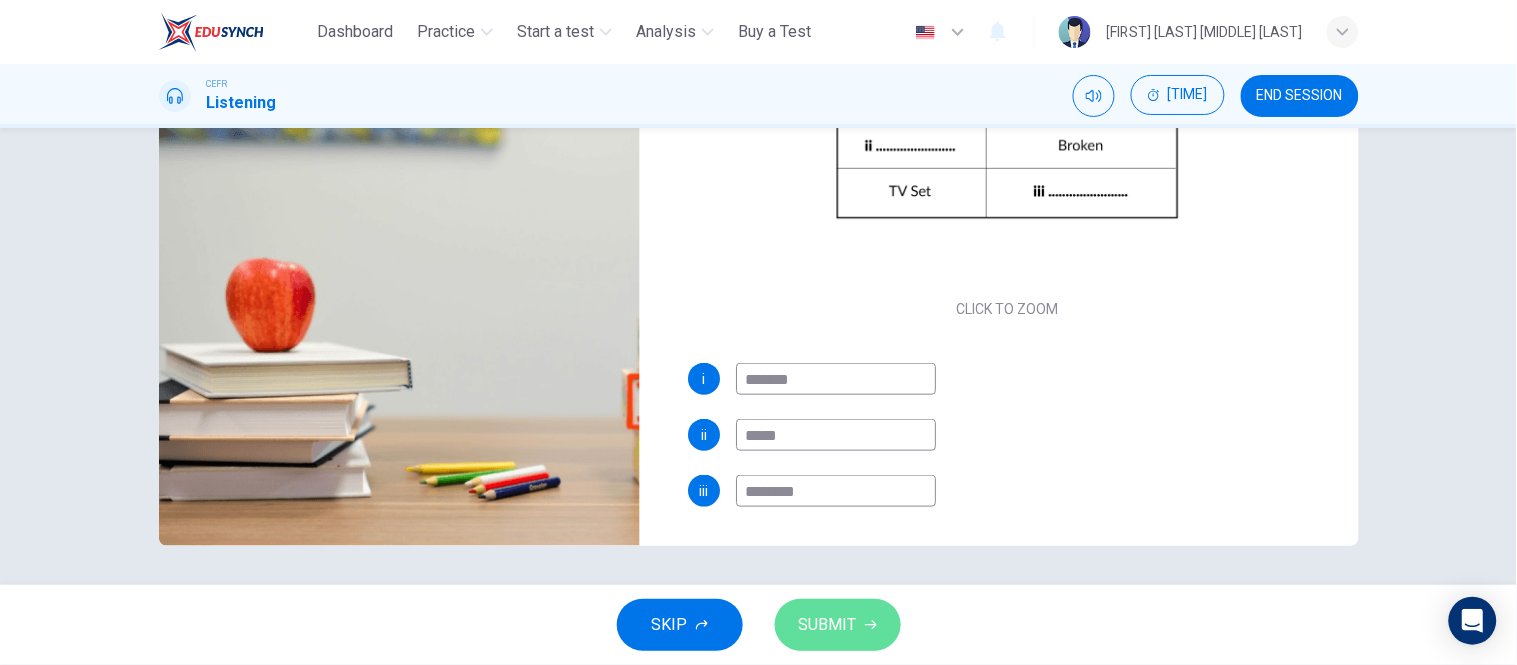 click on "SUBMIT" at bounding box center (828, 625) 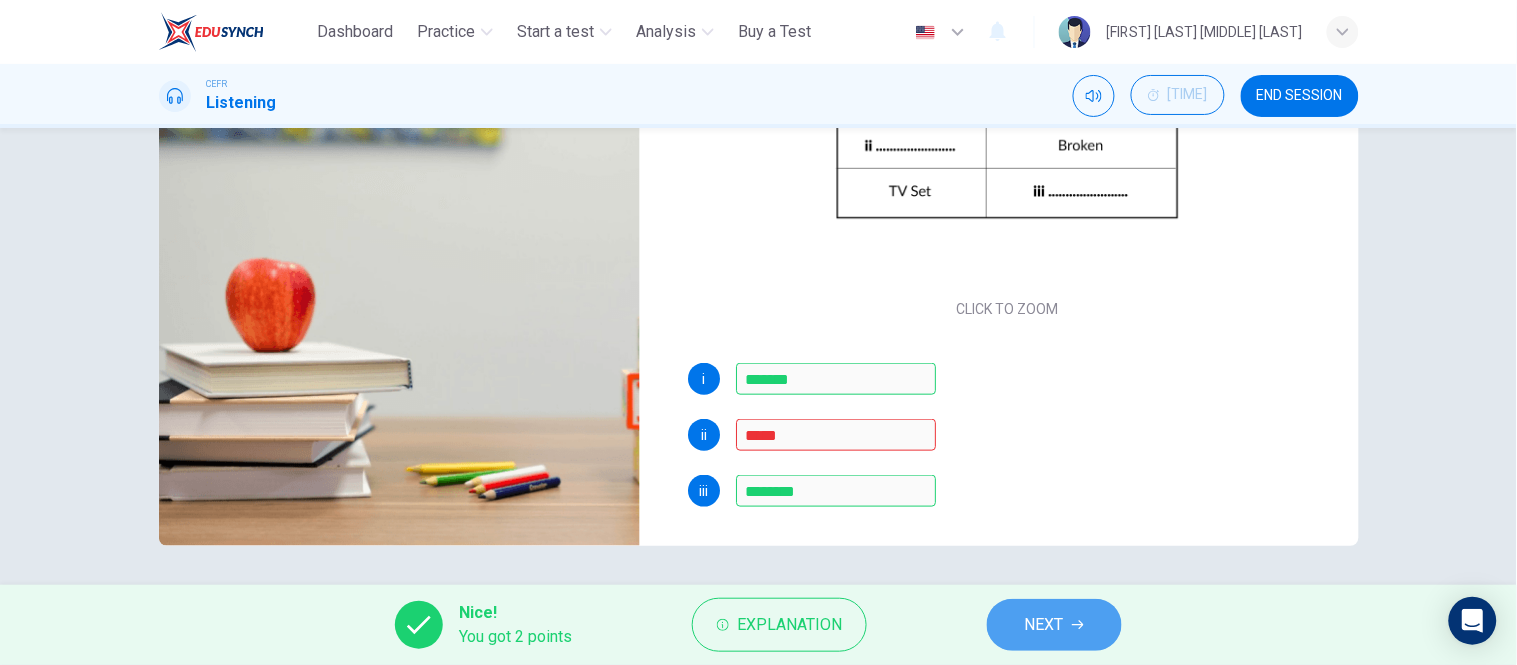 click at bounding box center [1078, 625] 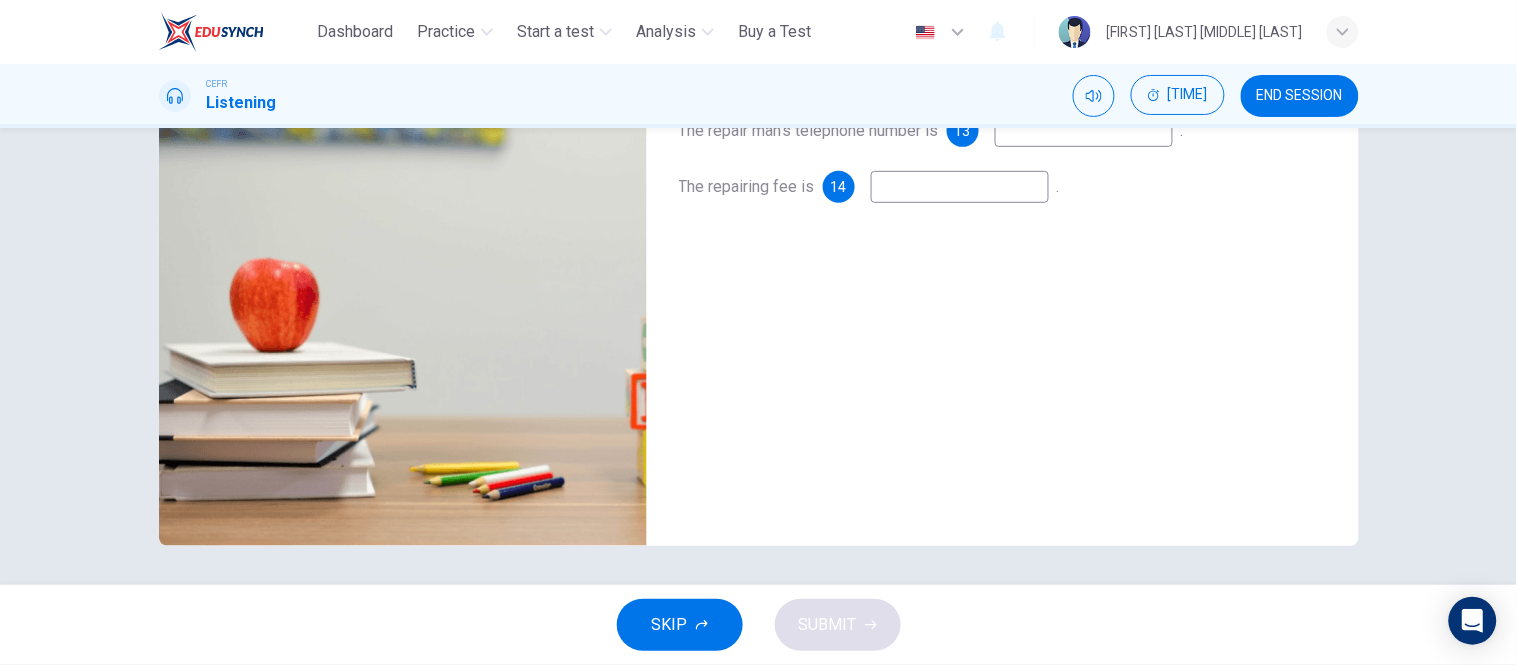 scroll, scrollTop: 0, scrollLeft: 0, axis: both 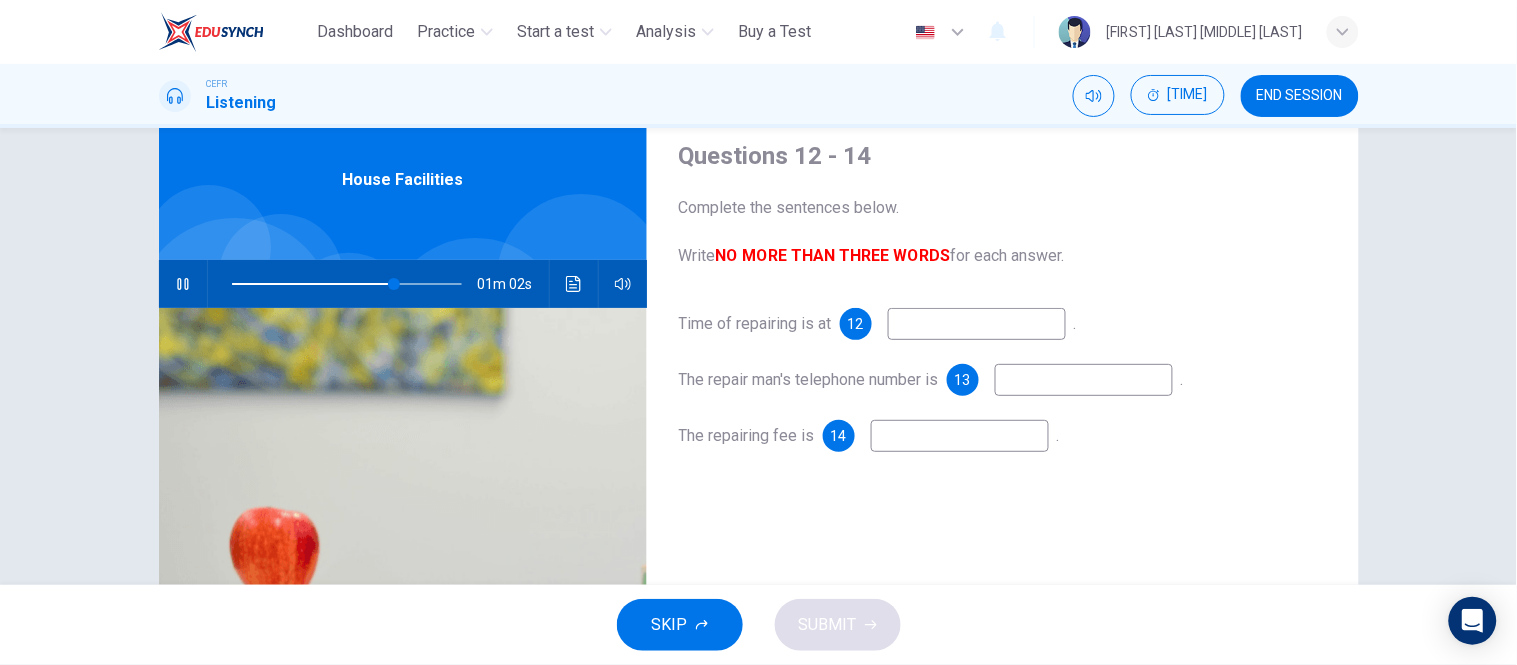 click at bounding box center [977, 324] 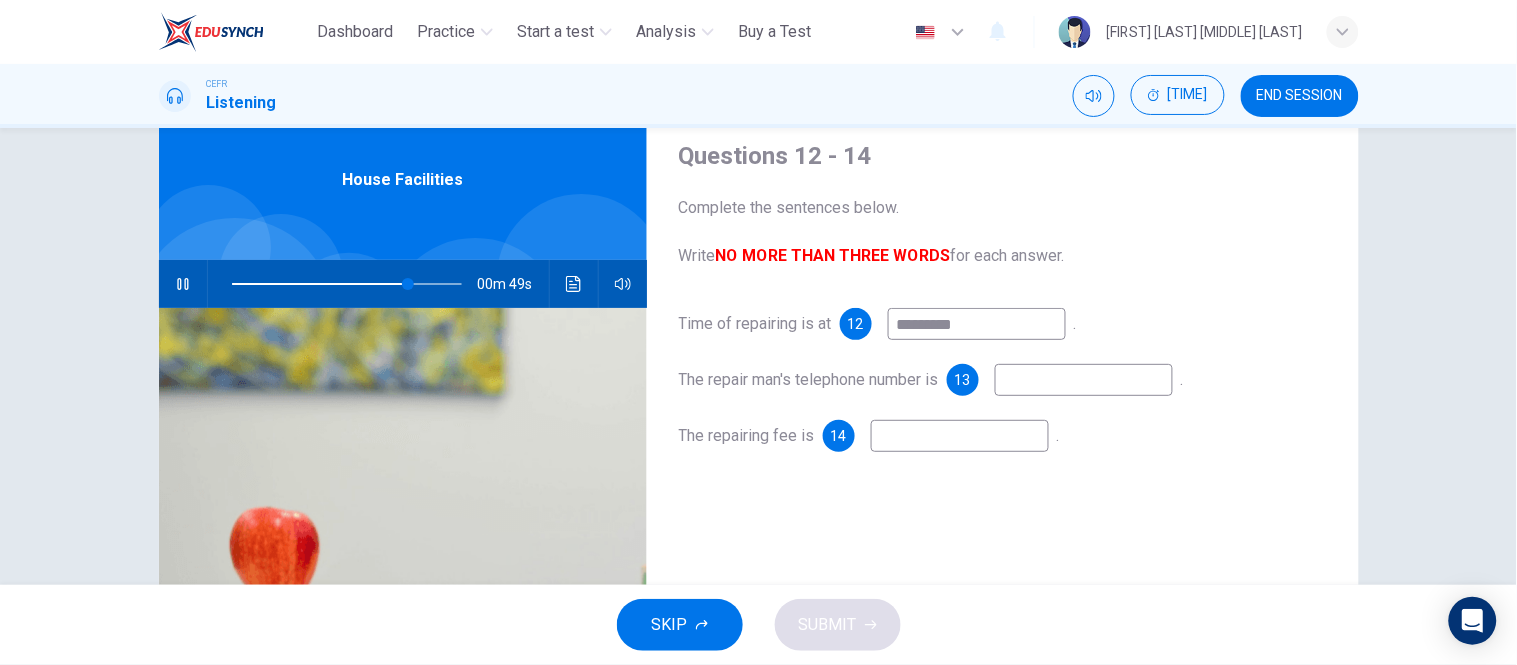 click at bounding box center (977, 324) 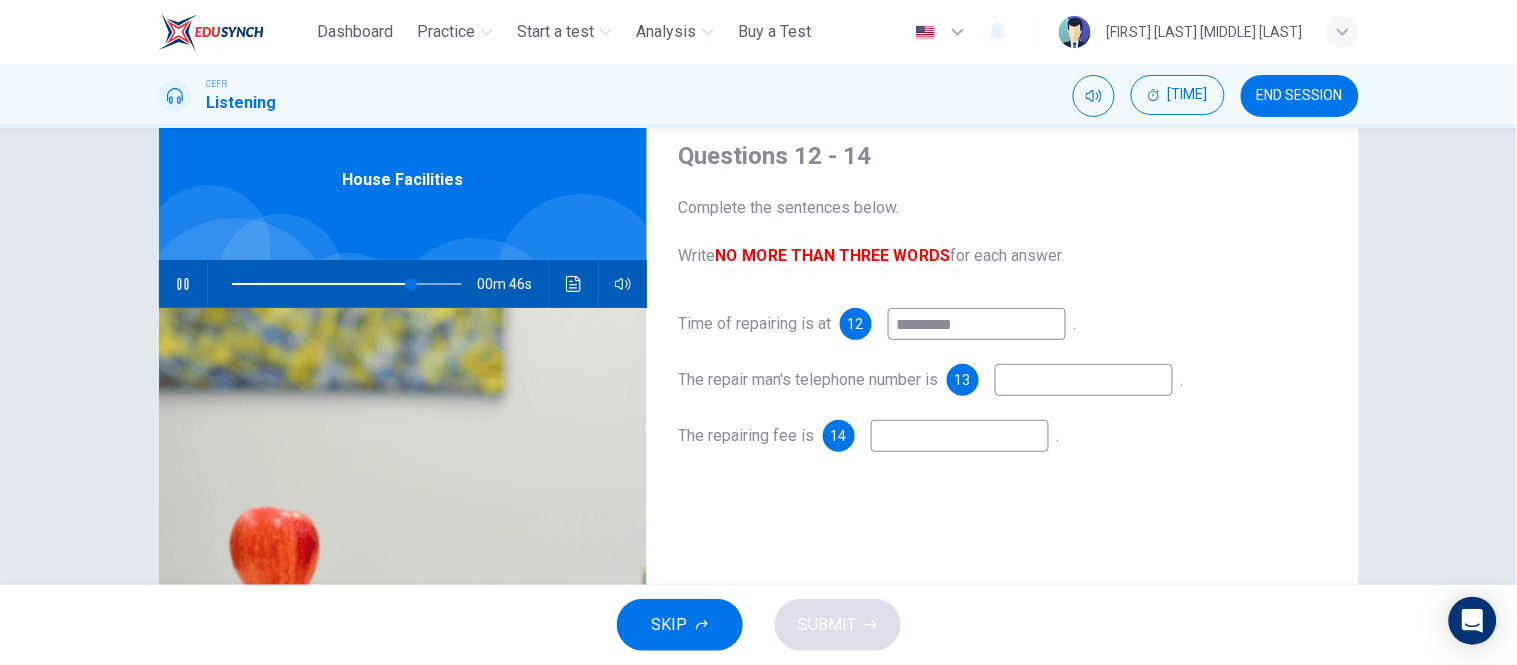 click on "*********" at bounding box center (977, 324) 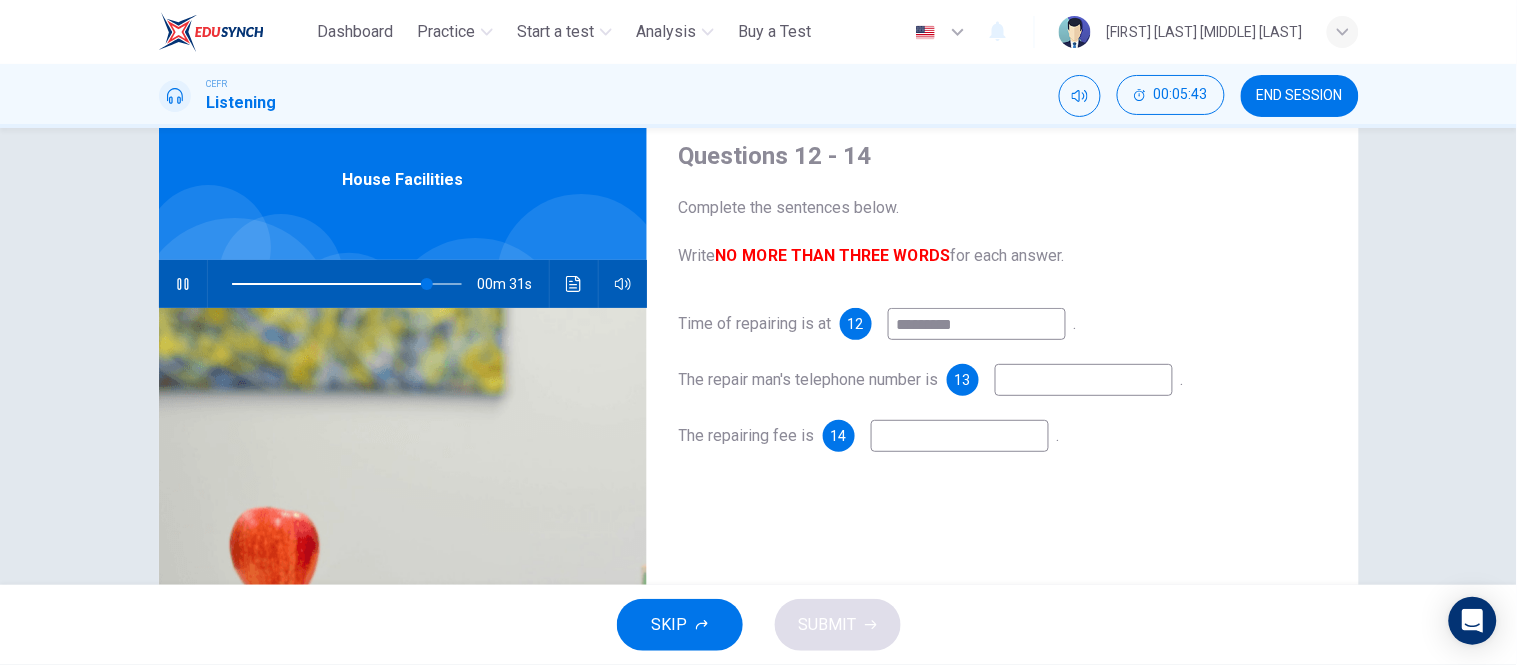 type on "*********" 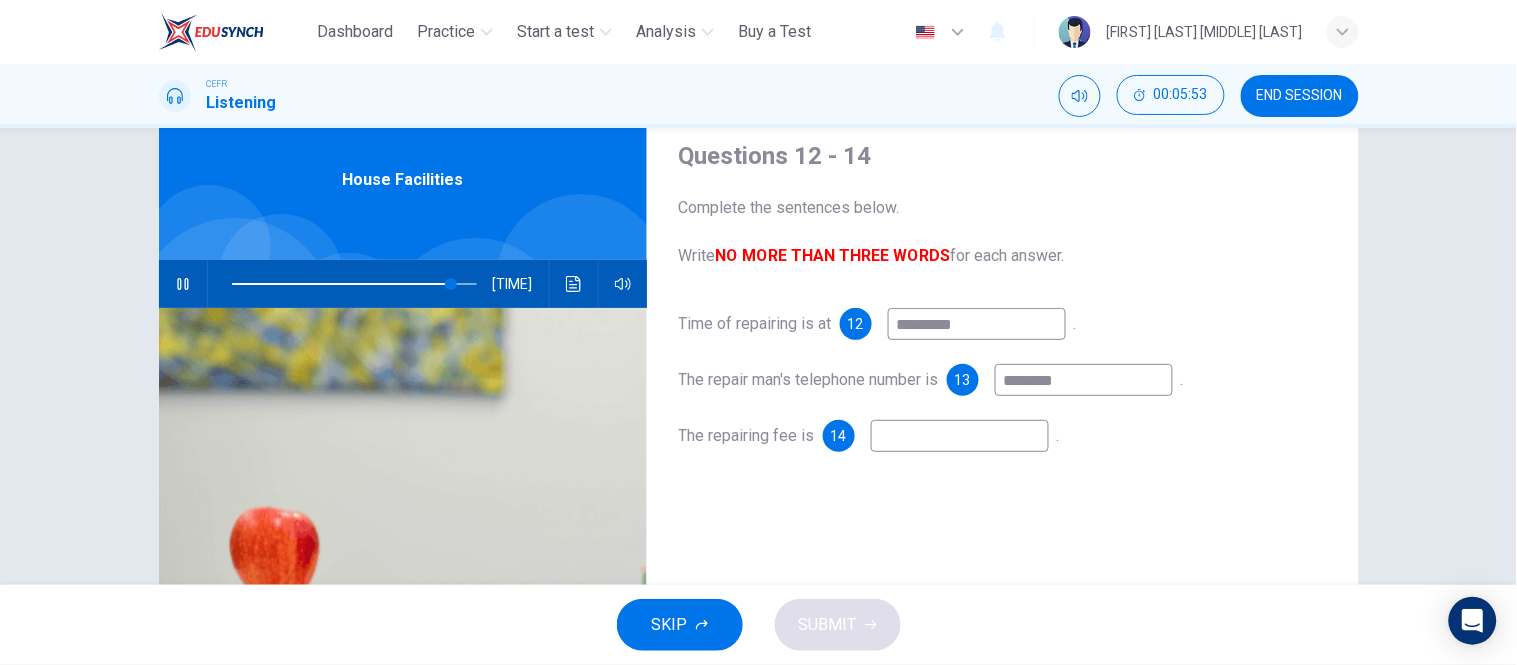 type on "********" 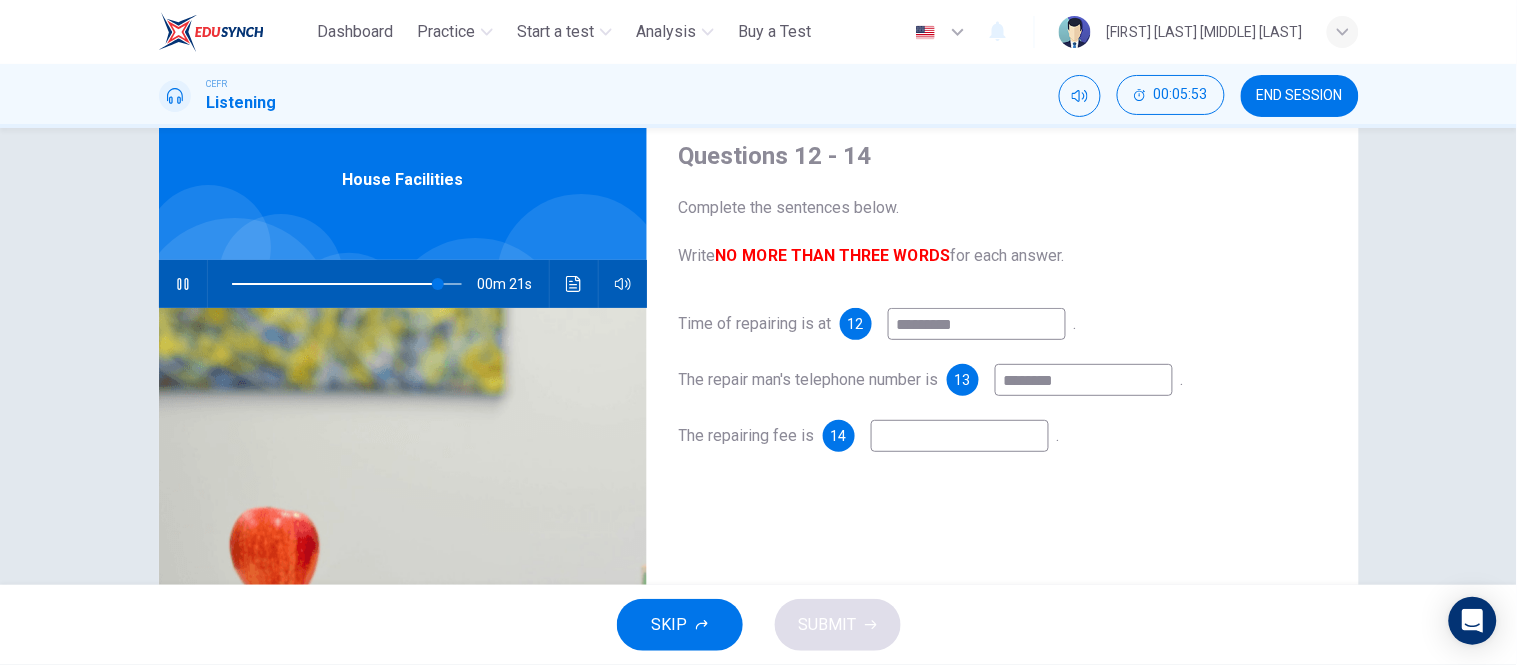 click at bounding box center [977, 324] 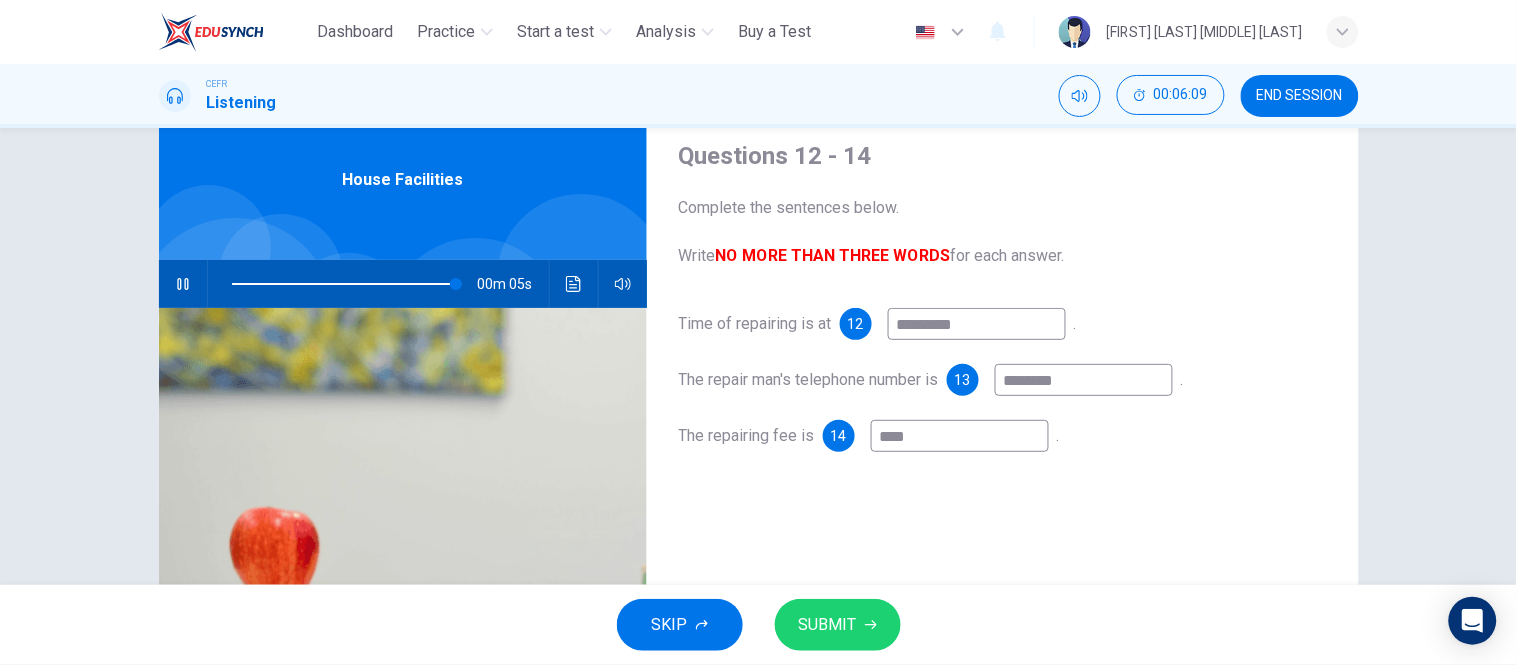 type on "****" 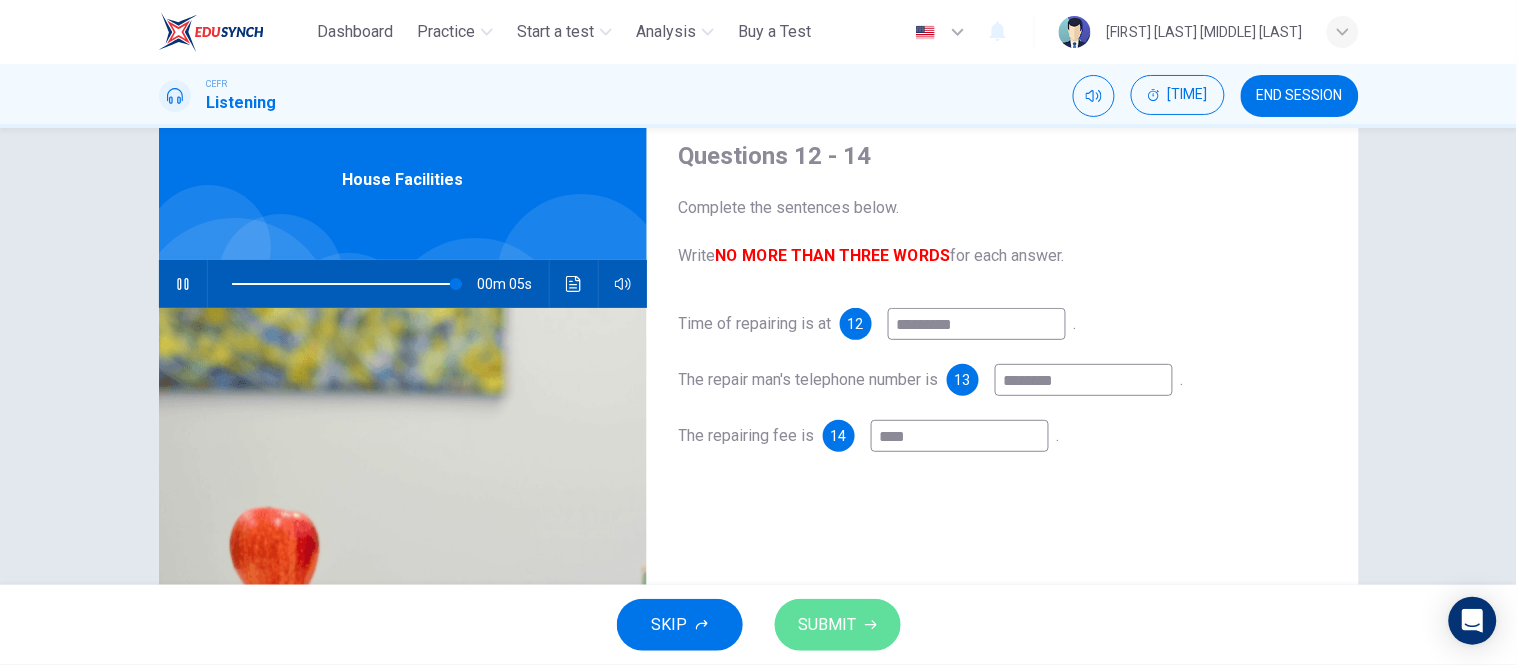 click on "SUBMIT" at bounding box center (838, 625) 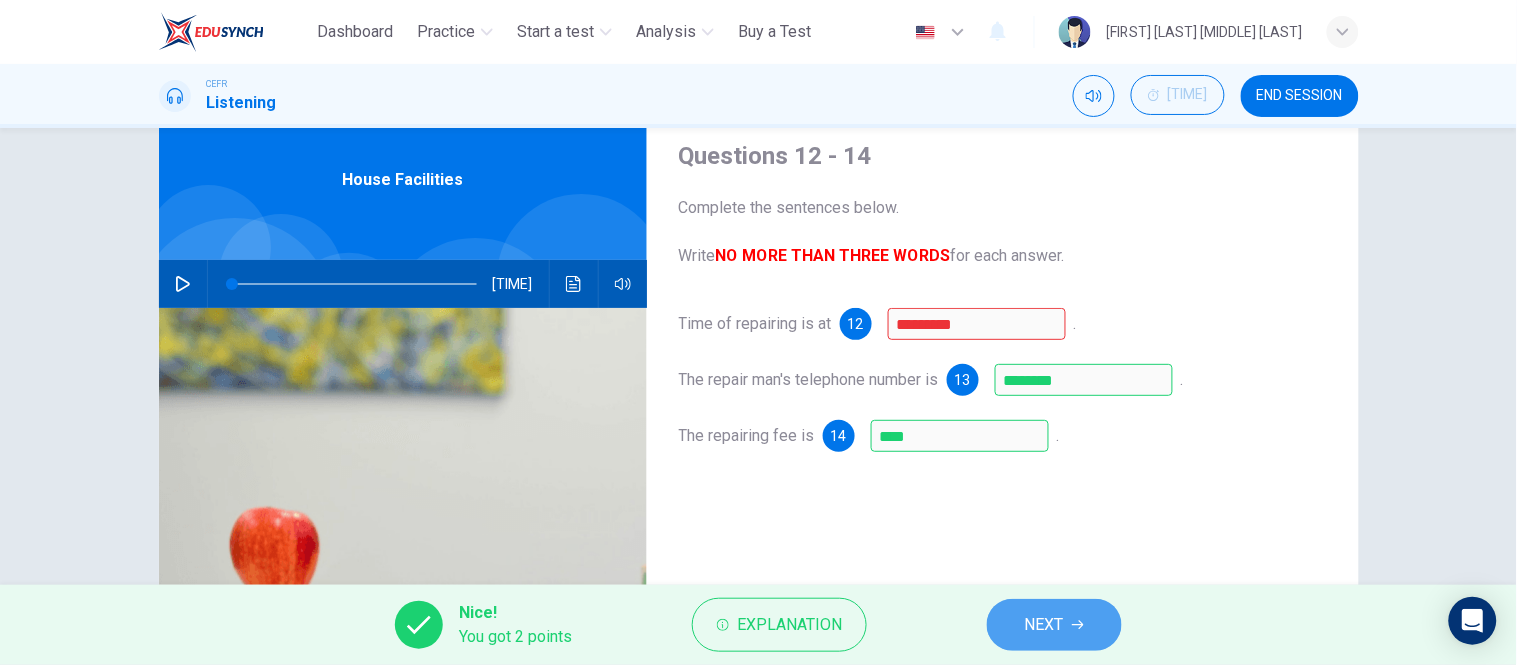 click on "NEXT" at bounding box center [1054, 625] 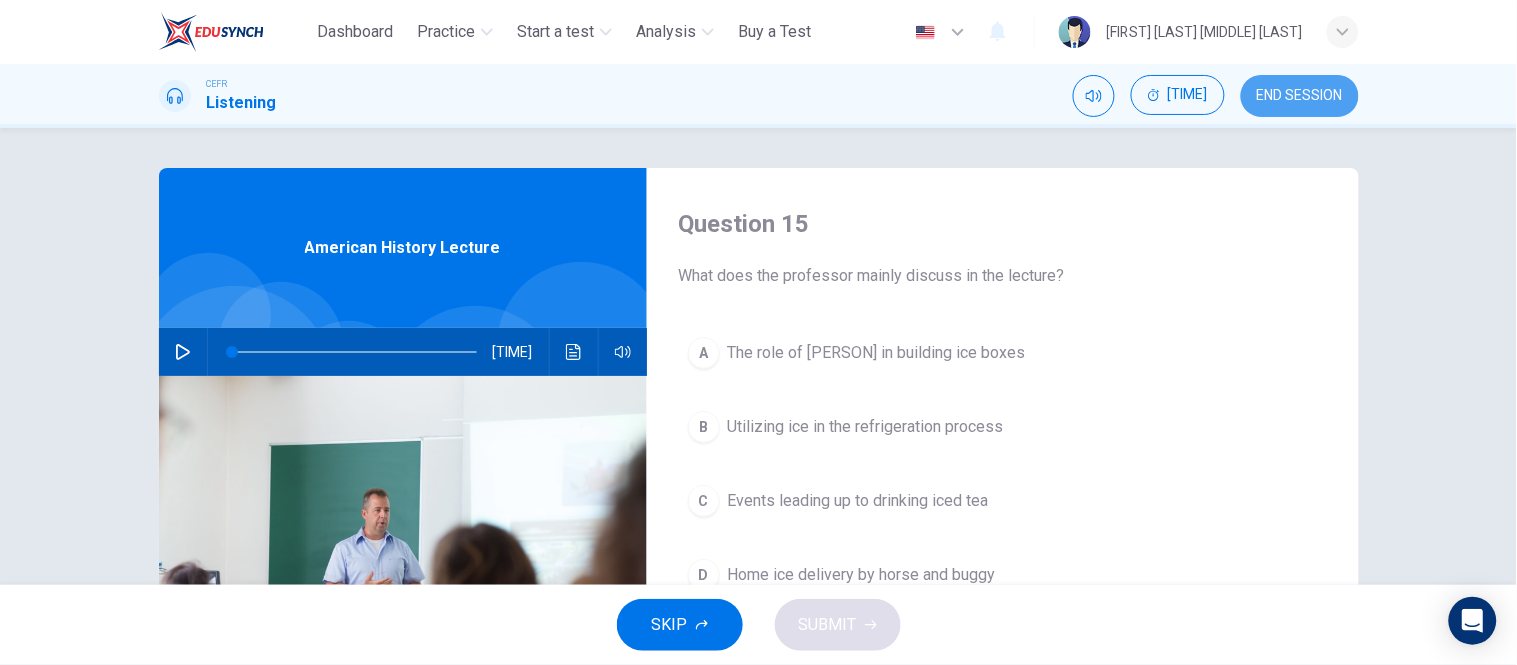 click on "END SESSION" at bounding box center [1300, 96] 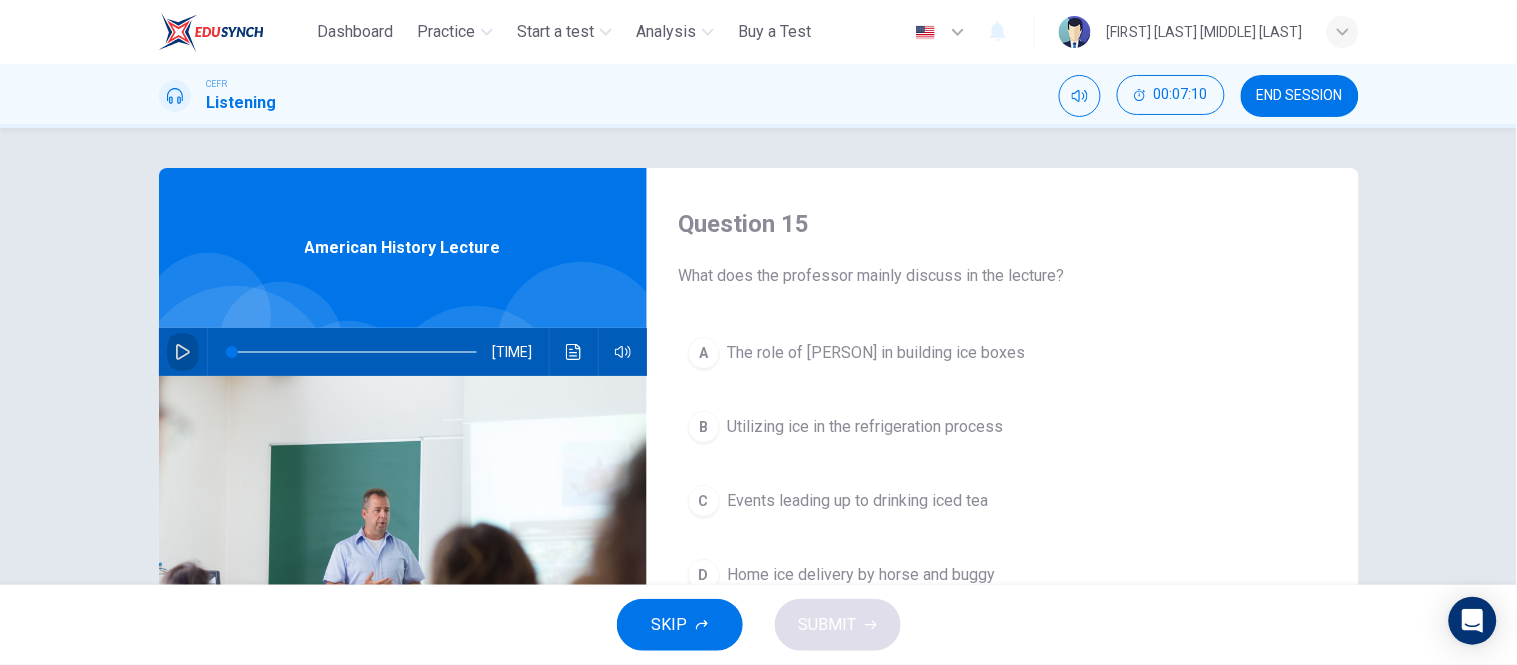 click at bounding box center [183, 352] 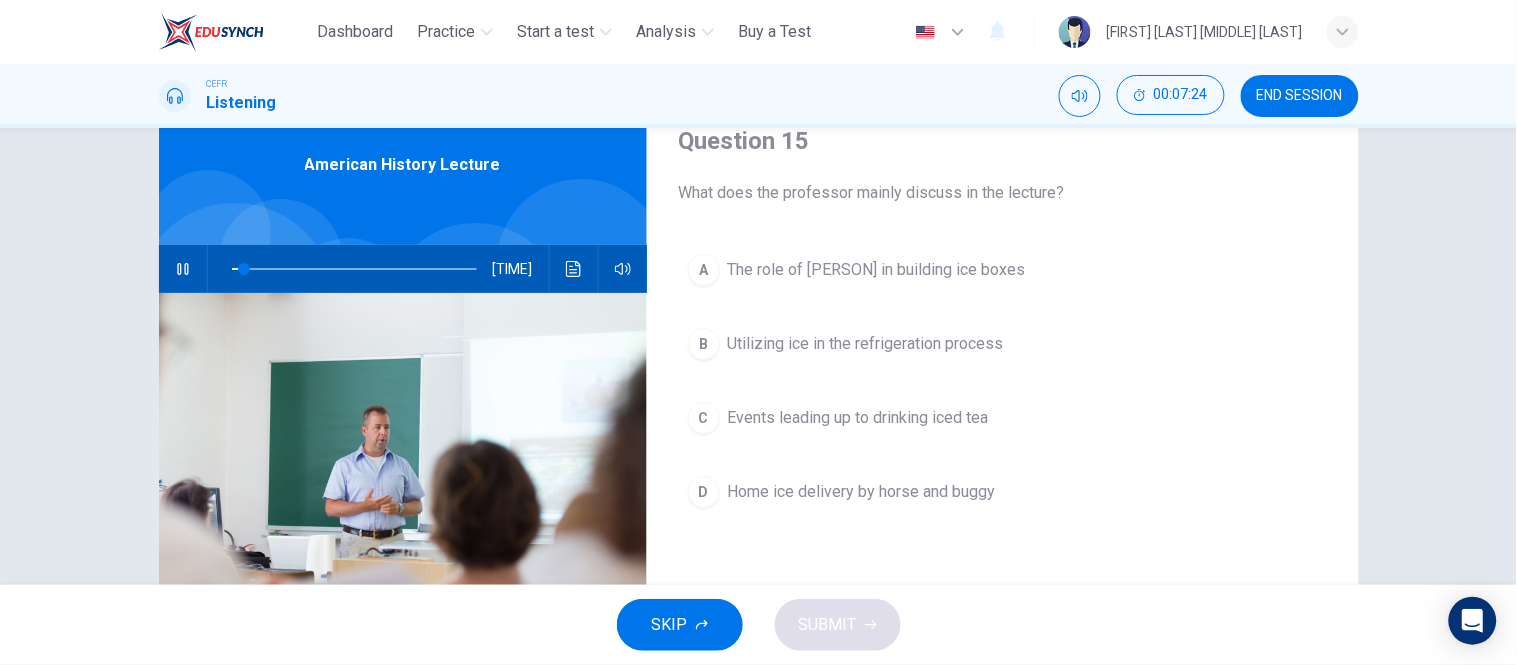 scroll, scrollTop: 85, scrollLeft: 0, axis: vertical 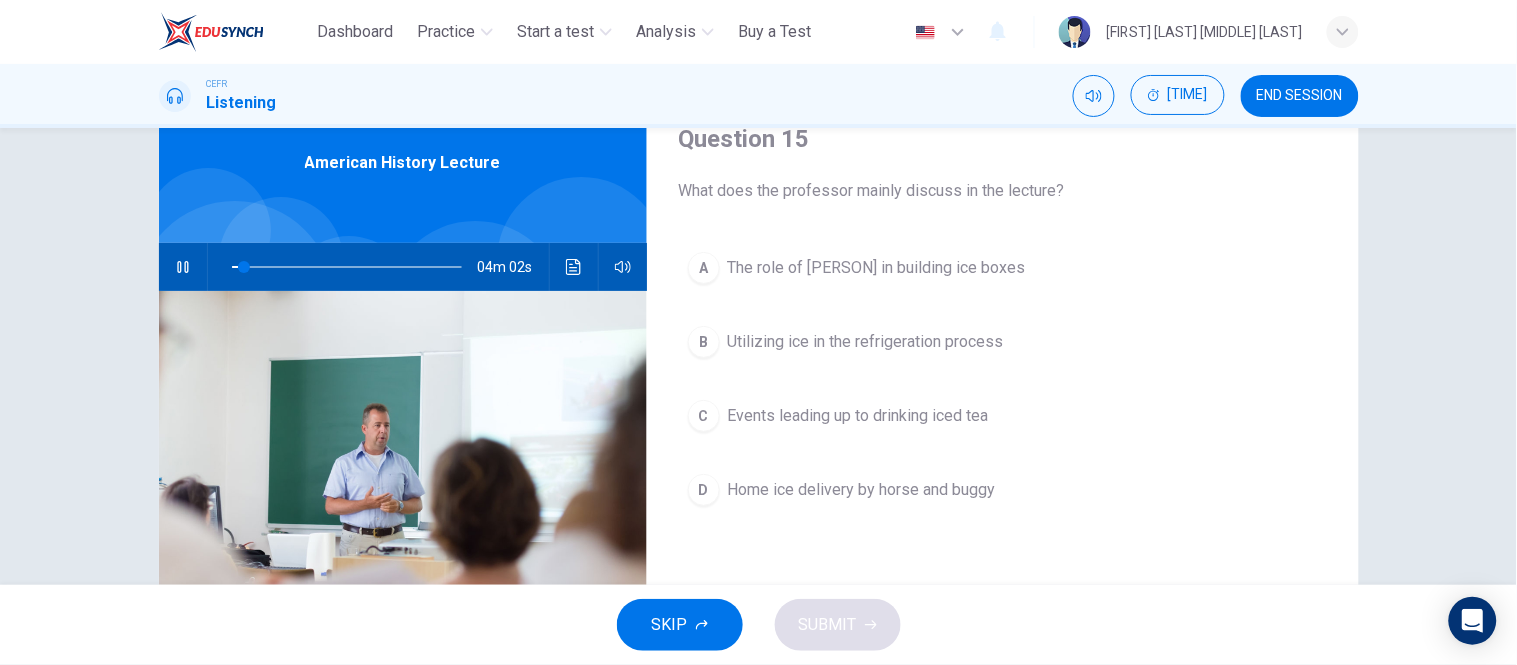 type 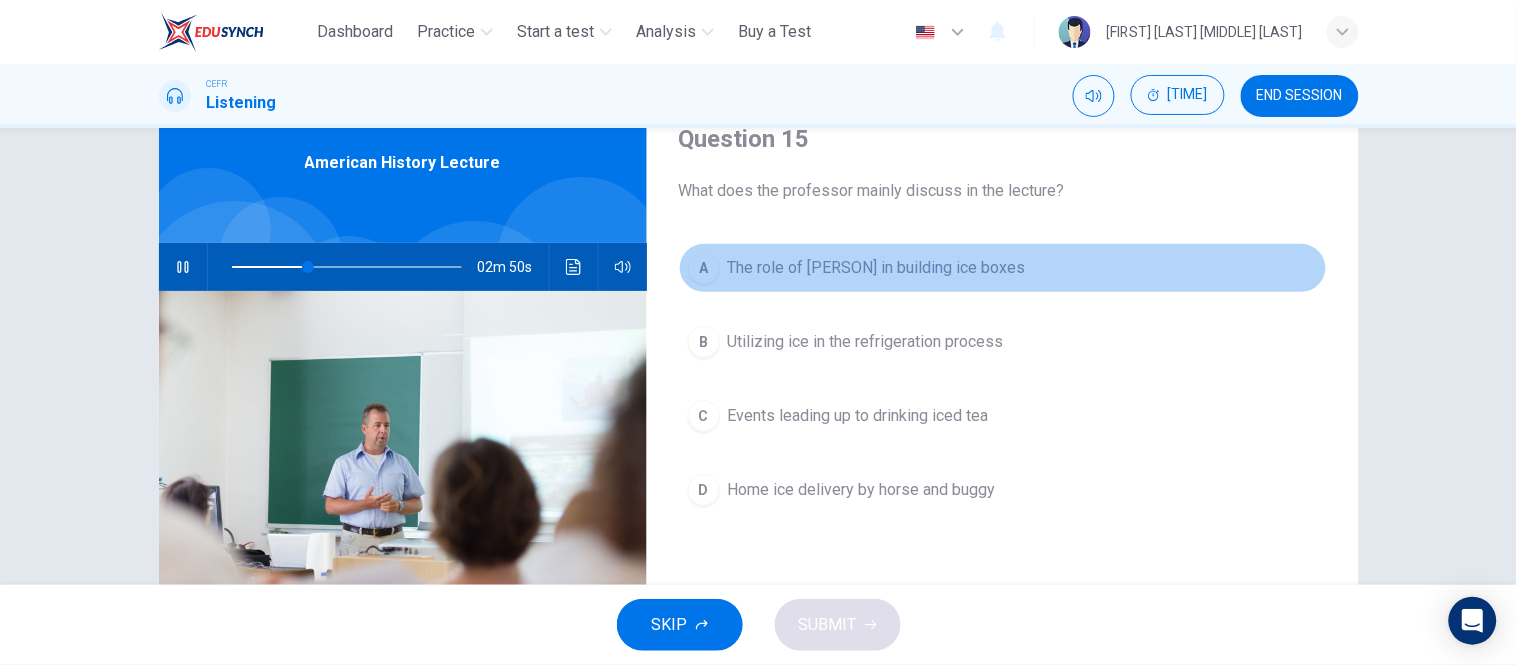 click on "The role of [PERSON] in building ice boxes" at bounding box center [877, 268] 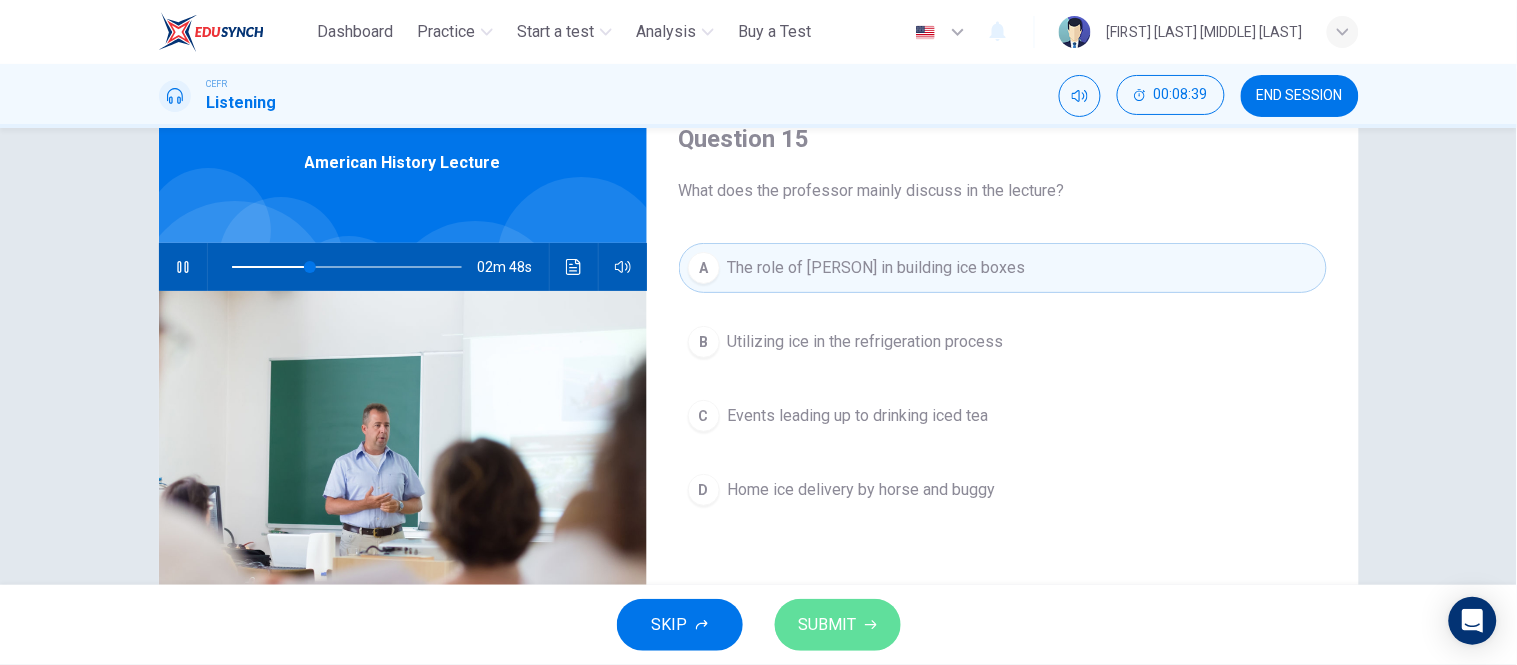 click on "SUBMIT" at bounding box center [828, 625] 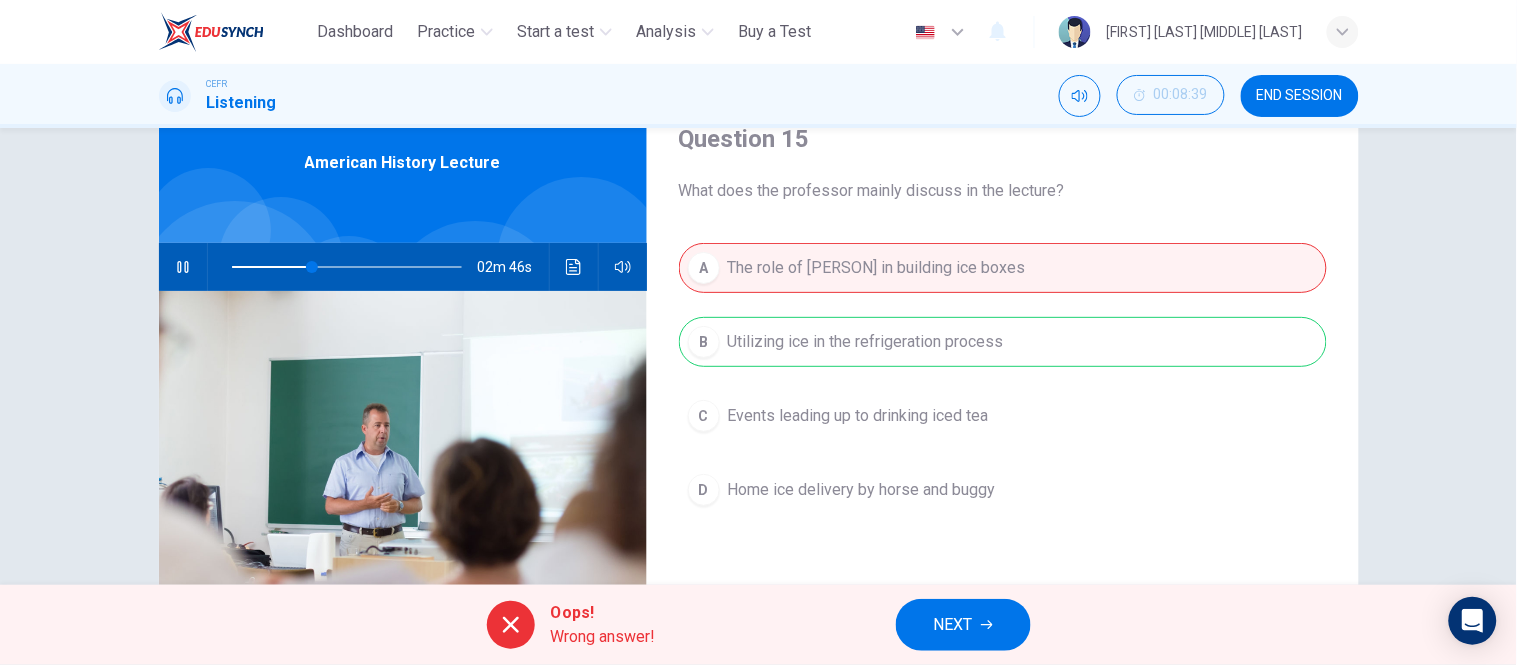 click at bounding box center (987, 625) 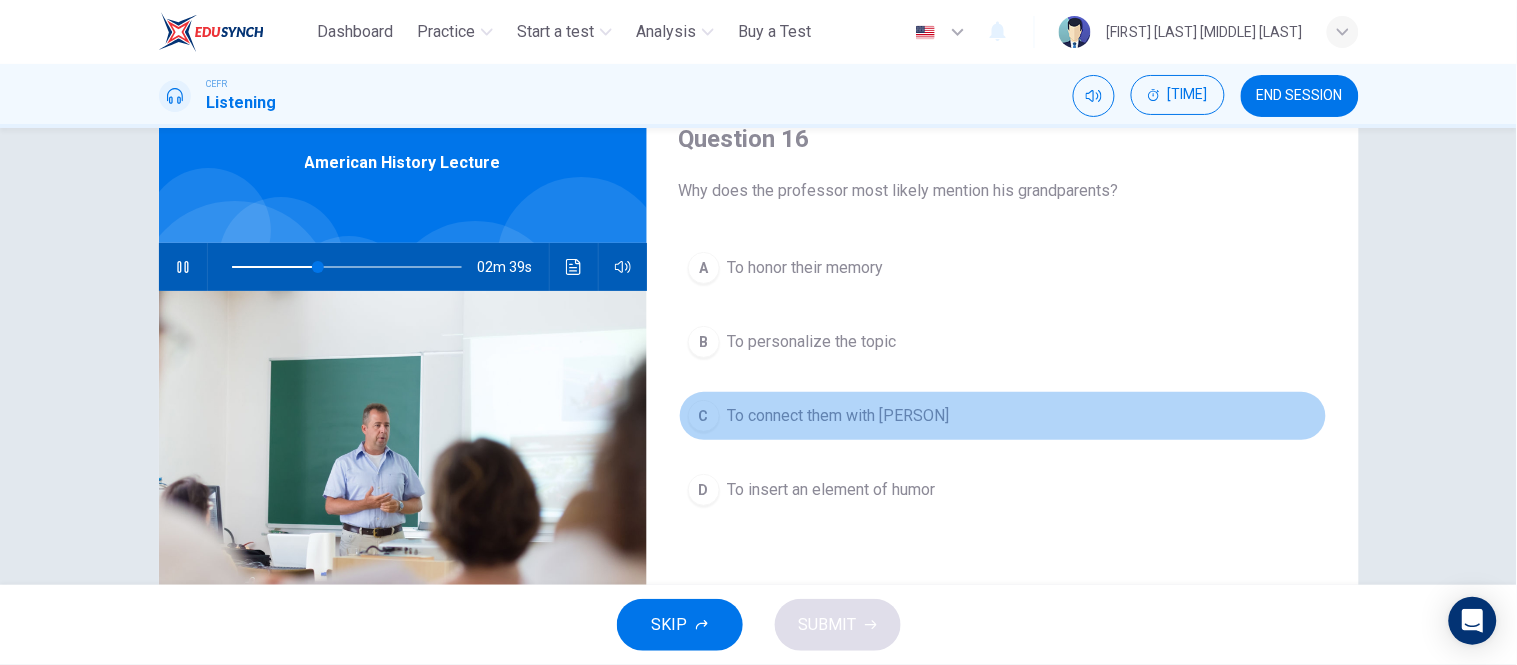 click on "To connect them with [PERSON]" at bounding box center [806, 268] 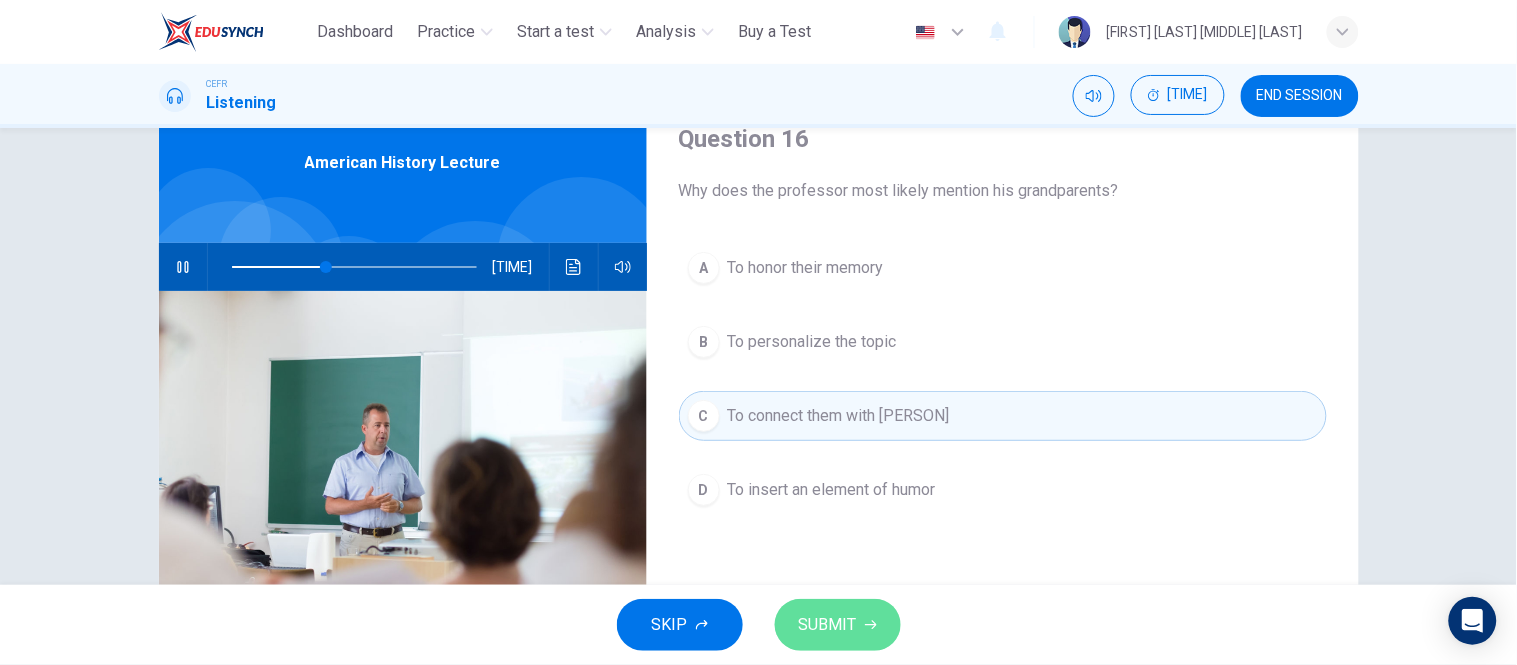 click on "SUBMIT" at bounding box center (838, 625) 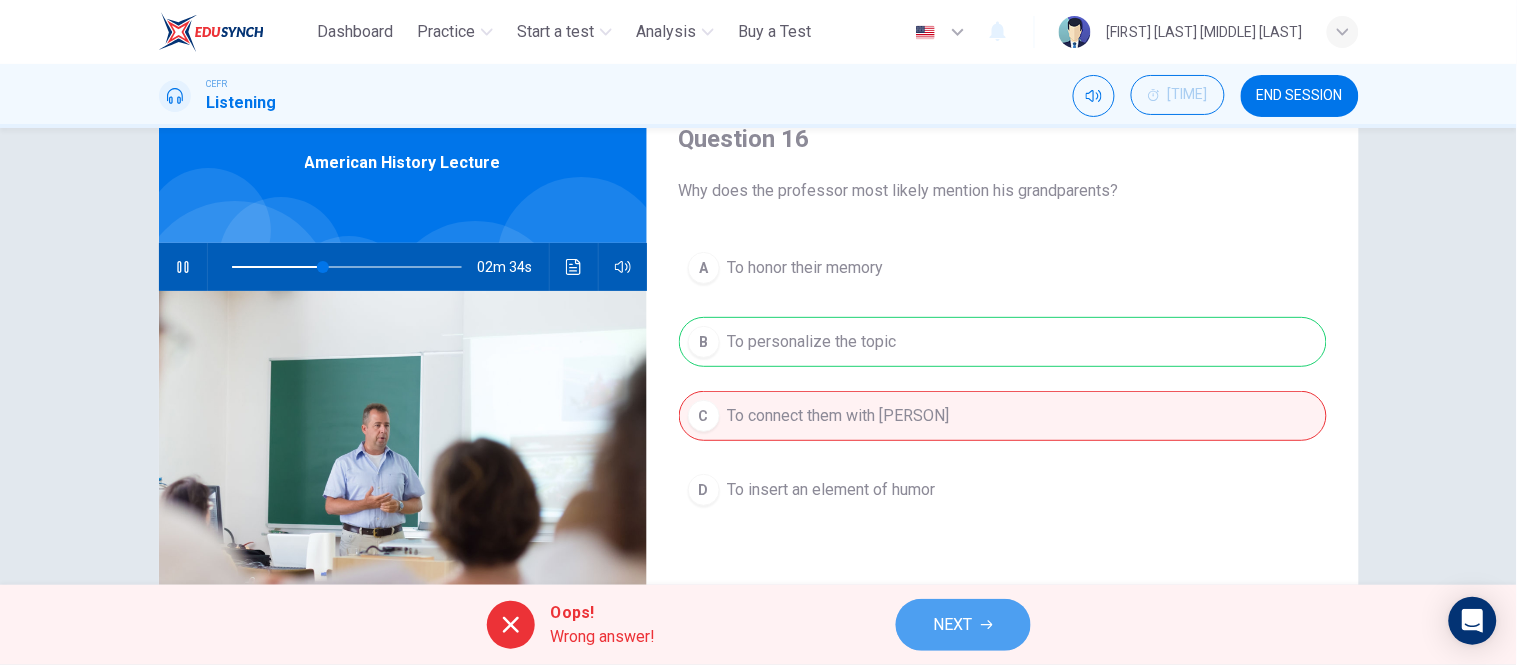 click on "NEXT" at bounding box center (953, 625) 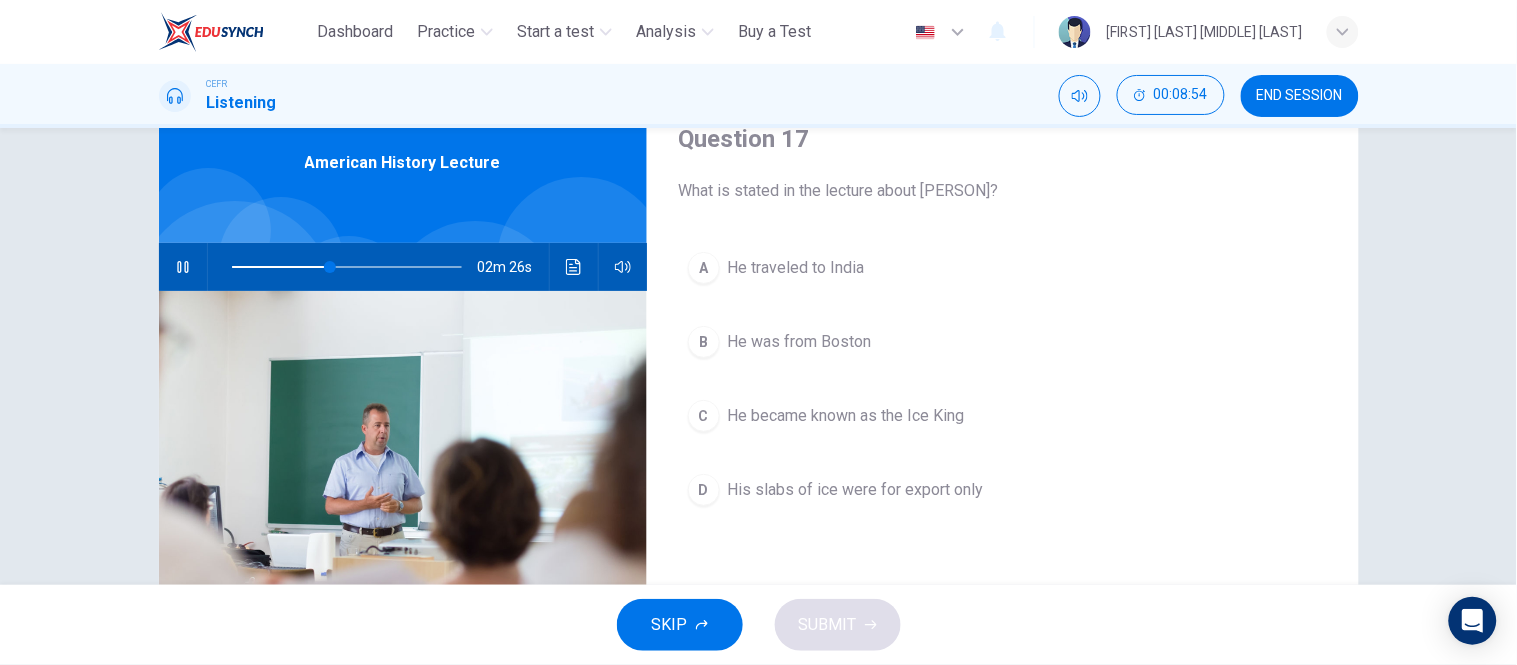 click on "He became known as the Ice King" at bounding box center [796, 268] 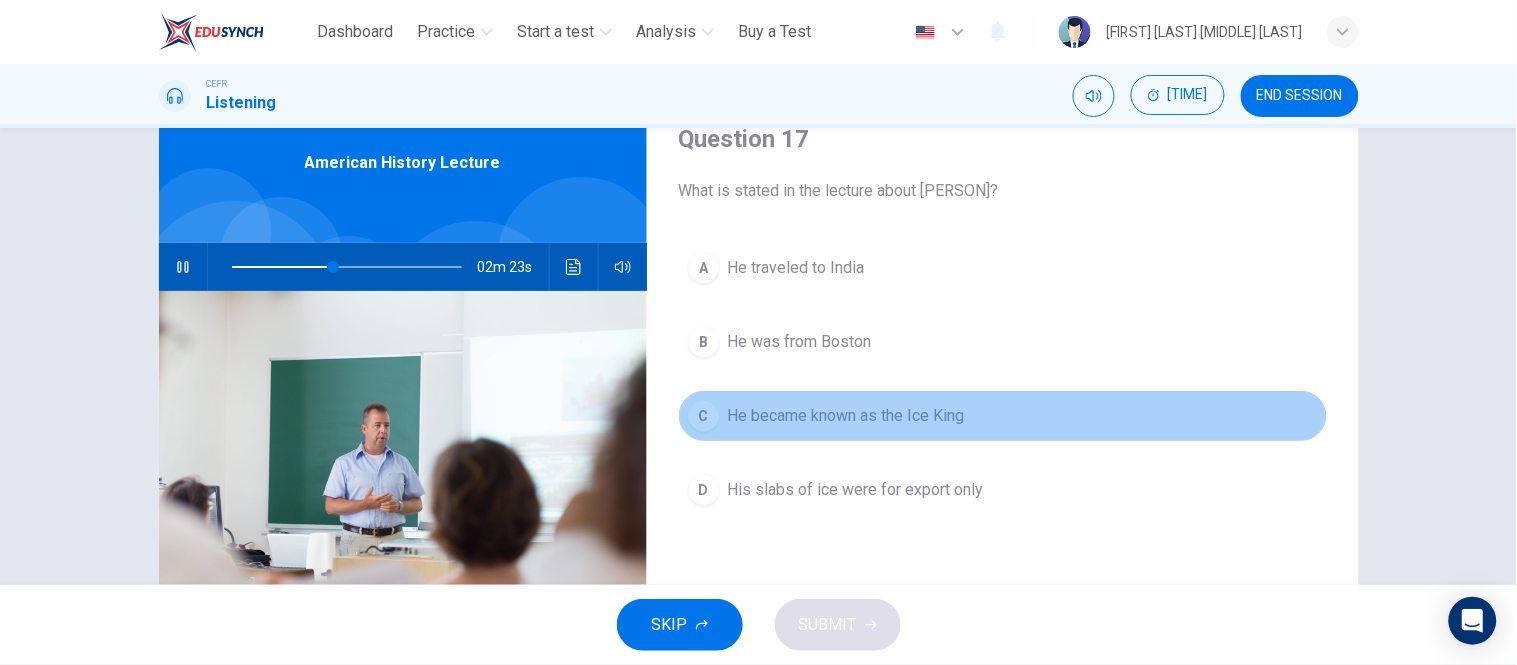 click on "He became known as the Ice King" at bounding box center [846, 416] 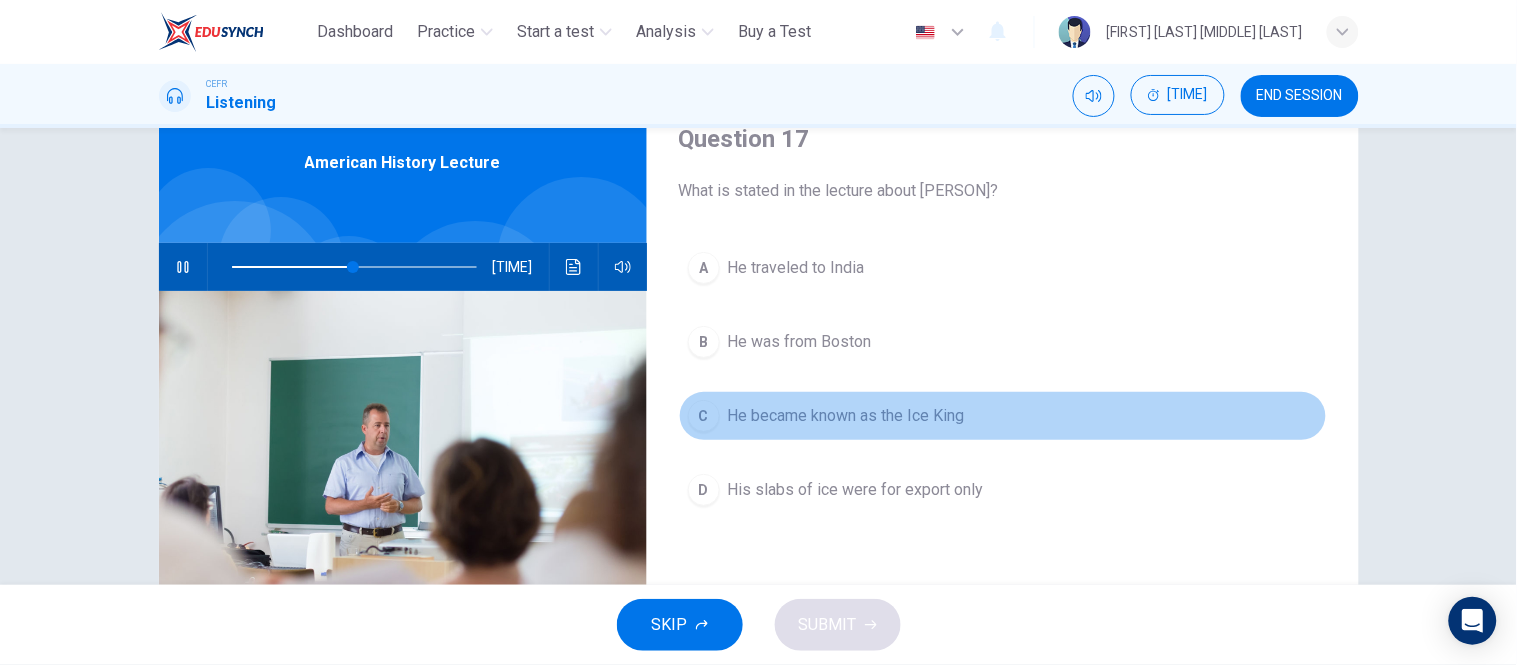 click on "C" at bounding box center [704, 268] 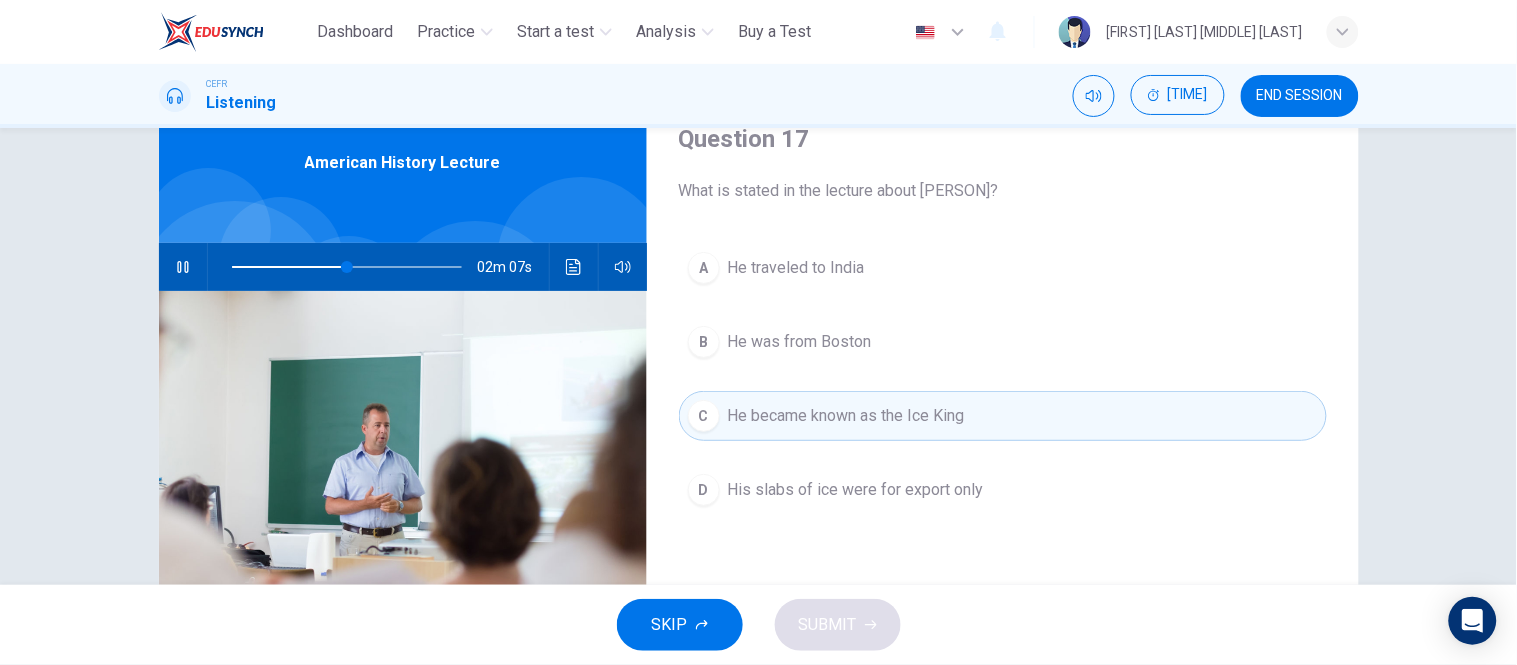 click on "D His slabs of ice were for export only" at bounding box center (1003, 490) 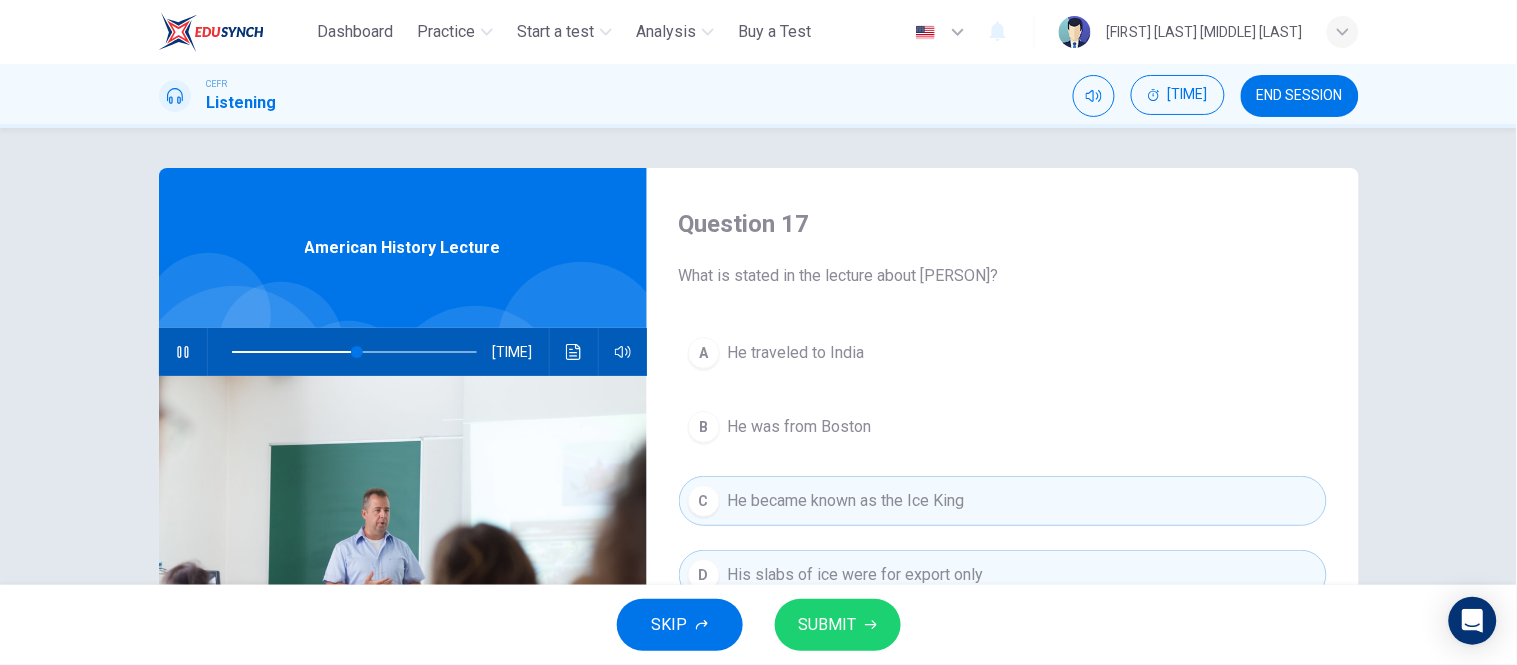 scroll, scrollTop: 110, scrollLeft: 0, axis: vertical 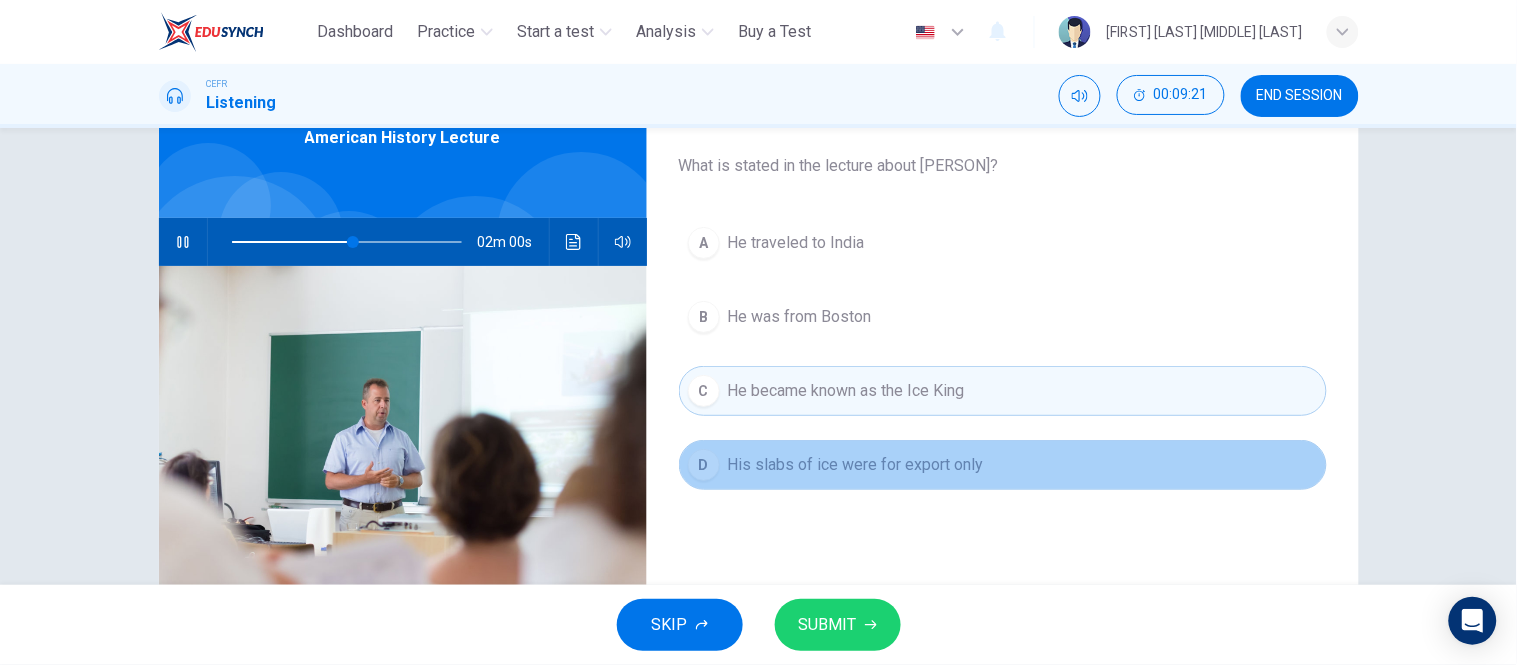 click on "His slabs of ice were for export only" at bounding box center (846, 391) 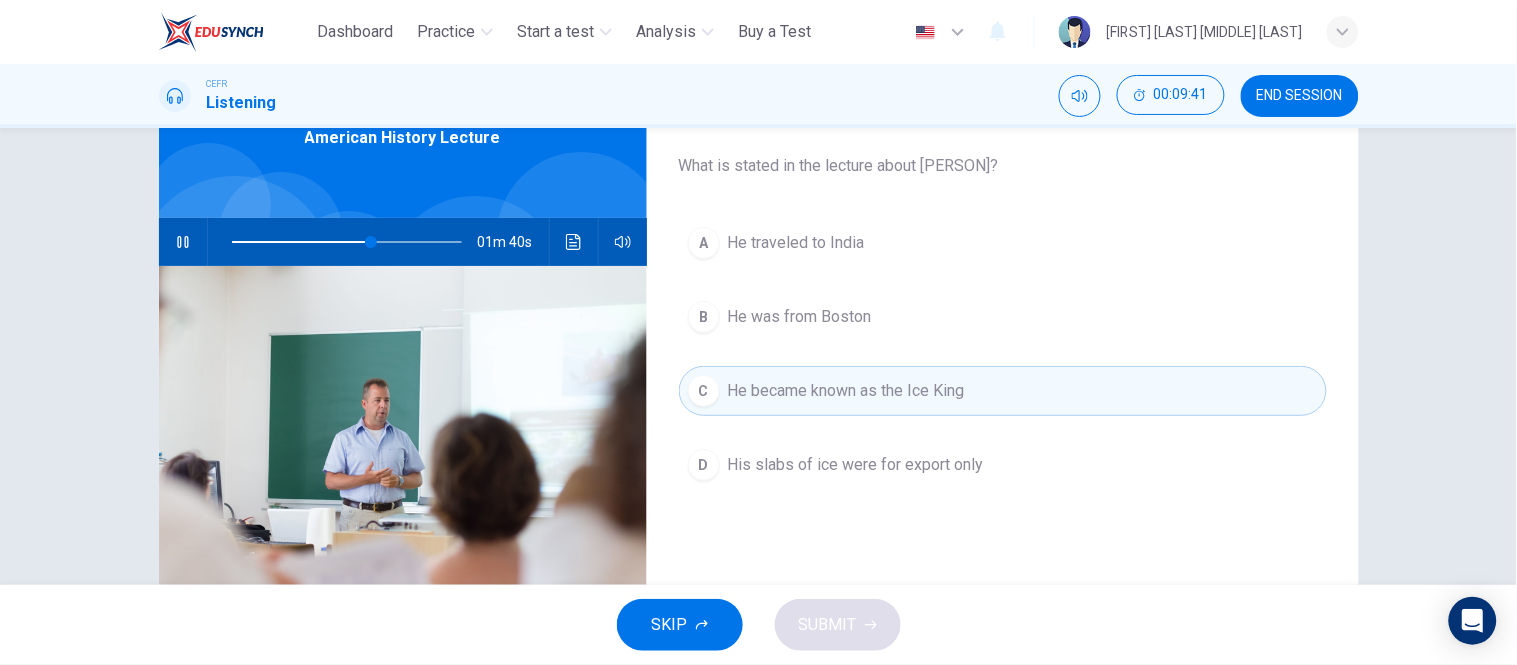 click on "A He traveled to [CITY] B He was from [CITY] C He became known as the Ice King D His slabs of ice were for export only" at bounding box center (1003, 374) 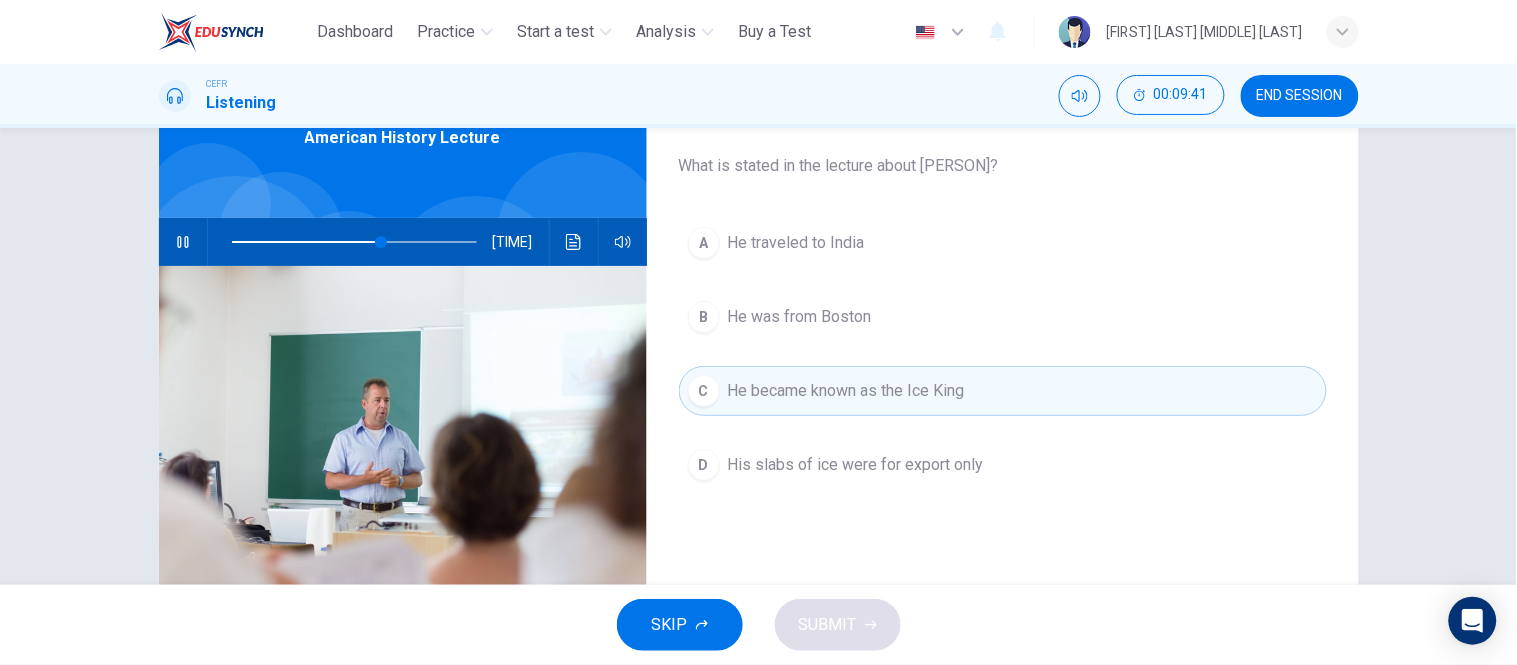 click on "He was from Boston" at bounding box center [796, 243] 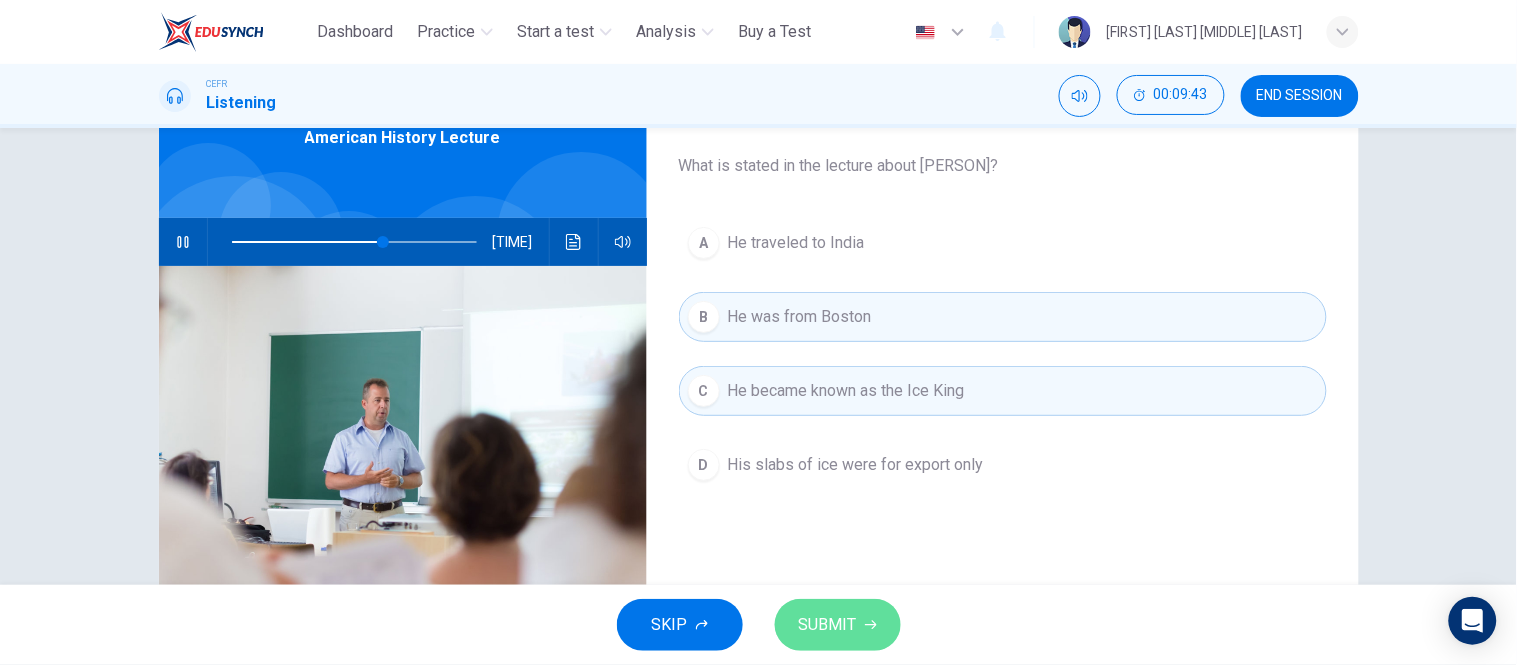 click on "SUBMIT" at bounding box center [828, 625] 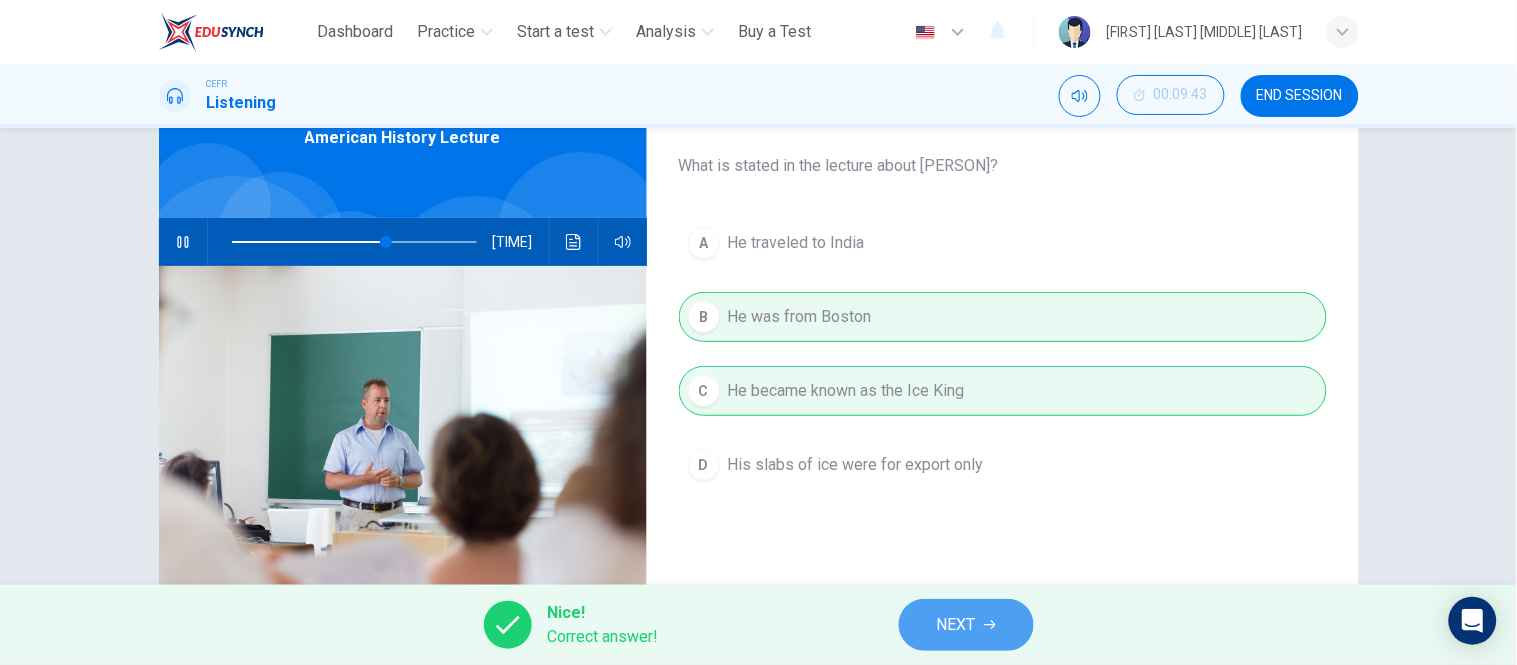 click on "NEXT" at bounding box center (956, 625) 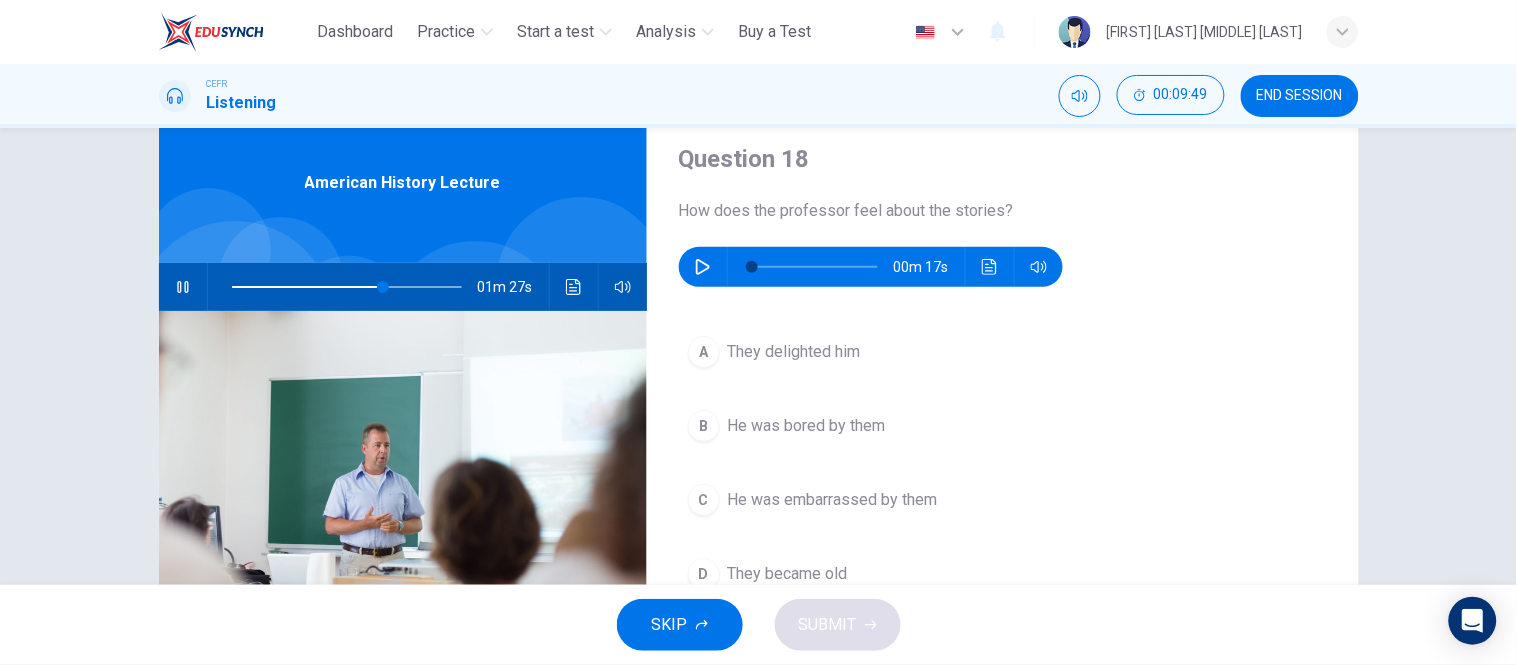 scroll, scrollTop: 112, scrollLeft: 0, axis: vertical 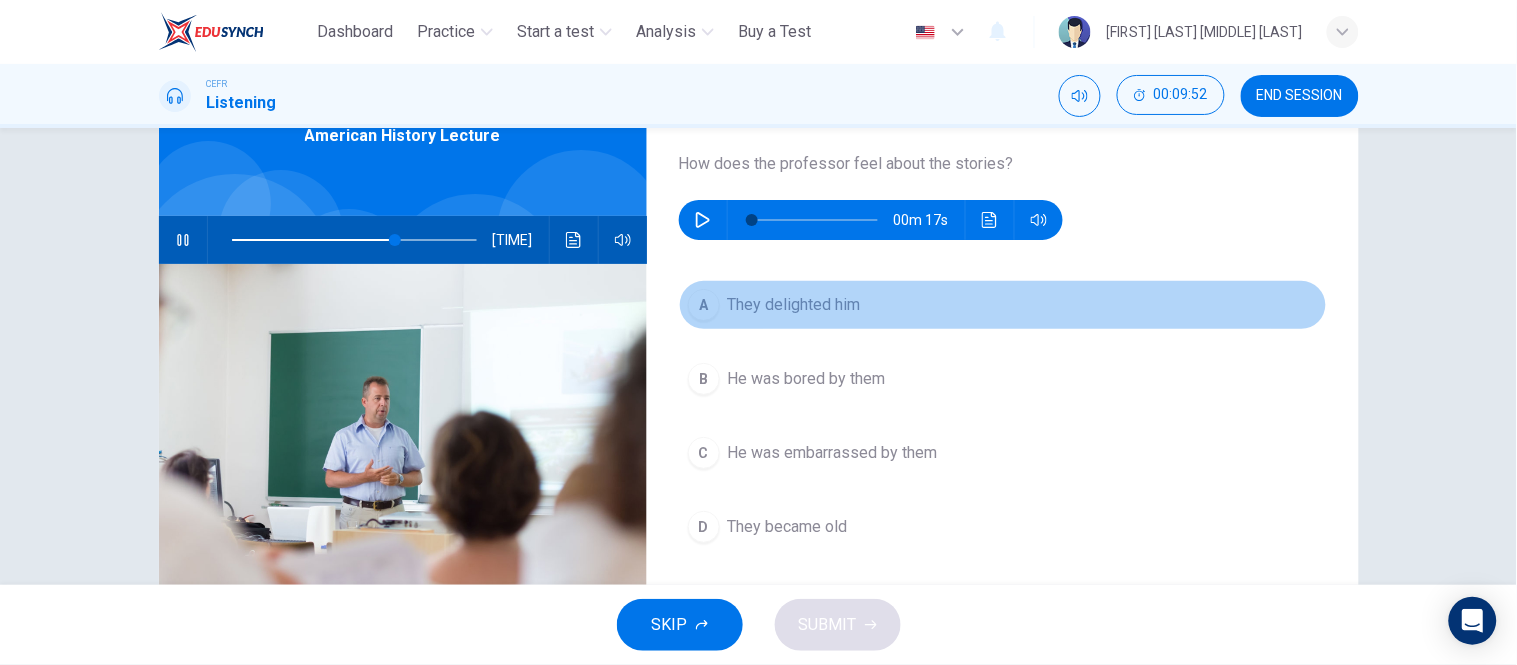 click on "A They delighted him" at bounding box center (1003, 305) 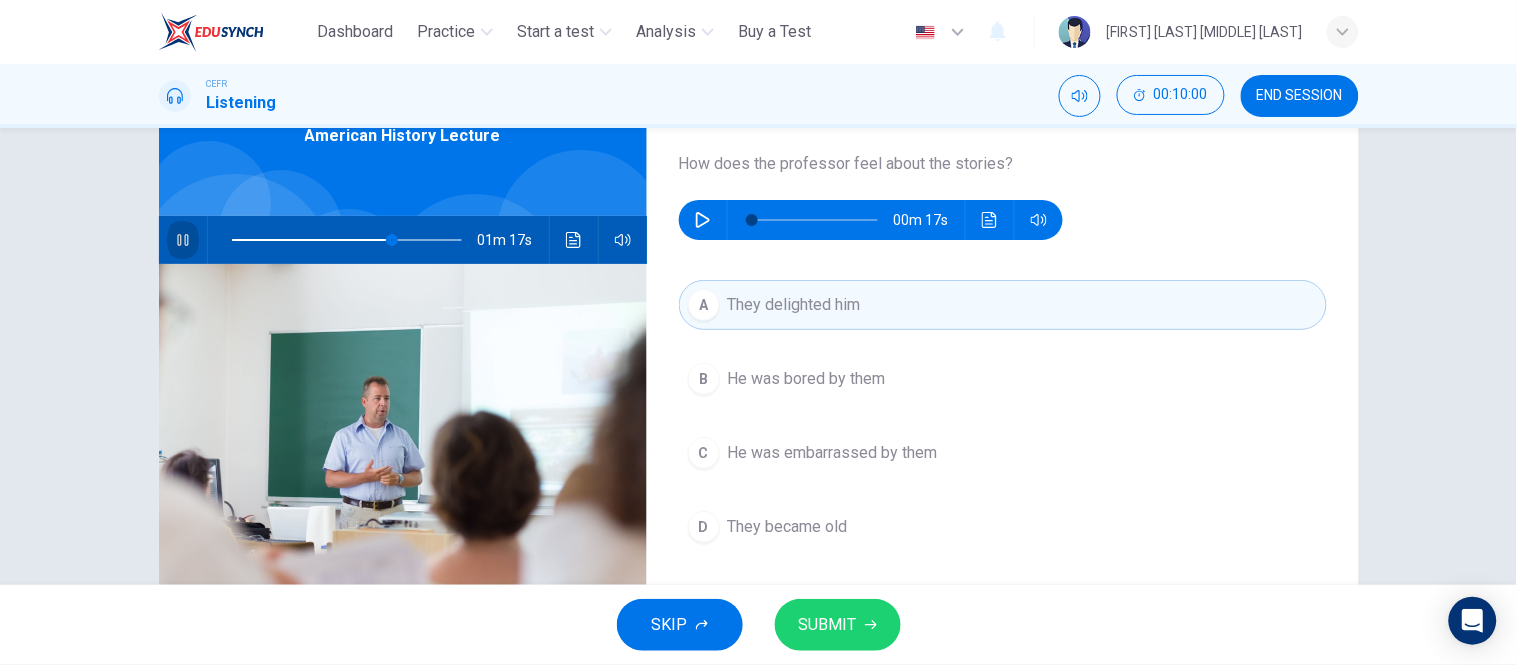click at bounding box center [183, 240] 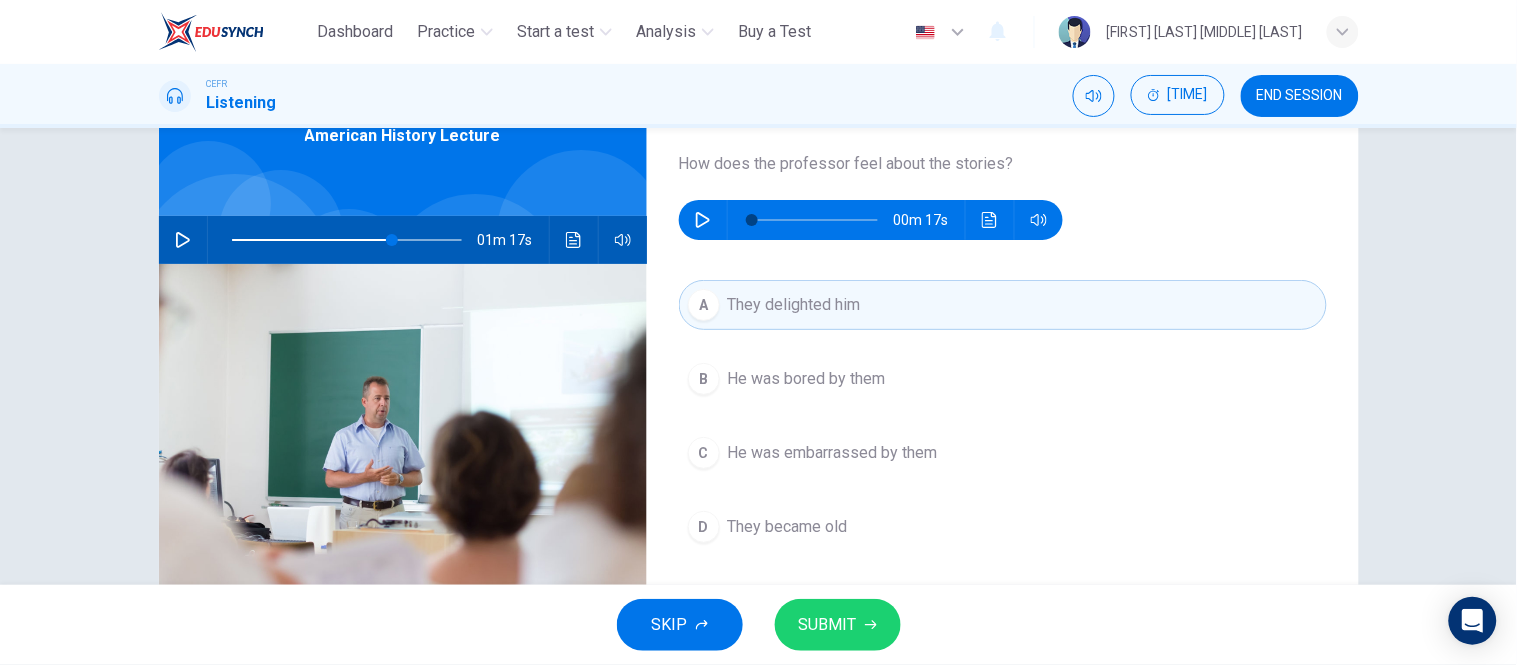 click at bounding box center (703, 220) 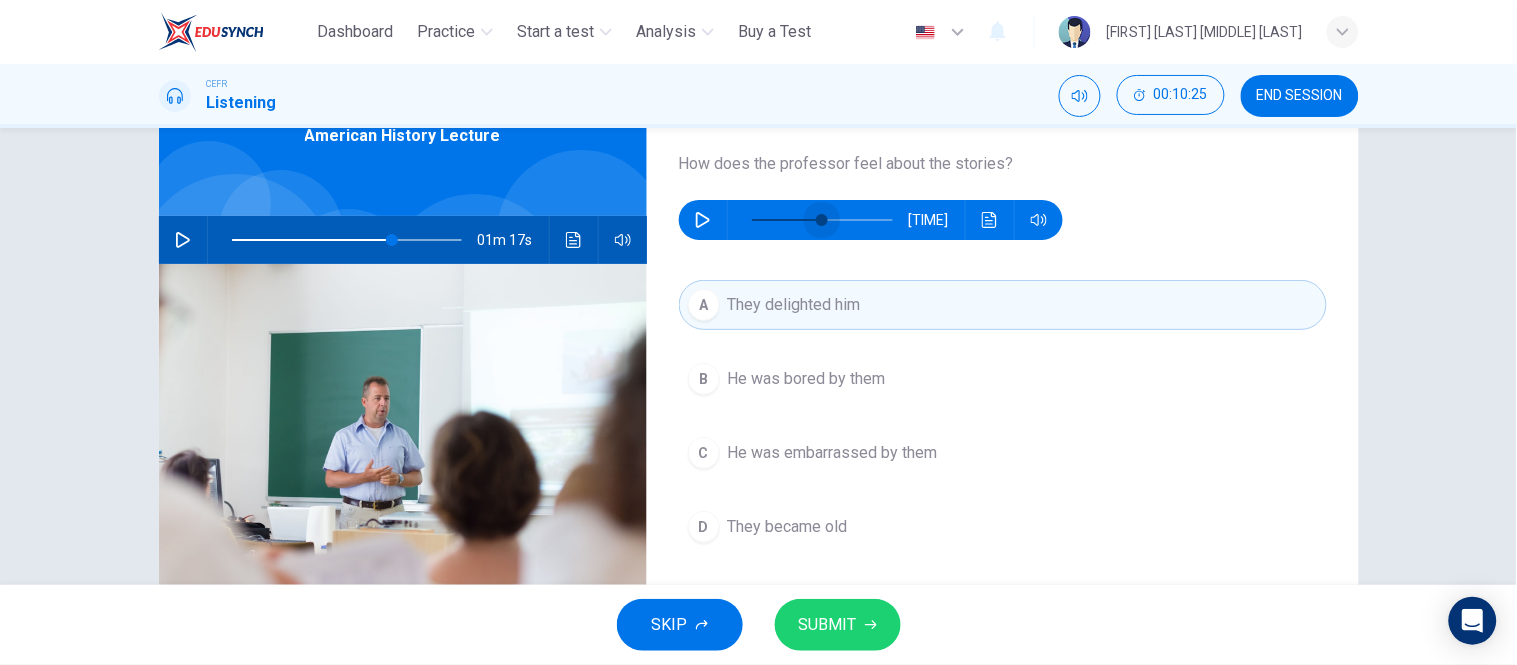 click at bounding box center [822, 220] 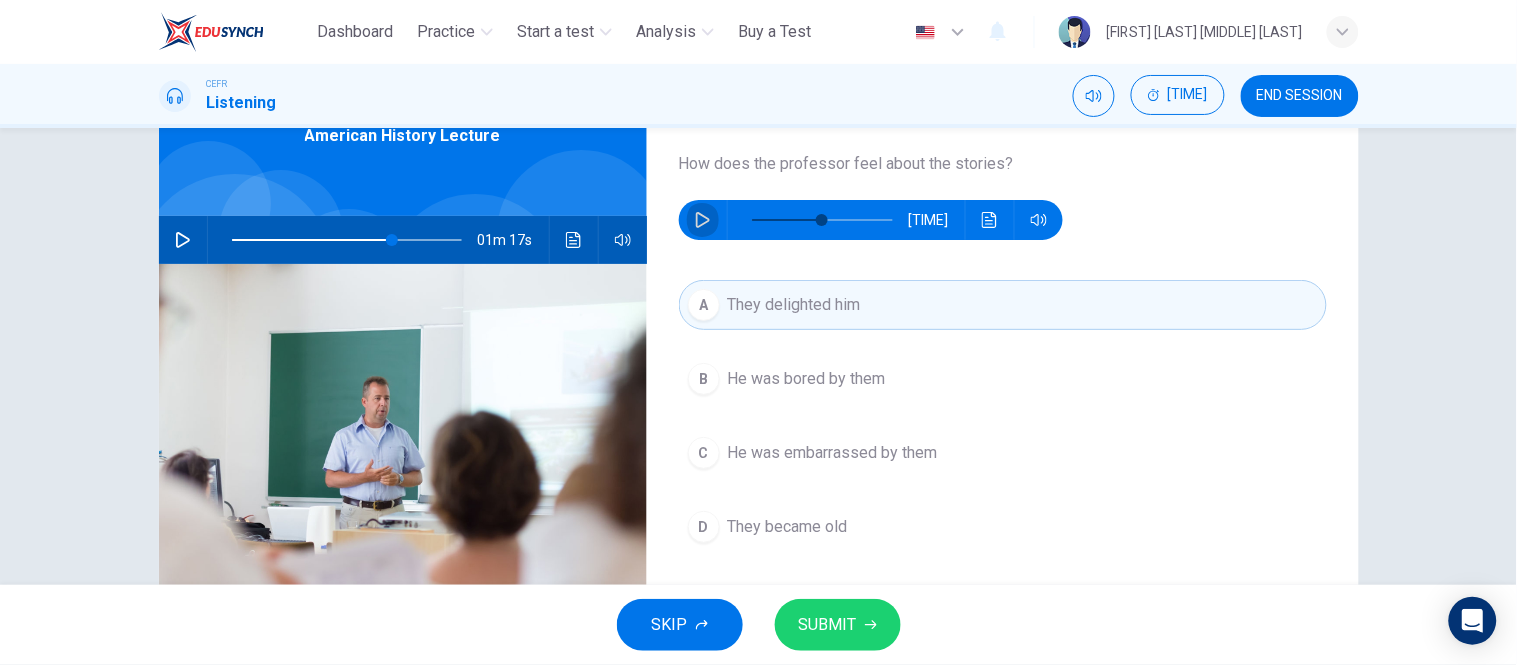 click at bounding box center [703, 220] 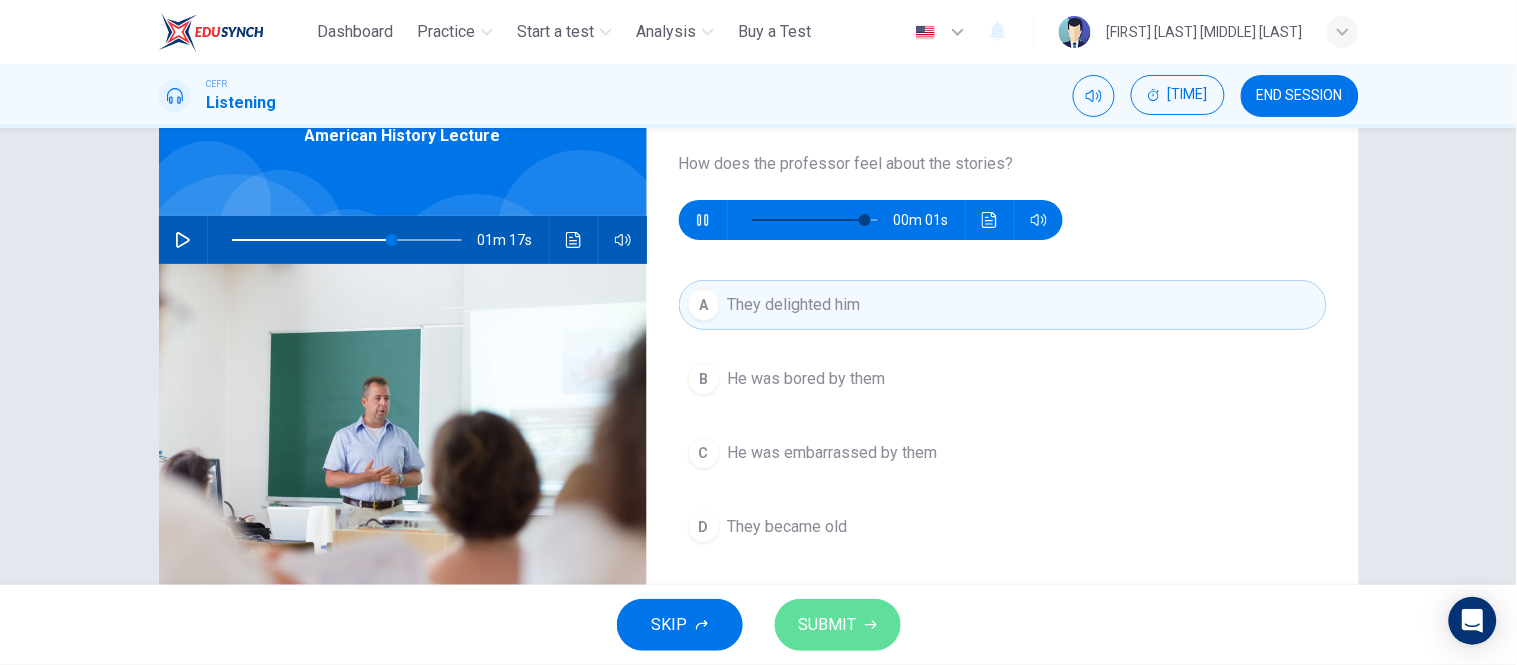 click on "SUBMIT" at bounding box center [828, 625] 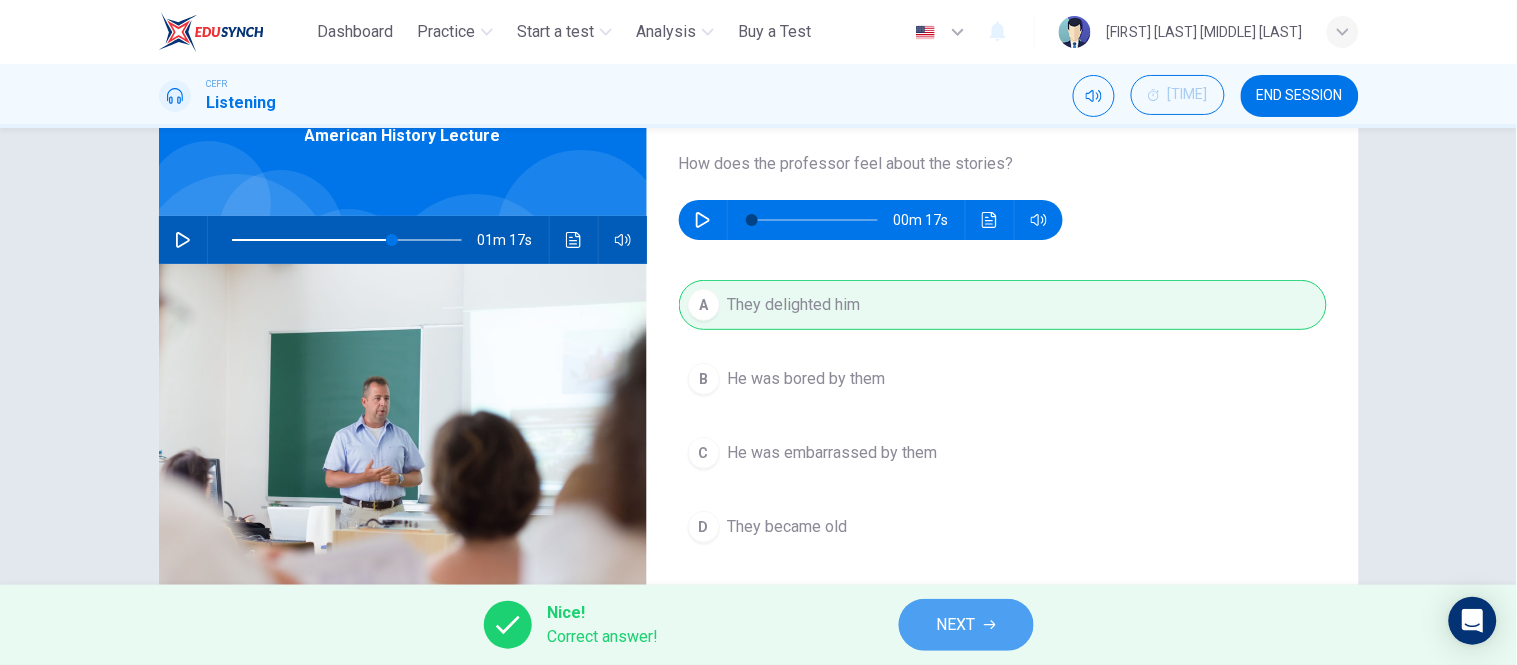 click on "NEXT" at bounding box center (956, 625) 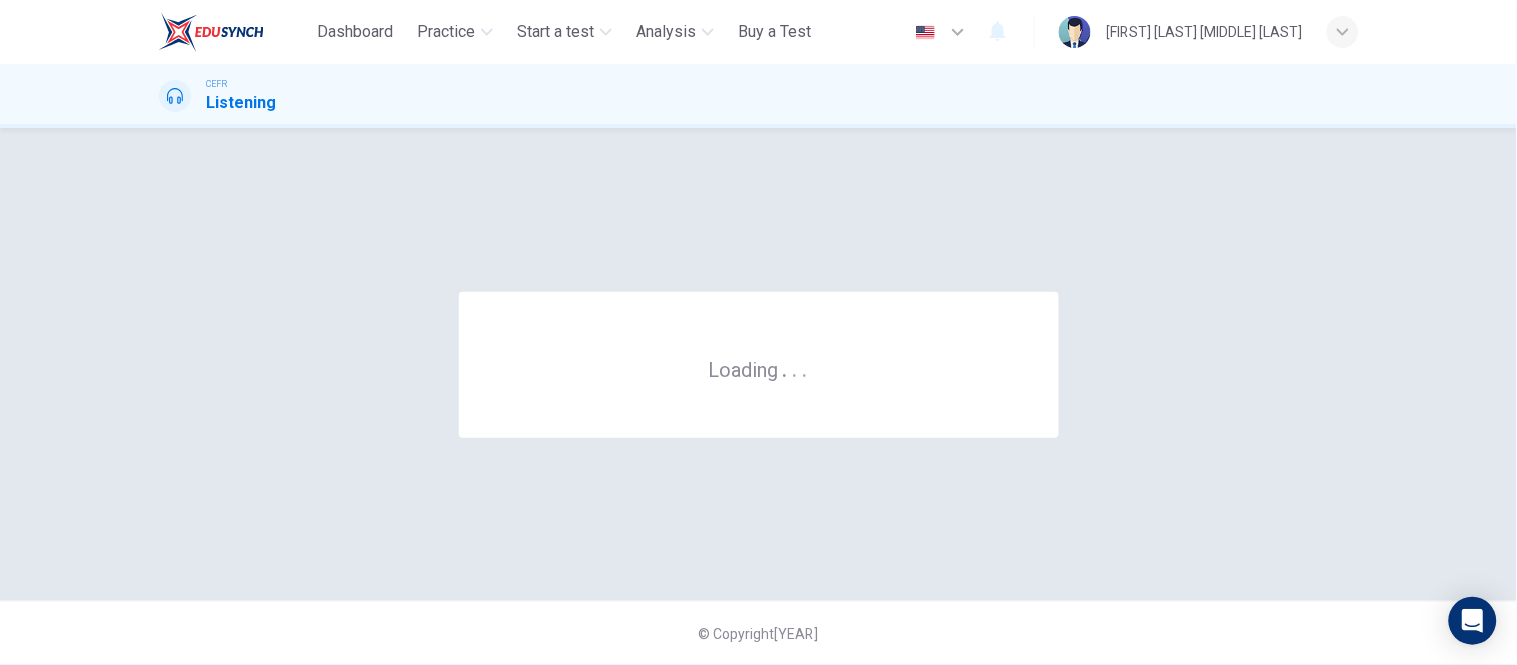 scroll, scrollTop: 0, scrollLeft: 0, axis: both 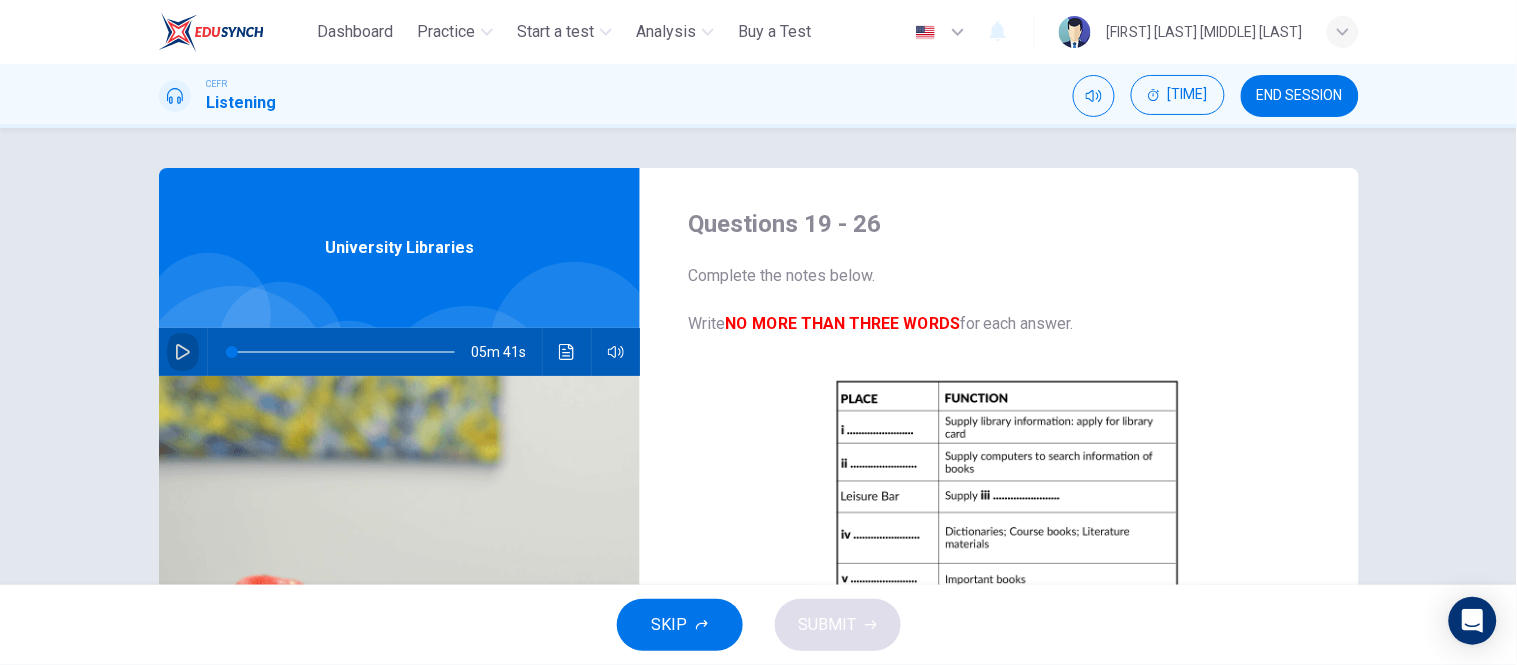 click at bounding box center [183, 352] 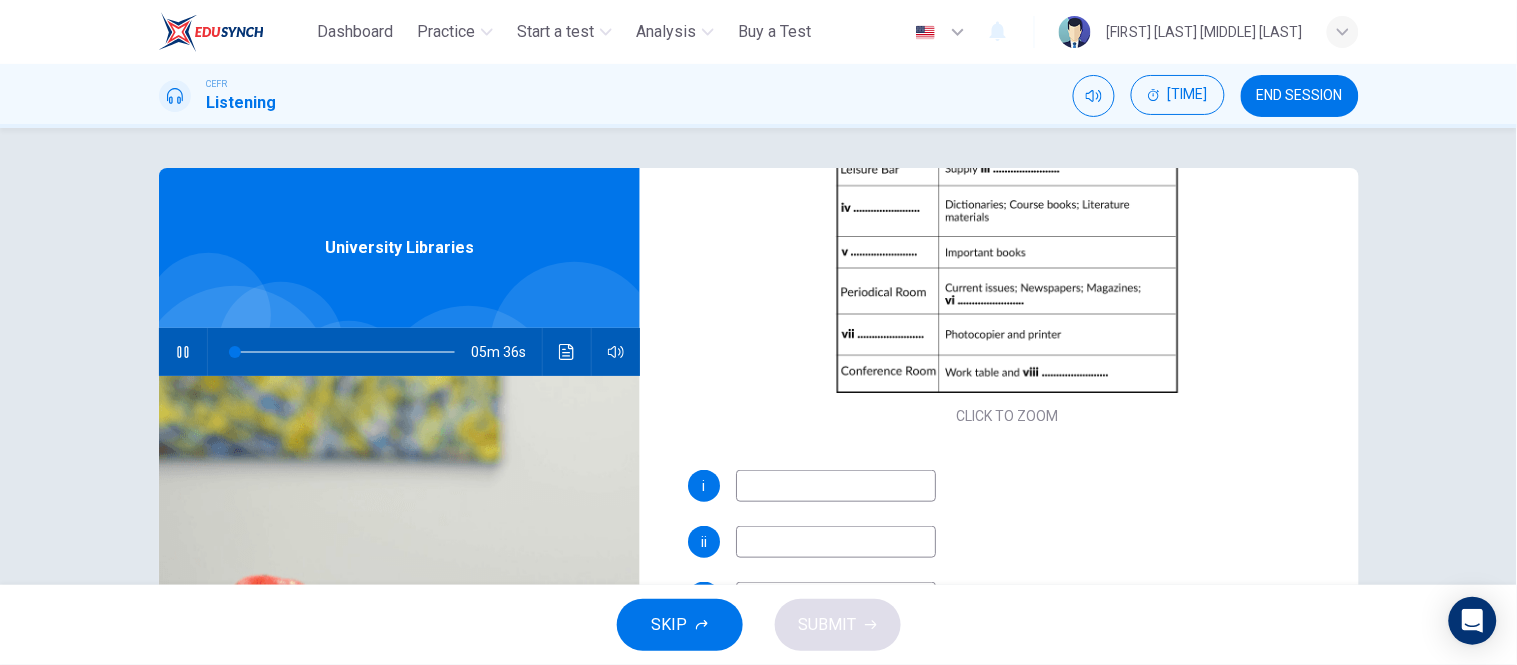 scroll, scrollTop: 328, scrollLeft: 0, axis: vertical 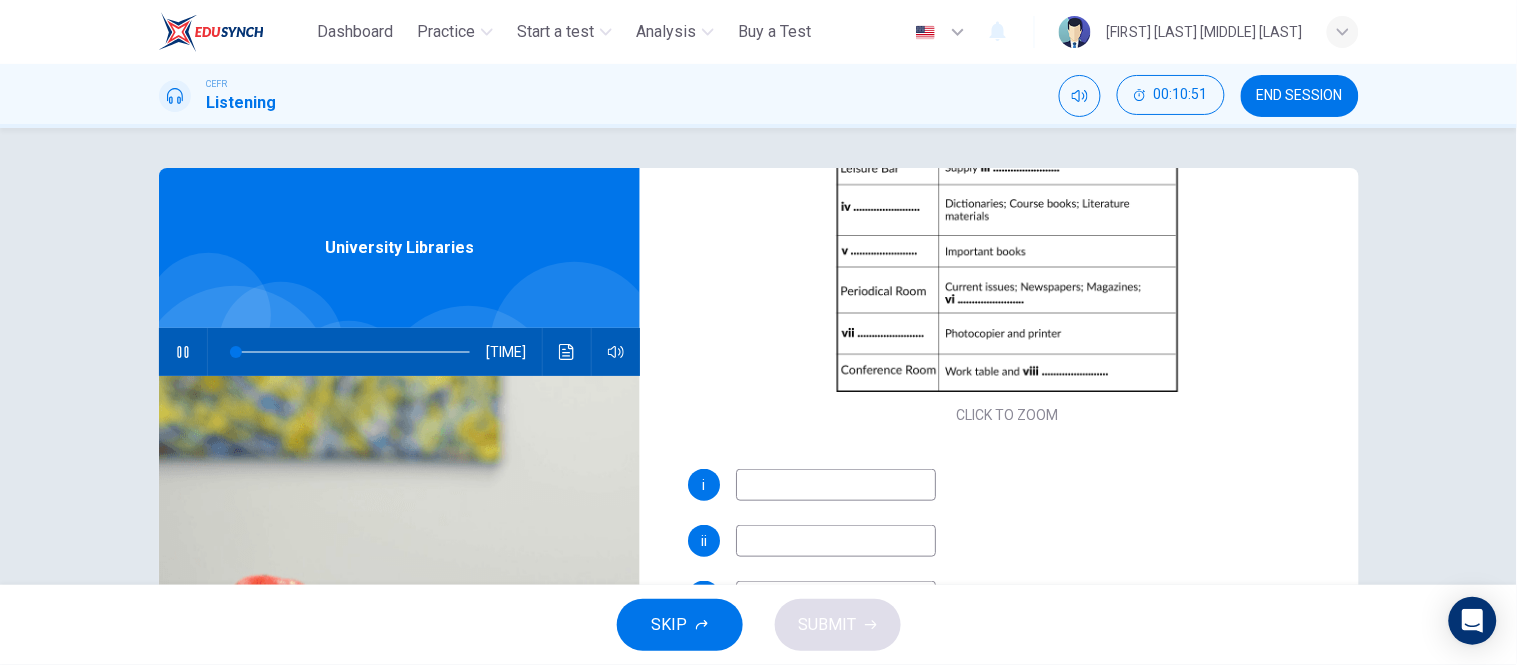 click at bounding box center [836, 485] 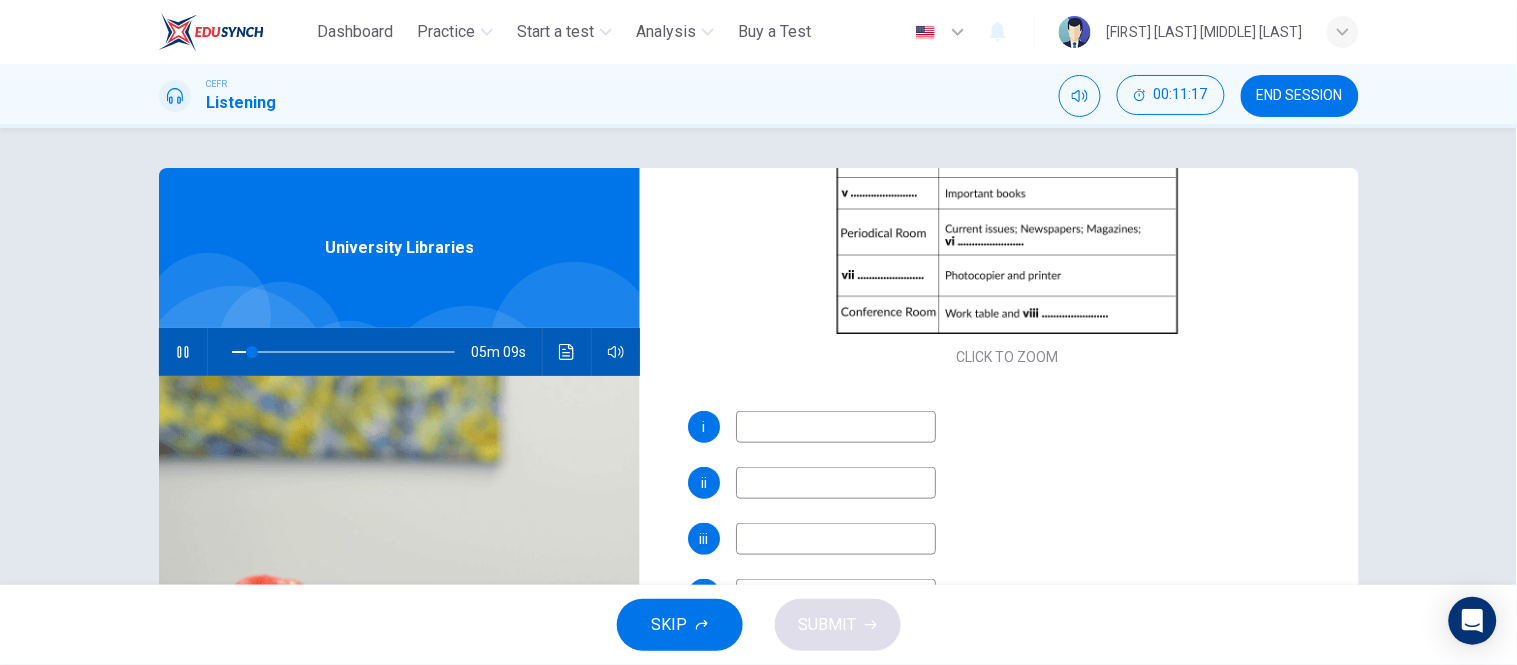 scroll, scrollTop: 211, scrollLeft: 0, axis: vertical 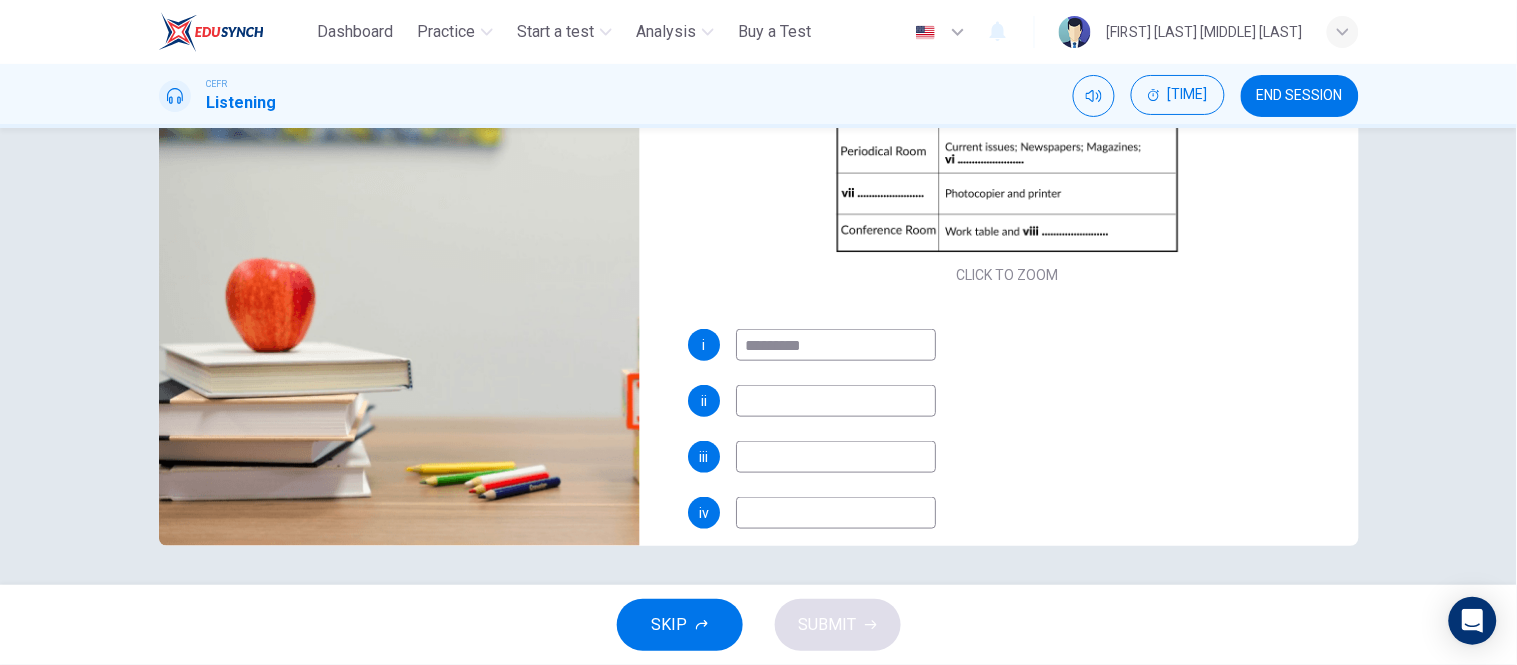 type on "*********" 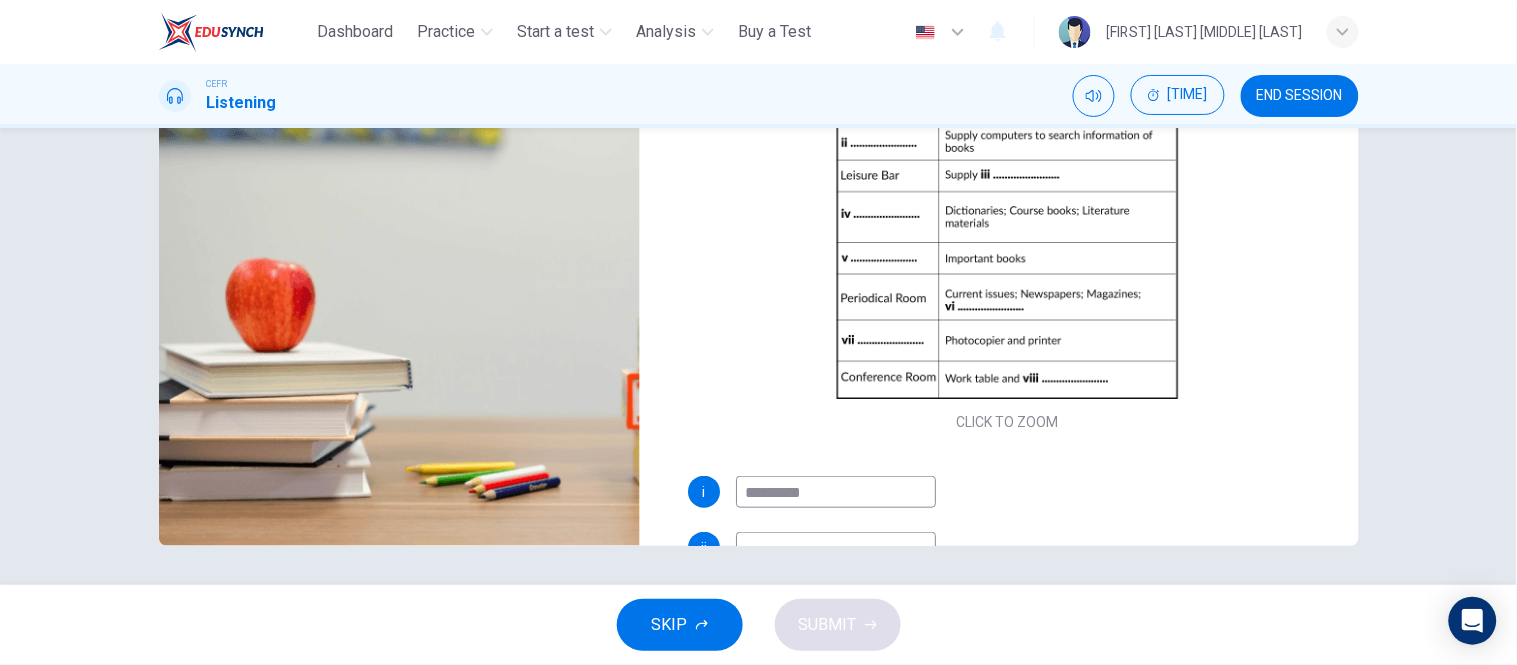 scroll, scrollTop: 0, scrollLeft: 0, axis: both 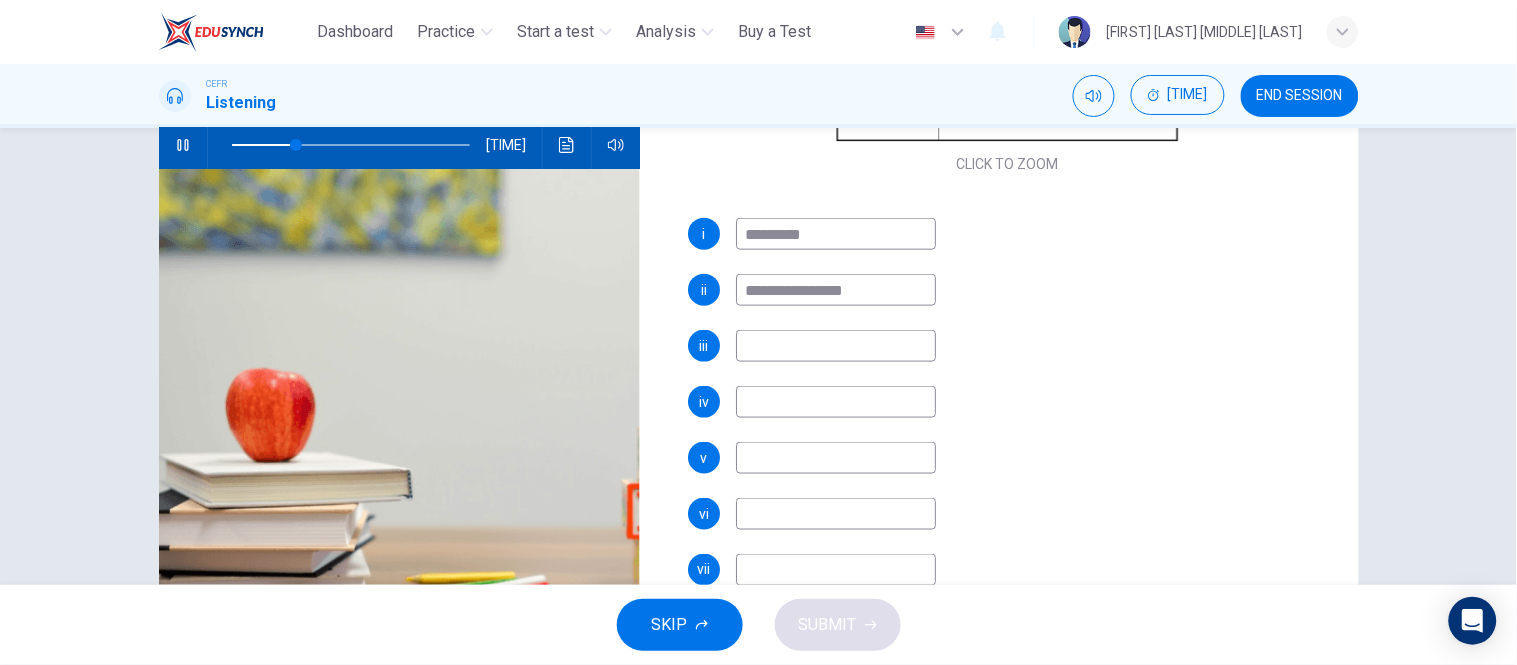 type on "**********" 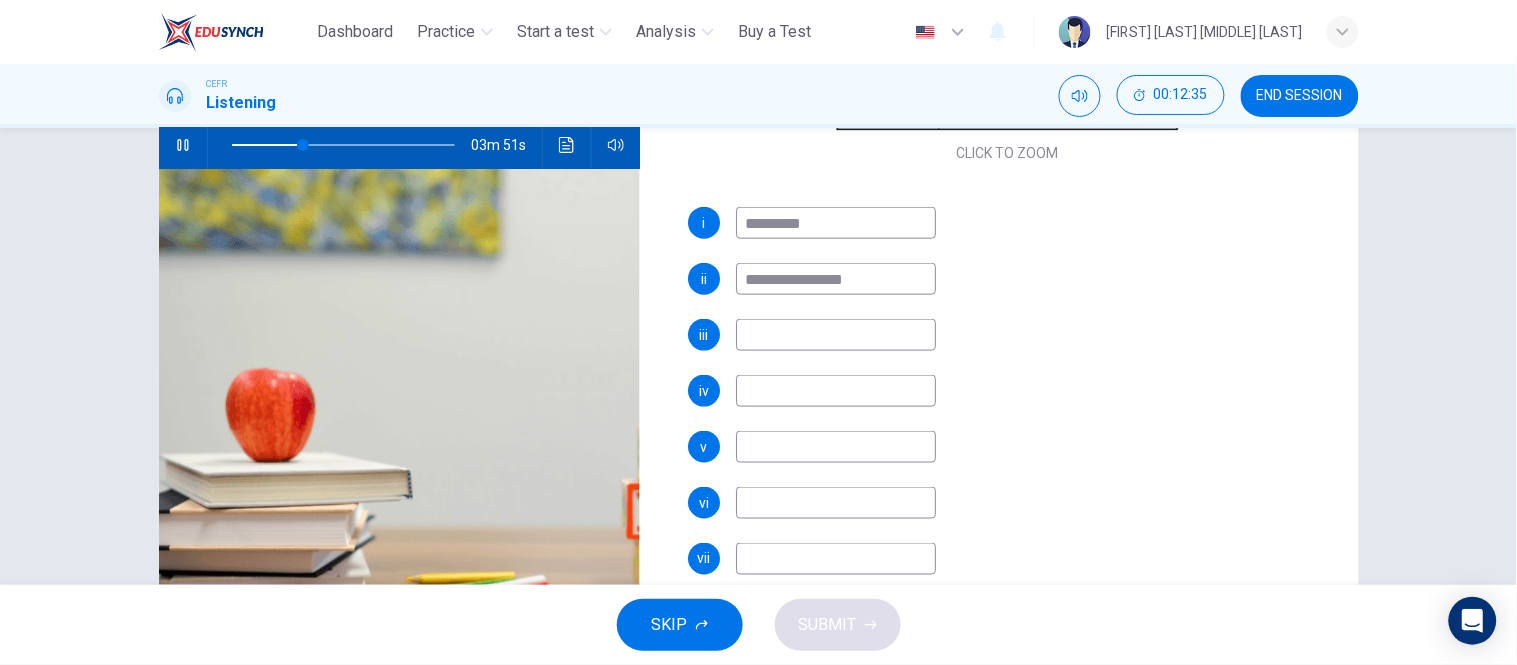scroll, scrollTop: 397, scrollLeft: 0, axis: vertical 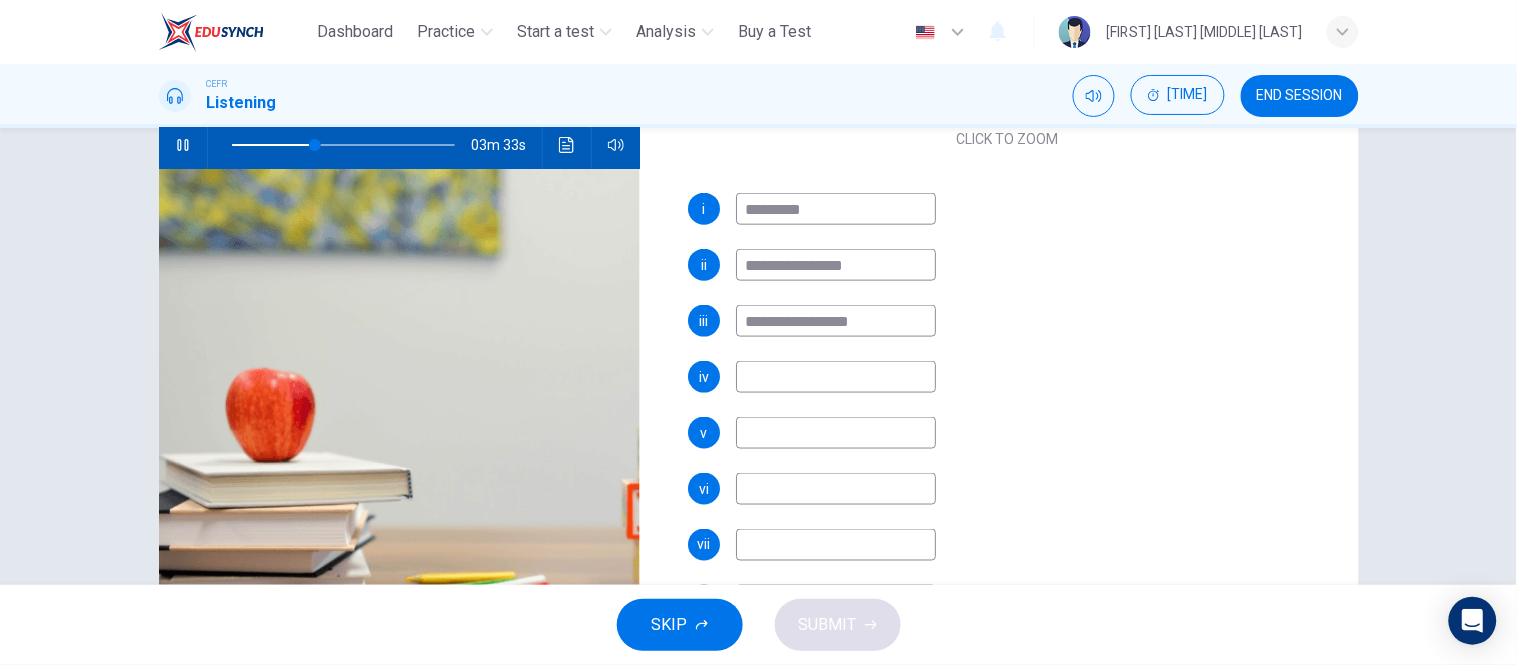 type on "**********" 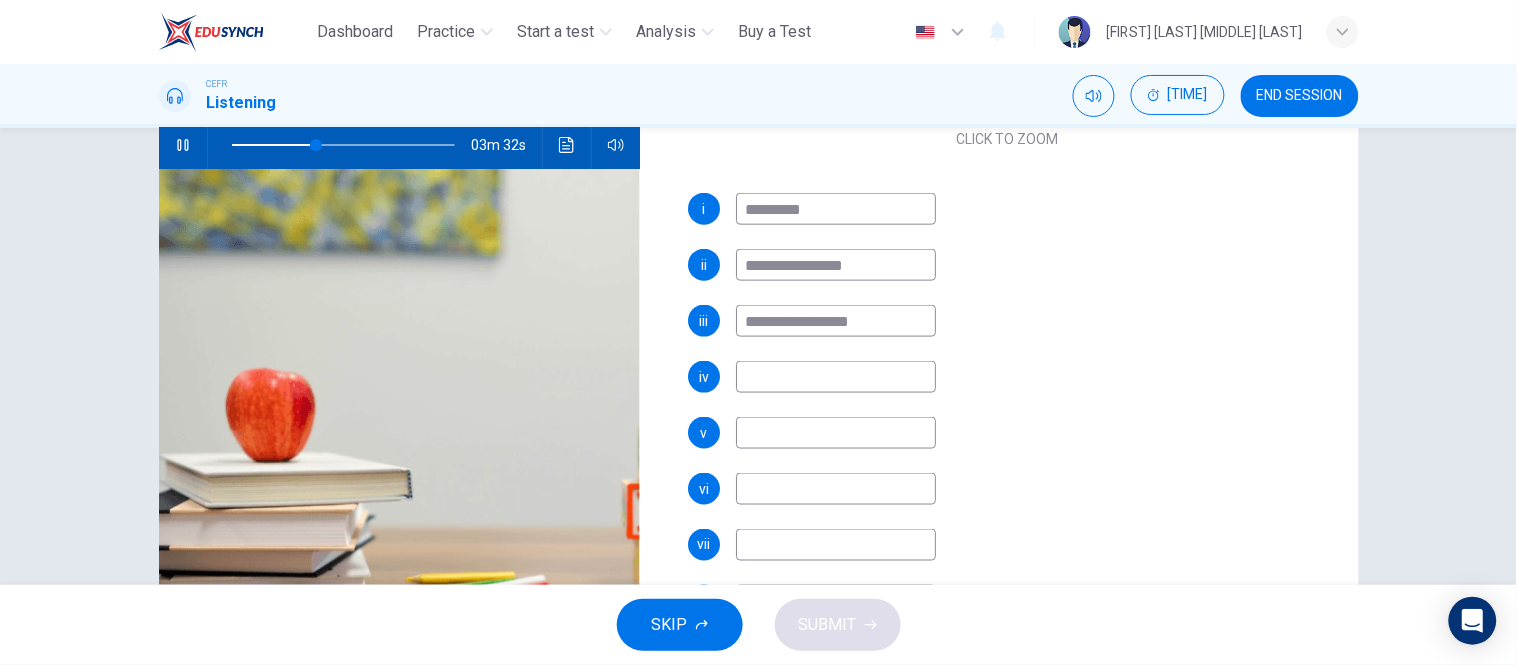 click at bounding box center [836, 209] 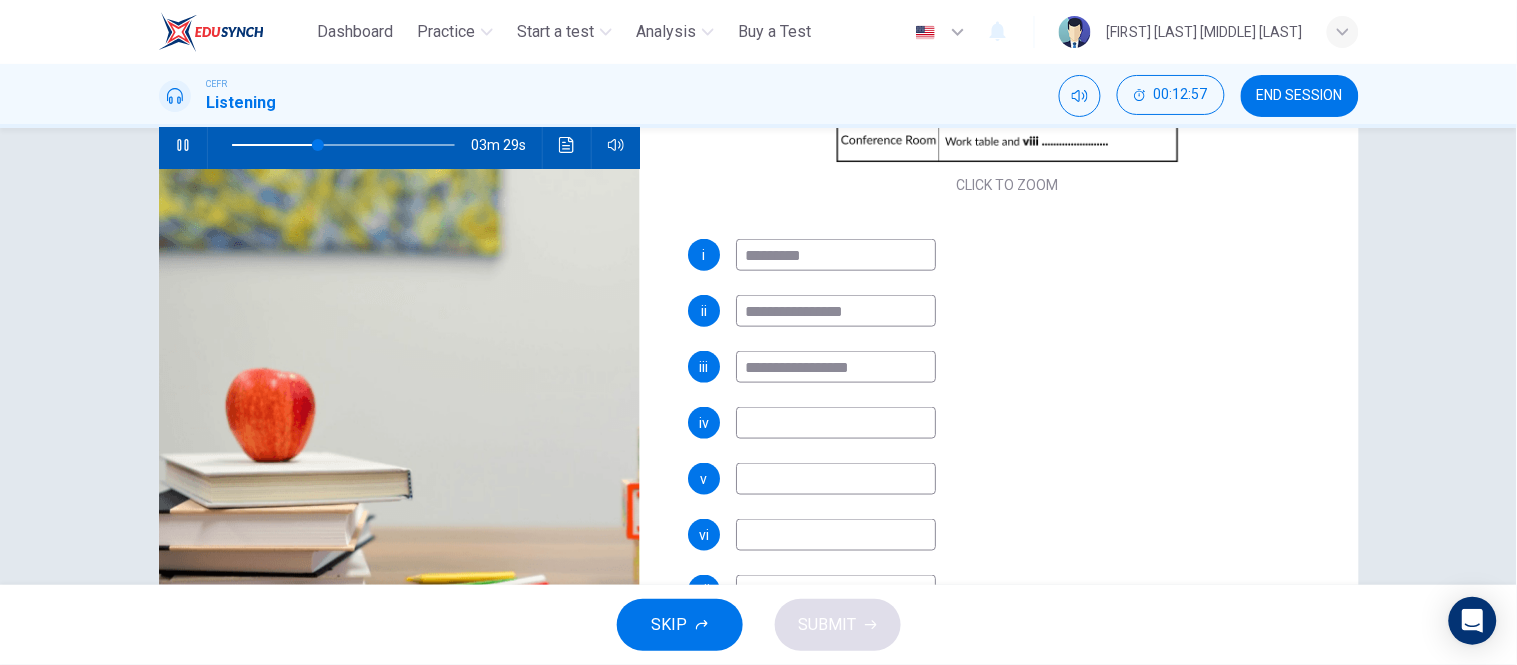 scroll, scrollTop: 352, scrollLeft: 0, axis: vertical 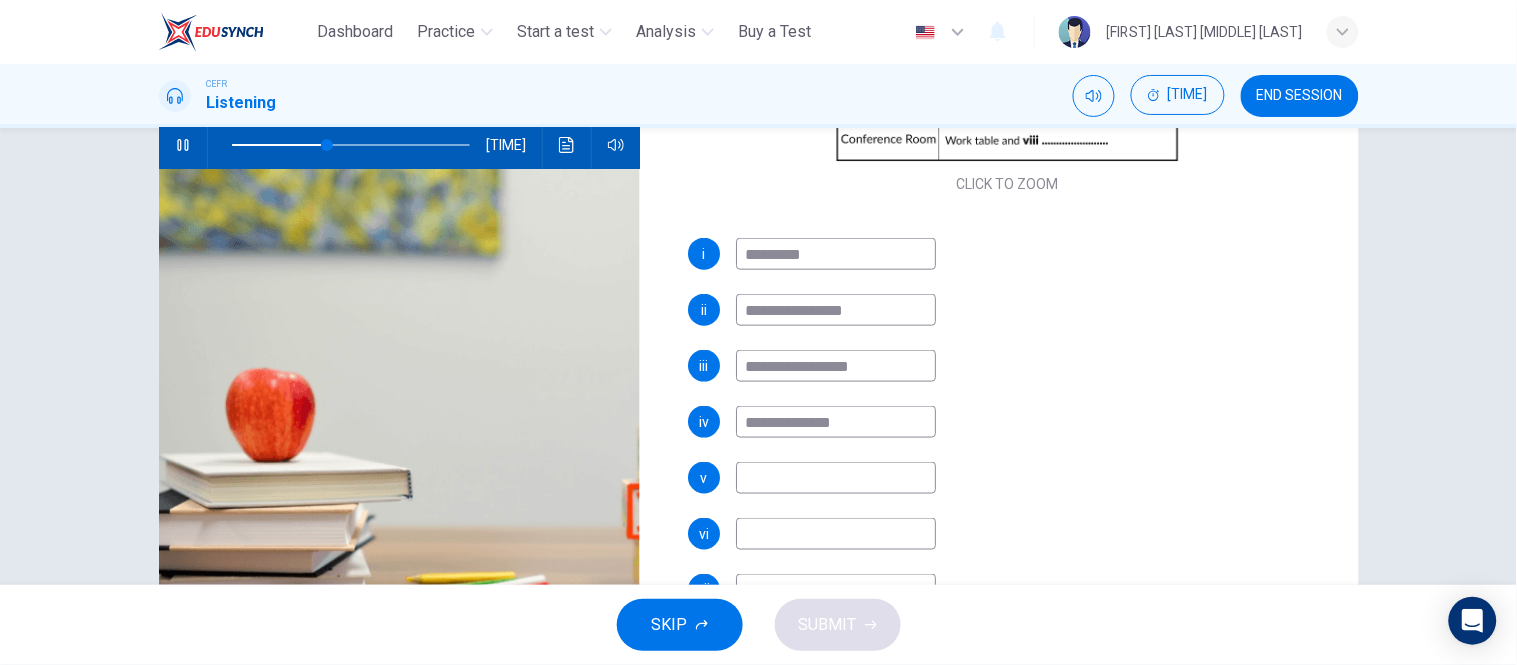 type on "**********" 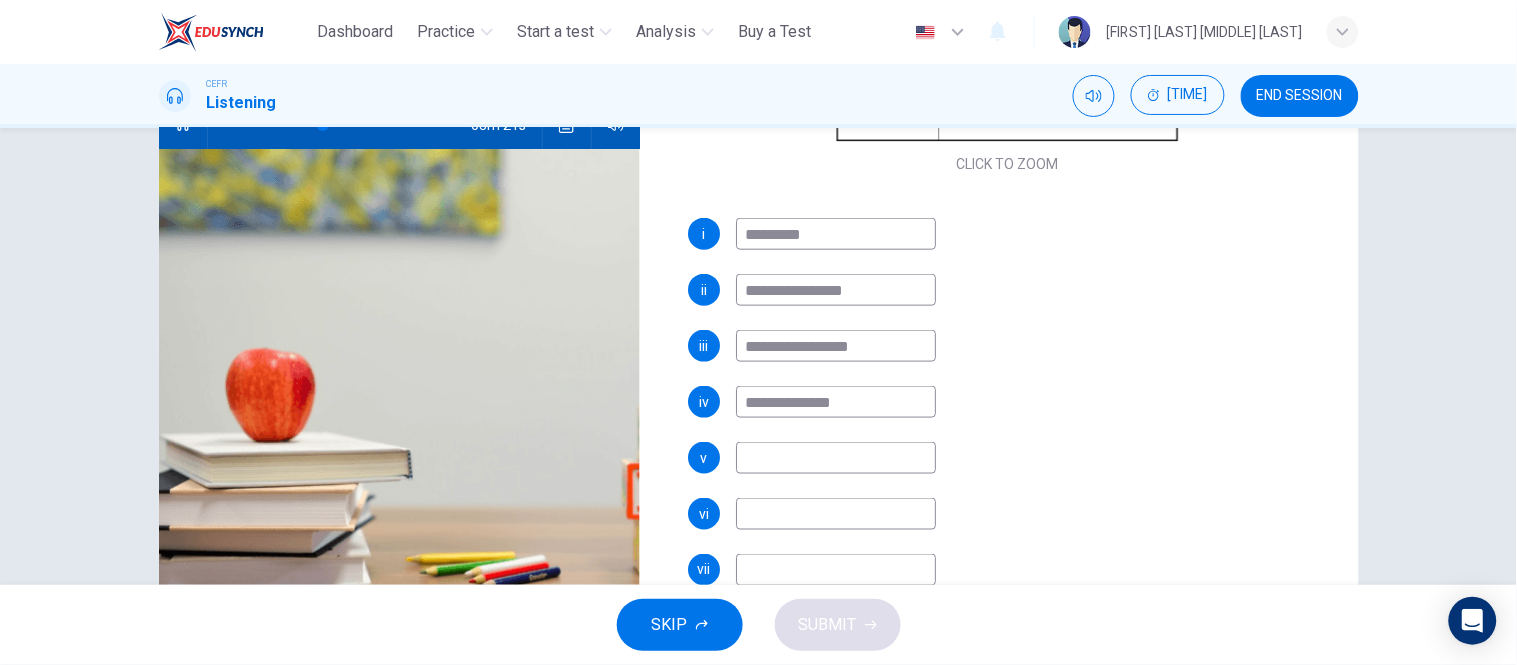 scroll, scrollTop: 231, scrollLeft: 0, axis: vertical 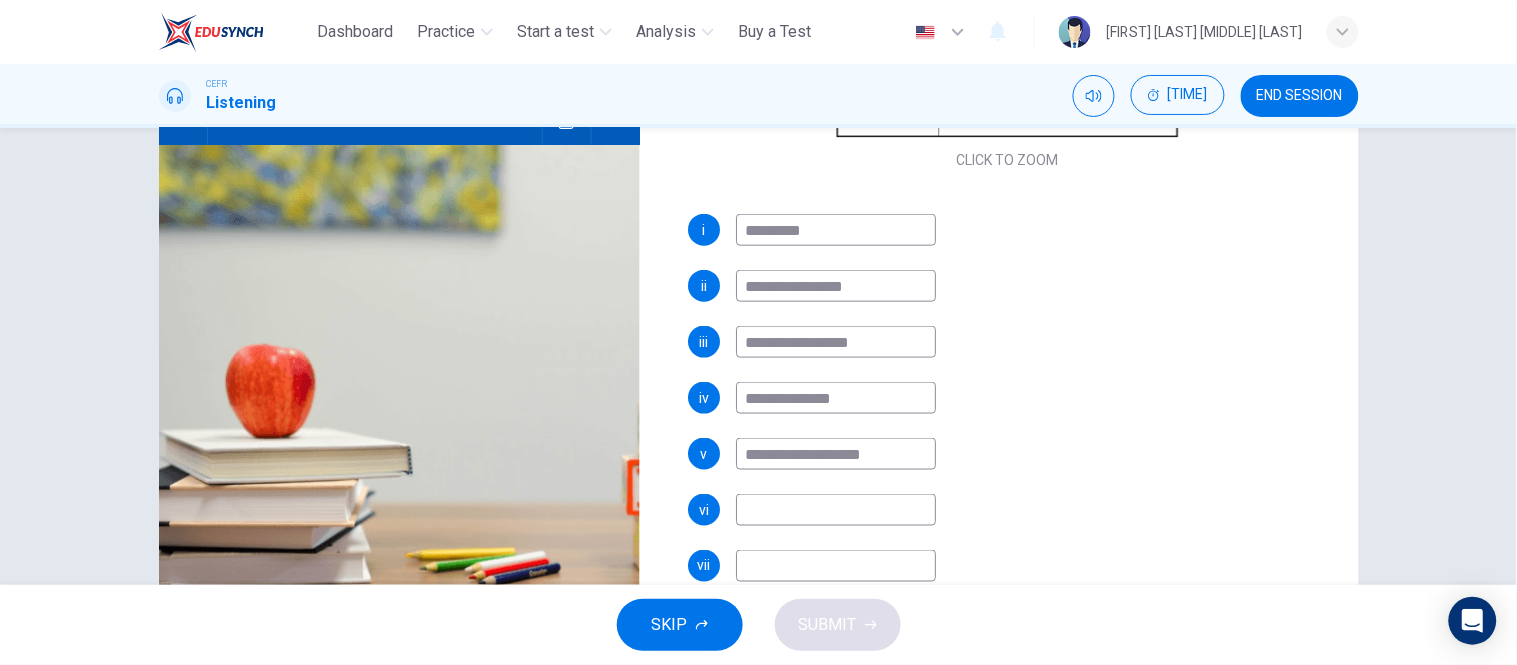 type on "**********" 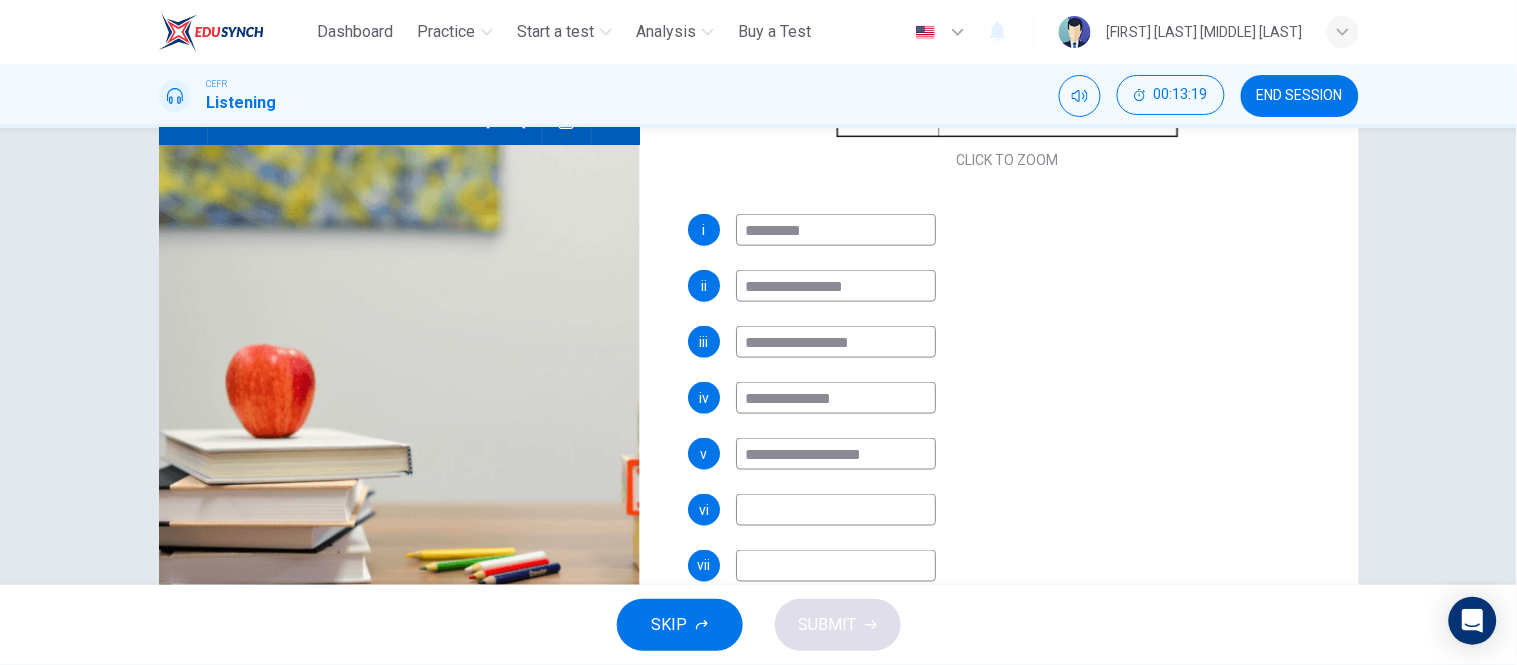 click at bounding box center (836, 230) 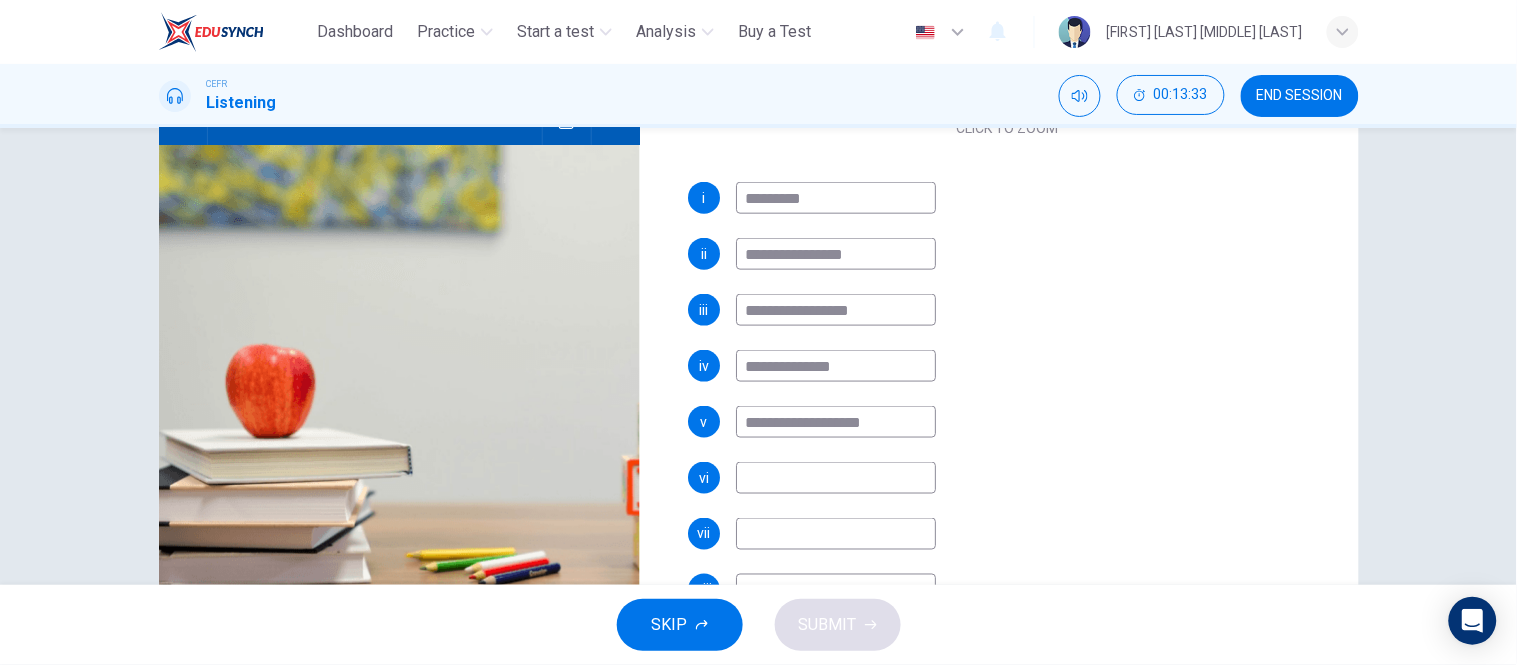 scroll, scrollTop: 397, scrollLeft: 0, axis: vertical 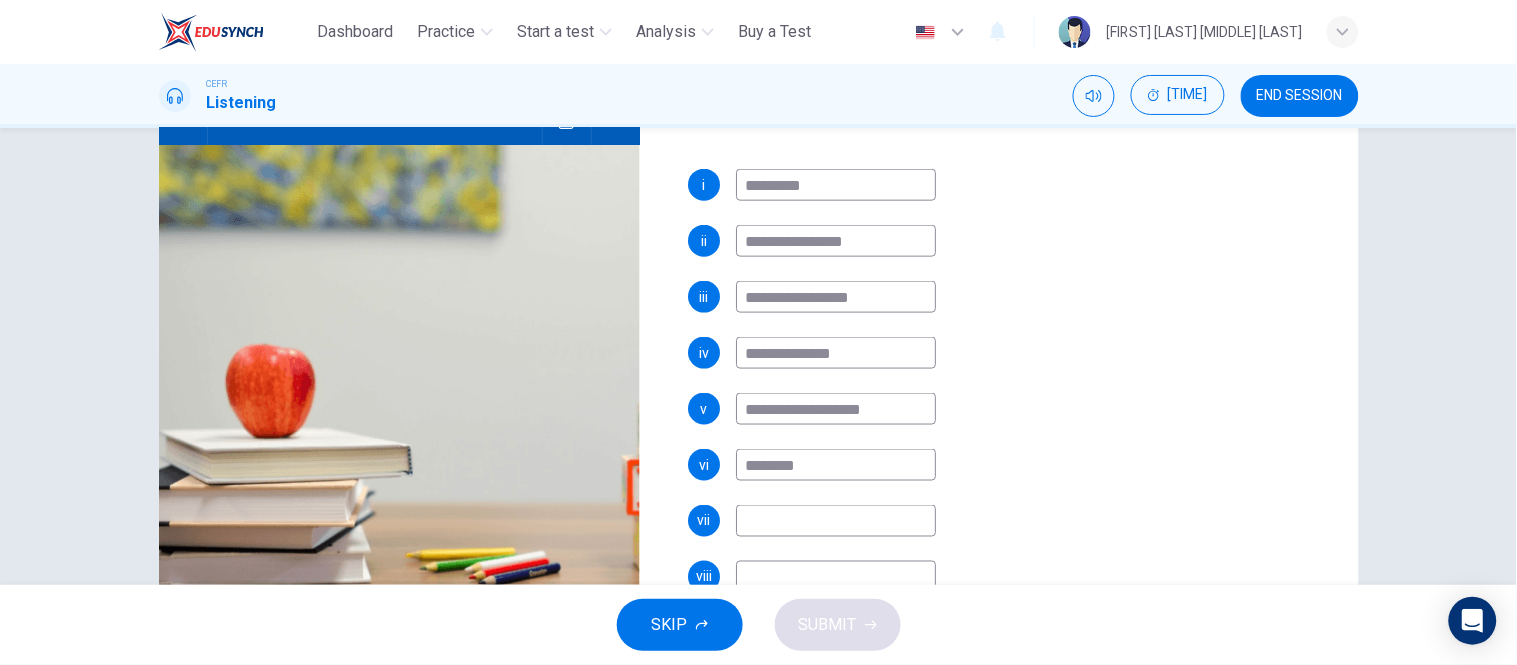 type on "********" 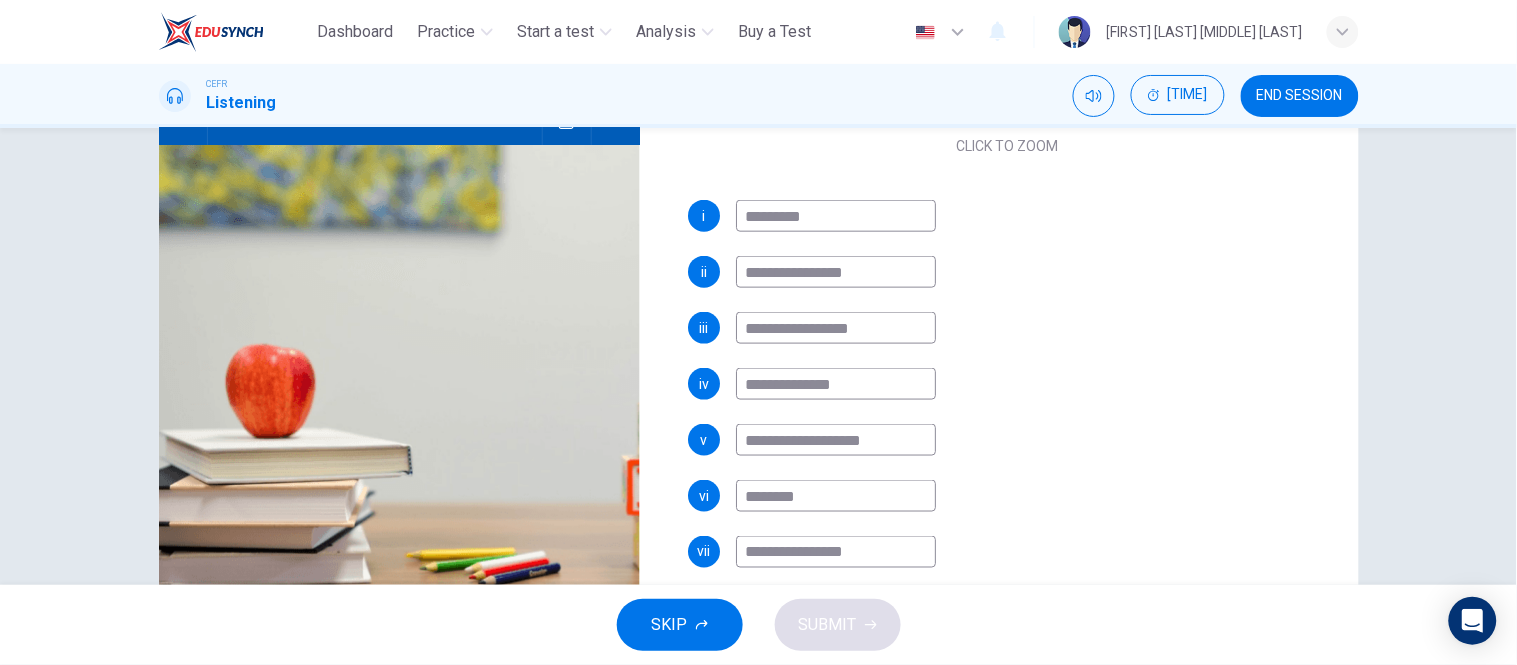 scroll, scrollTop: 397, scrollLeft: 0, axis: vertical 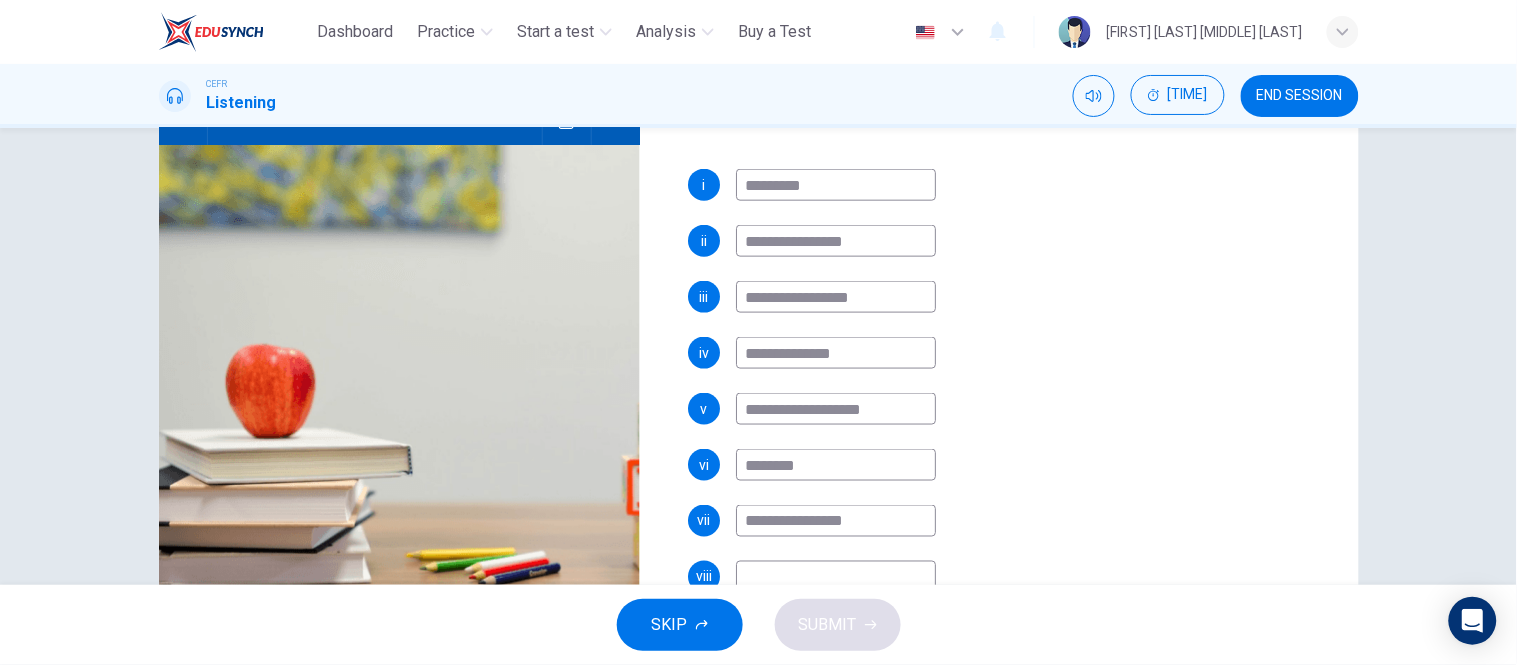 click at bounding box center (836, 185) 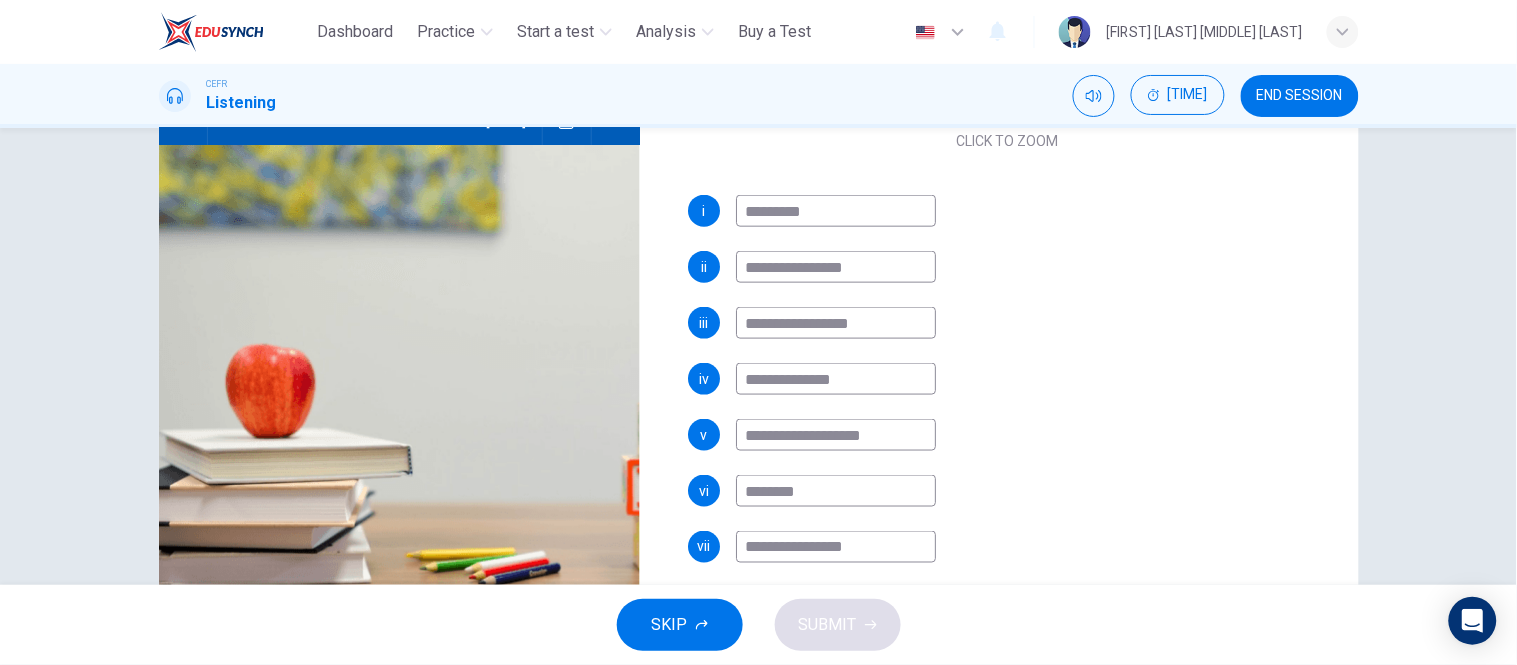 scroll, scrollTop: 397, scrollLeft: 0, axis: vertical 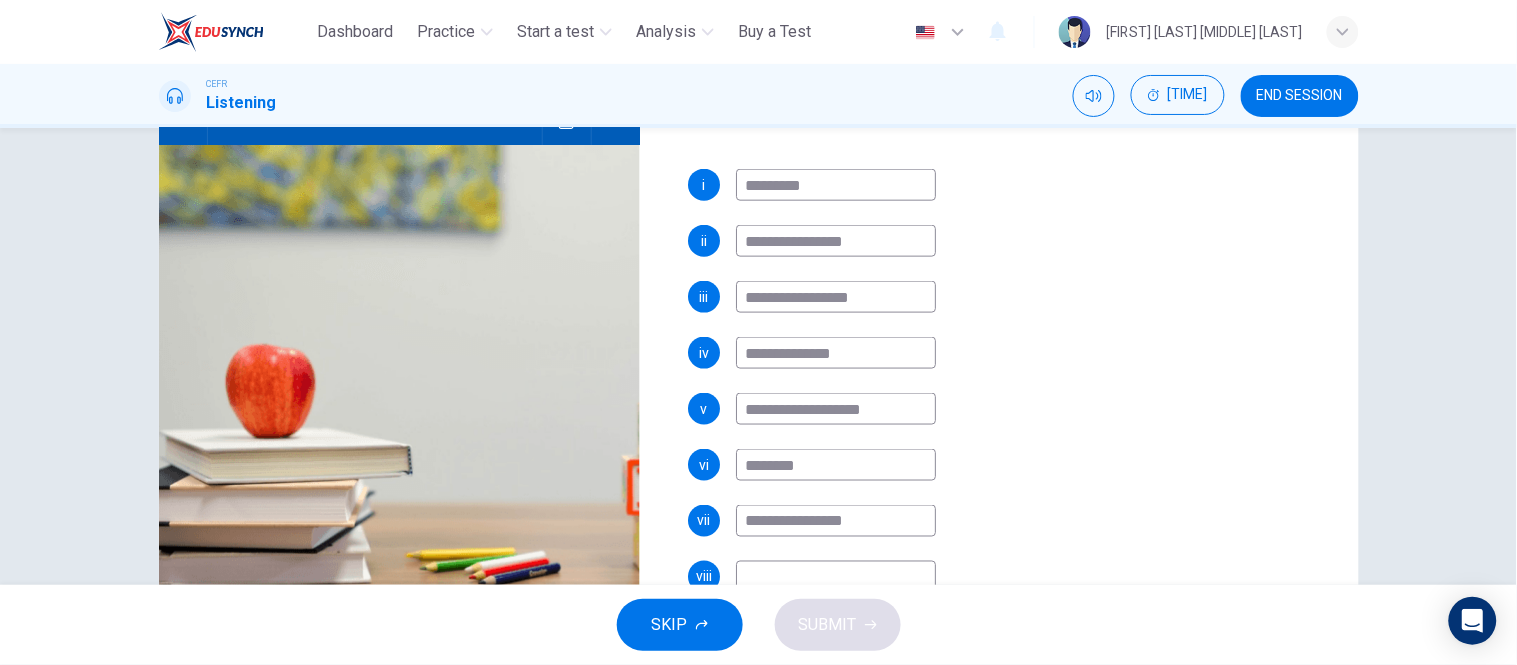 drag, startPoint x: 886, startPoint y: 521, endPoint x: 697, endPoint y: 516, distance: 189.06613 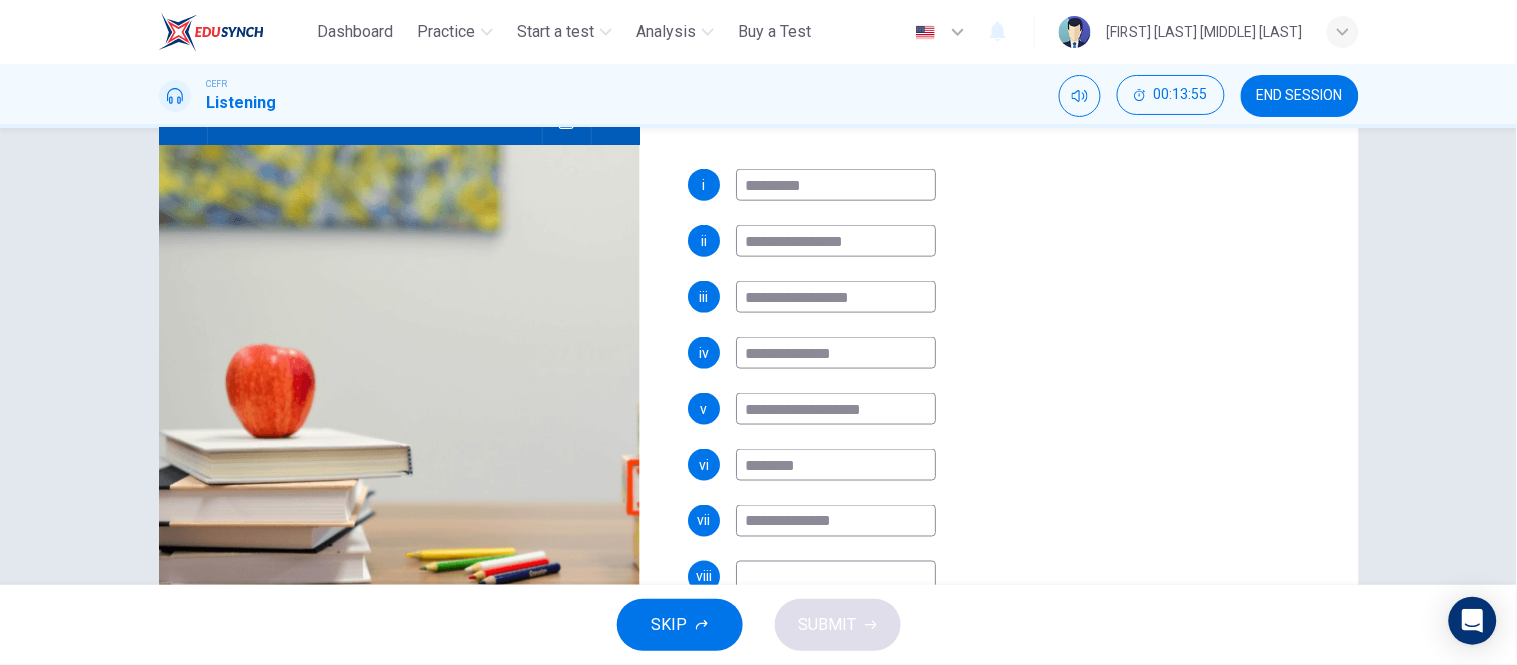 type on "**********" 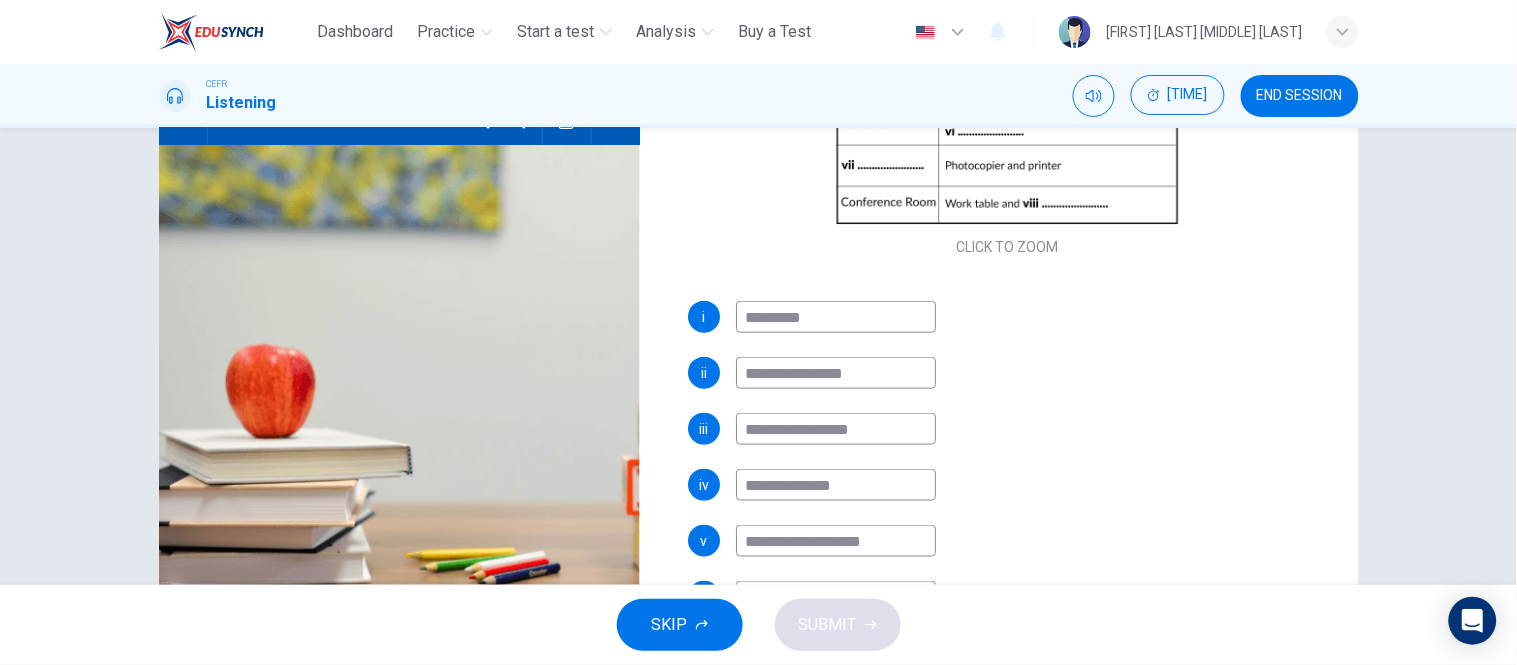scroll, scrollTop: 397, scrollLeft: 0, axis: vertical 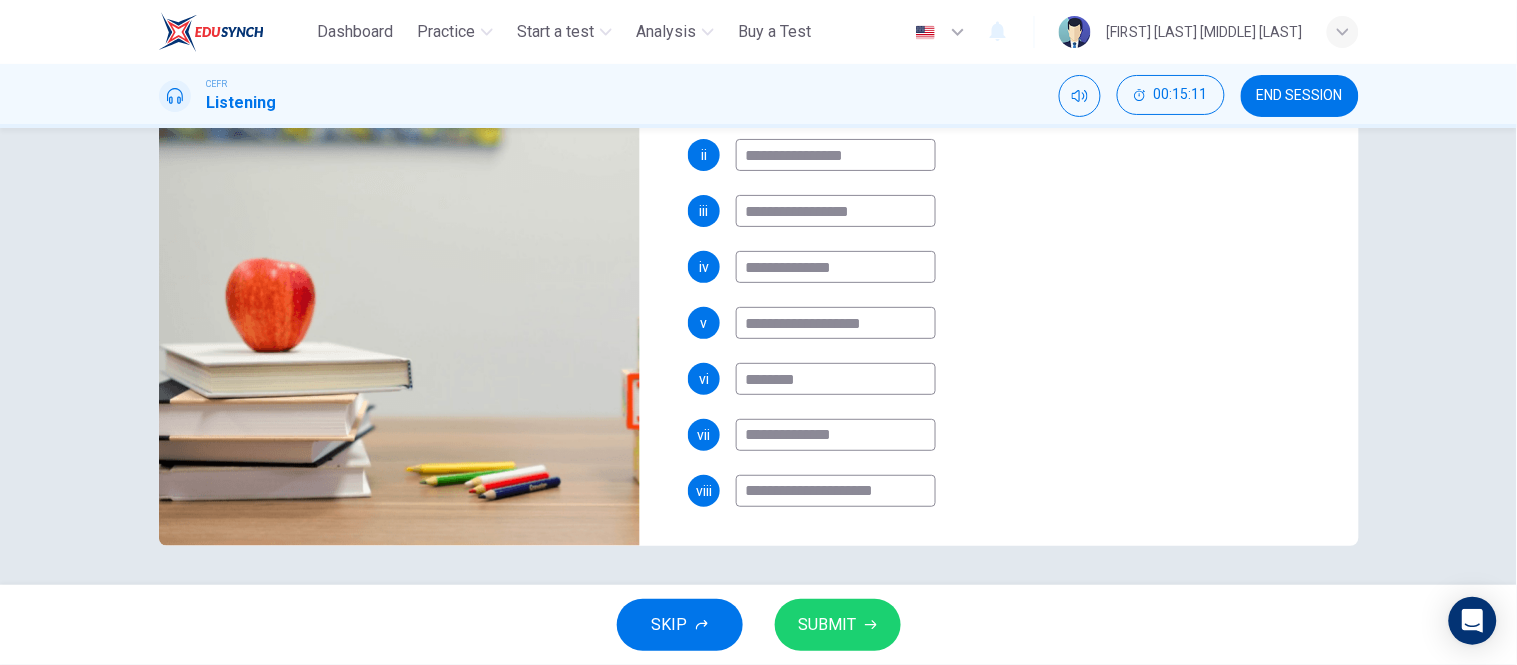 type on "**********" 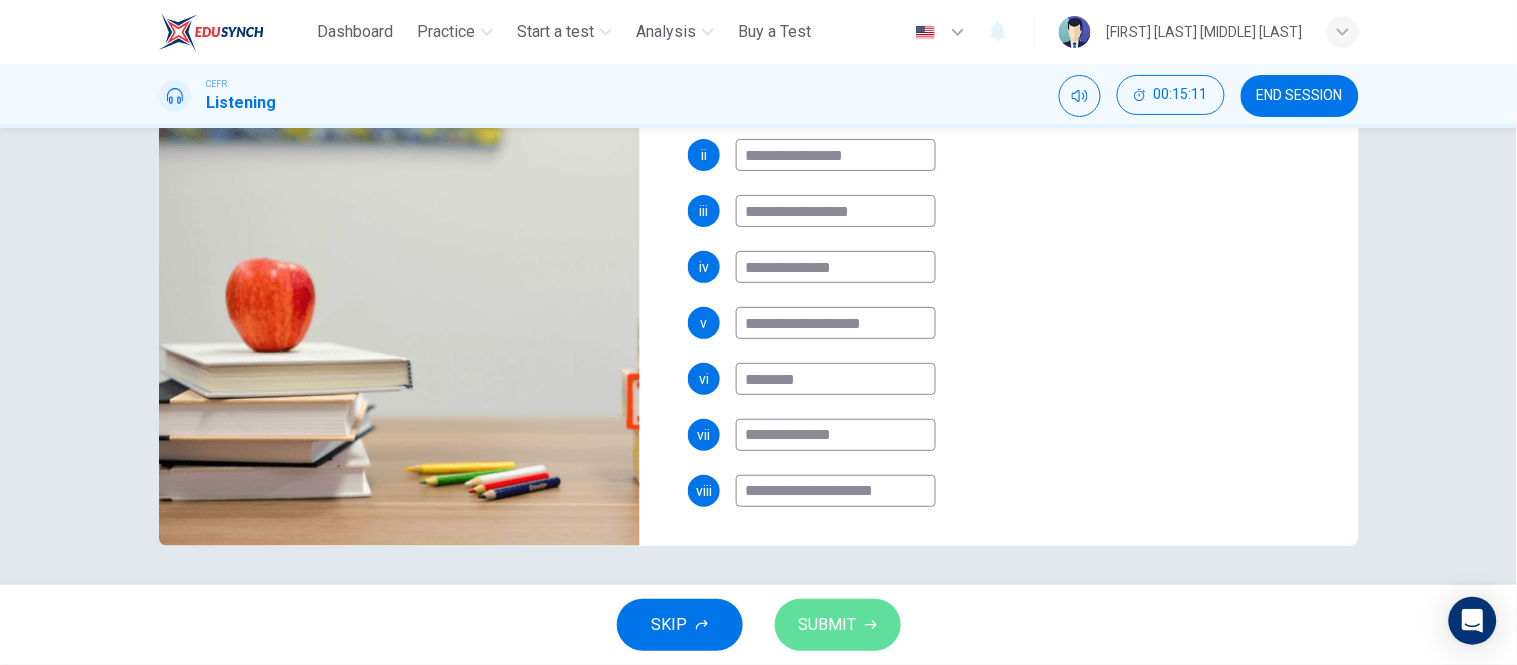 click at bounding box center (871, 625) 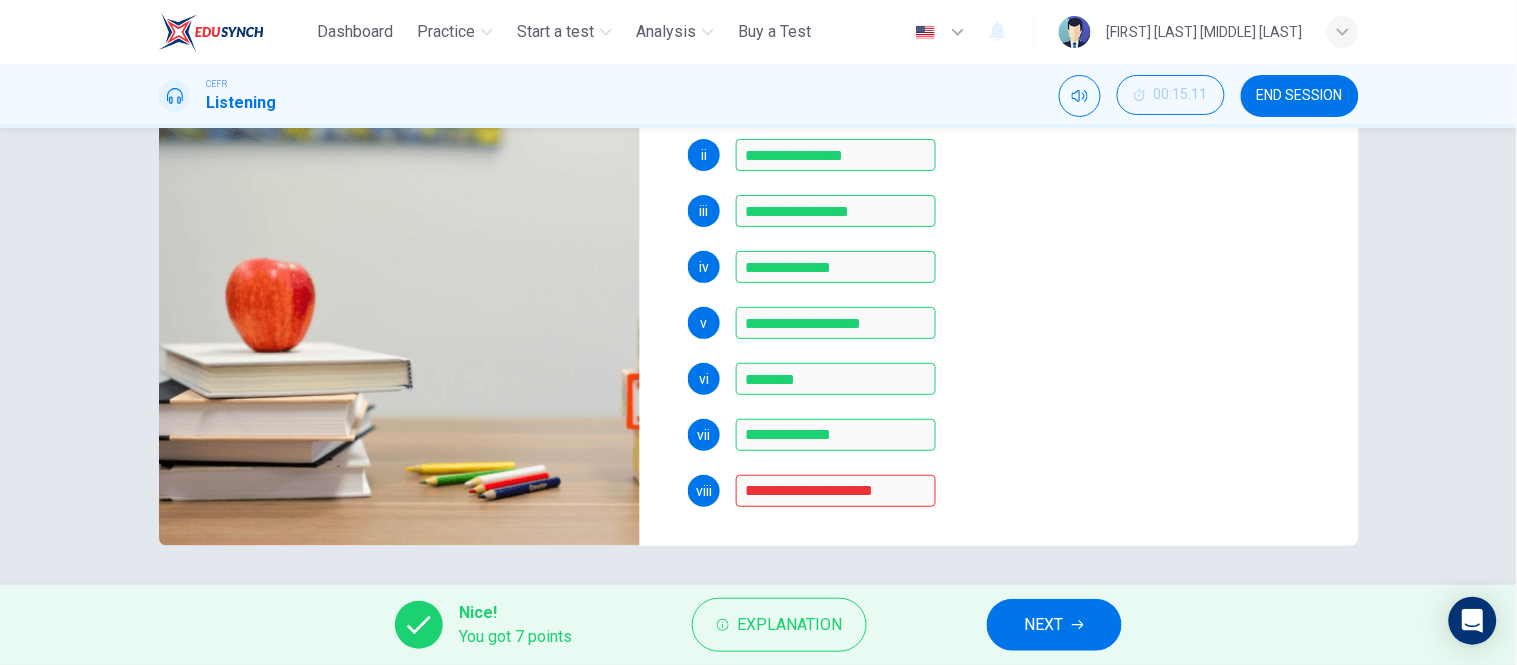 scroll, scrollTop: 303, scrollLeft: 0, axis: vertical 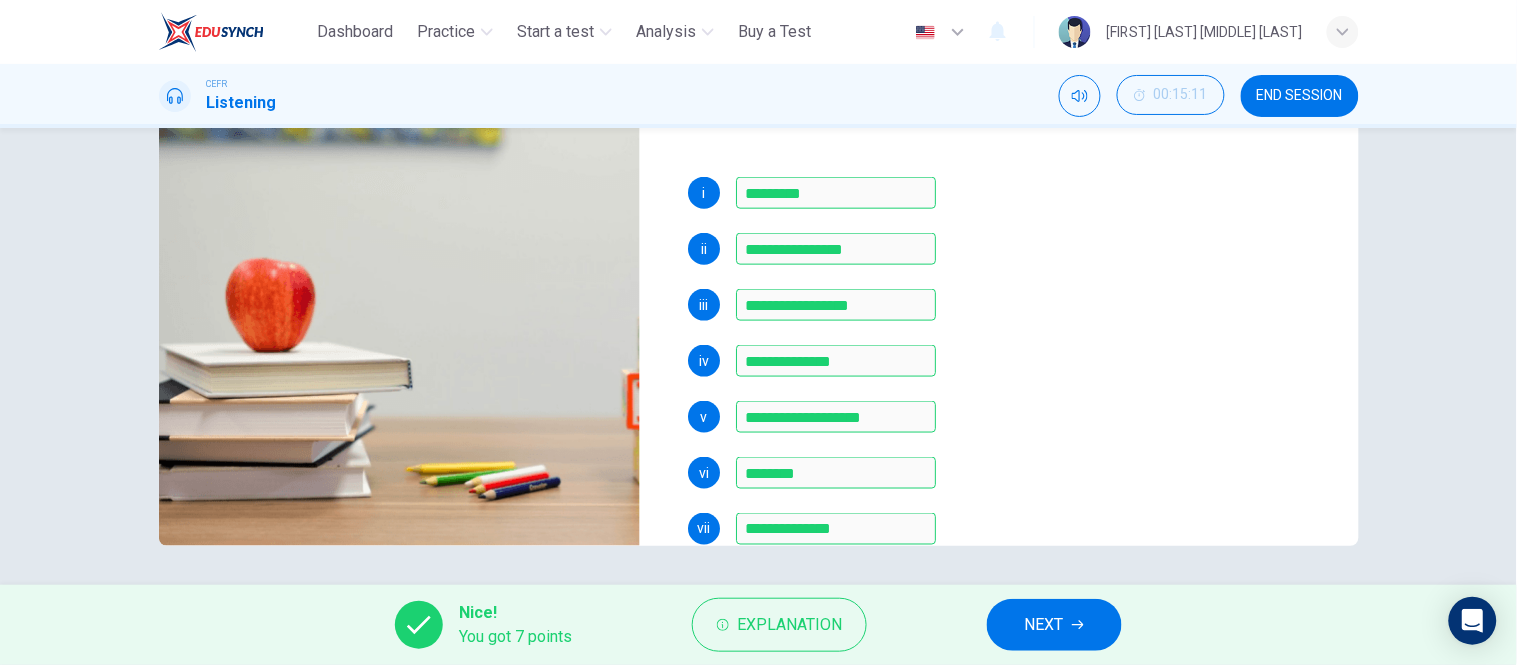 drag, startPoint x: 1046, startPoint y: 593, endPoint x: 1057, endPoint y: 620, distance: 29.15476 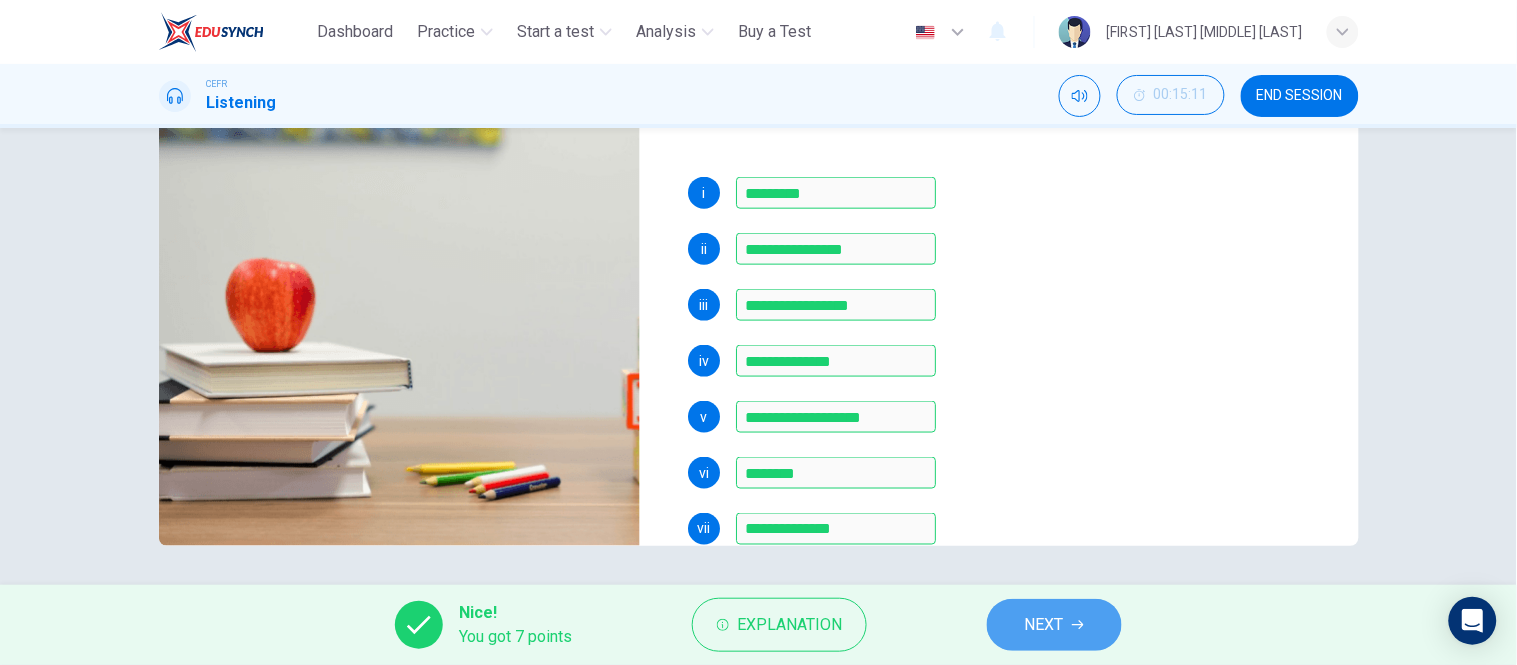 click on "NEXT" at bounding box center [1044, 625] 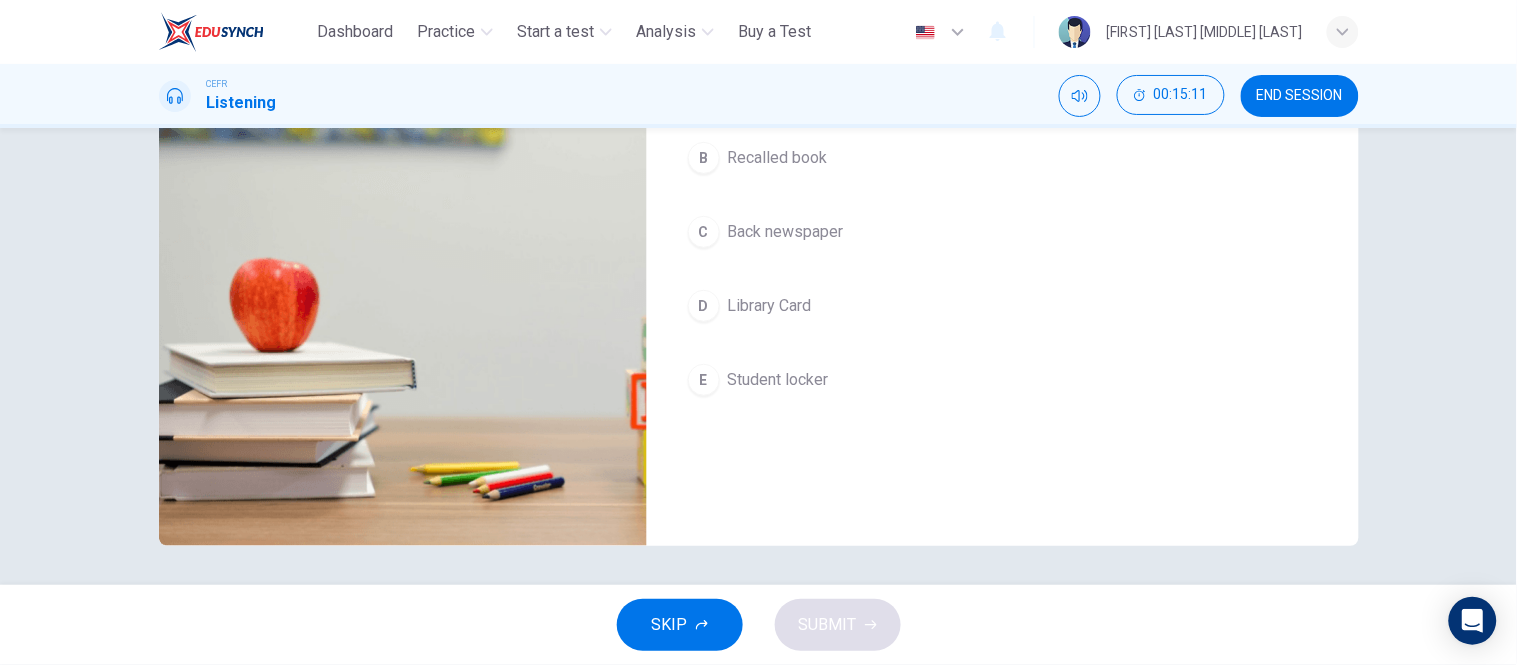 scroll, scrollTop: 0, scrollLeft: 0, axis: both 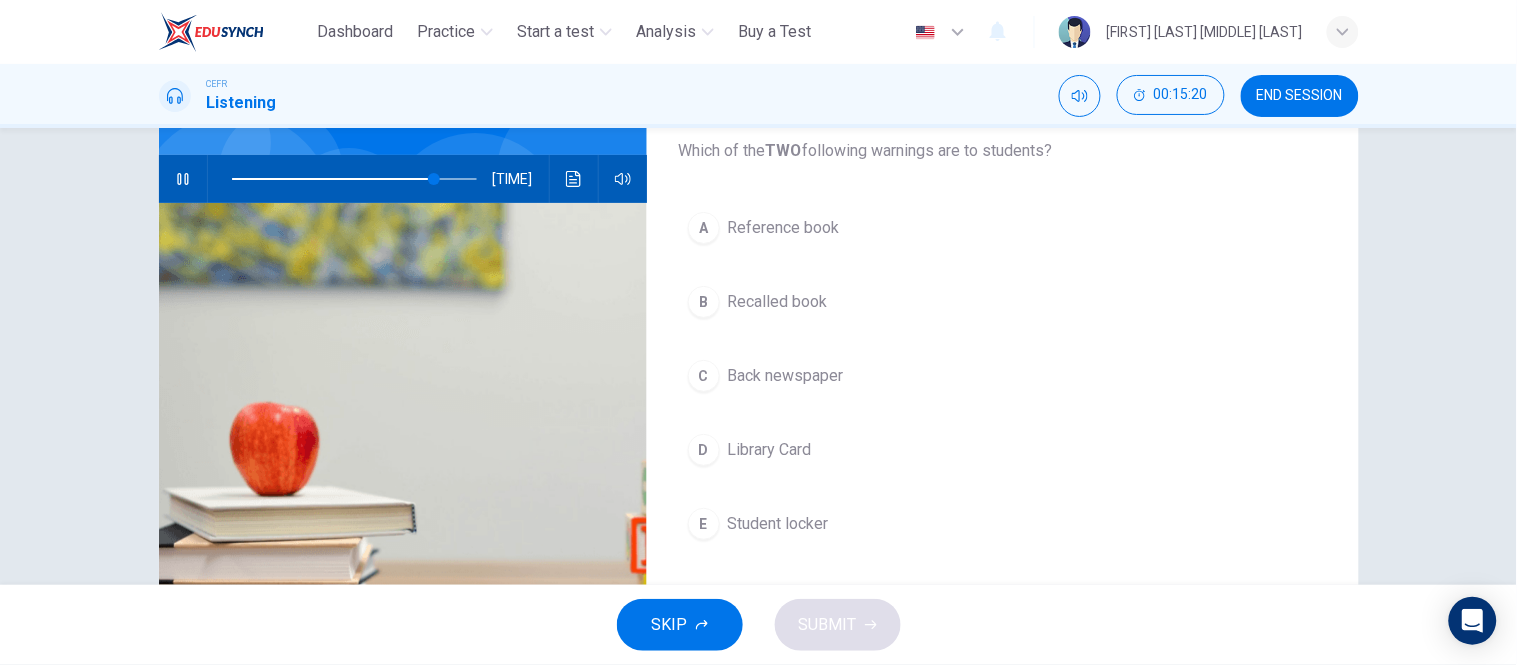 click on "Reference book" at bounding box center (784, 228) 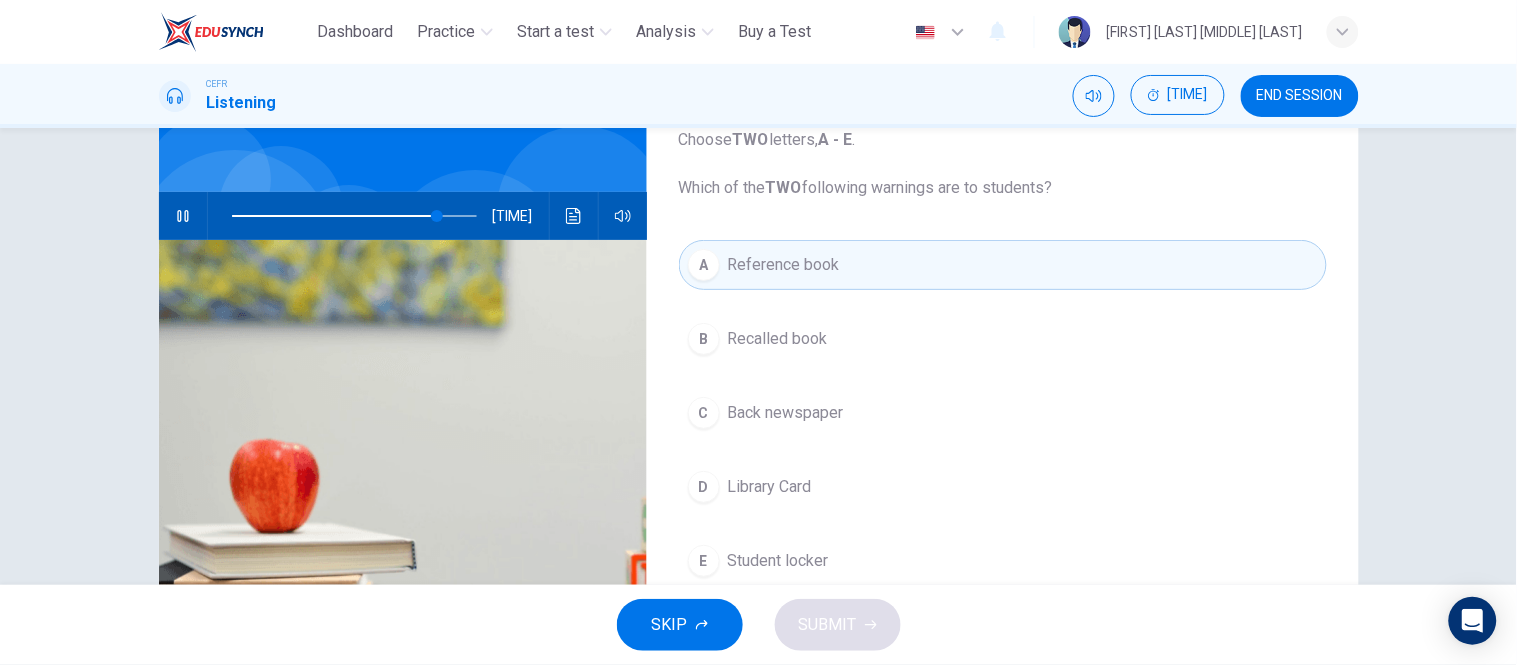 scroll, scrollTop: 23, scrollLeft: 0, axis: vertical 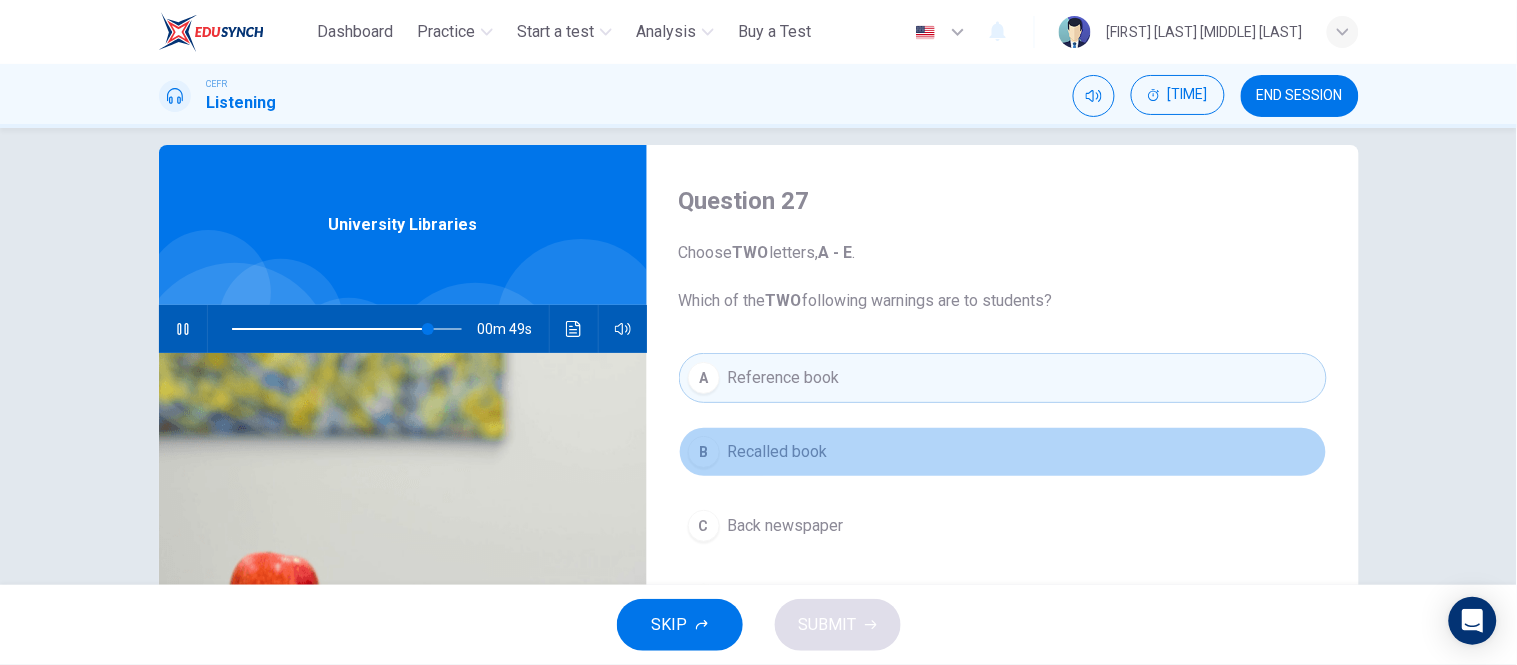 click on "Recalled book" at bounding box center (778, 452) 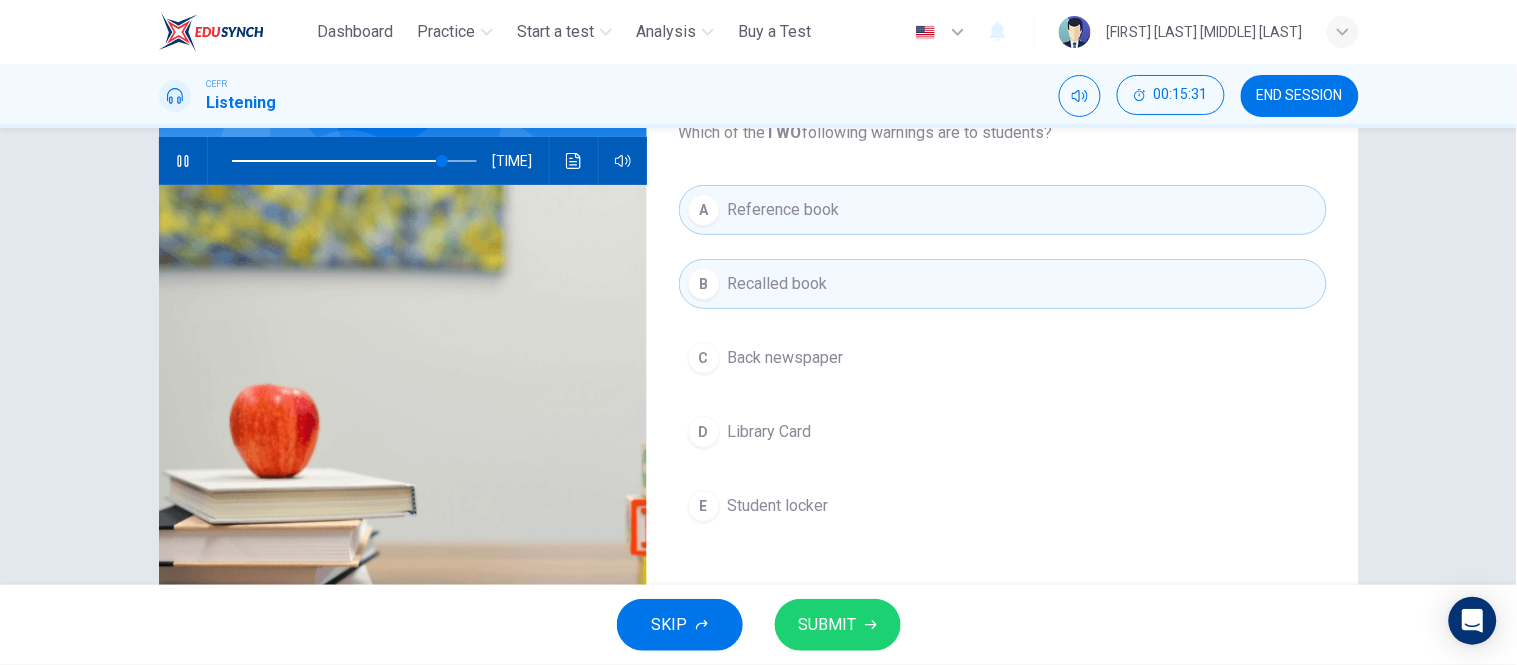 scroll, scrollTop: 193, scrollLeft: 0, axis: vertical 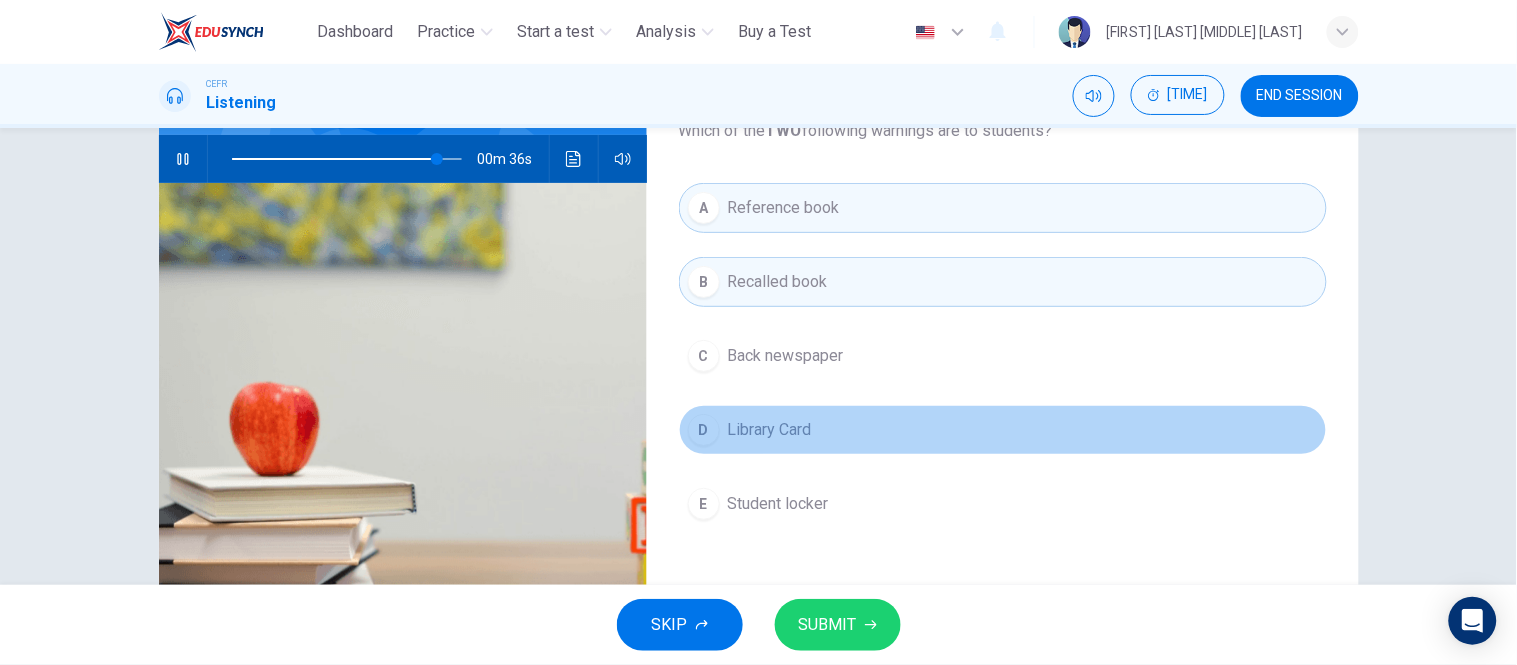 click on "D Library Card" at bounding box center (1003, 430) 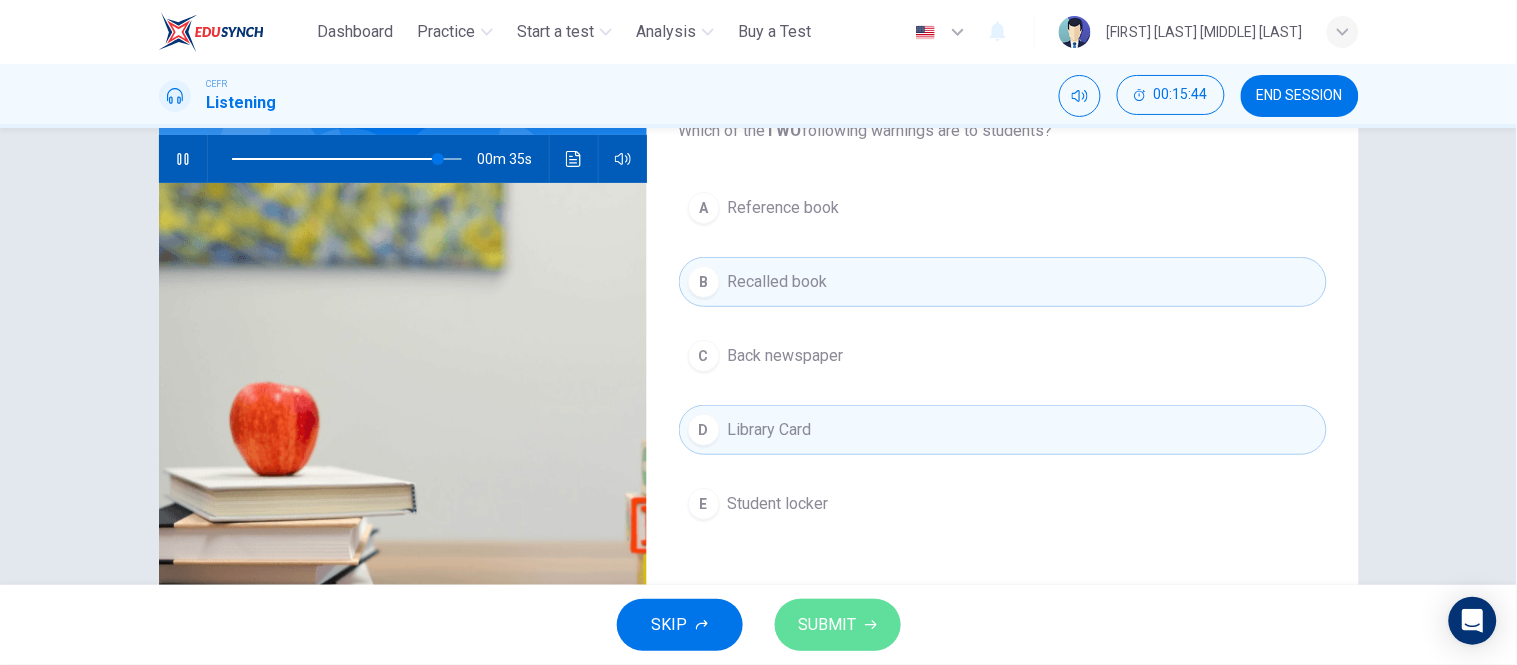 click on "SUBMIT" at bounding box center [838, 625] 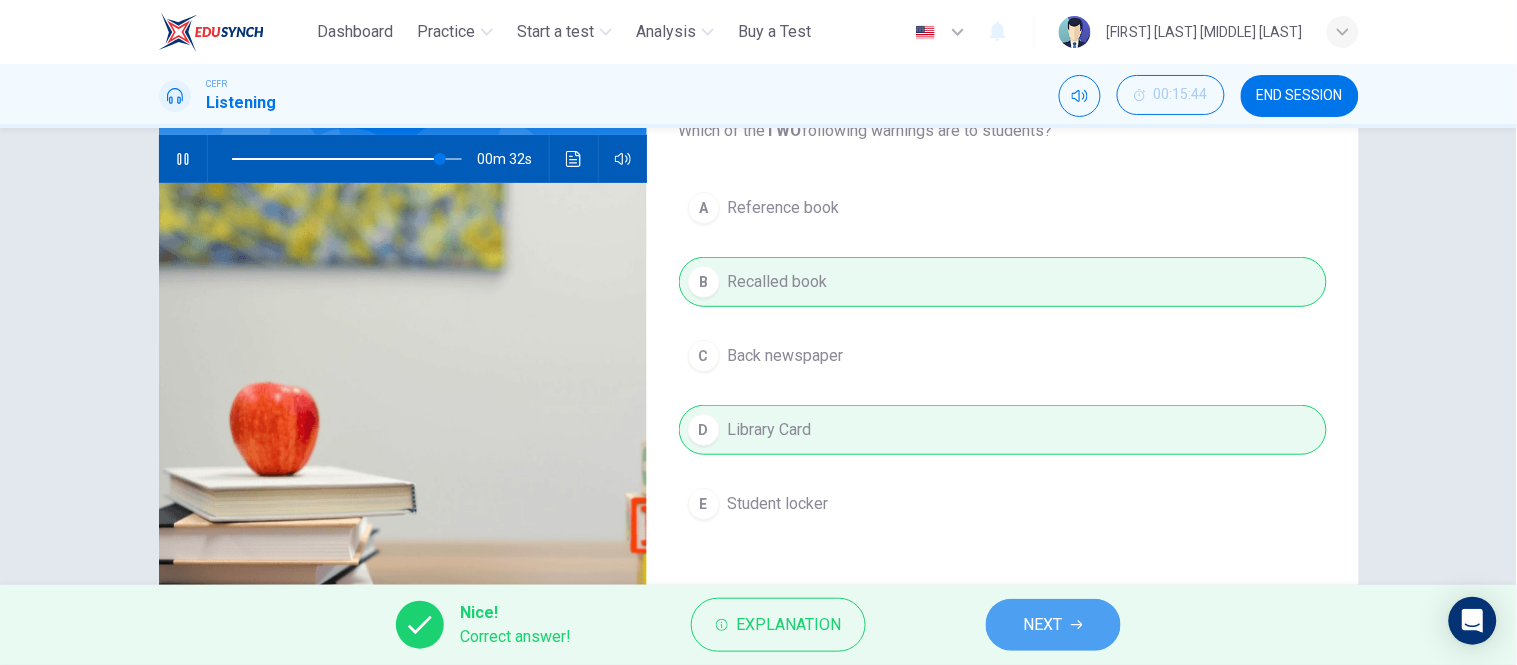 click on "NEXT" at bounding box center [1043, 625] 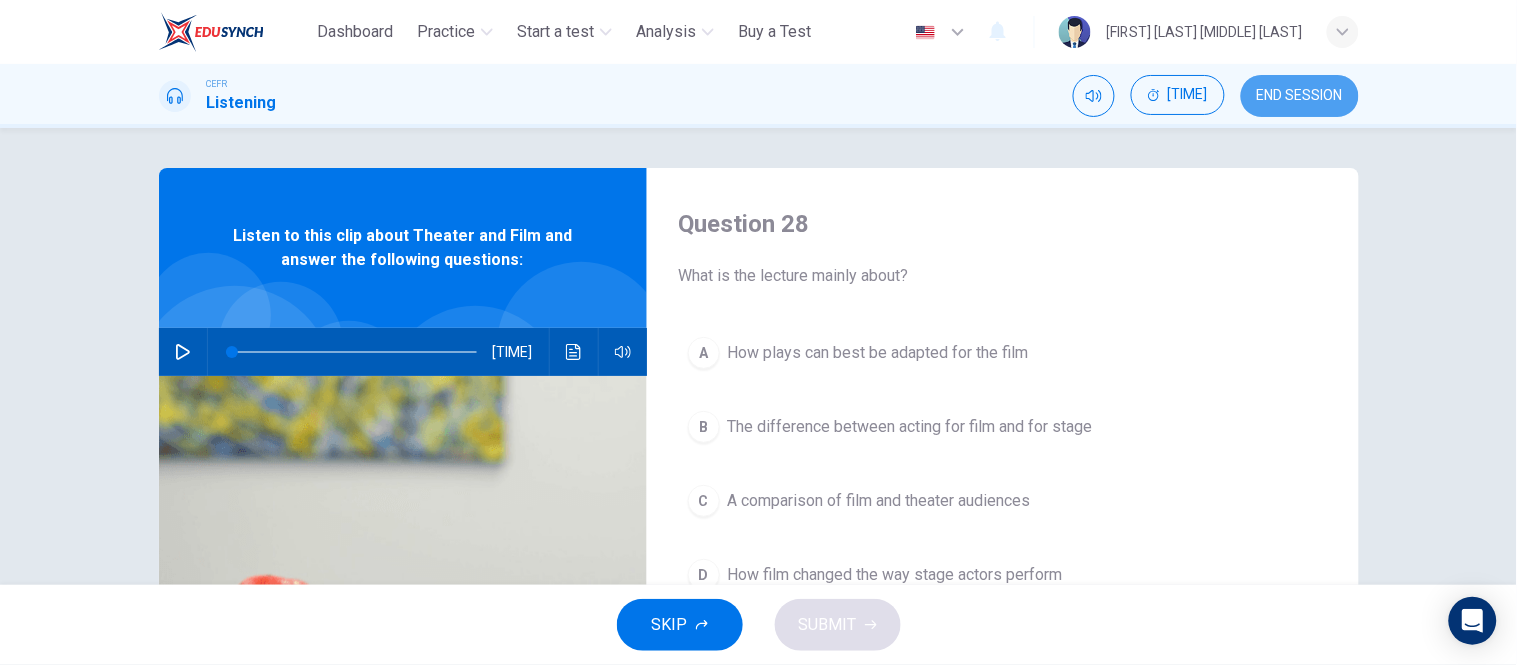 click on "END SESSION" at bounding box center [1300, 96] 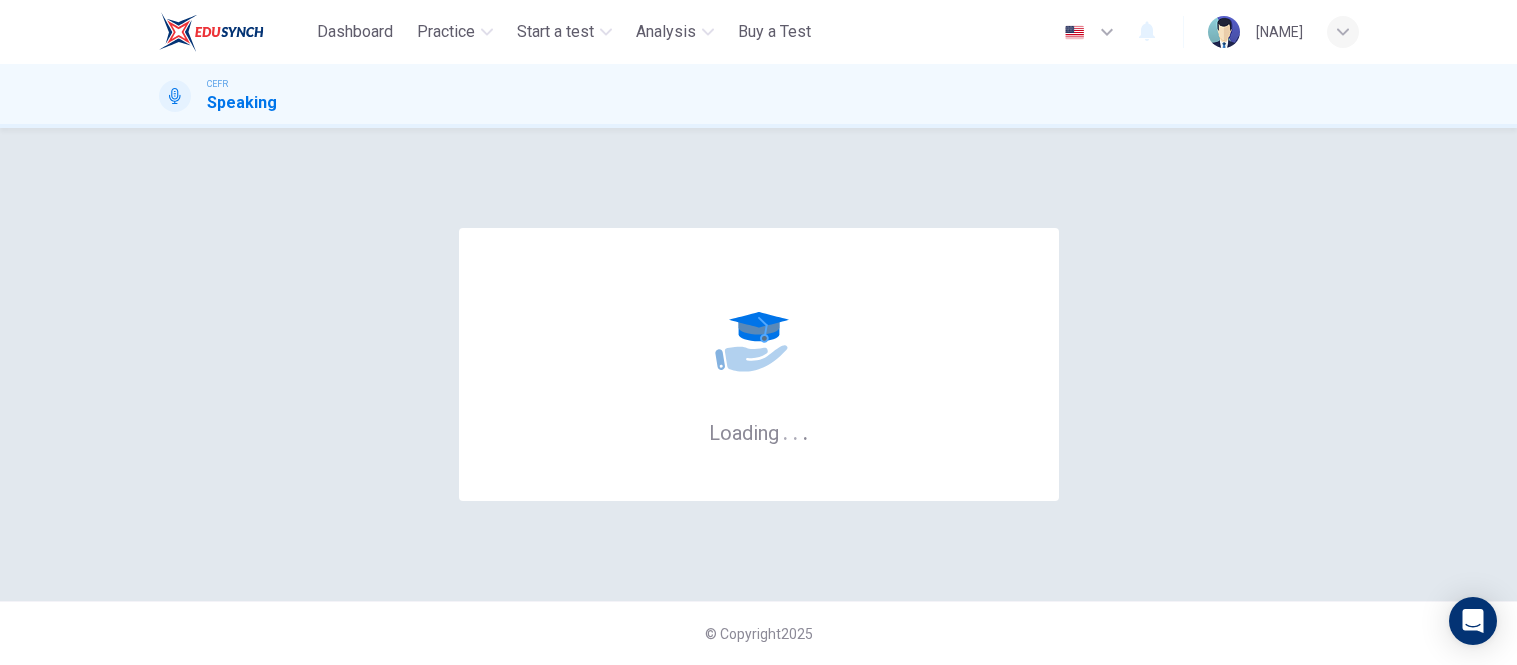 scroll, scrollTop: 0, scrollLeft: 0, axis: both 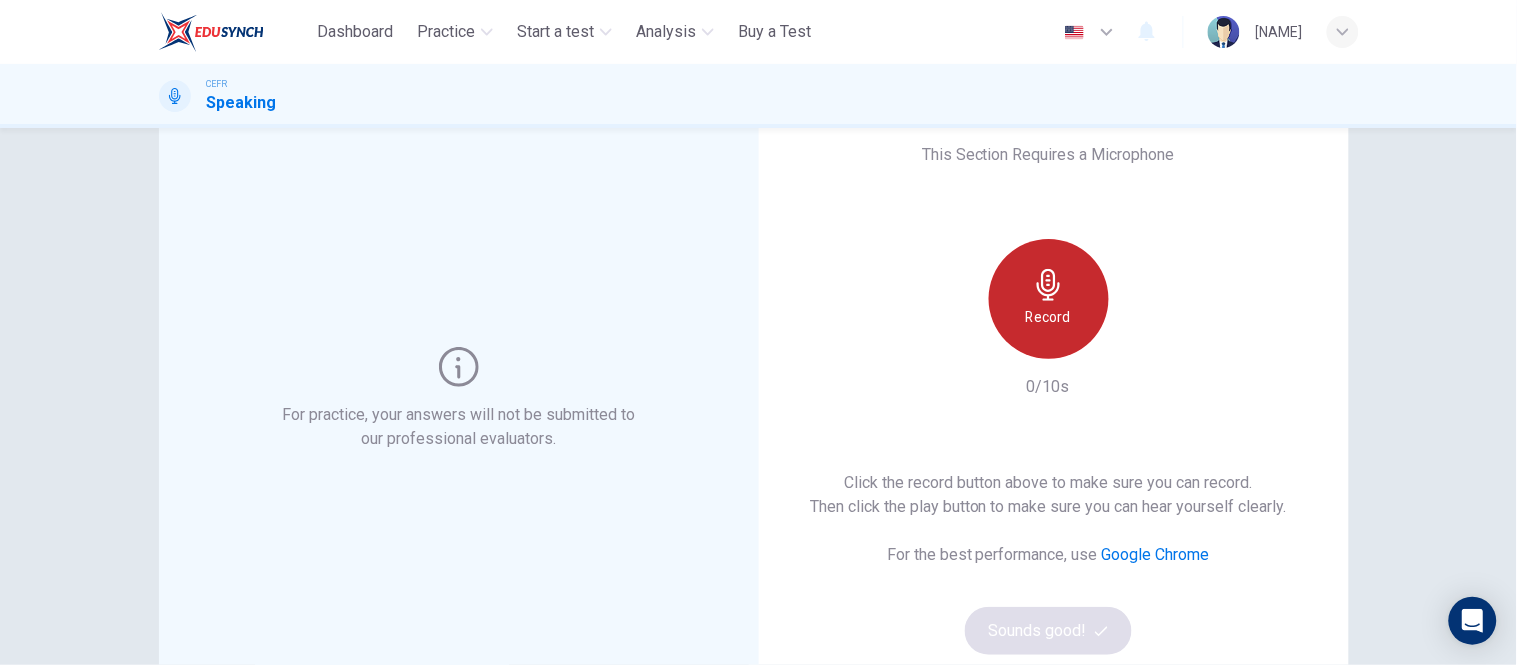 click on "Record" at bounding box center (1049, 299) 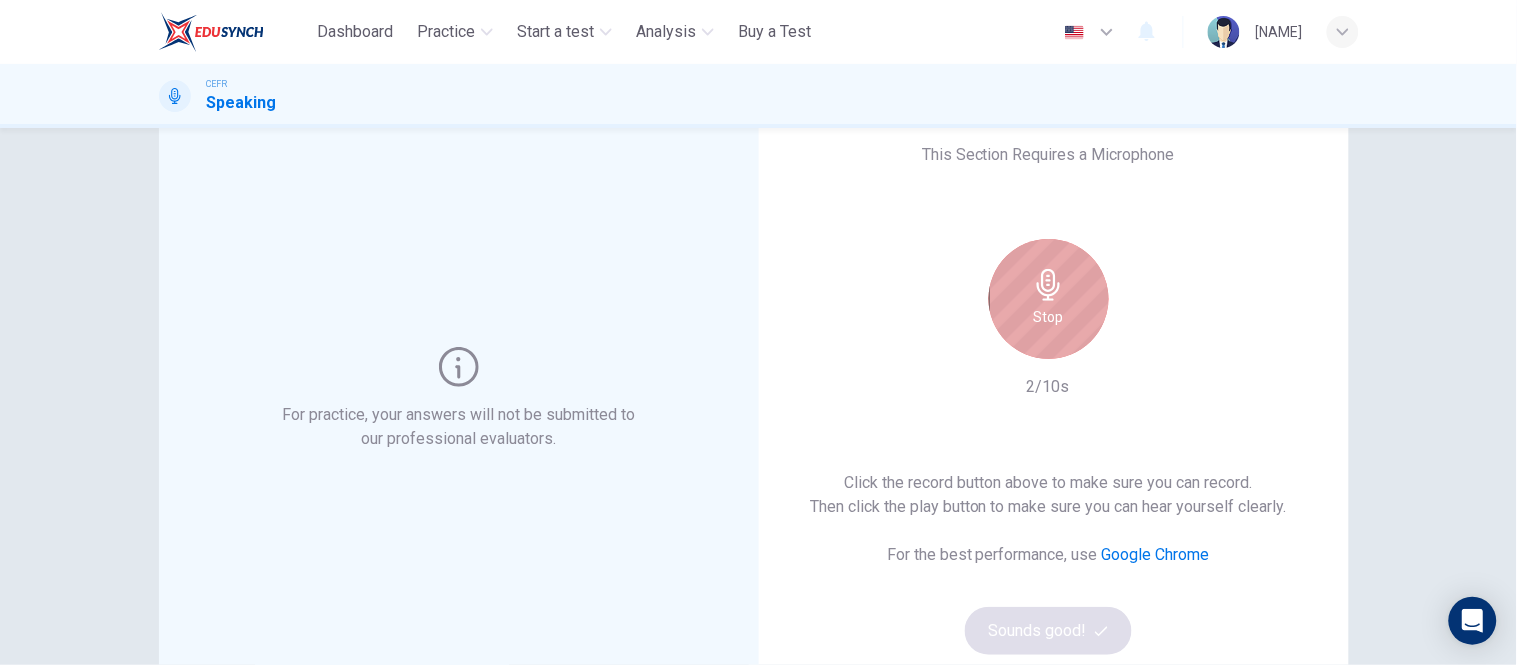 click on "Stop" at bounding box center (1049, 299) 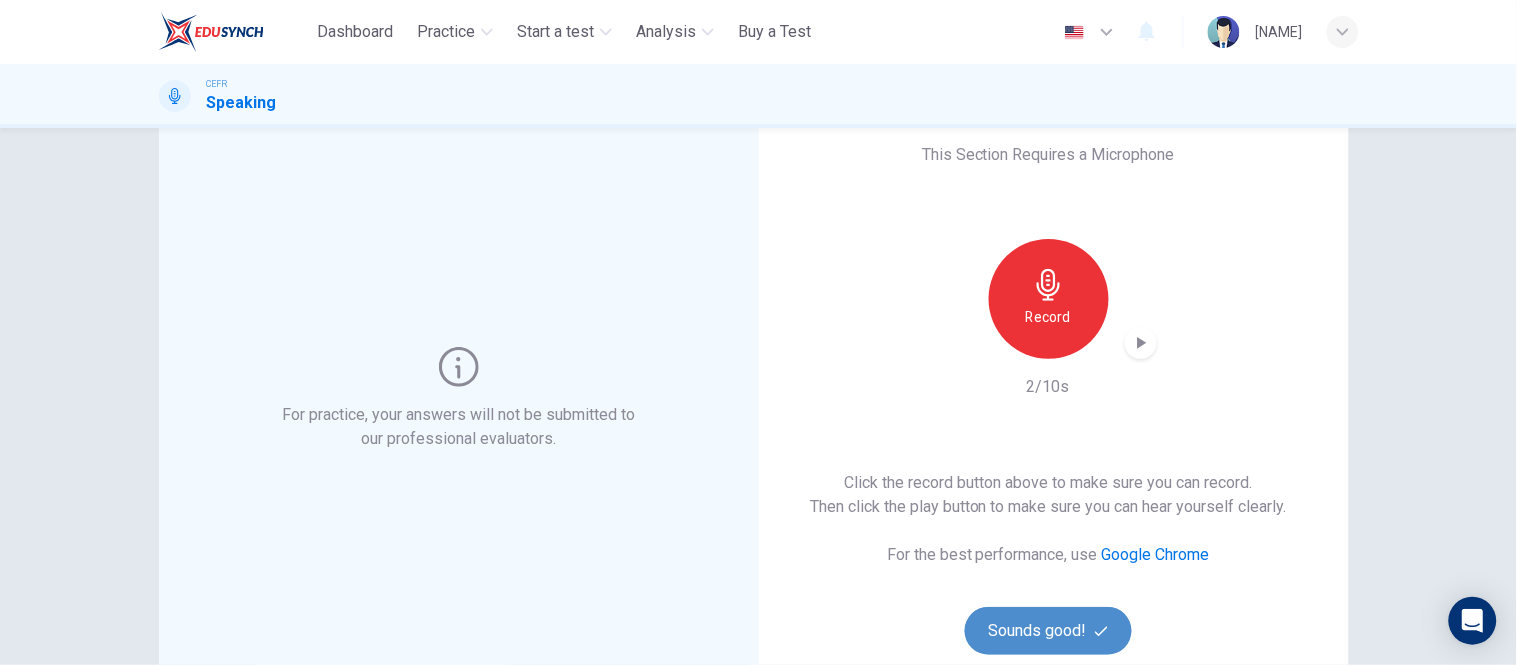 click on "Sounds good!" at bounding box center [1049, 631] 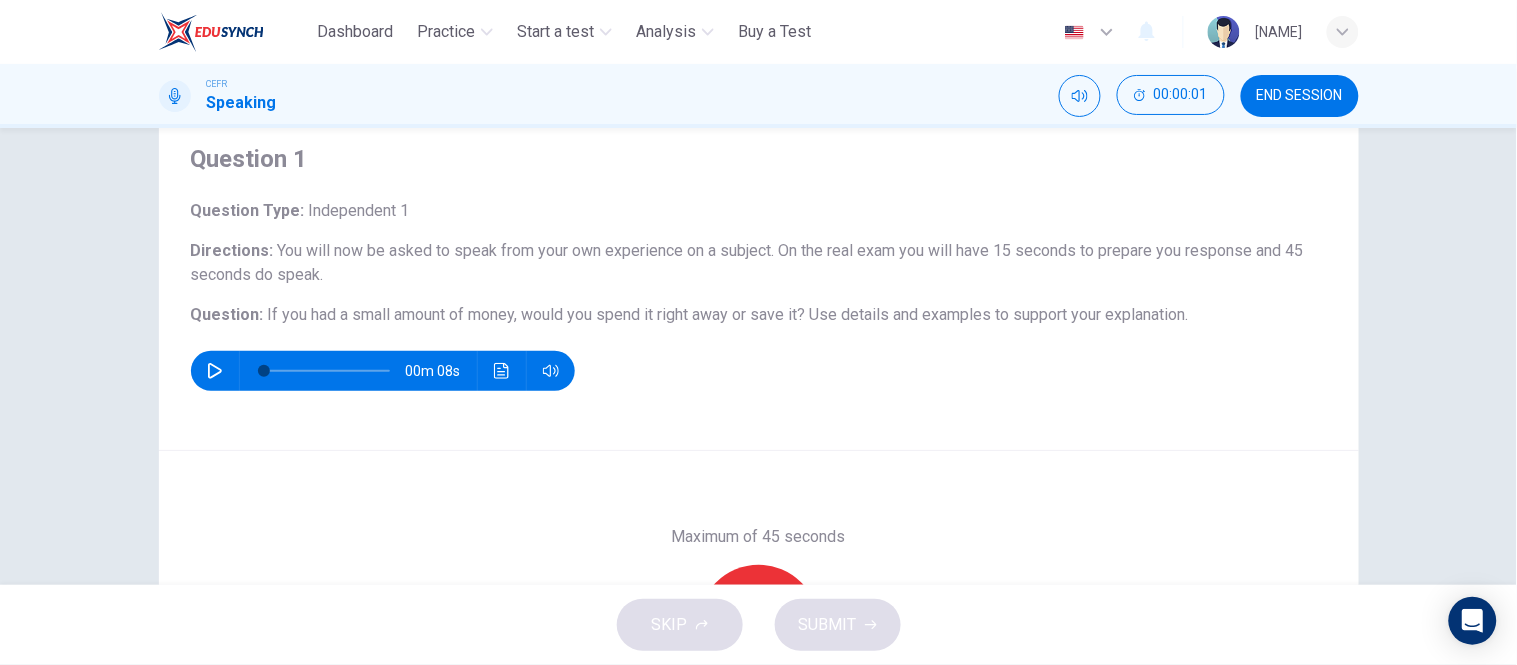 scroll, scrollTop: 115, scrollLeft: 0, axis: vertical 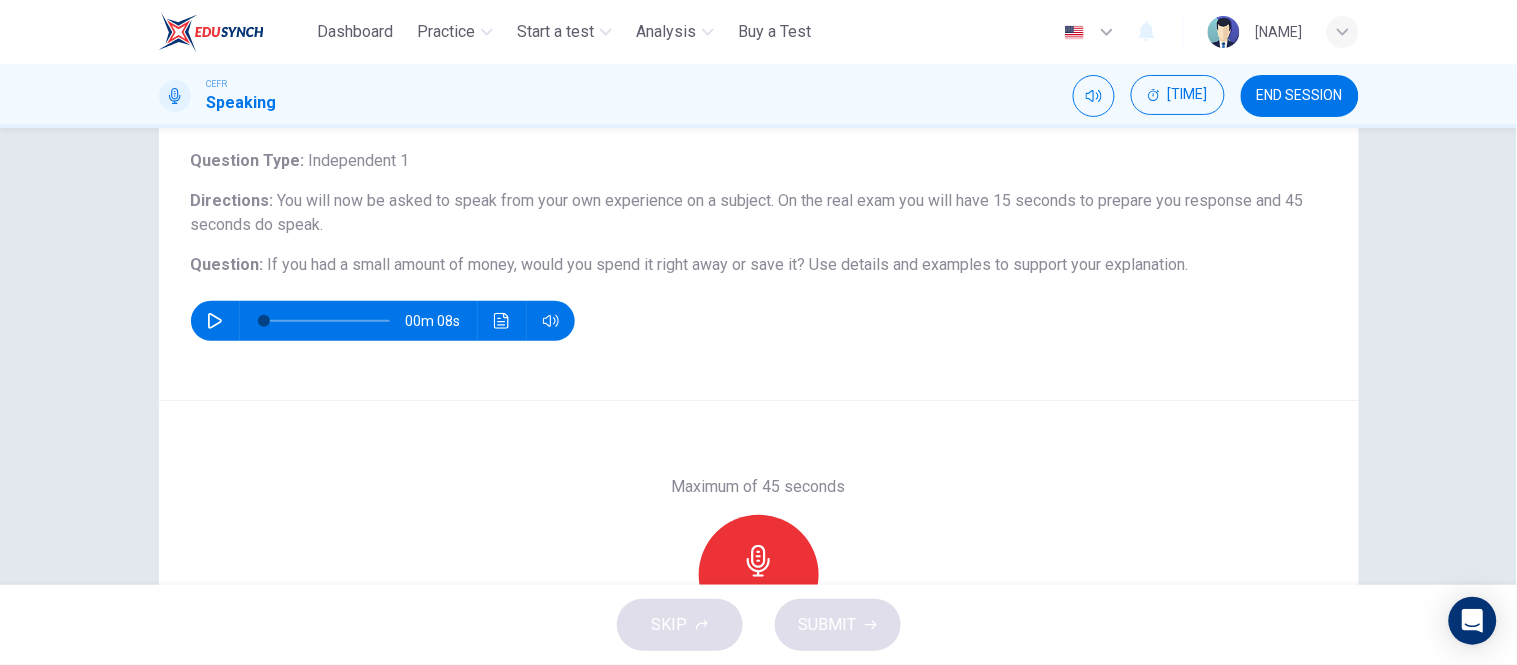drag, startPoint x: 1203, startPoint y: 268, endPoint x: 745, endPoint y: 235, distance: 459.18732 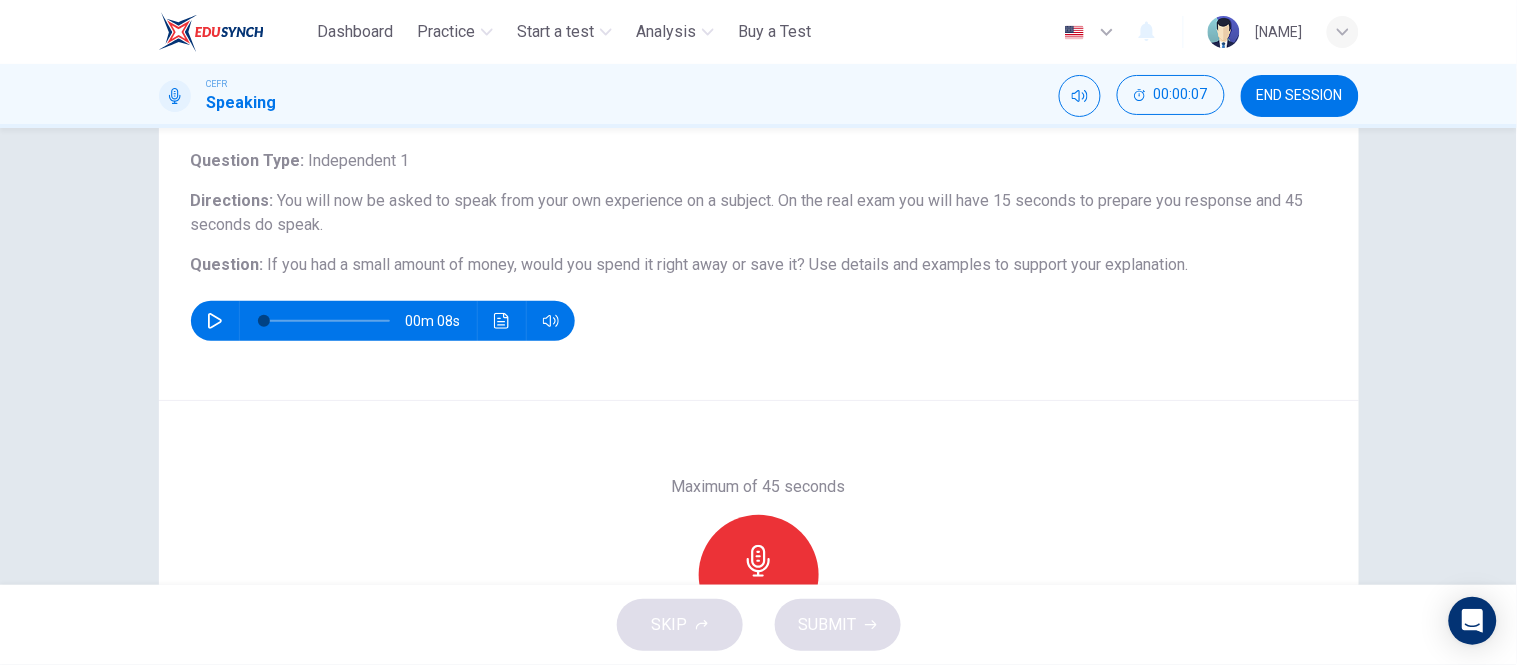 drag, startPoint x: 255, startPoint y: 264, endPoint x: 535, endPoint y: 253, distance: 280.21597 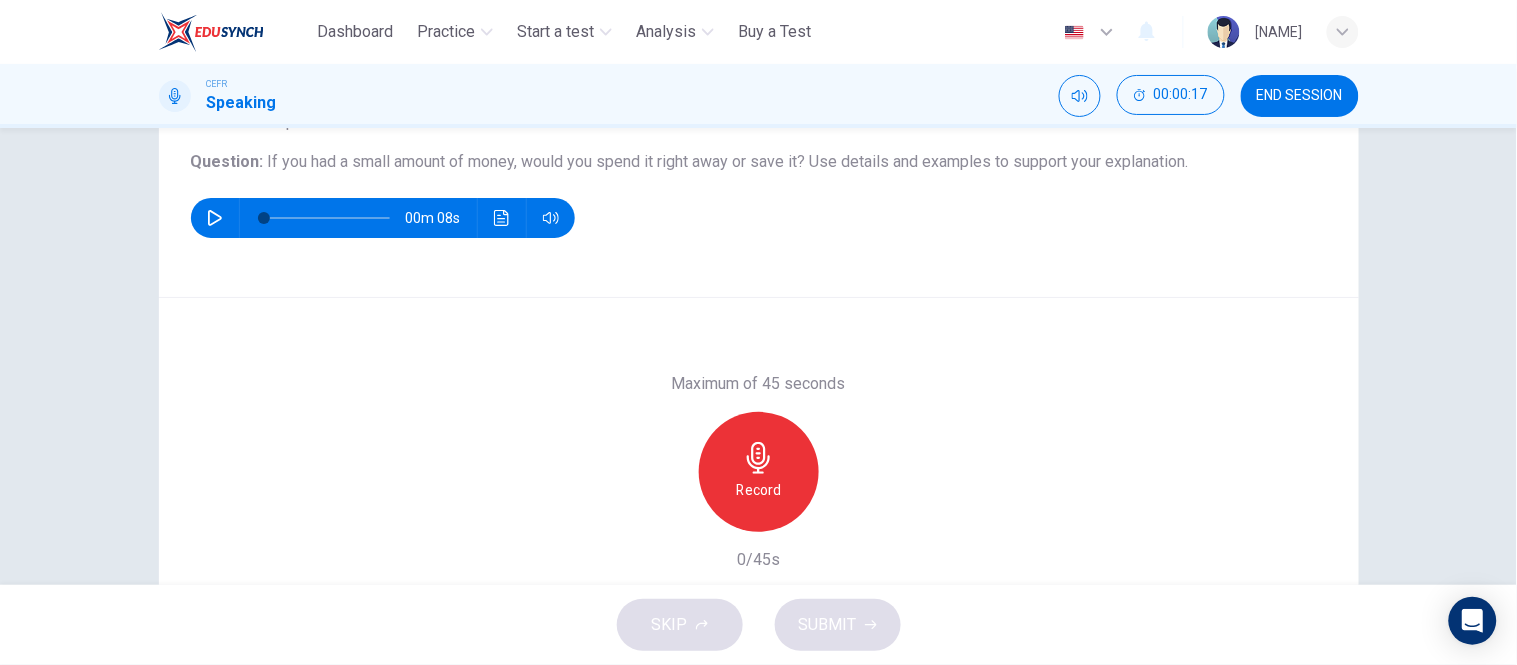 scroll, scrollTop: 155, scrollLeft: 0, axis: vertical 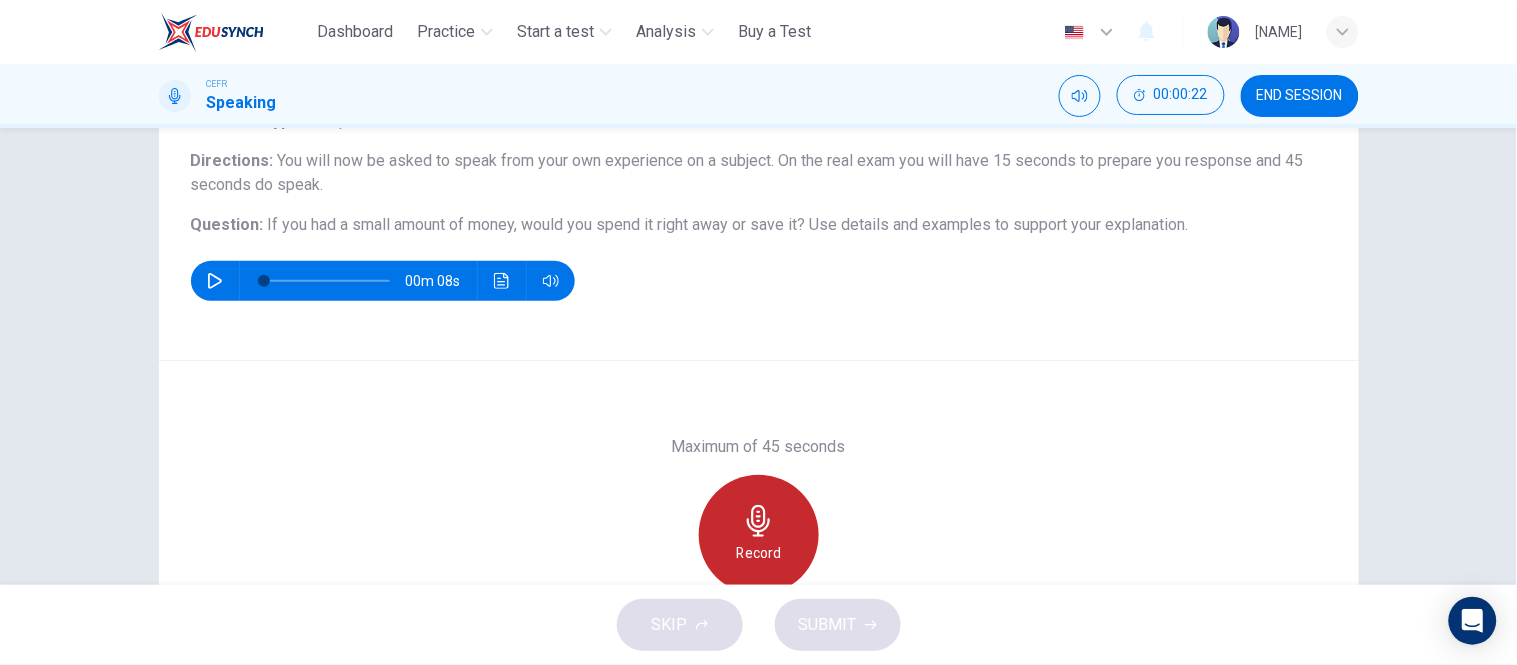 click on "Record" at bounding box center [759, 535] 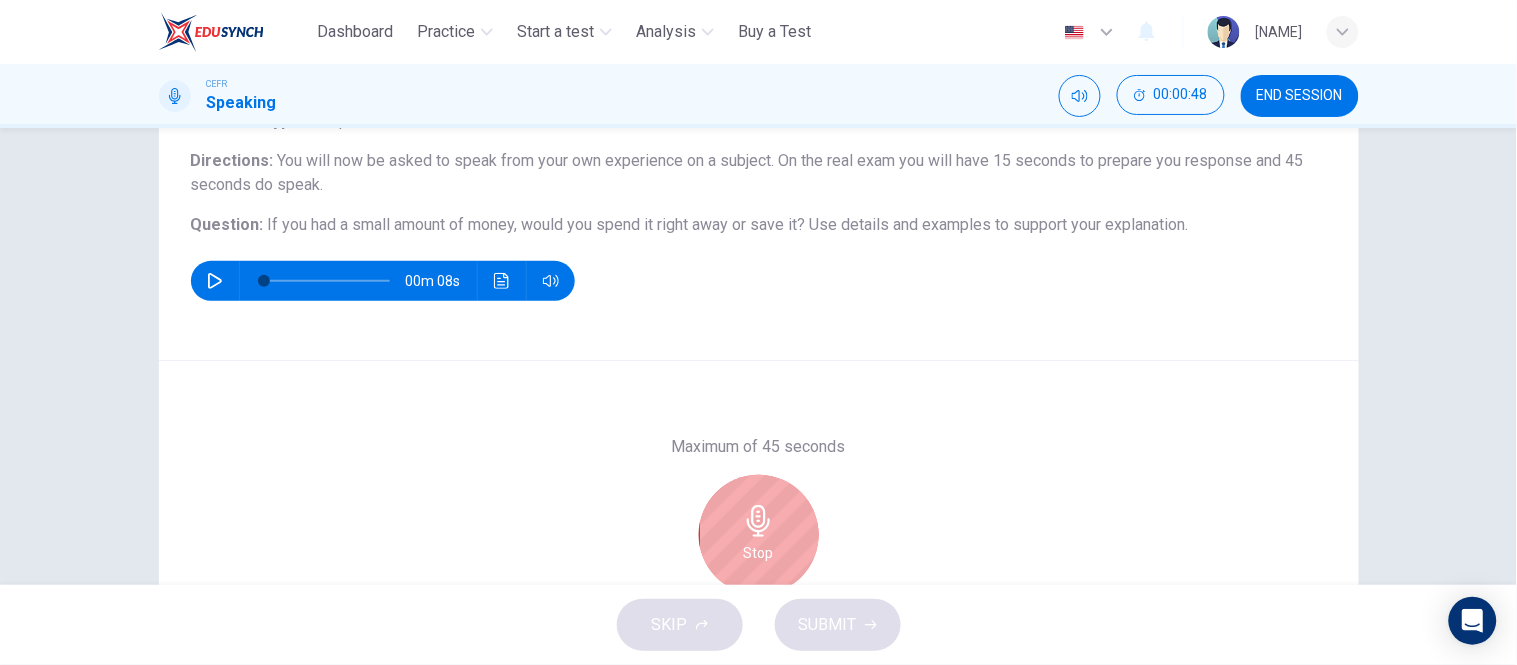 scroll, scrollTop: 277, scrollLeft: 0, axis: vertical 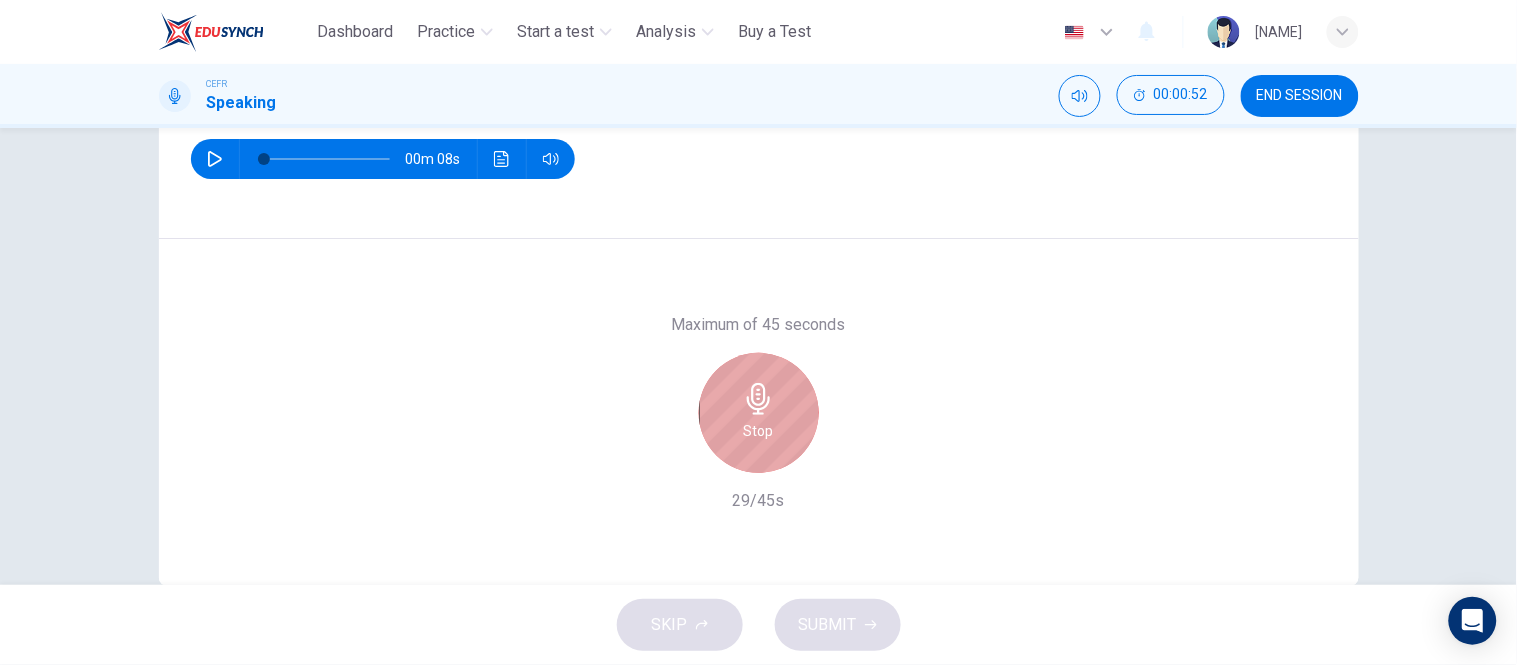 click on "Stop" at bounding box center (759, 413) 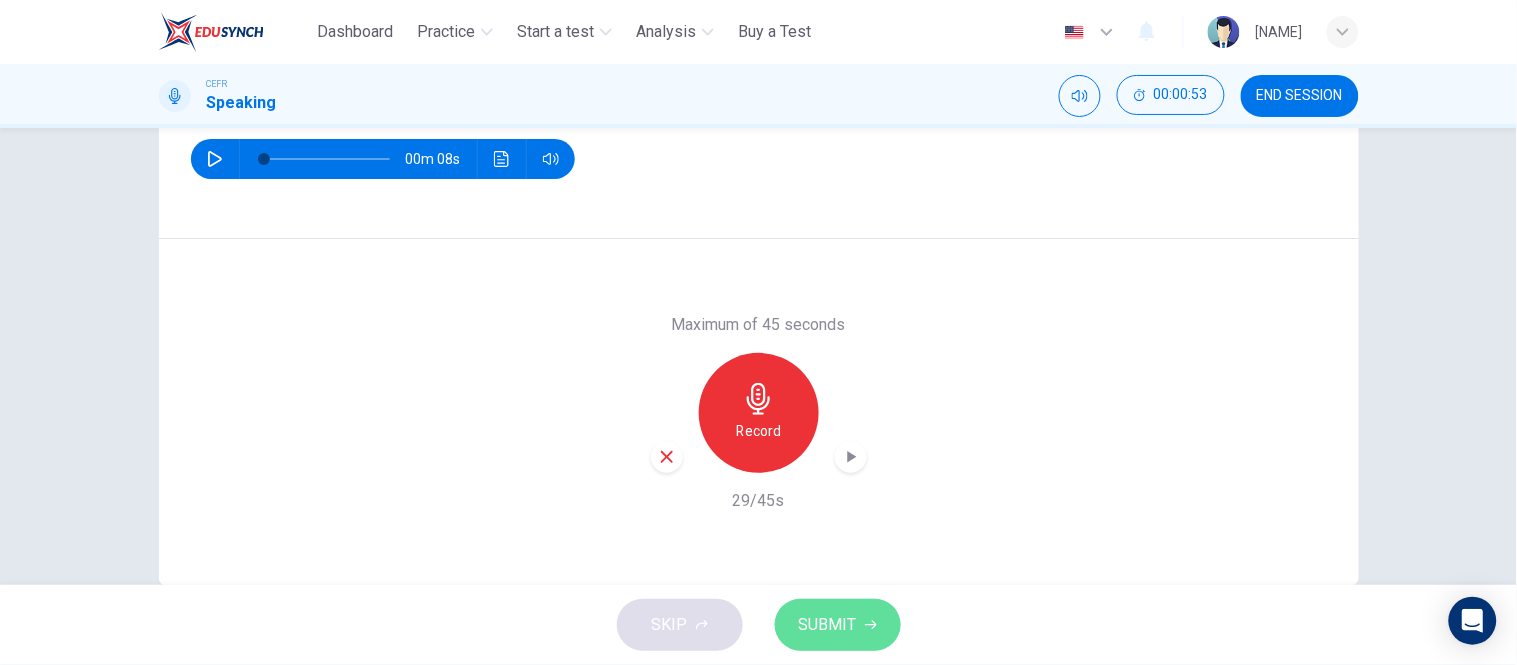 click on "SUBMIT" at bounding box center (828, 625) 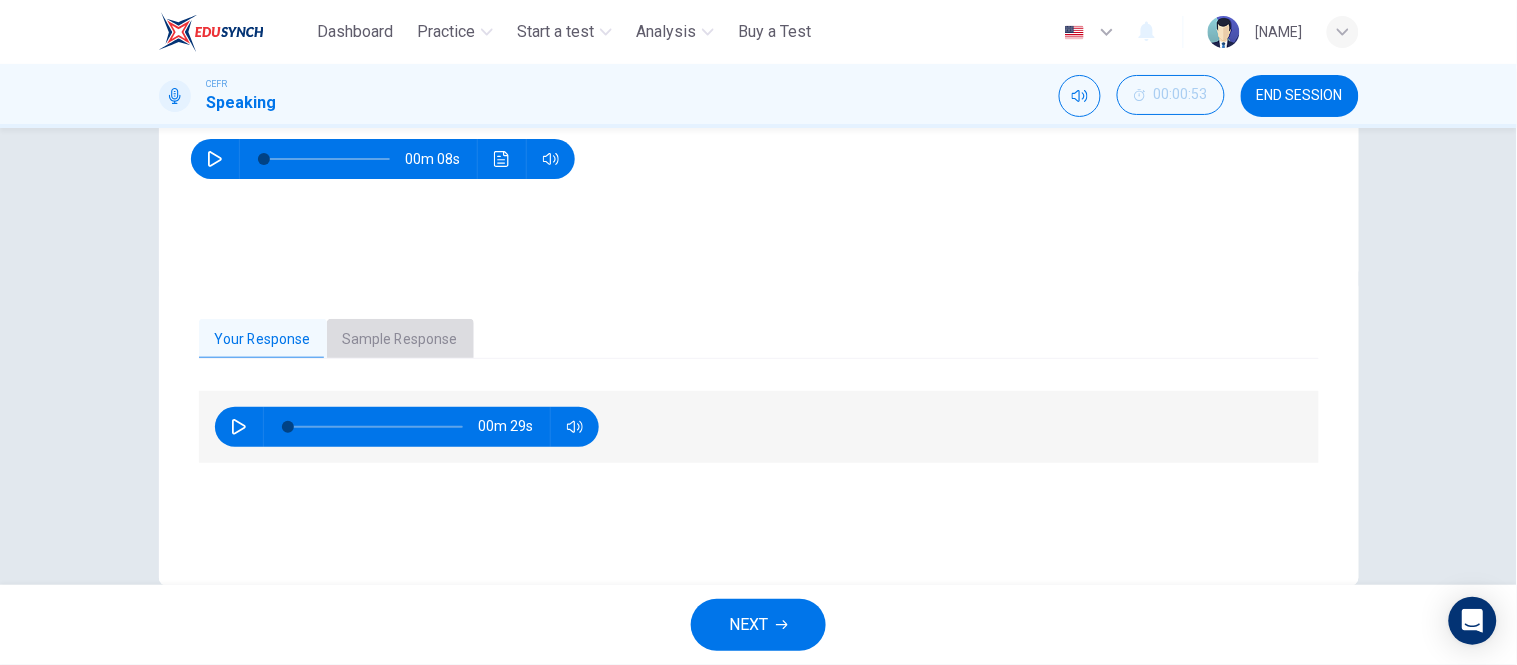 click on "Sample Response" at bounding box center (400, 340) 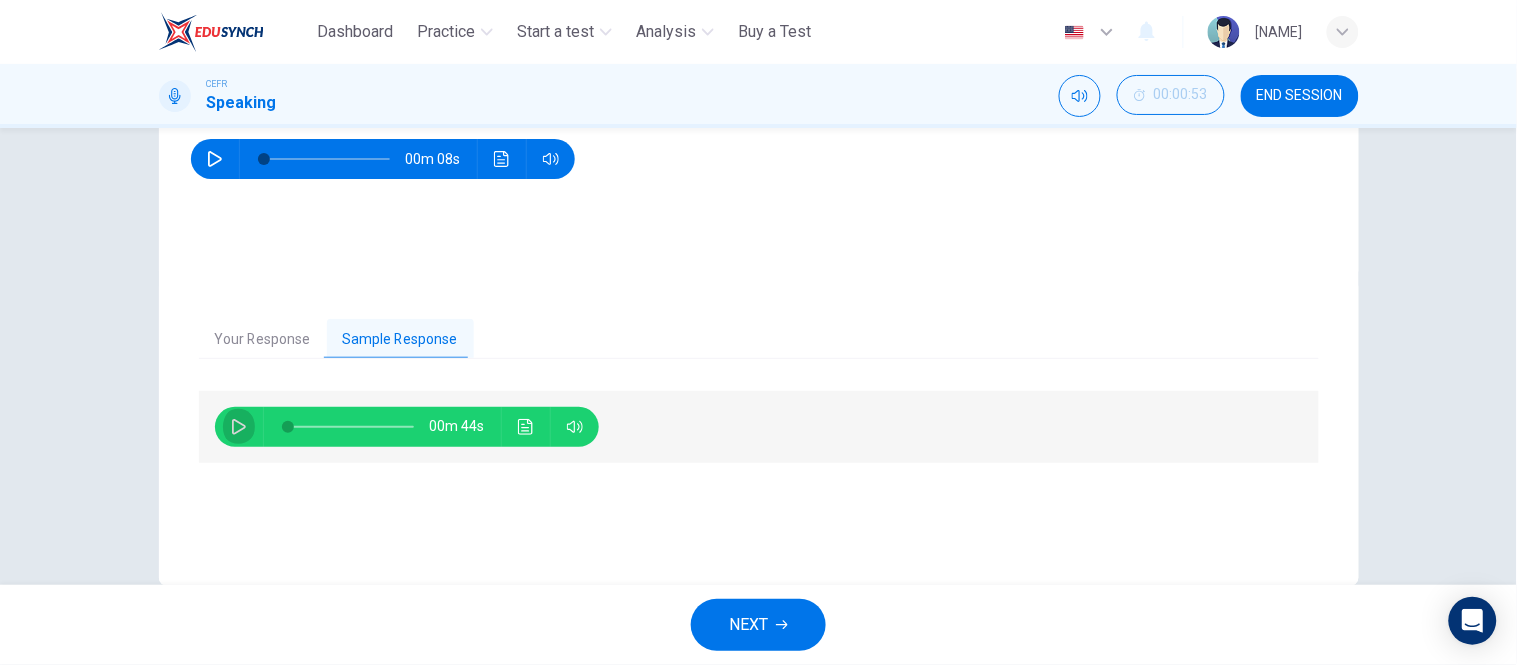 click at bounding box center (239, 427) 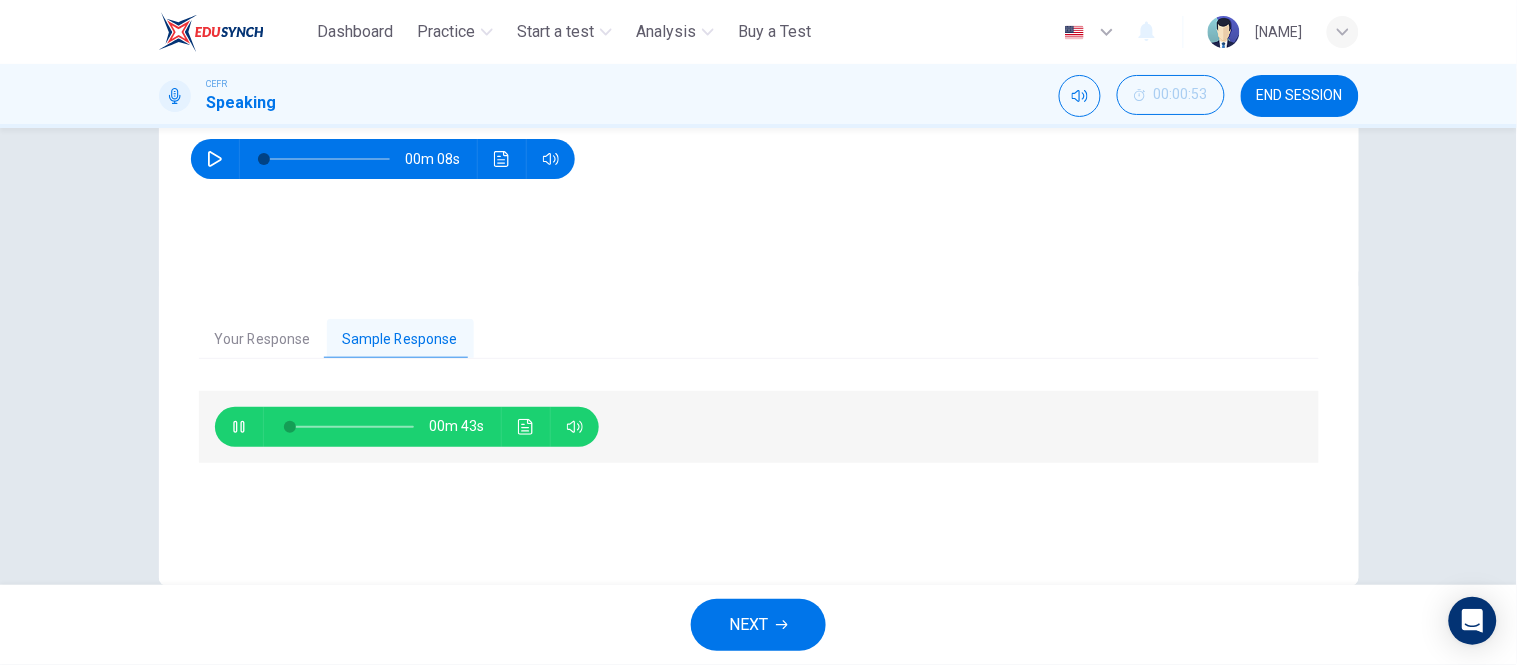 type 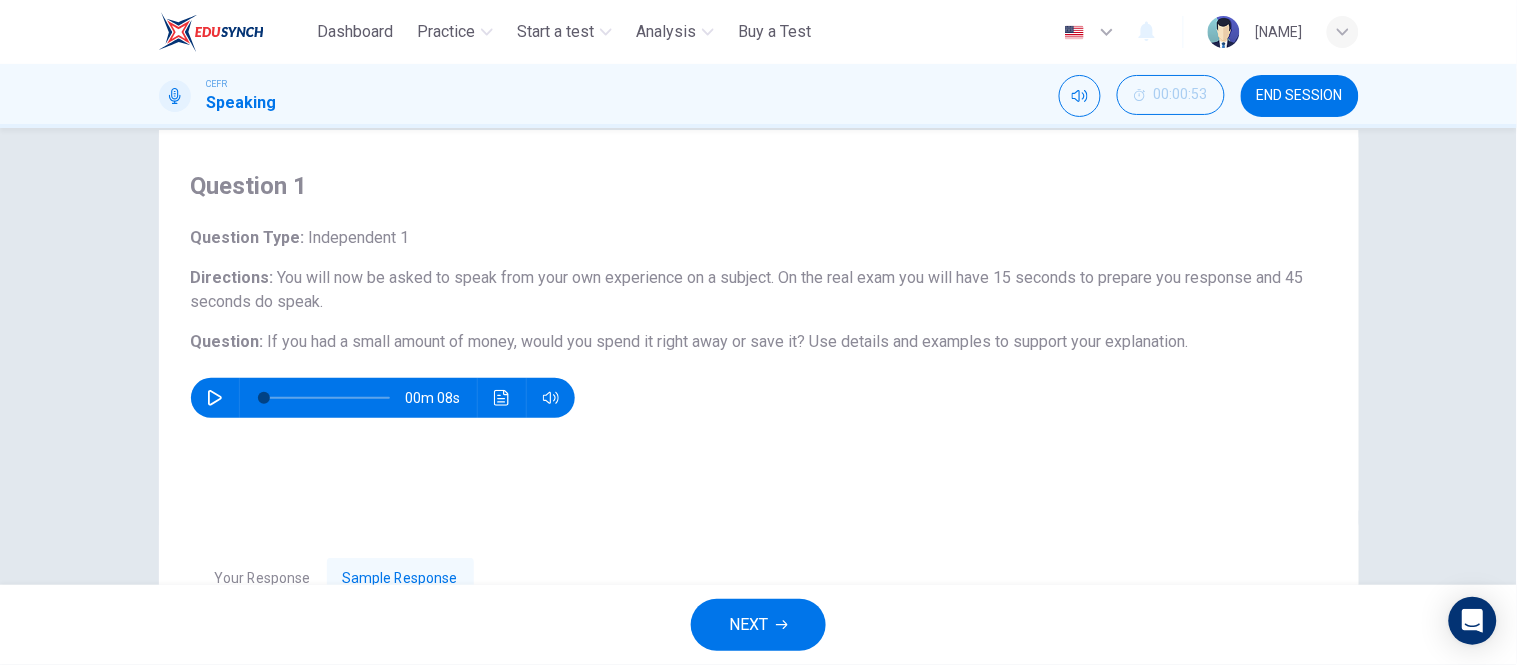 scroll, scrollTop: 37, scrollLeft: 0, axis: vertical 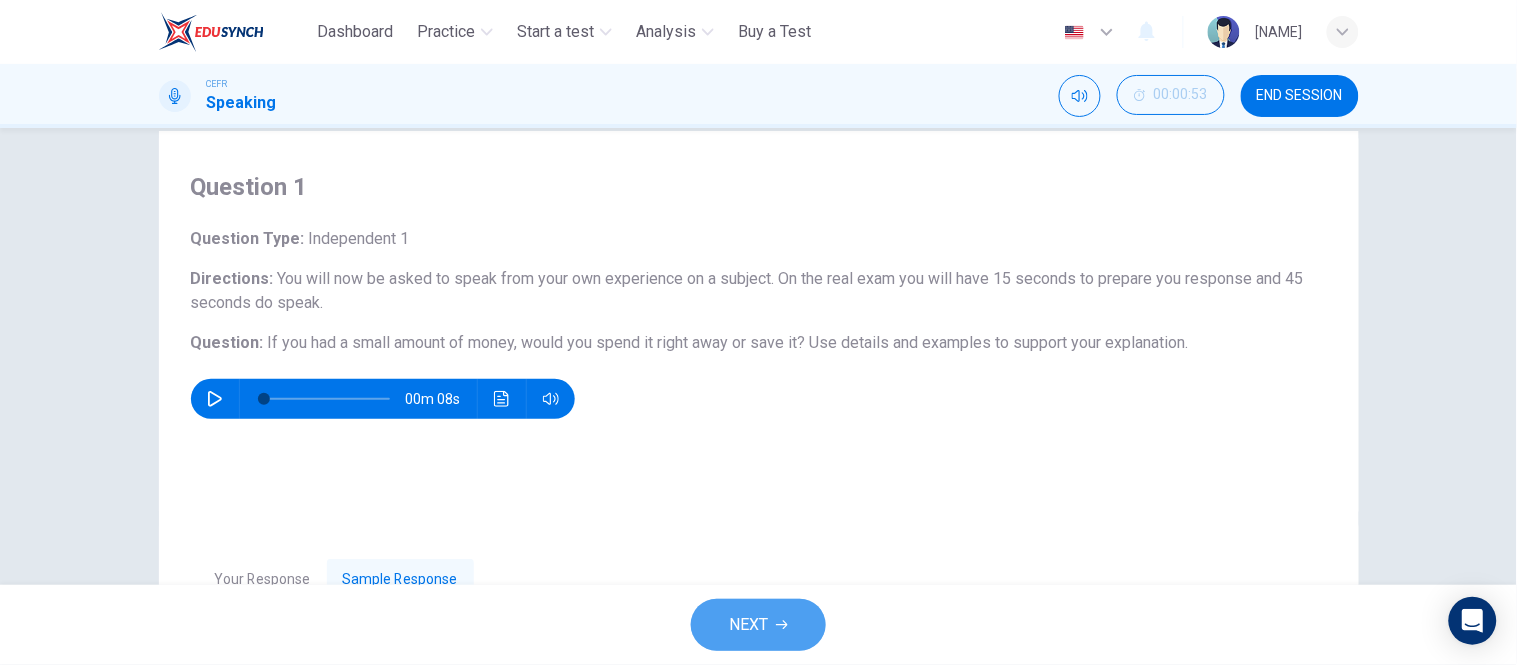 click on "NEXT" at bounding box center [748, 625] 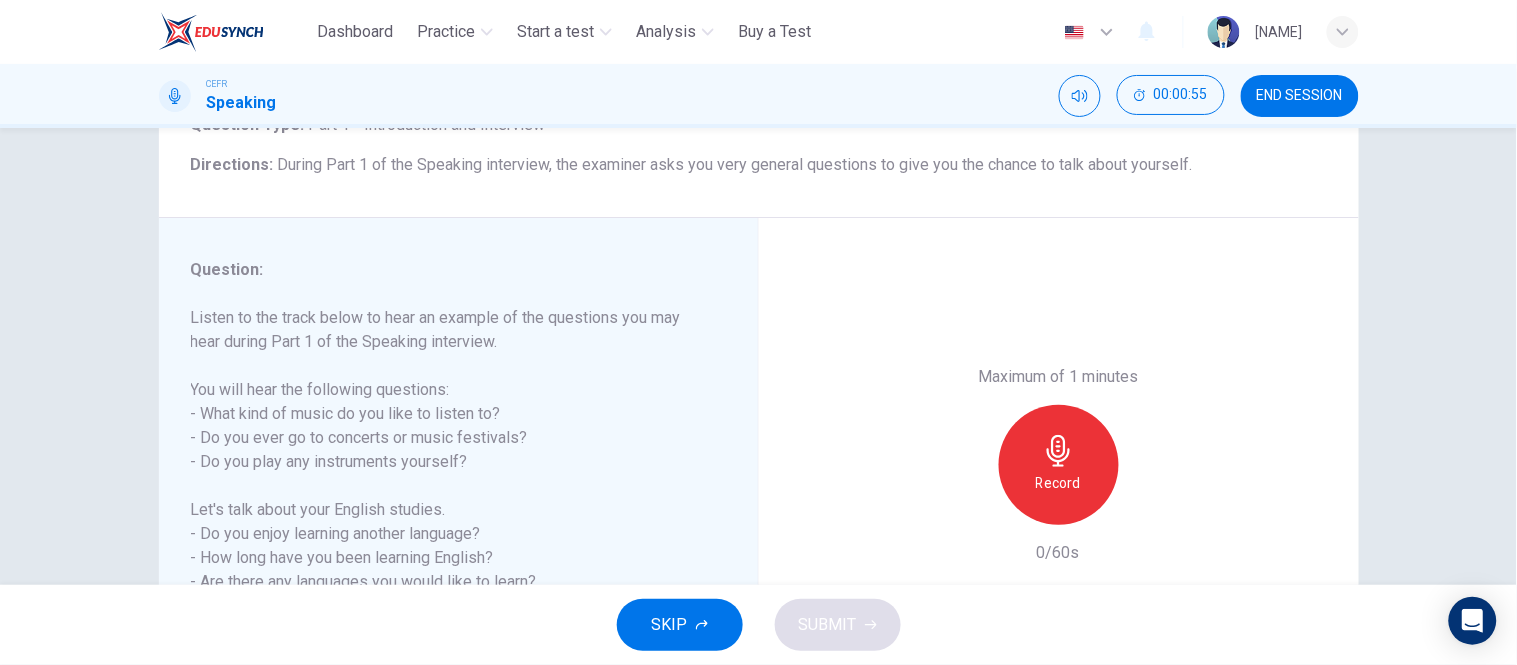 scroll, scrollTop: 275, scrollLeft: 0, axis: vertical 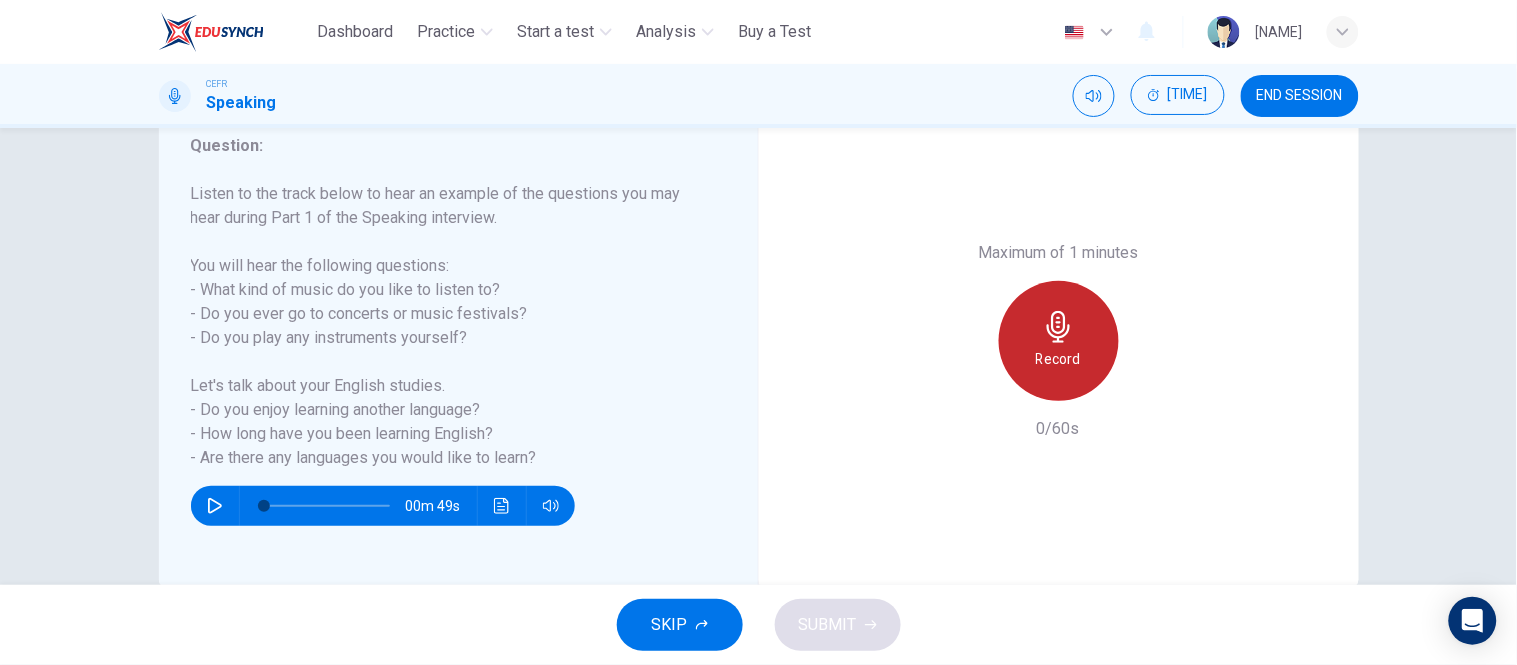 click on "Record" at bounding box center (1059, 341) 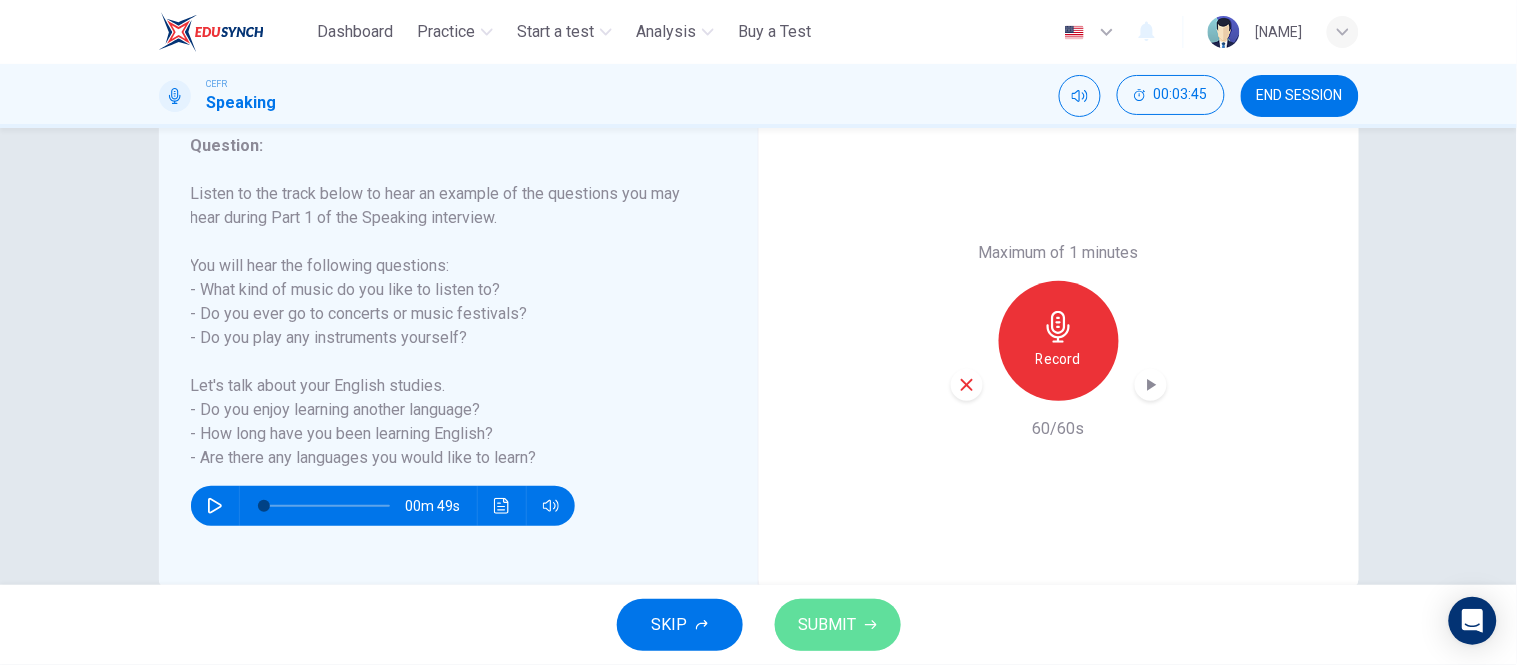 click on "SUBMIT" at bounding box center (828, 625) 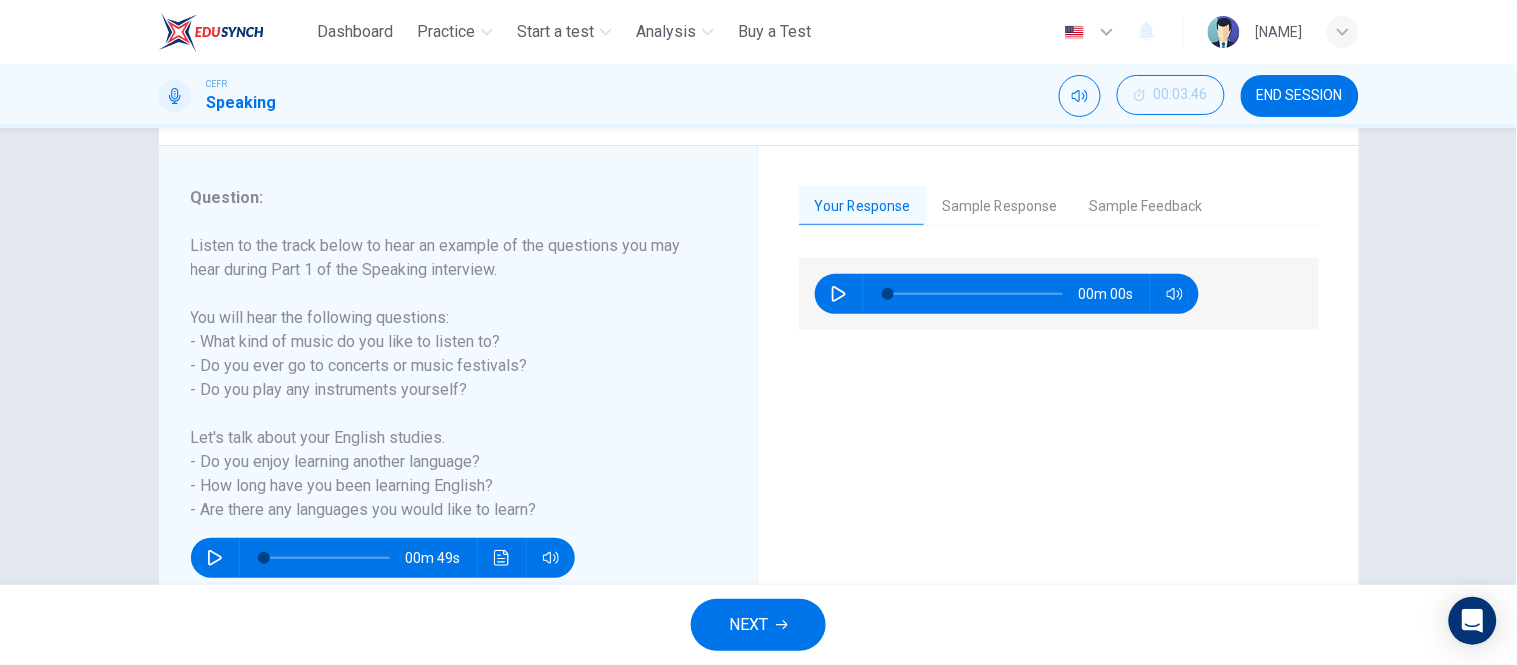 scroll, scrollTop: 218, scrollLeft: 0, axis: vertical 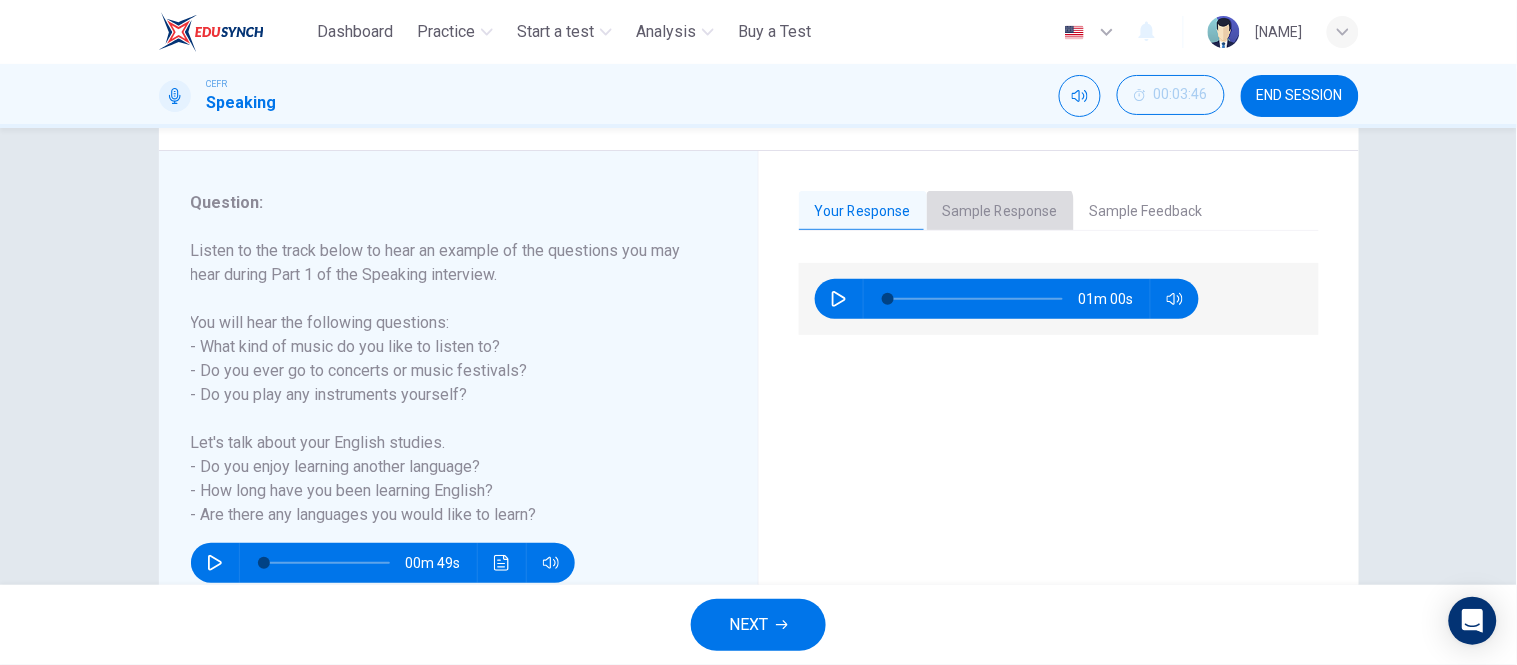 click on "Sample Response" at bounding box center (1000, 212) 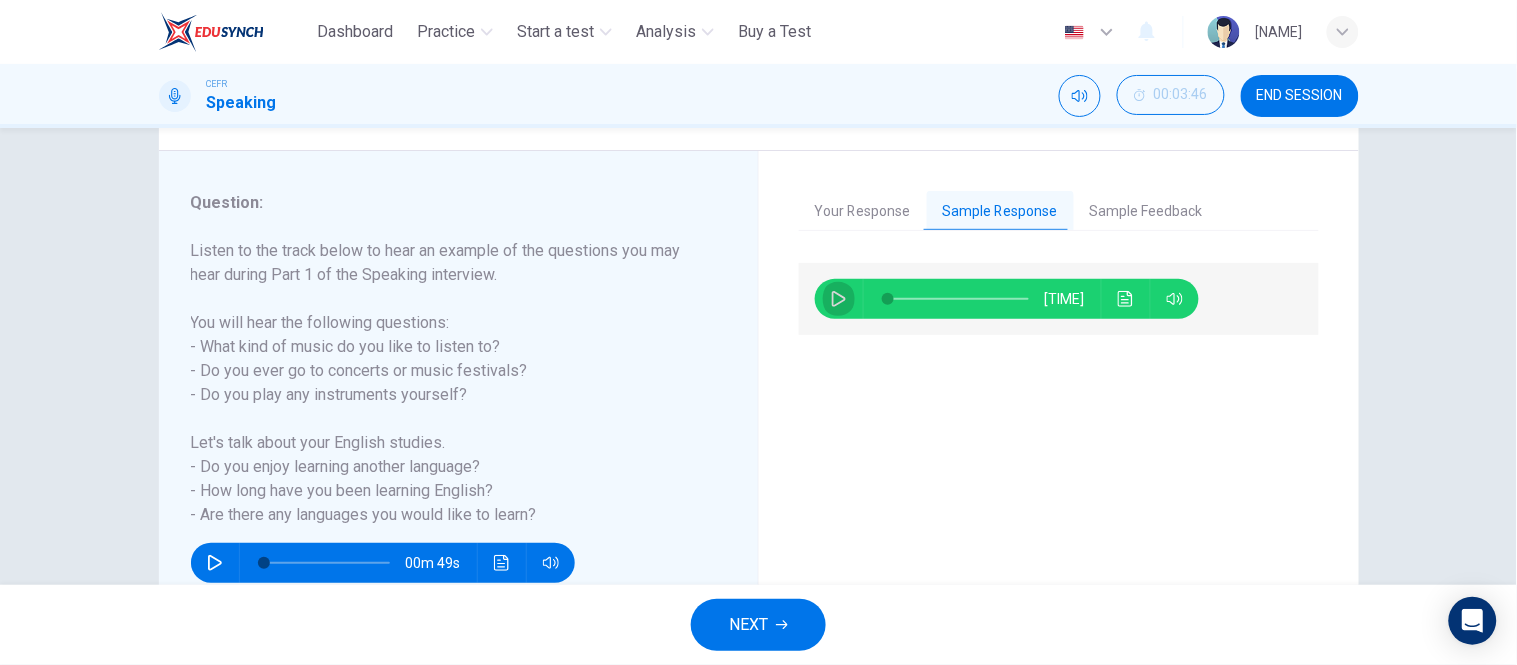 click at bounding box center [839, 299] 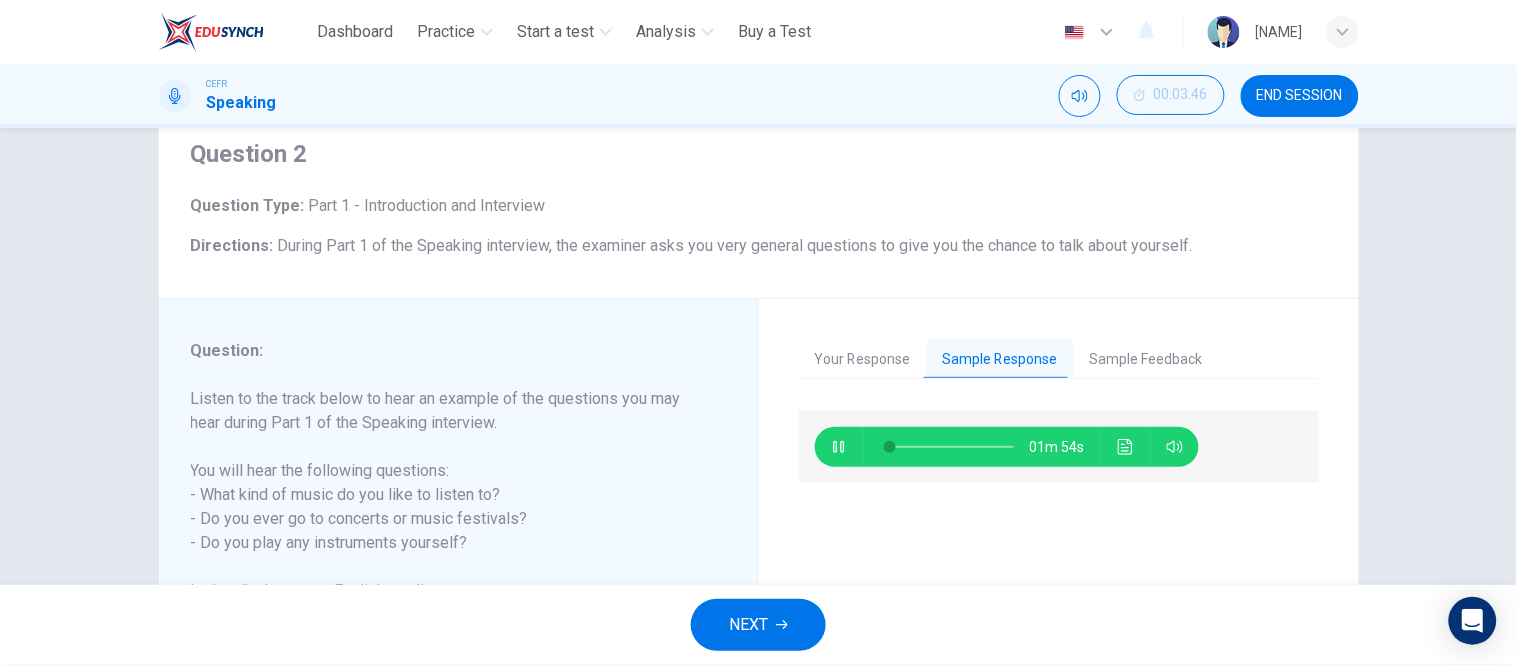 scroll, scrollTop: 60, scrollLeft: 0, axis: vertical 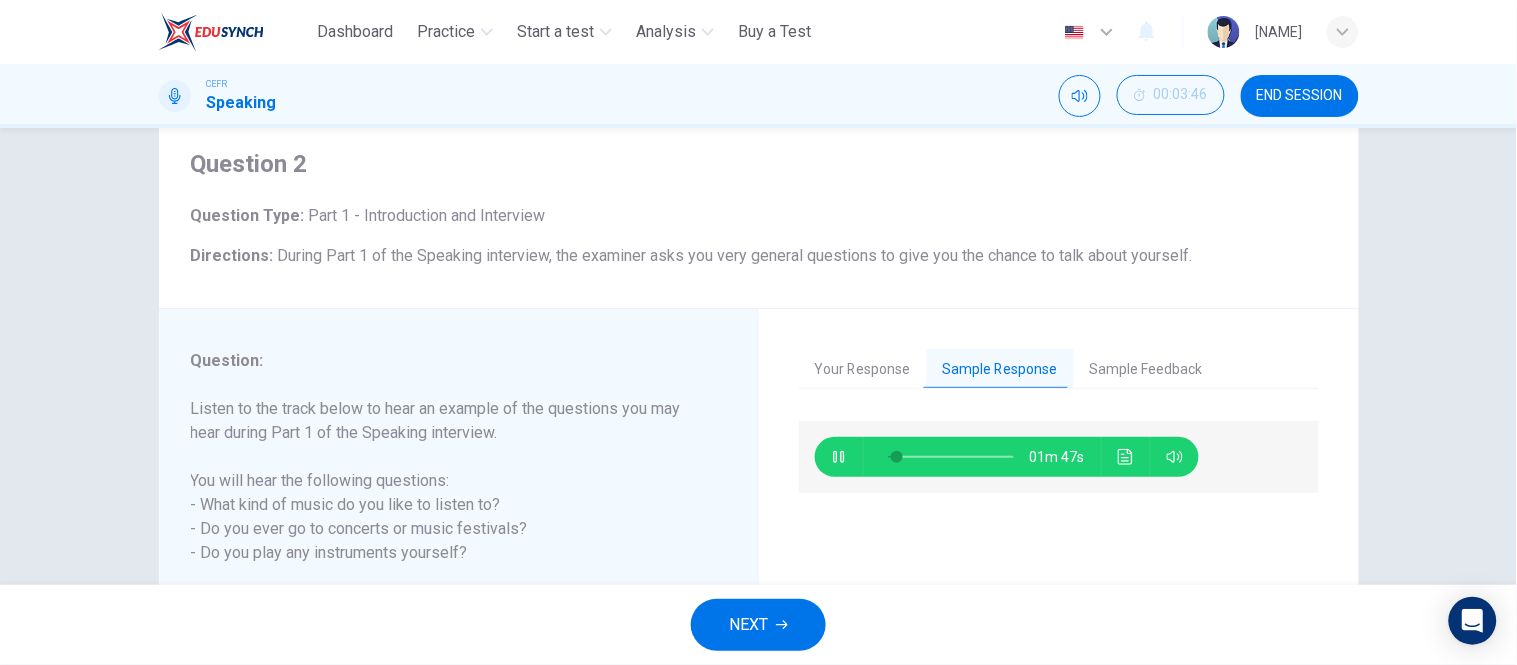 type 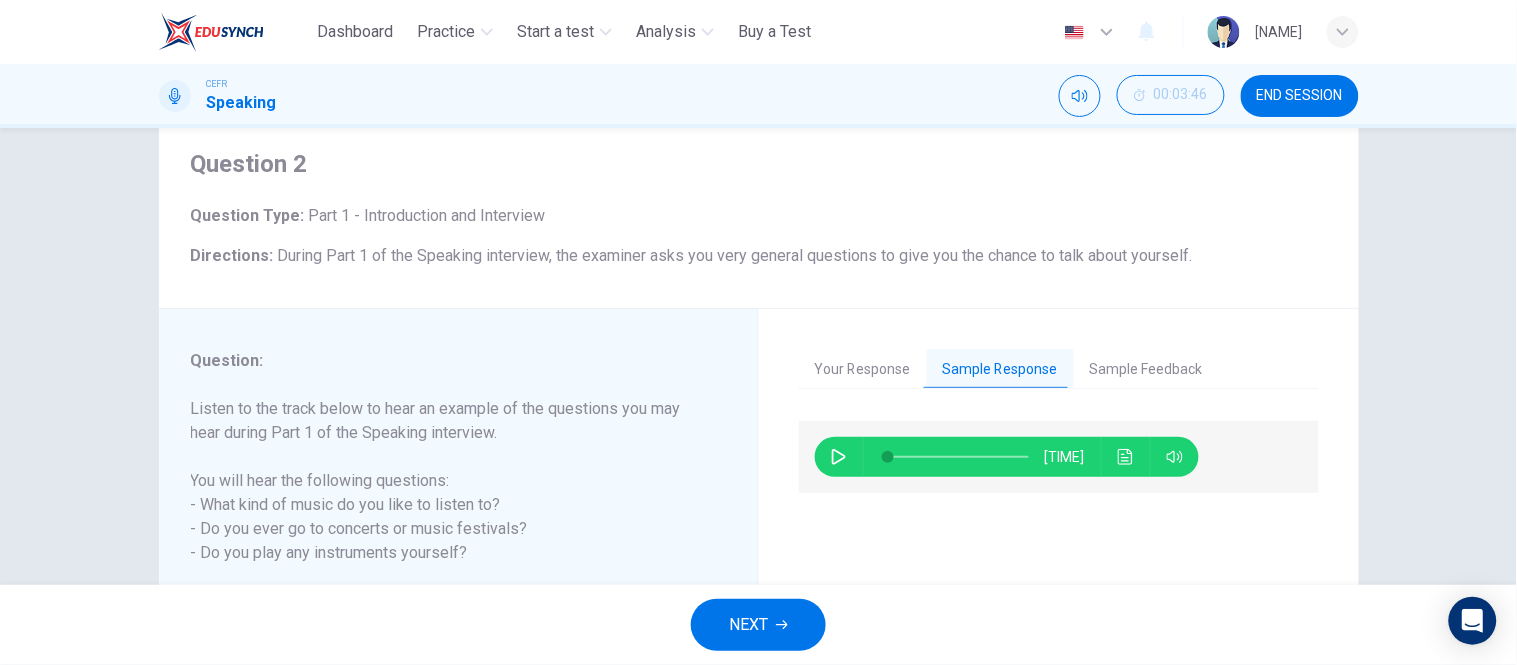 drag, startPoint x: 1098, startPoint y: 393, endPoint x: 1103, endPoint y: 383, distance: 11.18034 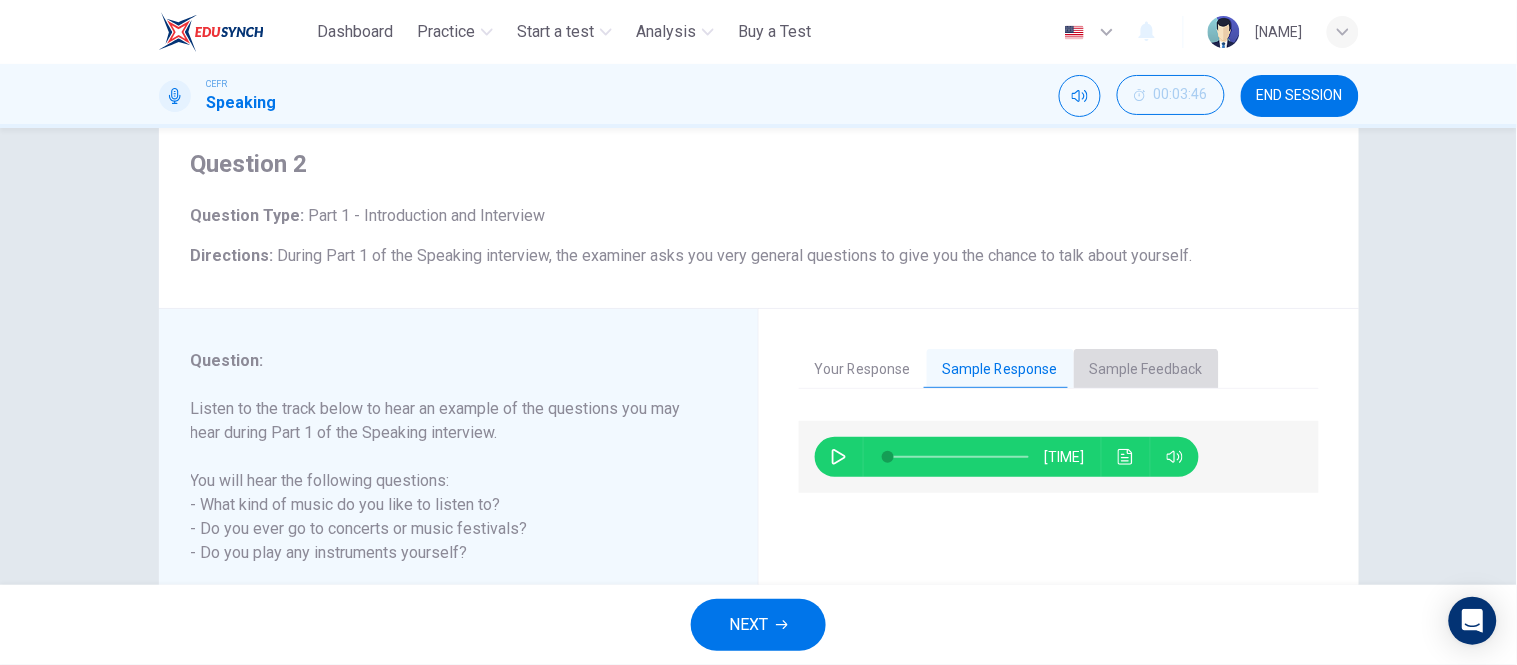 click on "Sample Feedback" at bounding box center (1146, 370) 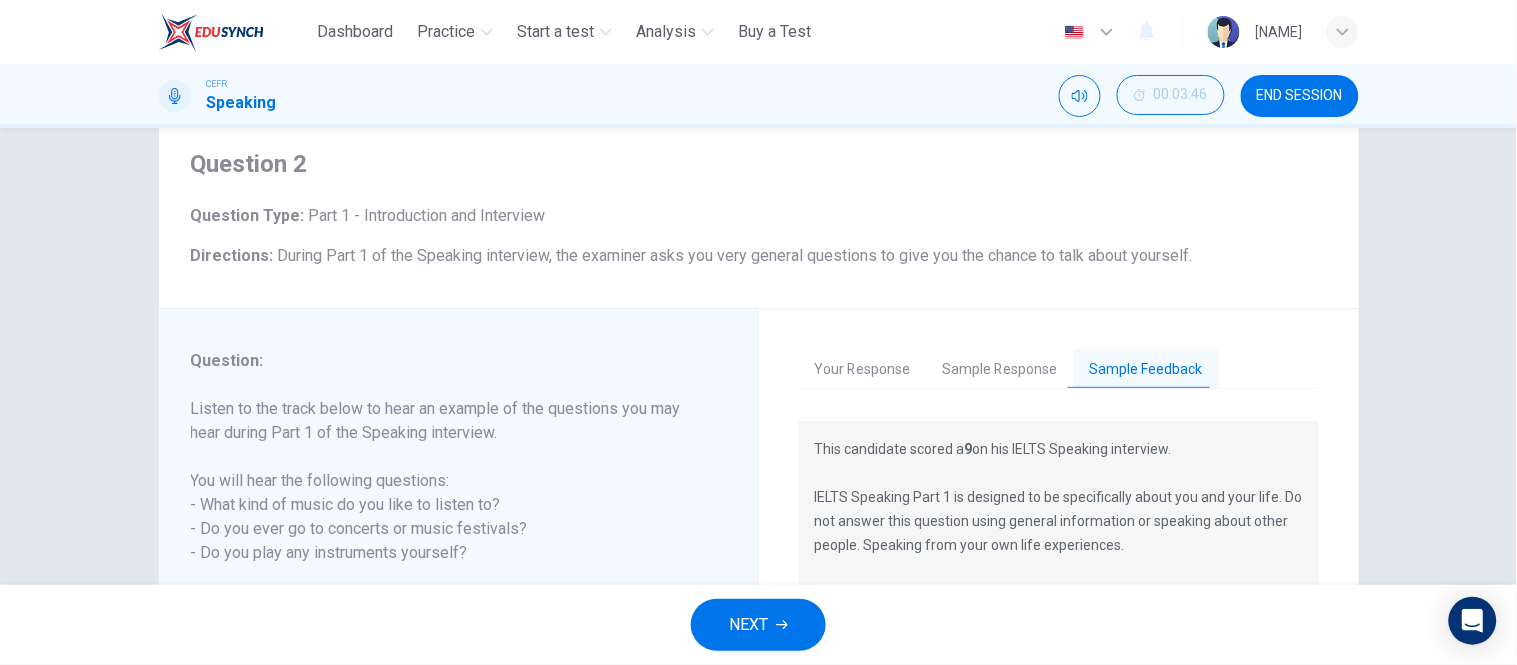 scroll, scrollTop: 267, scrollLeft: 0, axis: vertical 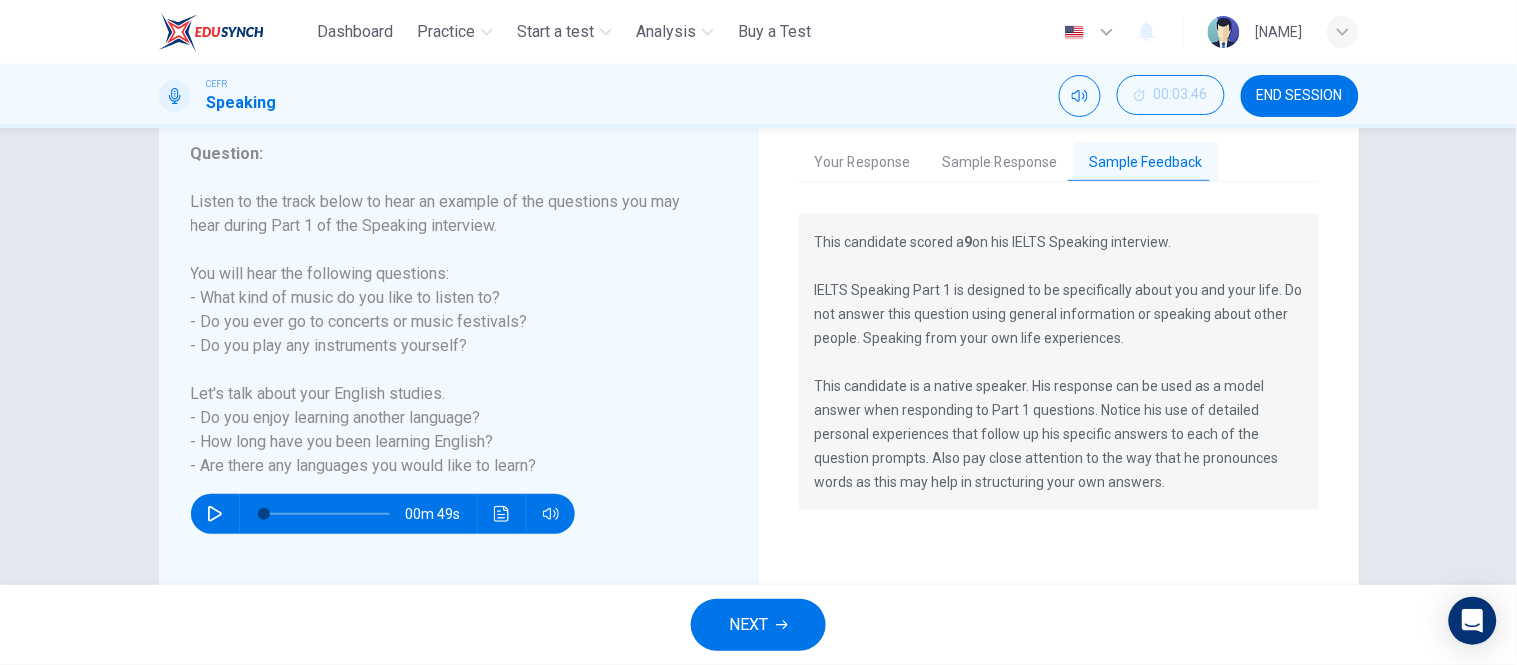 click at bounding box center (782, 625) 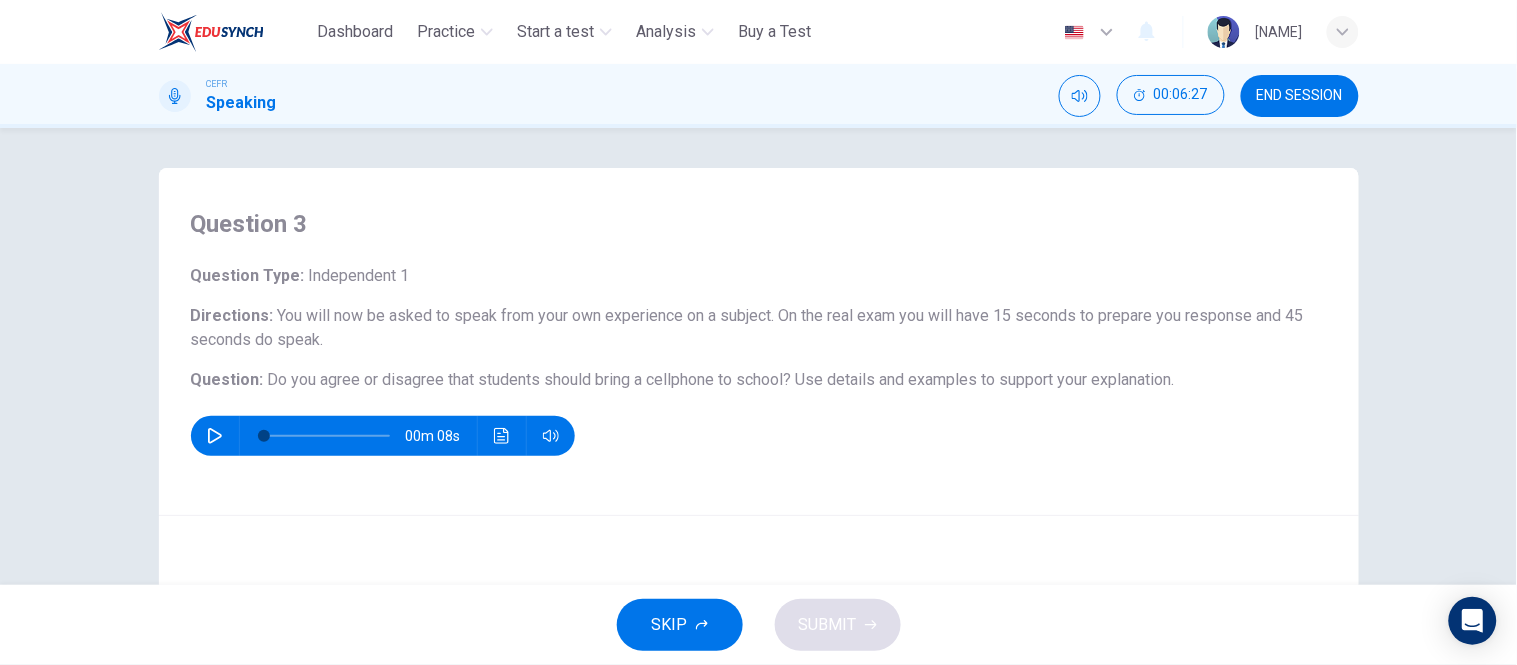 scroll, scrollTop: 317, scrollLeft: 0, axis: vertical 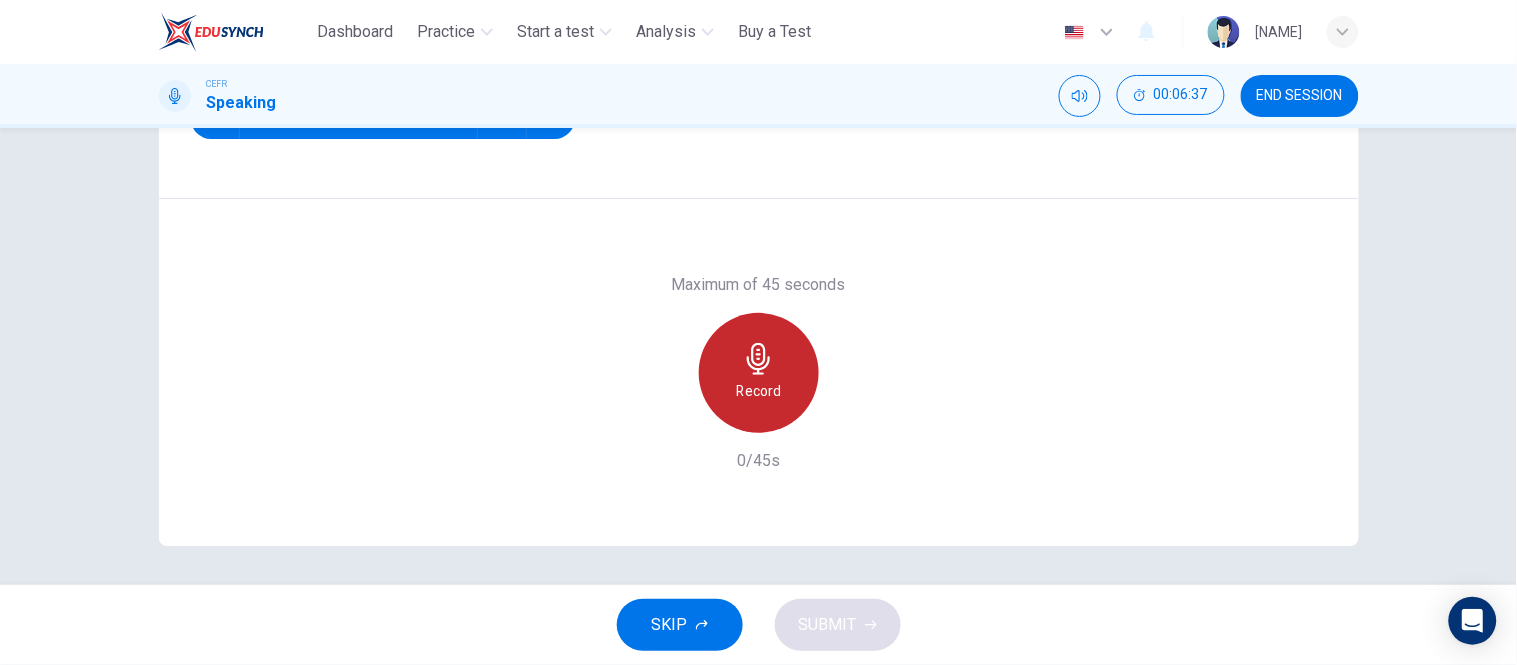 click on "Record" at bounding box center [758, 391] 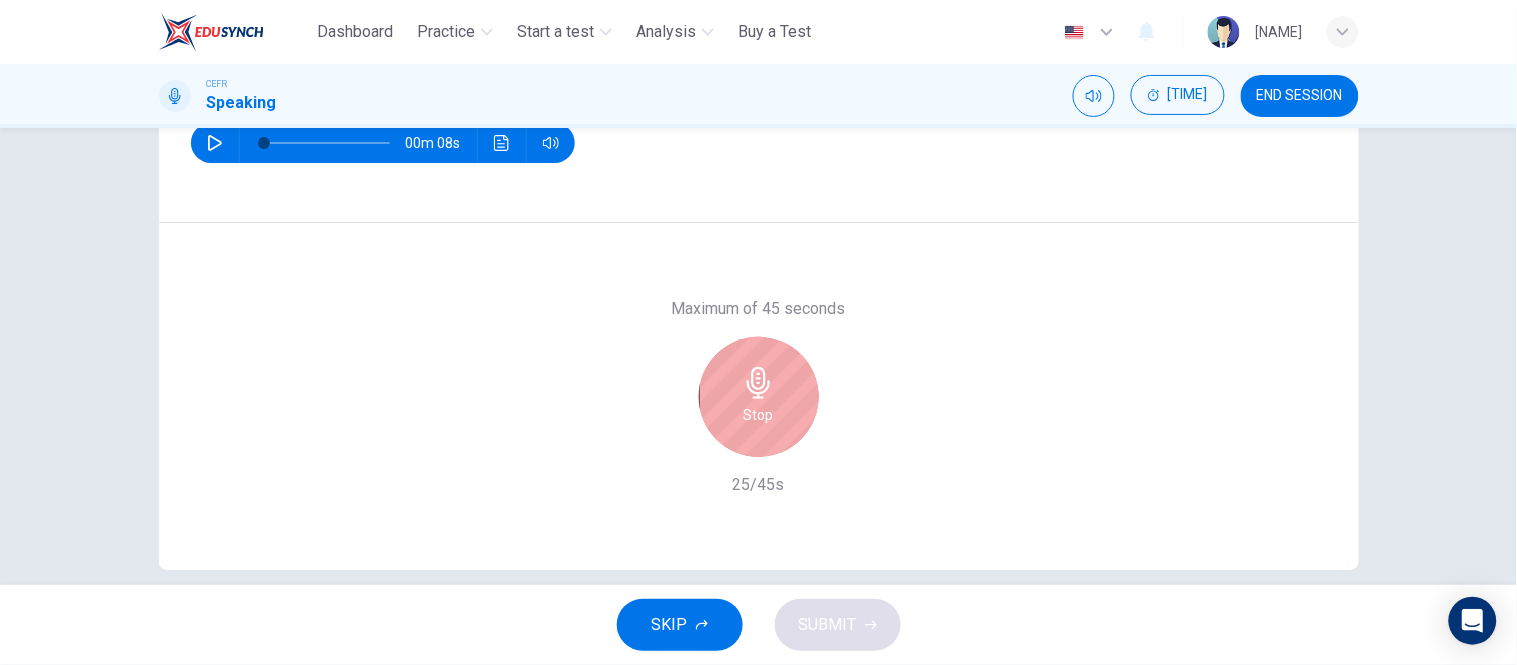 scroll, scrollTop: 303, scrollLeft: 0, axis: vertical 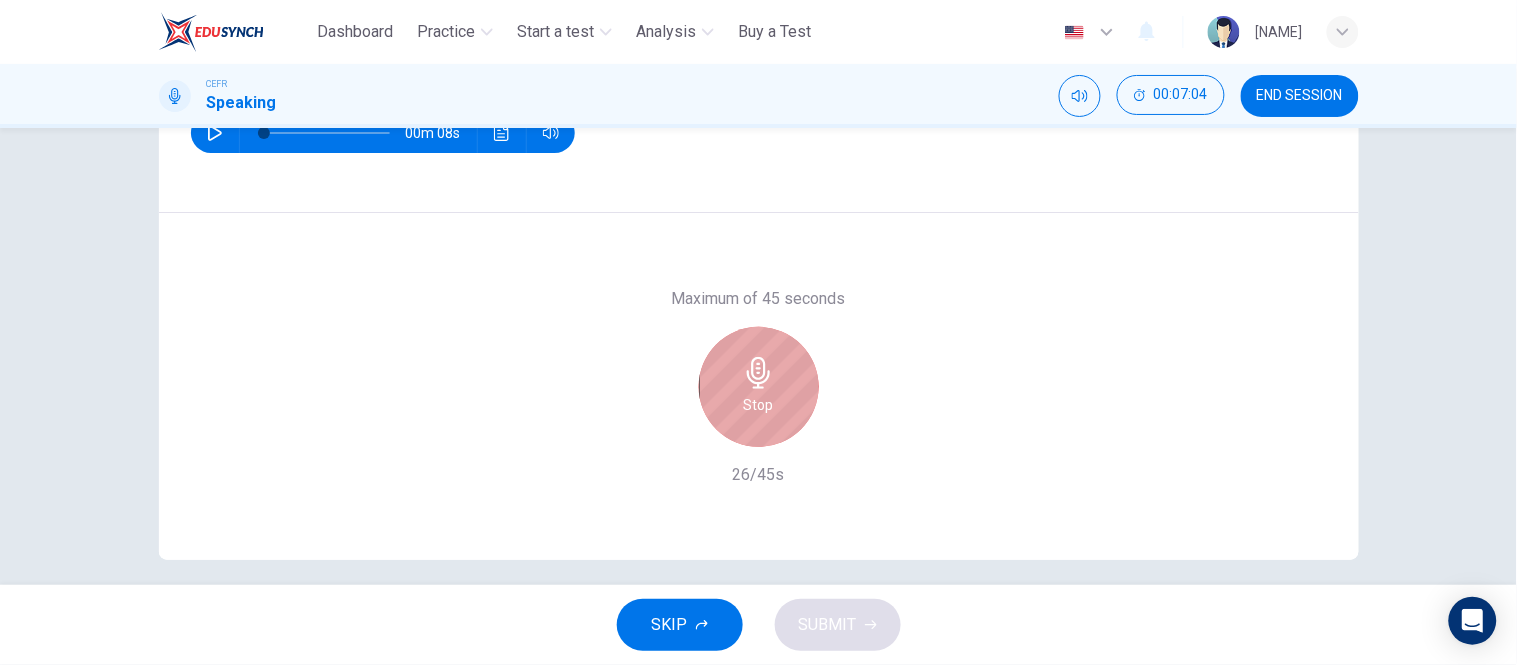 click on "Stop" at bounding box center [759, 387] 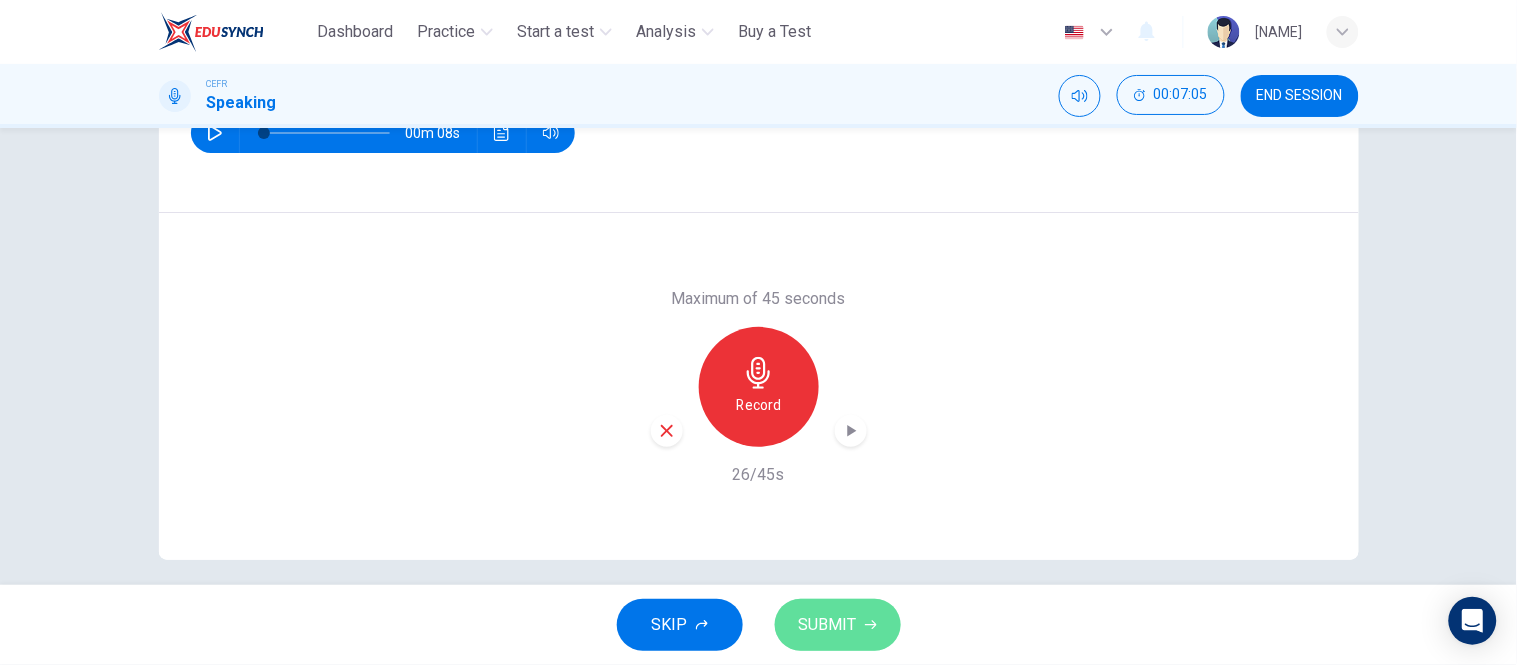click on "SUBMIT" at bounding box center [838, 625] 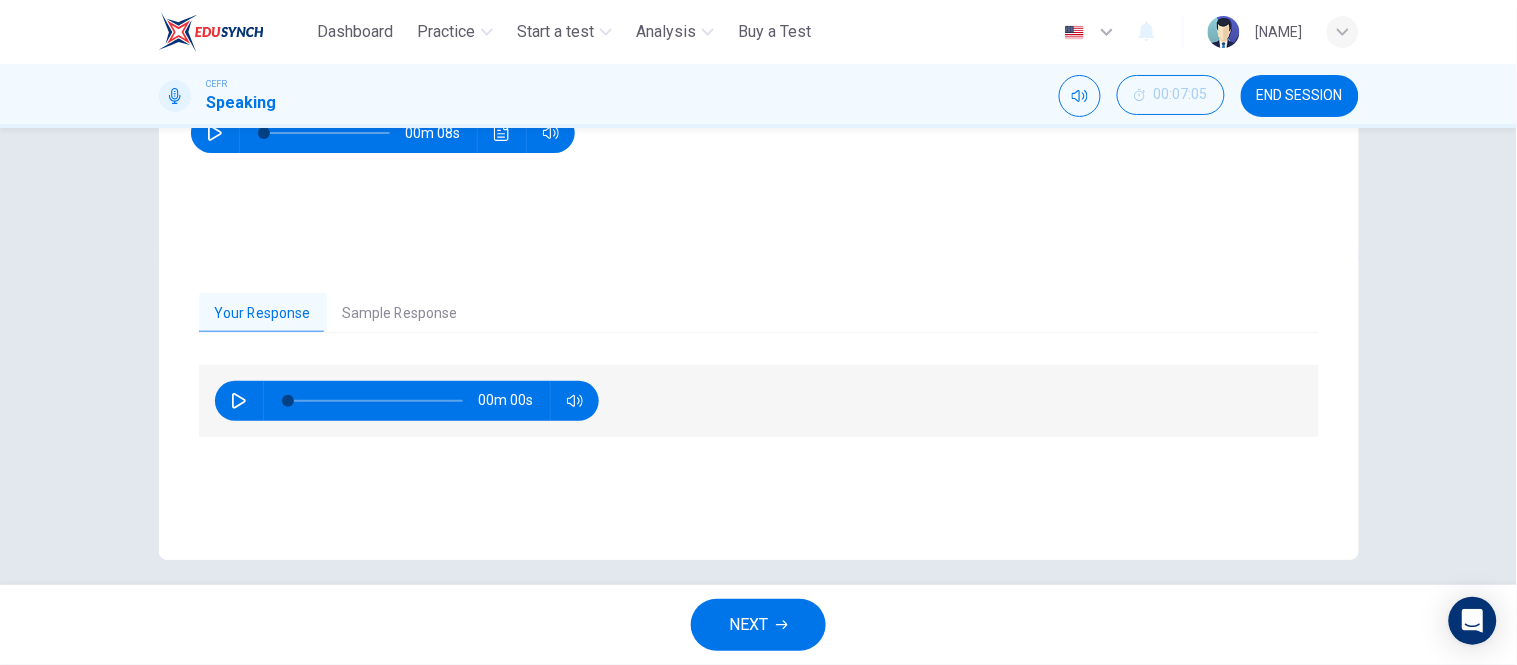 scroll, scrollTop: 203, scrollLeft: 0, axis: vertical 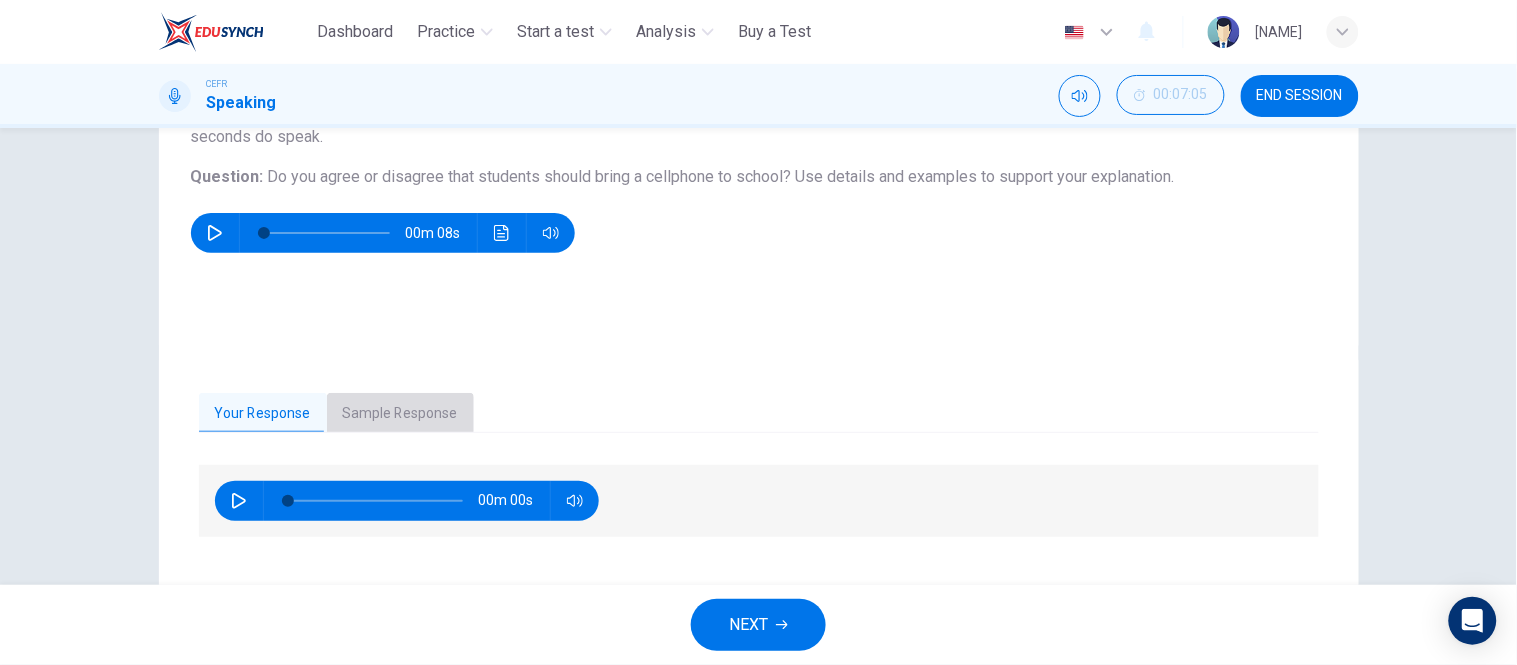 click on "Sample Response" at bounding box center (400, 414) 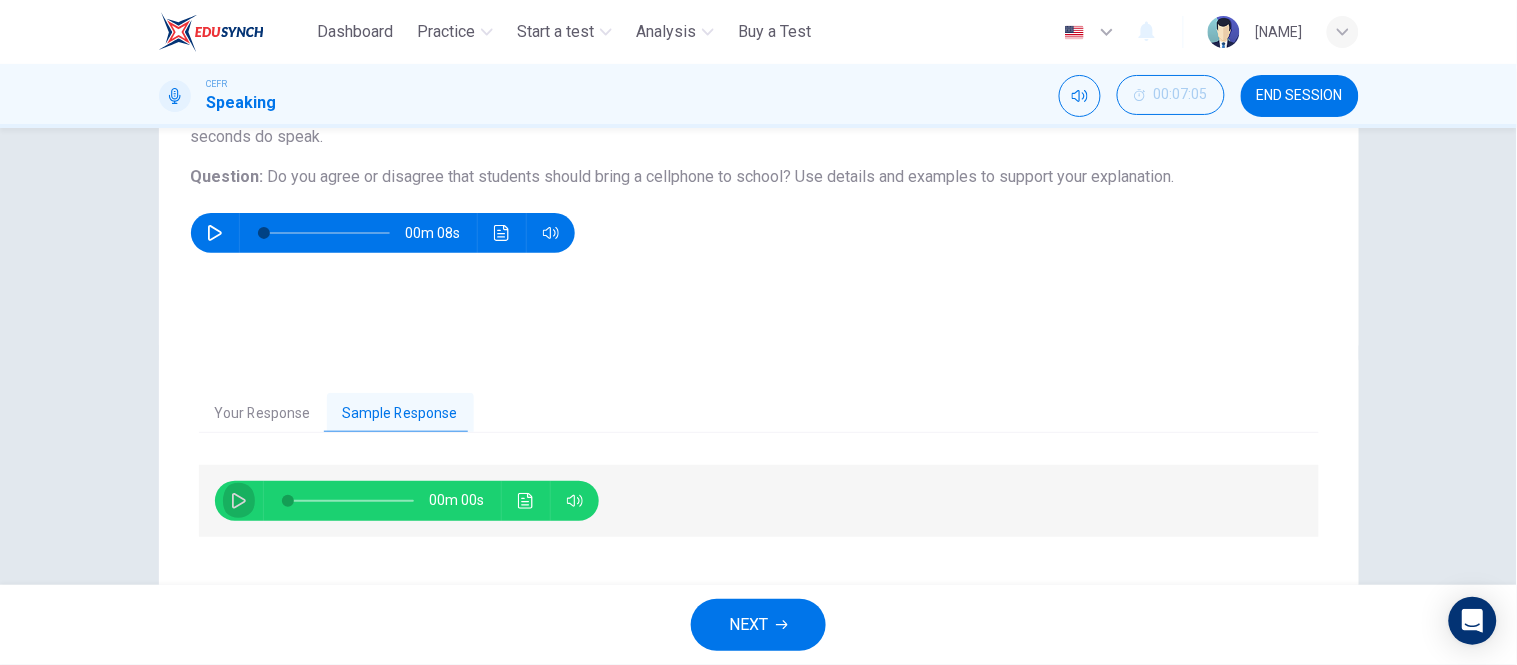 click at bounding box center (239, 501) 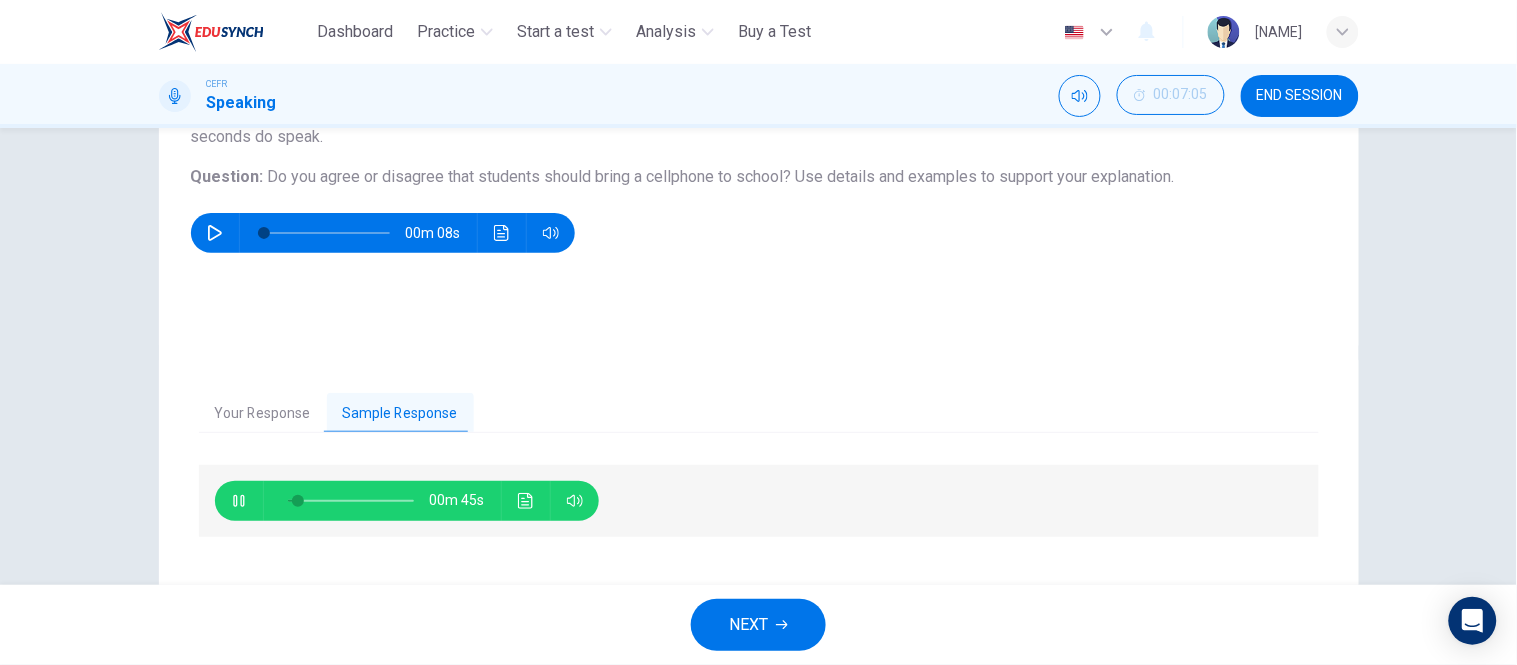scroll, scrollTop: 146, scrollLeft: 0, axis: vertical 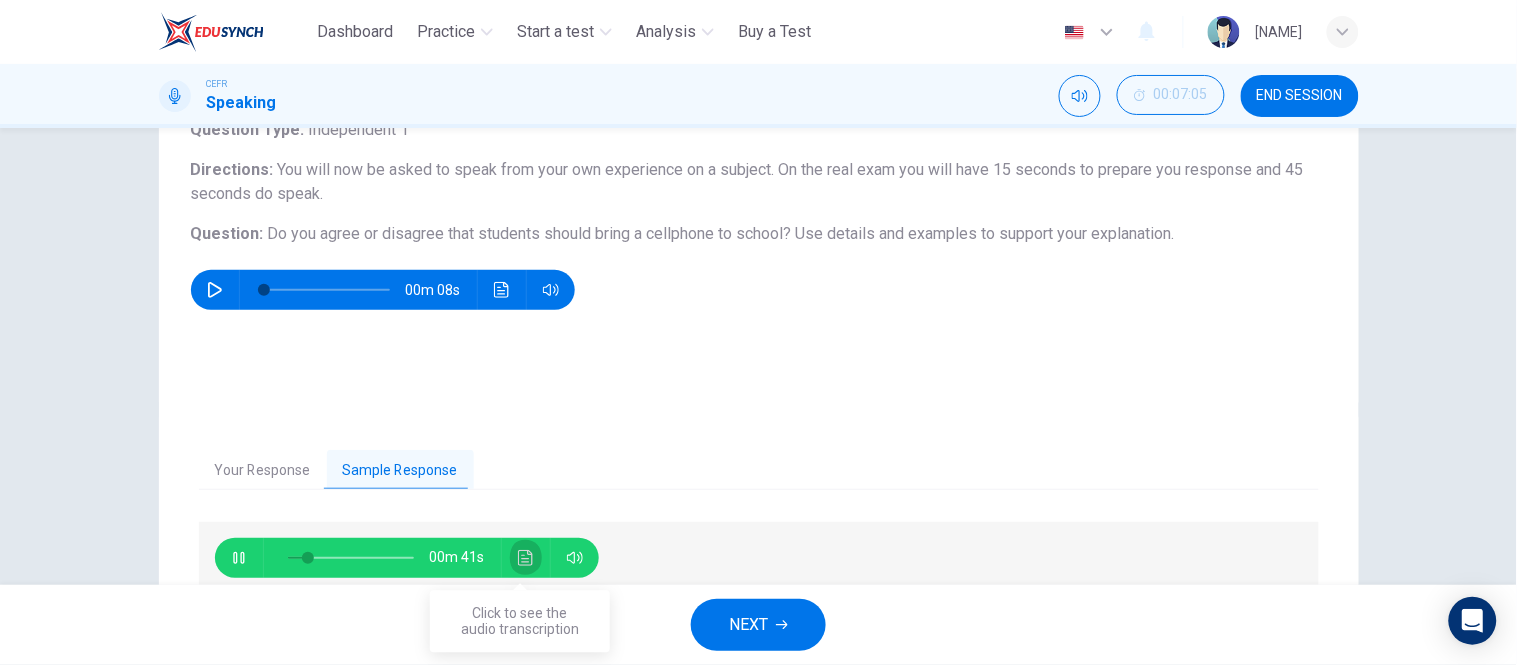 click at bounding box center (526, 558) 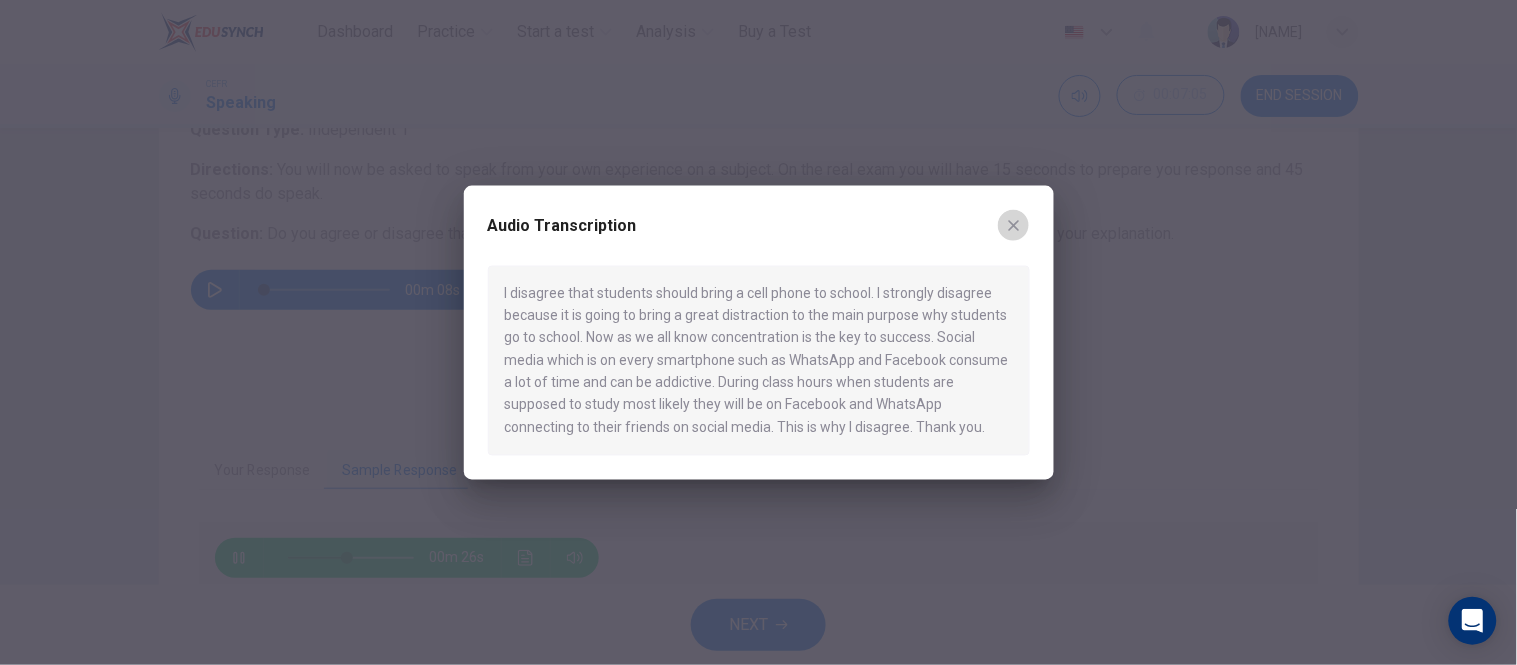 click at bounding box center [1014, 225] 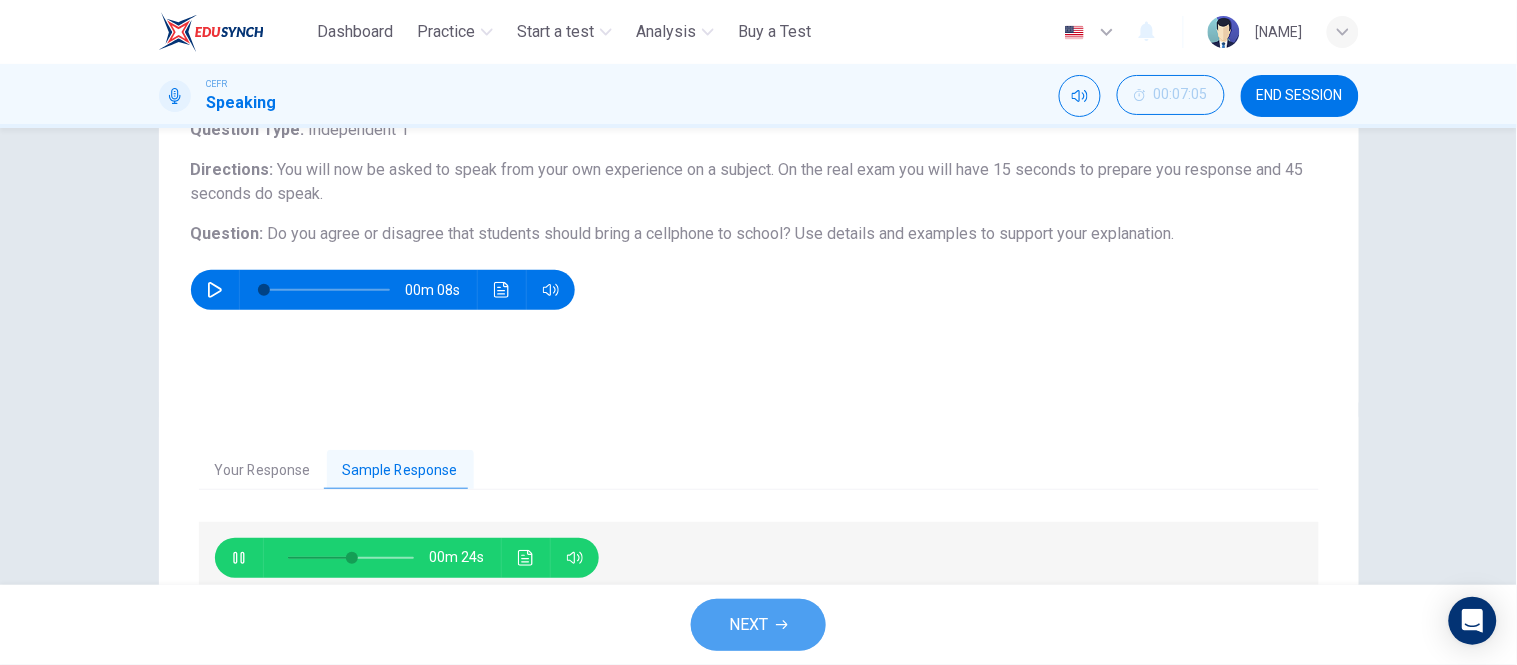 click on "NEXT" at bounding box center (758, 625) 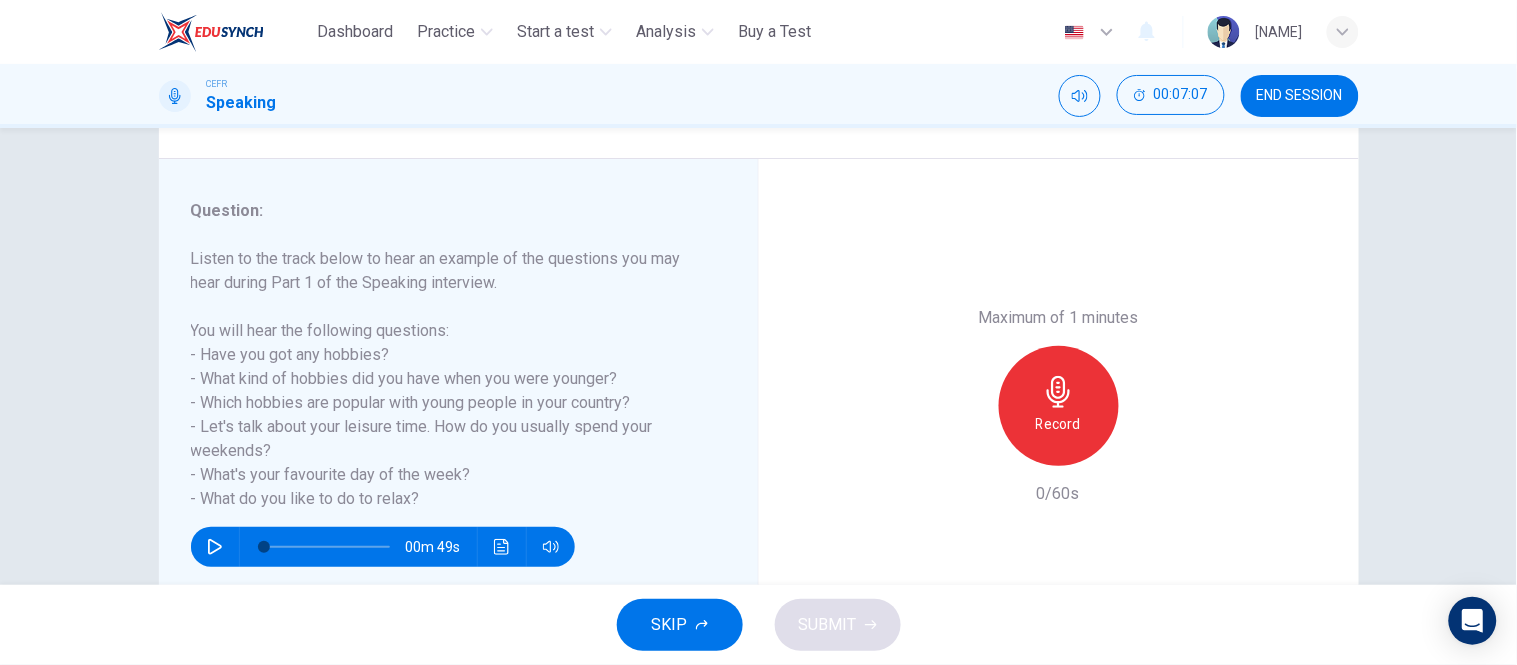 scroll, scrollTop: 214, scrollLeft: 0, axis: vertical 